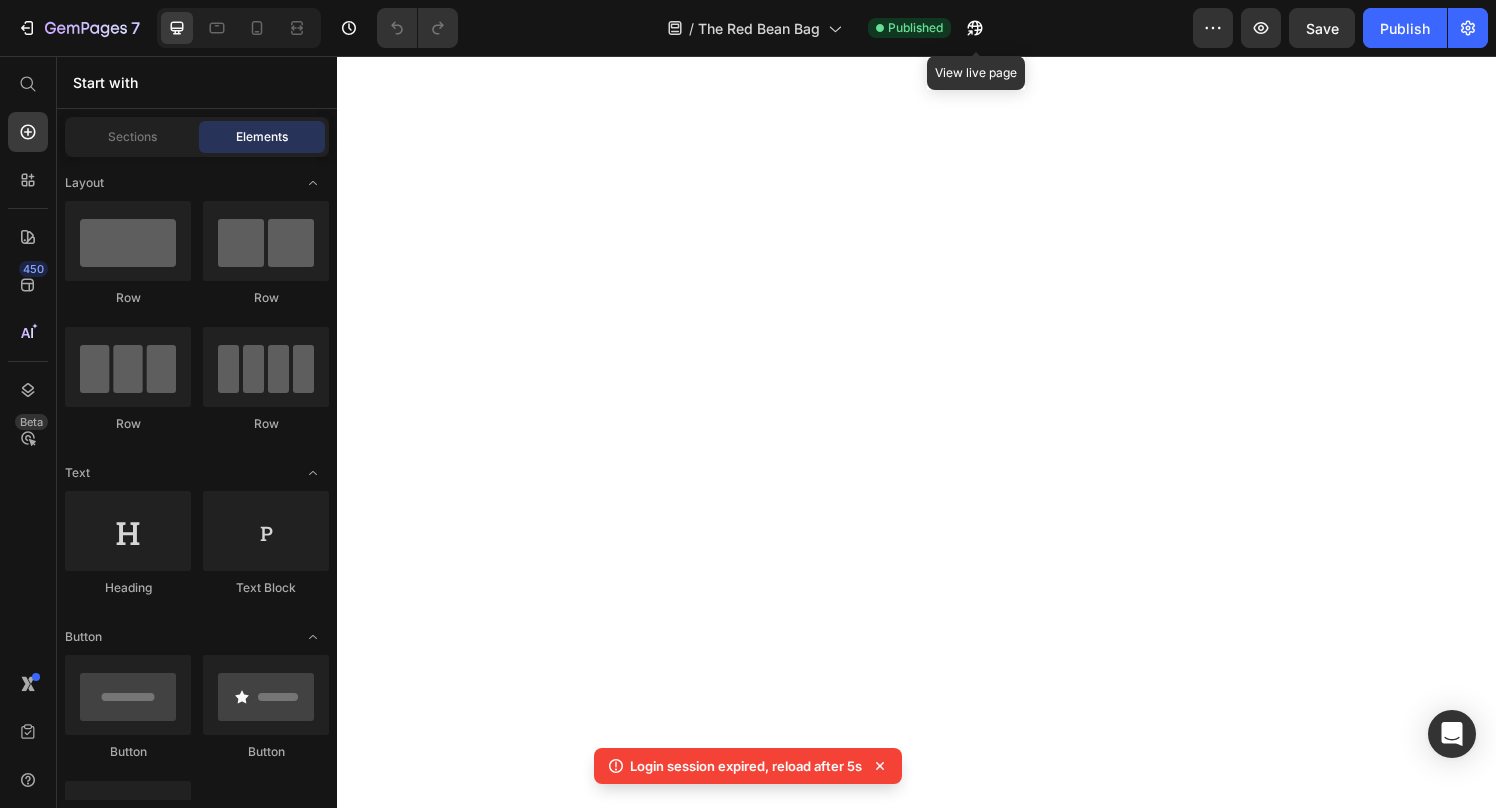 scroll, scrollTop: 0, scrollLeft: 0, axis: both 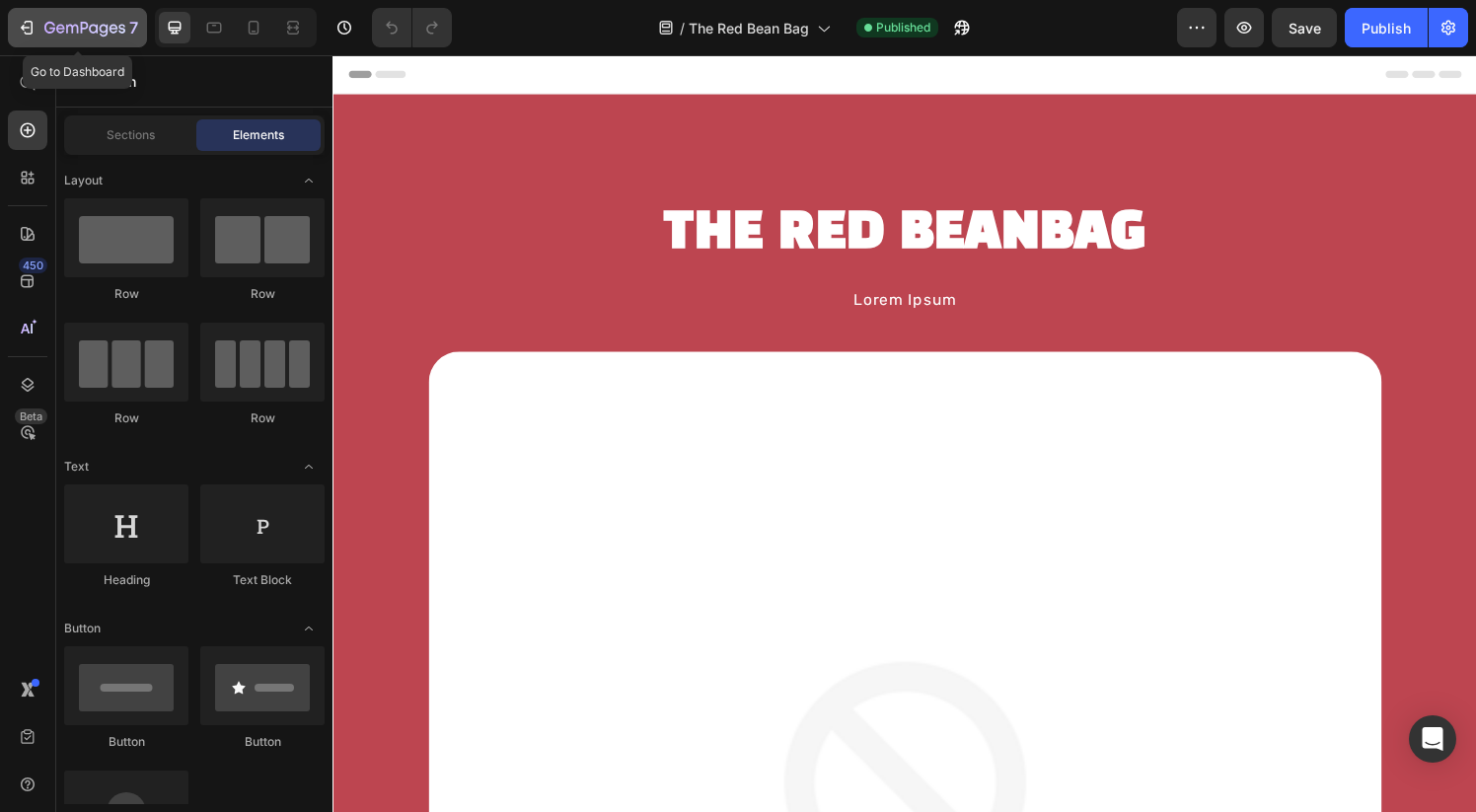 click 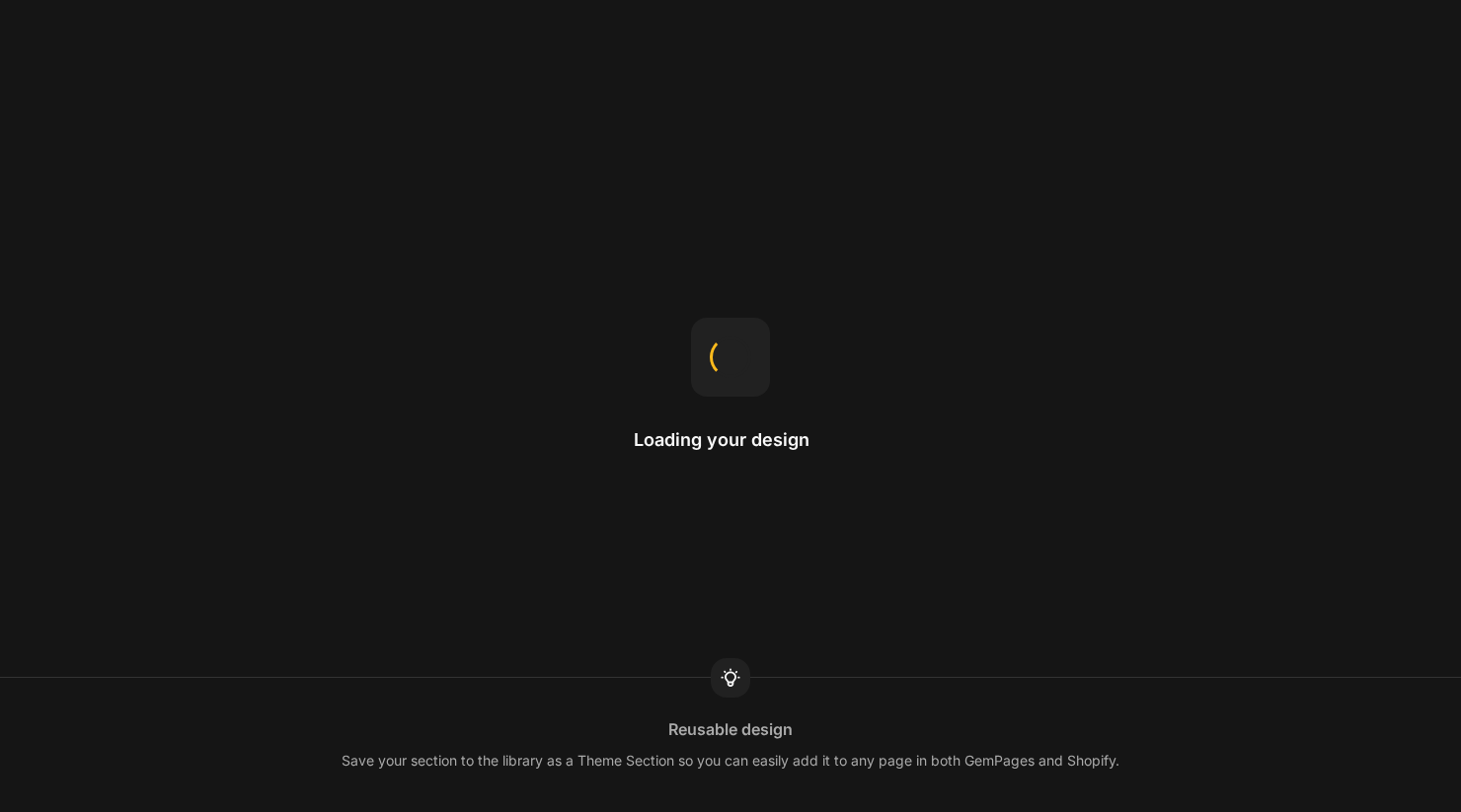 scroll, scrollTop: 0, scrollLeft: 0, axis: both 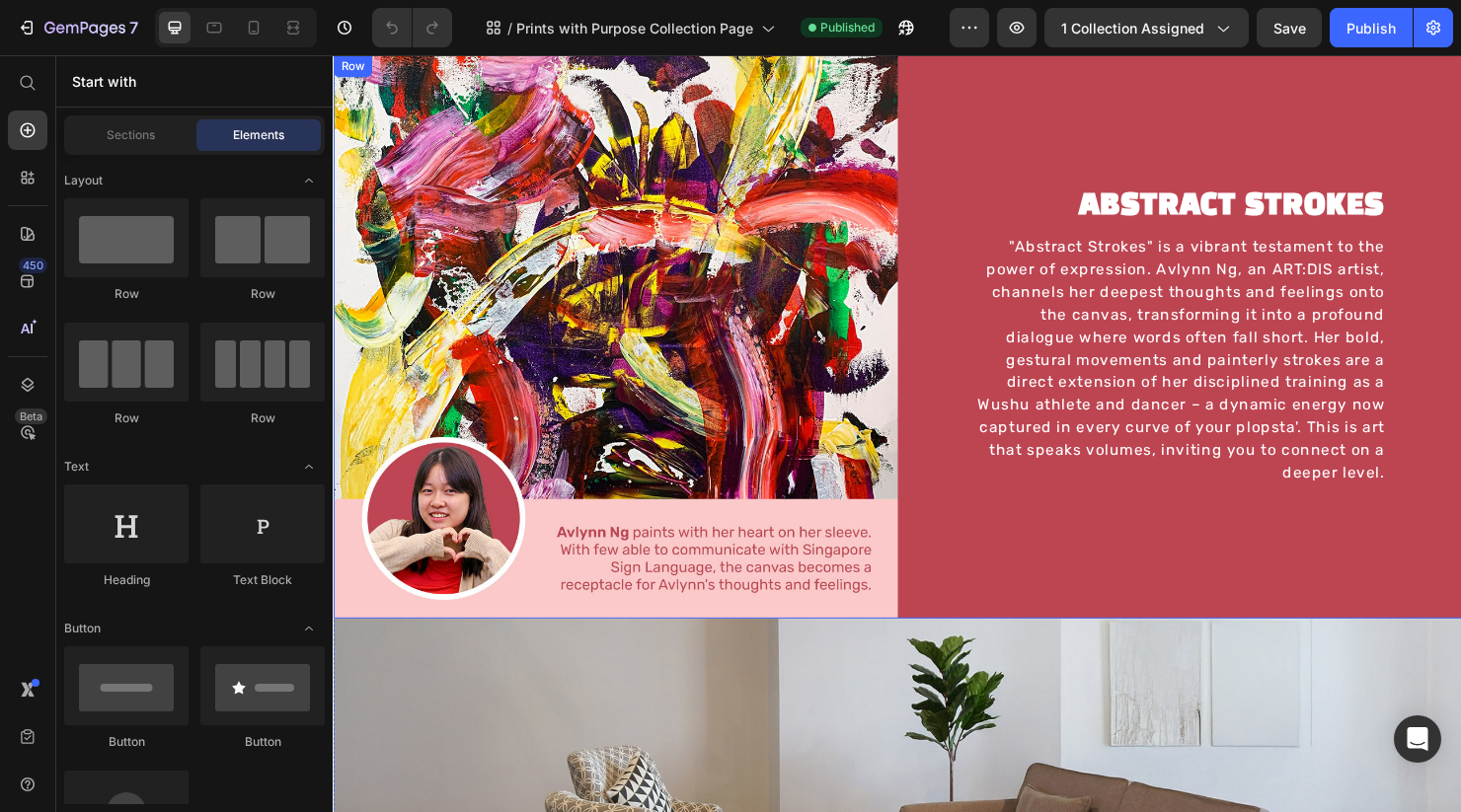 click on "ABSTRACT STROKES Heading "Abstract Strokes" is a vibrant testament to the power of expression. Avlynn Ng, an ART:DIS artist, channels her deepest thoughts and feelings onto the canvas, transforming it into a profound dialogue where words often fall short. Her bold, gestural movements and painterly strokes are a direct extension of her disciplined training as a Wushu athlete and dancer – a dynamic energy now captured in every curve of your plopsta'. This is art that speaks volumes, inviting you to connect on a deeper level. Text Block" at bounding box center [1221, 350] 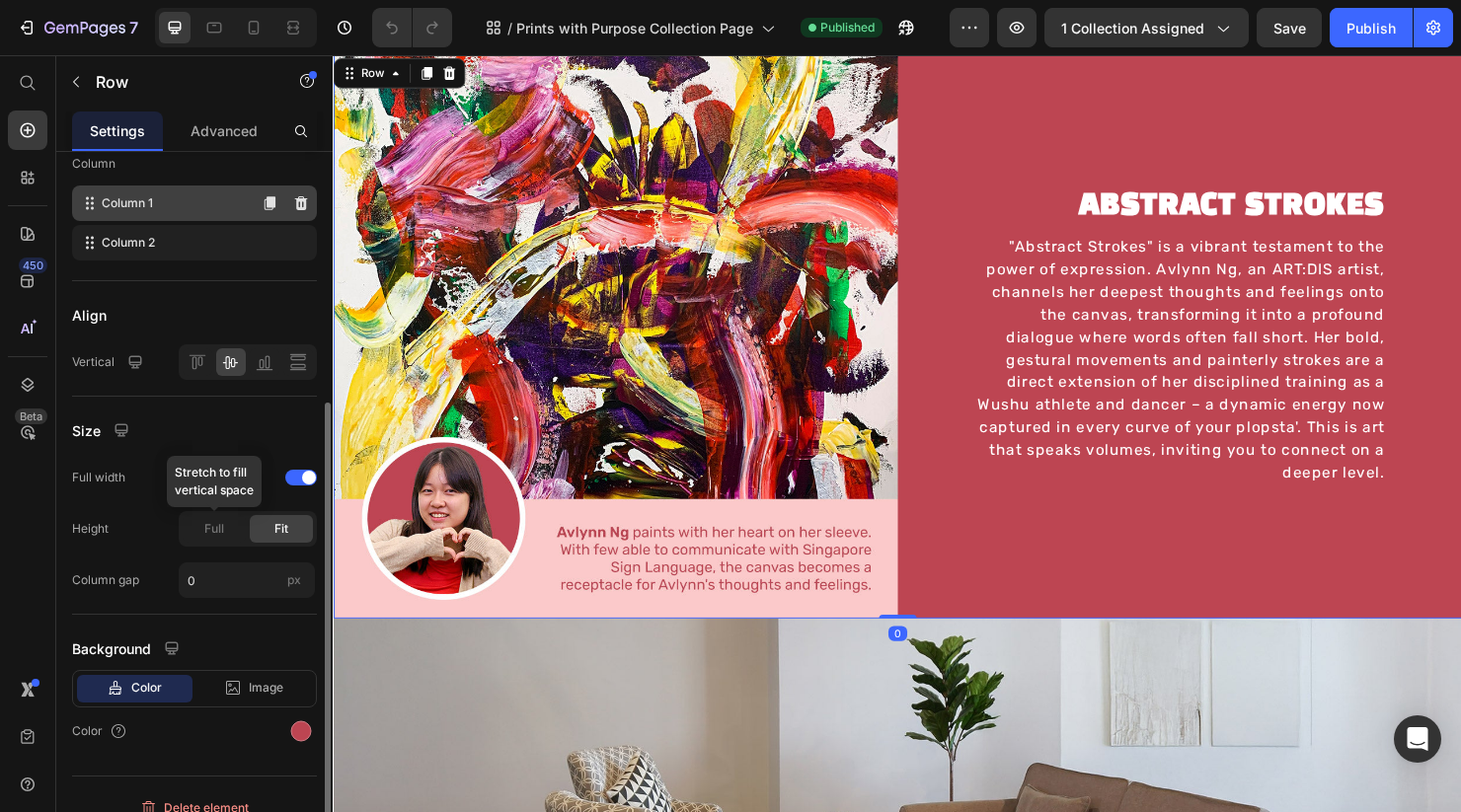 scroll, scrollTop: 338, scrollLeft: 0, axis: vertical 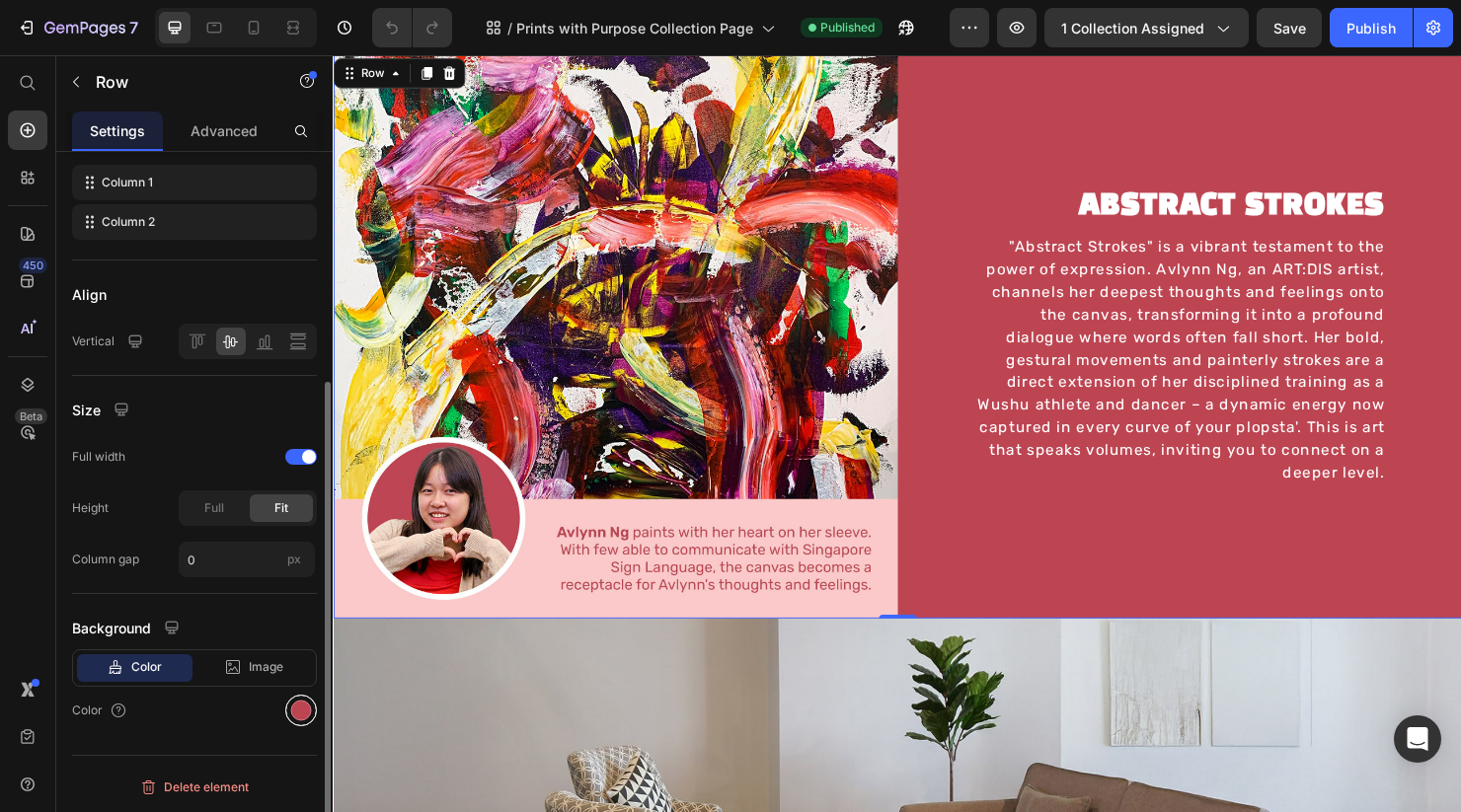 click at bounding box center [301, 710] 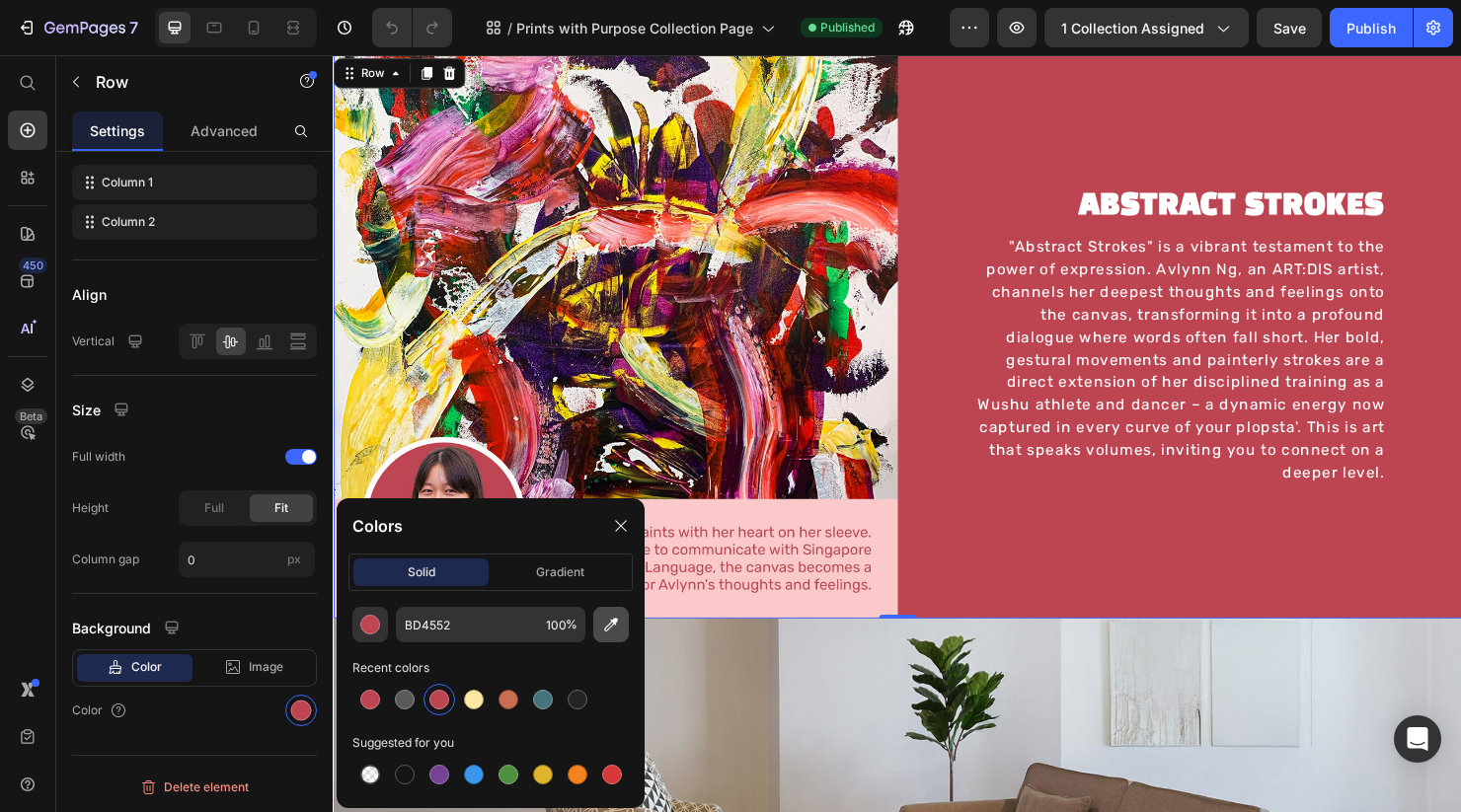 click 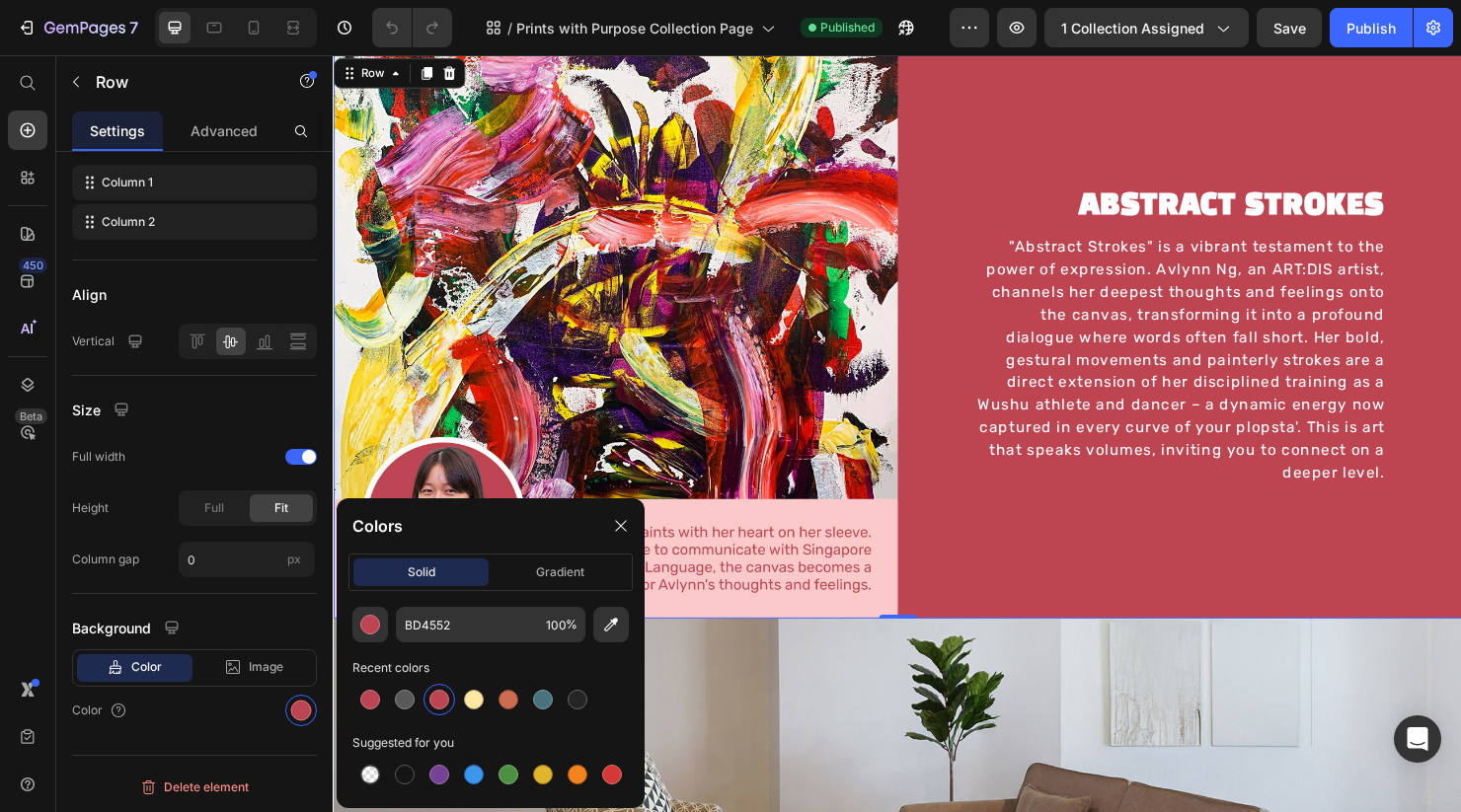 type on "FCC9CA" 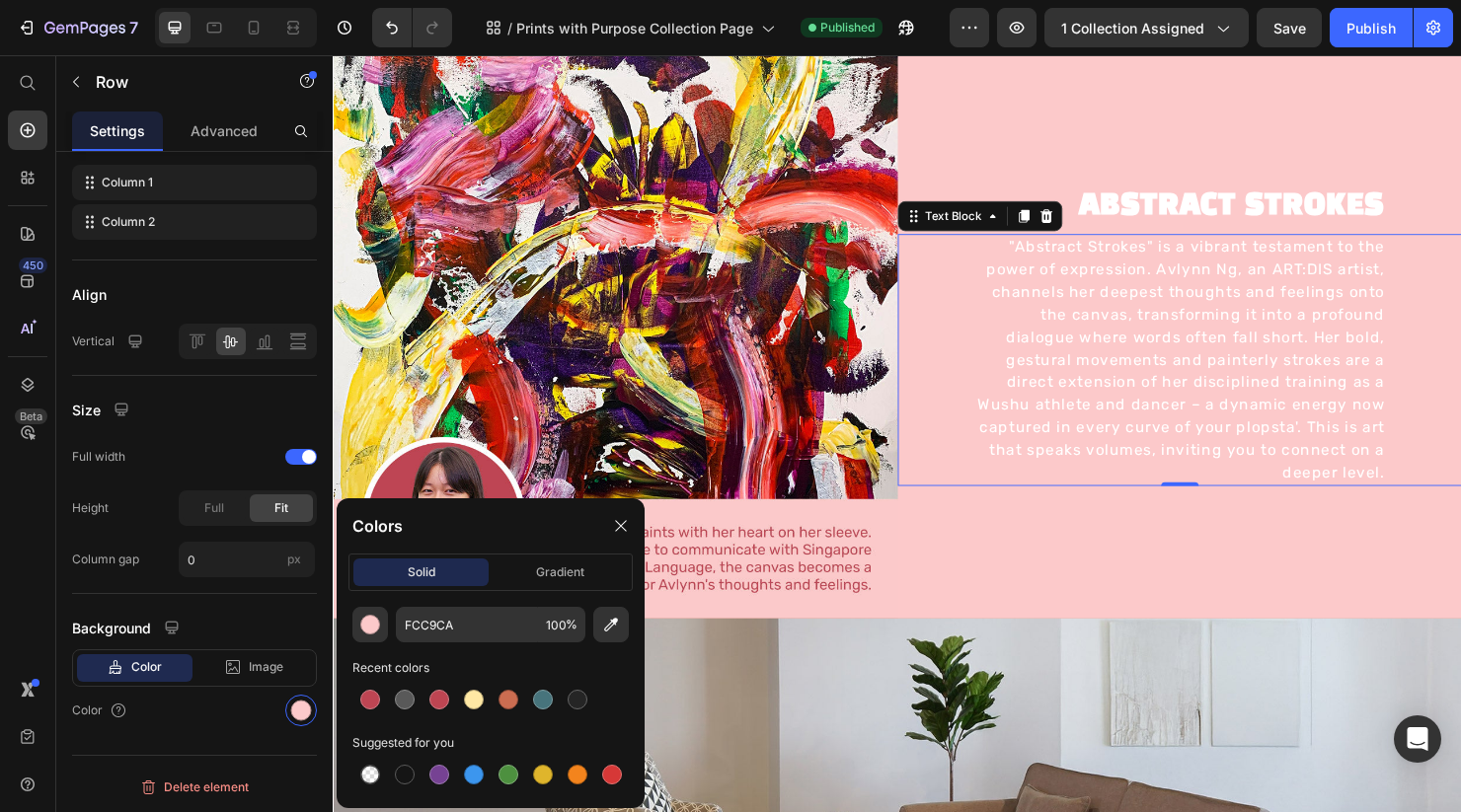 click on ""Abstract Strokes" is a vibrant testament to the power of expression. Avlynn Ng, an ART:DIS artist, channels her deepest thoughts and feelings onto the canvas, transforming it into a profound dialogue where words often fall short. Her bold, gestural movements and painterly strokes are a direct extension of her disciplined training as a Wushu athlete and dancer – a dynamic energy now captured in every curve of your plopsta'. This is art that speaks volumes, inviting you to connect on a deeper level." at bounding box center [1221, 375] 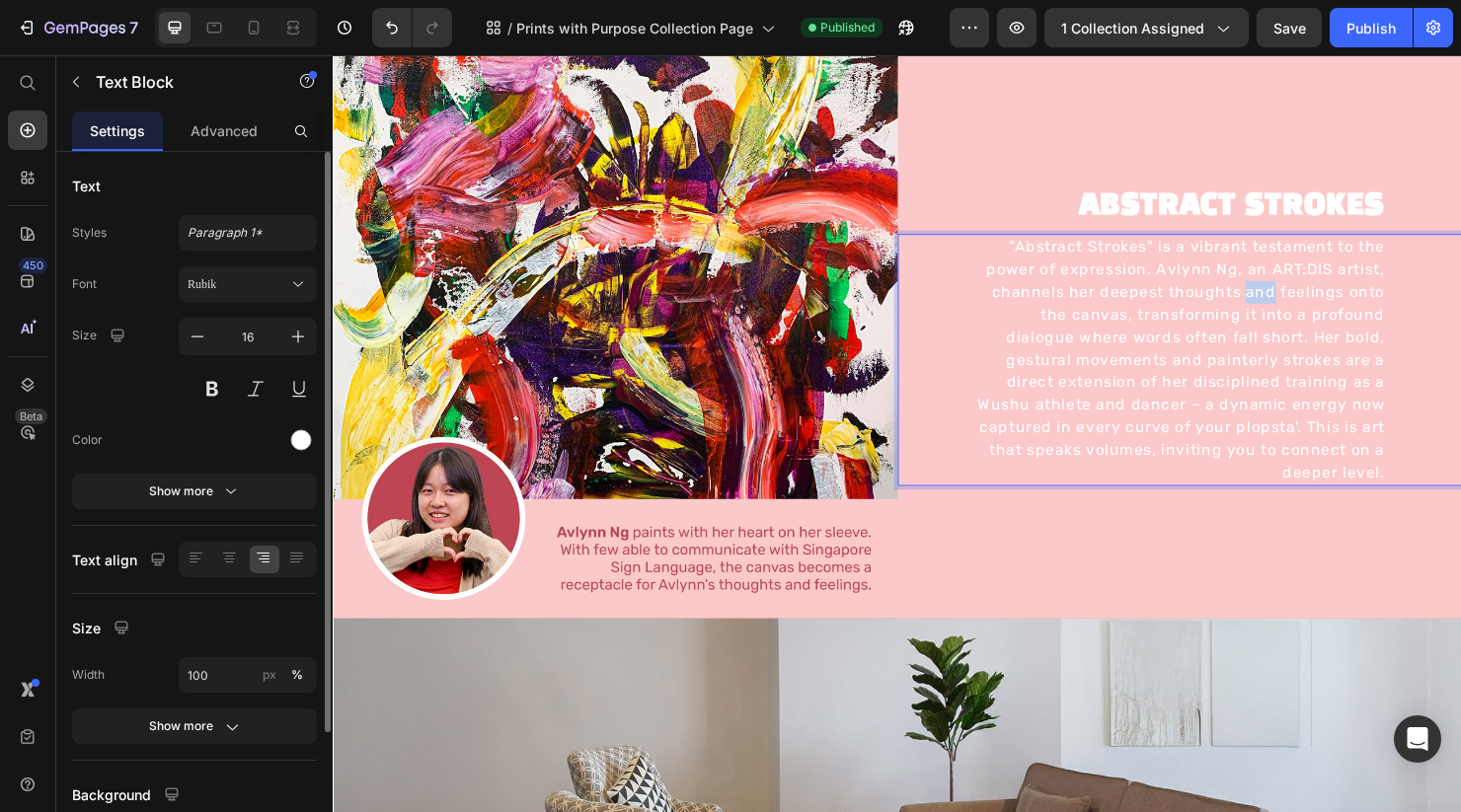 click on ""Abstract Strokes" is a vibrant testament to the power of expression. Avlynn Ng, an ART:DIS artist, channels her deepest thoughts and feelings onto the canvas, transforming it into a profound dialogue where words often fall short. Her bold, gestural movements and painterly strokes are a direct extension of her disciplined training as a Wushu athlete and dancer – a dynamic energy now captured in every curve of your plopsta'. This is art that speaks volumes, inviting you to connect on a deeper level." at bounding box center (1221, 375) 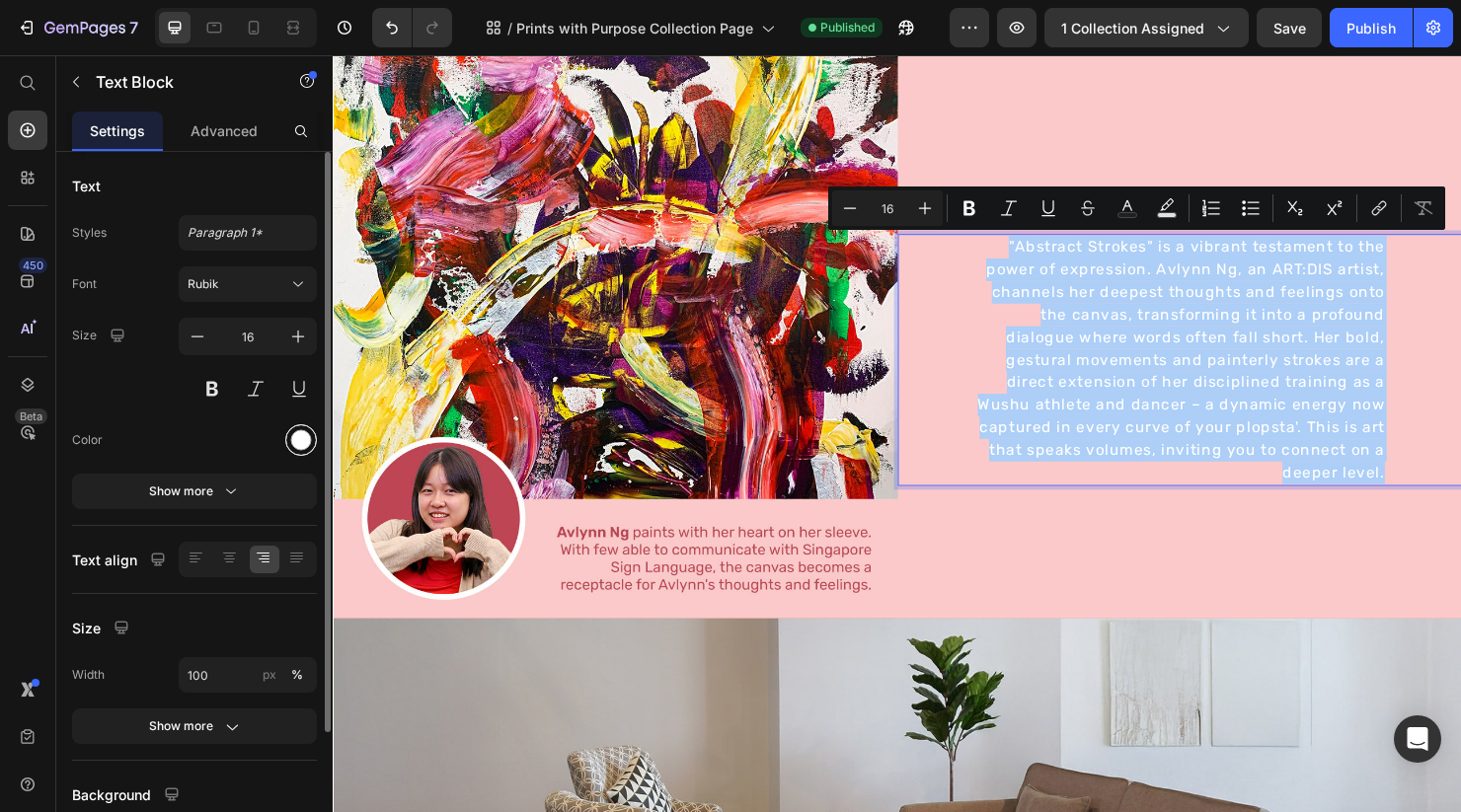 click at bounding box center (301, 440) 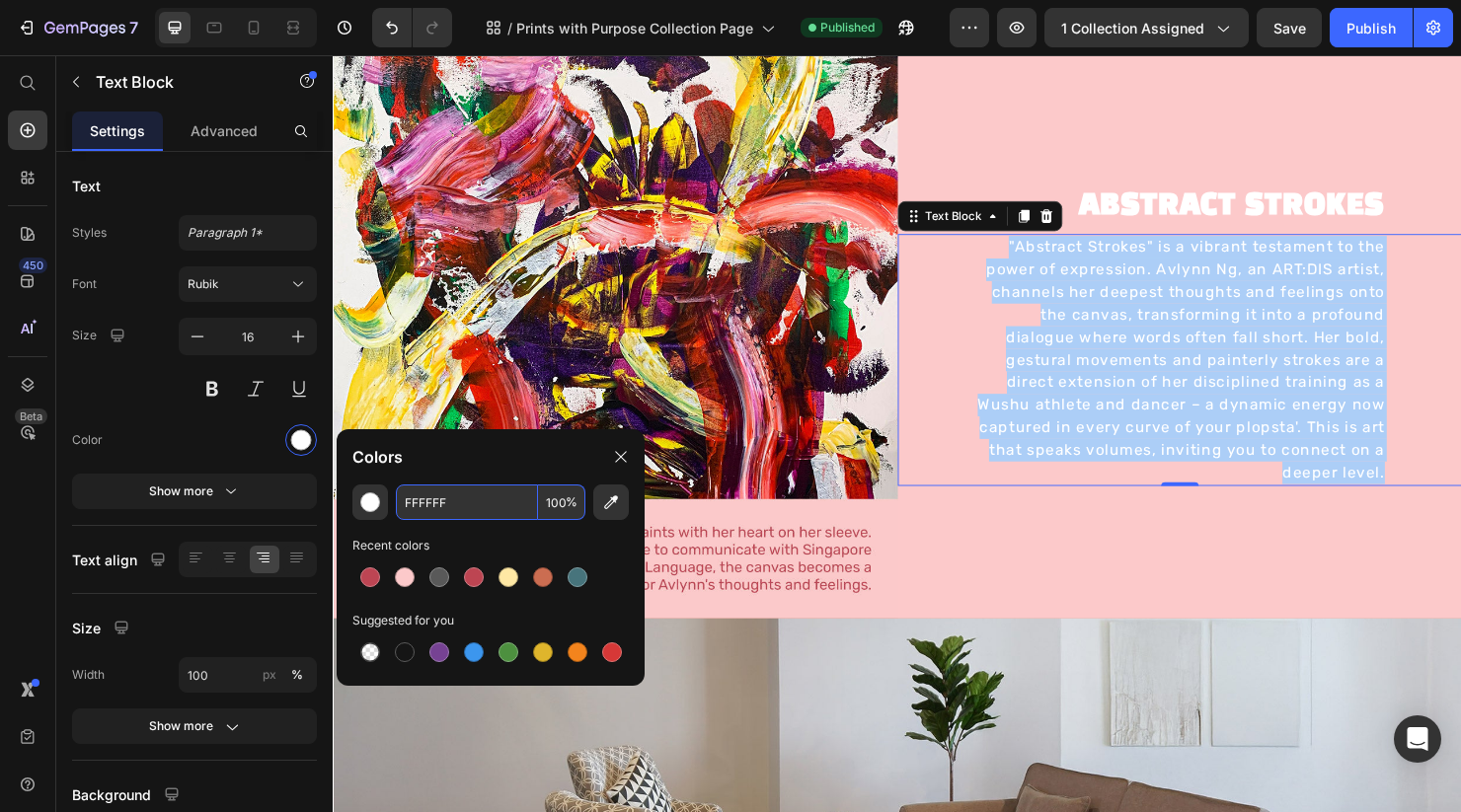 drag, startPoint x: 490, startPoint y: 504, endPoint x: 393, endPoint y: 496, distance: 97.32934 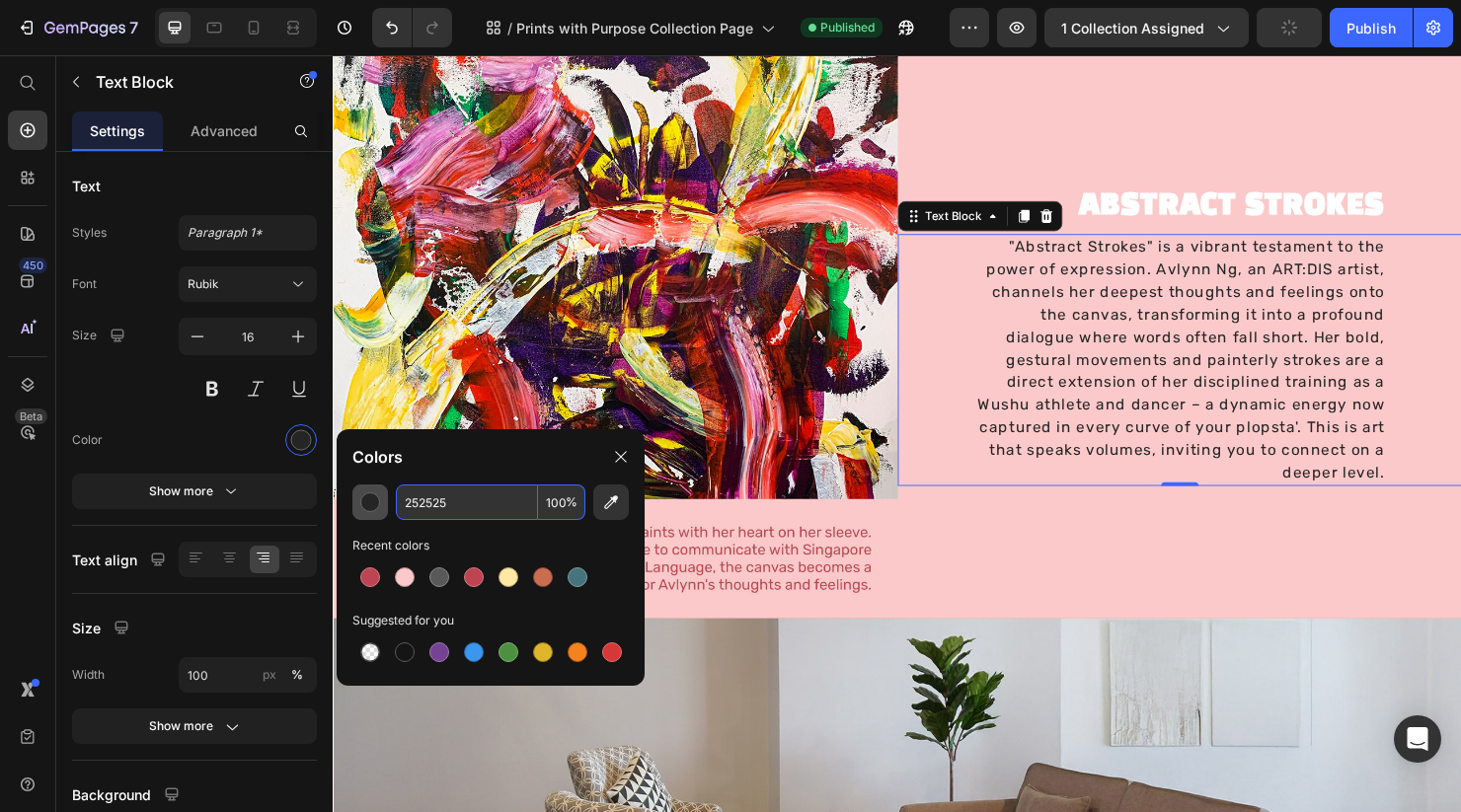type on "252525" 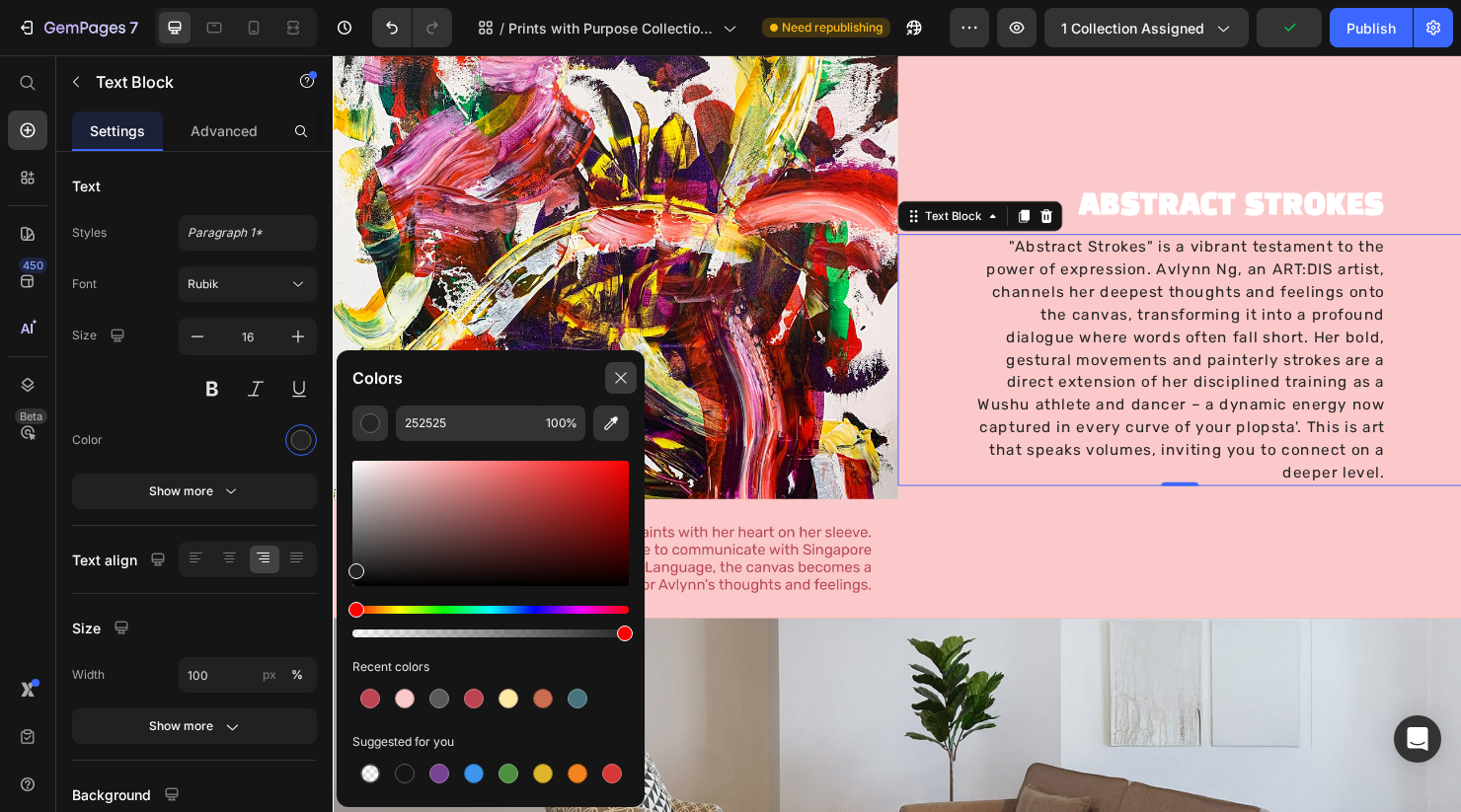 click 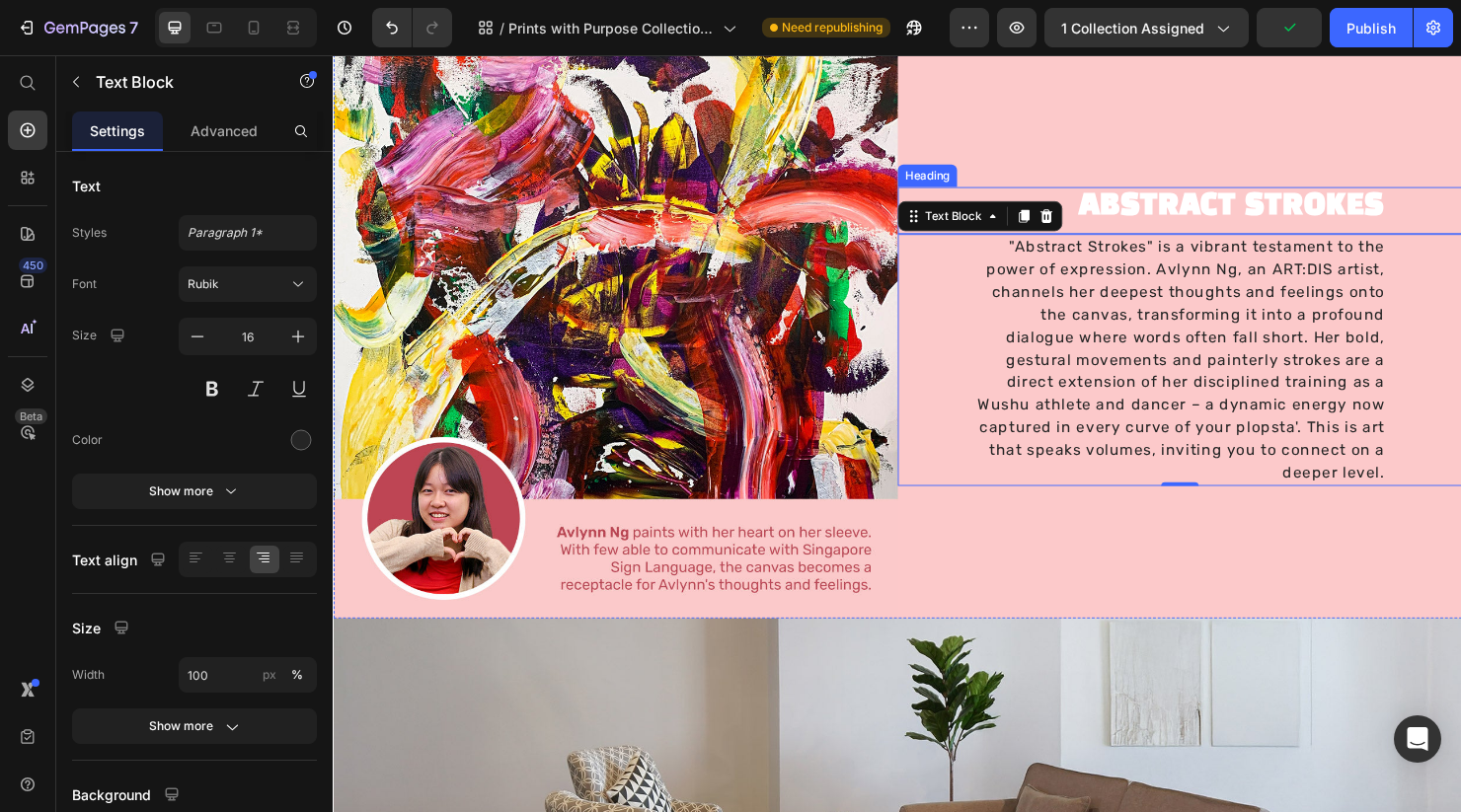 click on "ABSTRACT STROKES" at bounding box center [1275, 213] 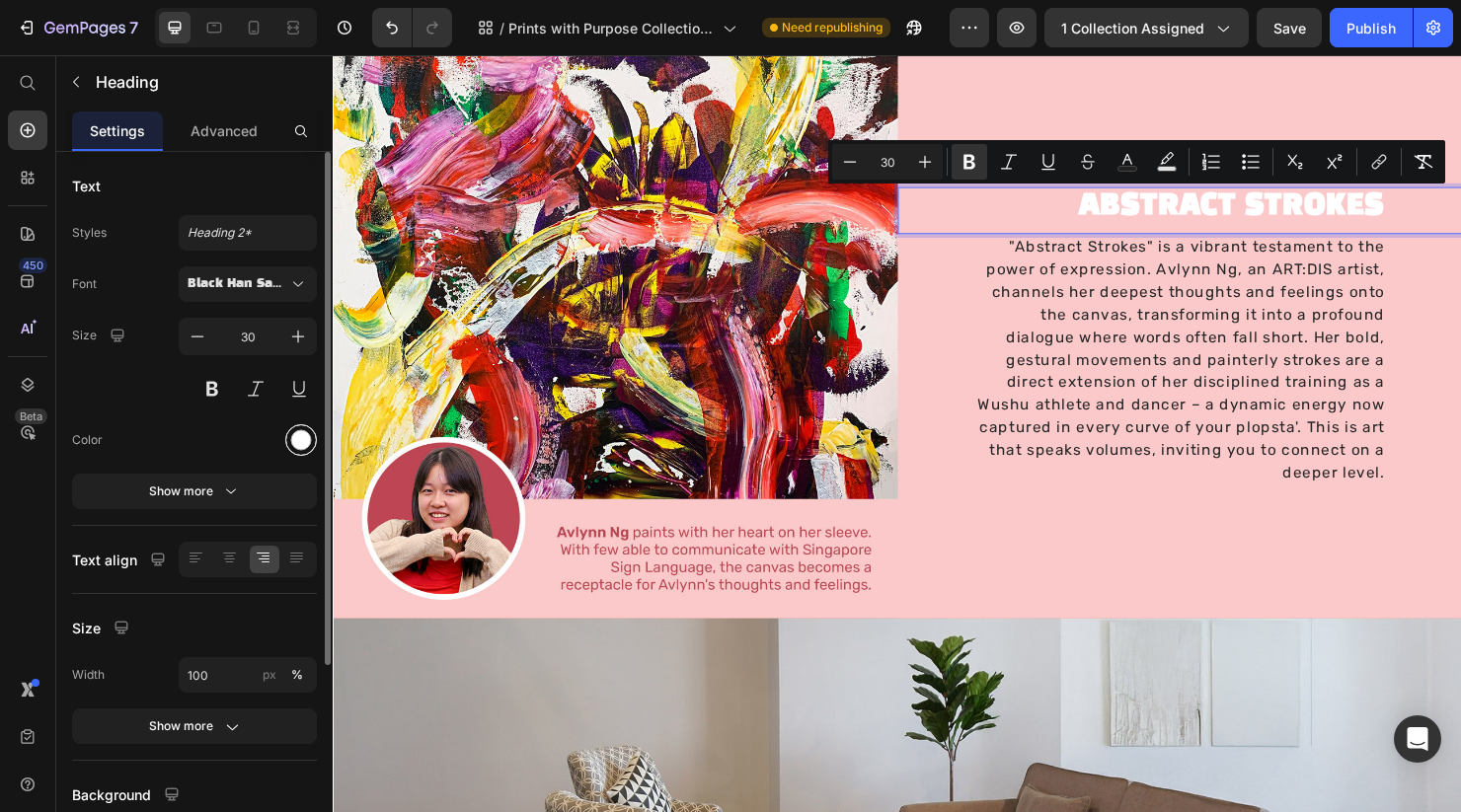 click at bounding box center (301, 440) 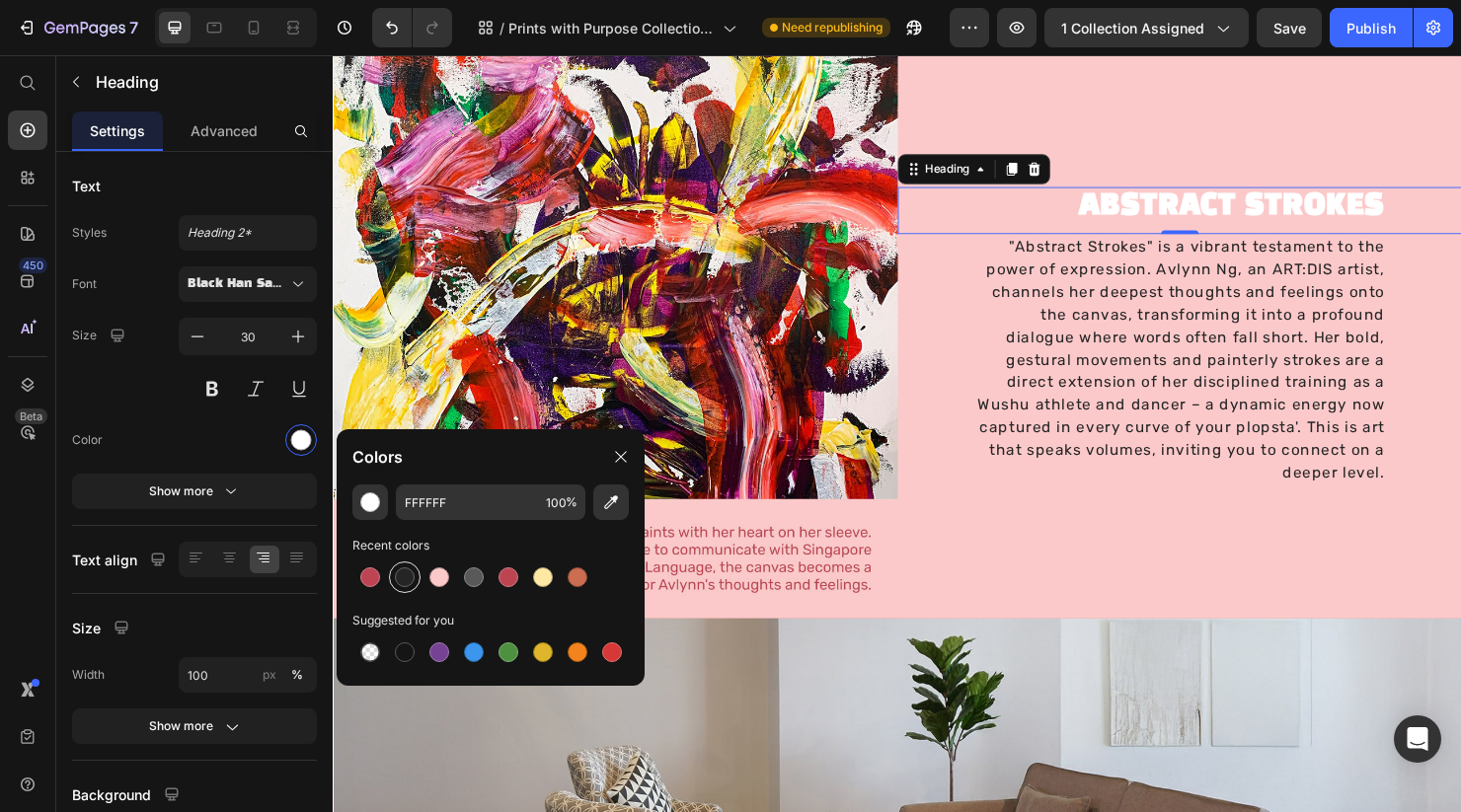 click at bounding box center (405, 577) 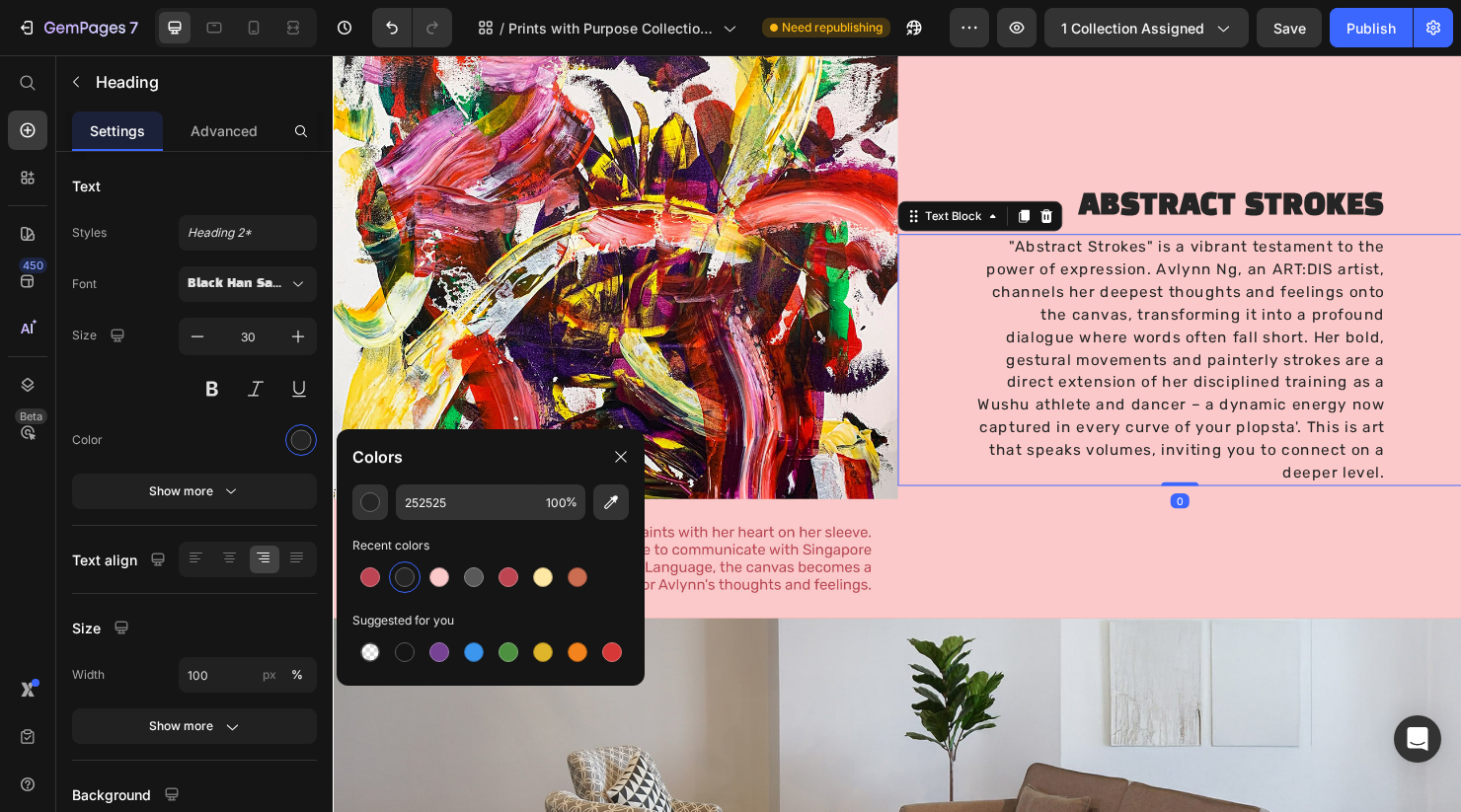 click on ""Abstract Strokes" is a vibrant testament to the power of expression. Avlynn Ng, an ART:DIS artist, channels her deepest thoughts and feelings onto the canvas, transforming it into a profound dialogue where words often fall short. Her bold, gestural movements and painterly strokes are a direct extension of her disciplined training as a Wushu athlete and dancer – a dynamic energy now captured in every curve of your plopsta'. This is art that speaks volumes, inviting you to connect on a deeper level." at bounding box center [1221, 375] 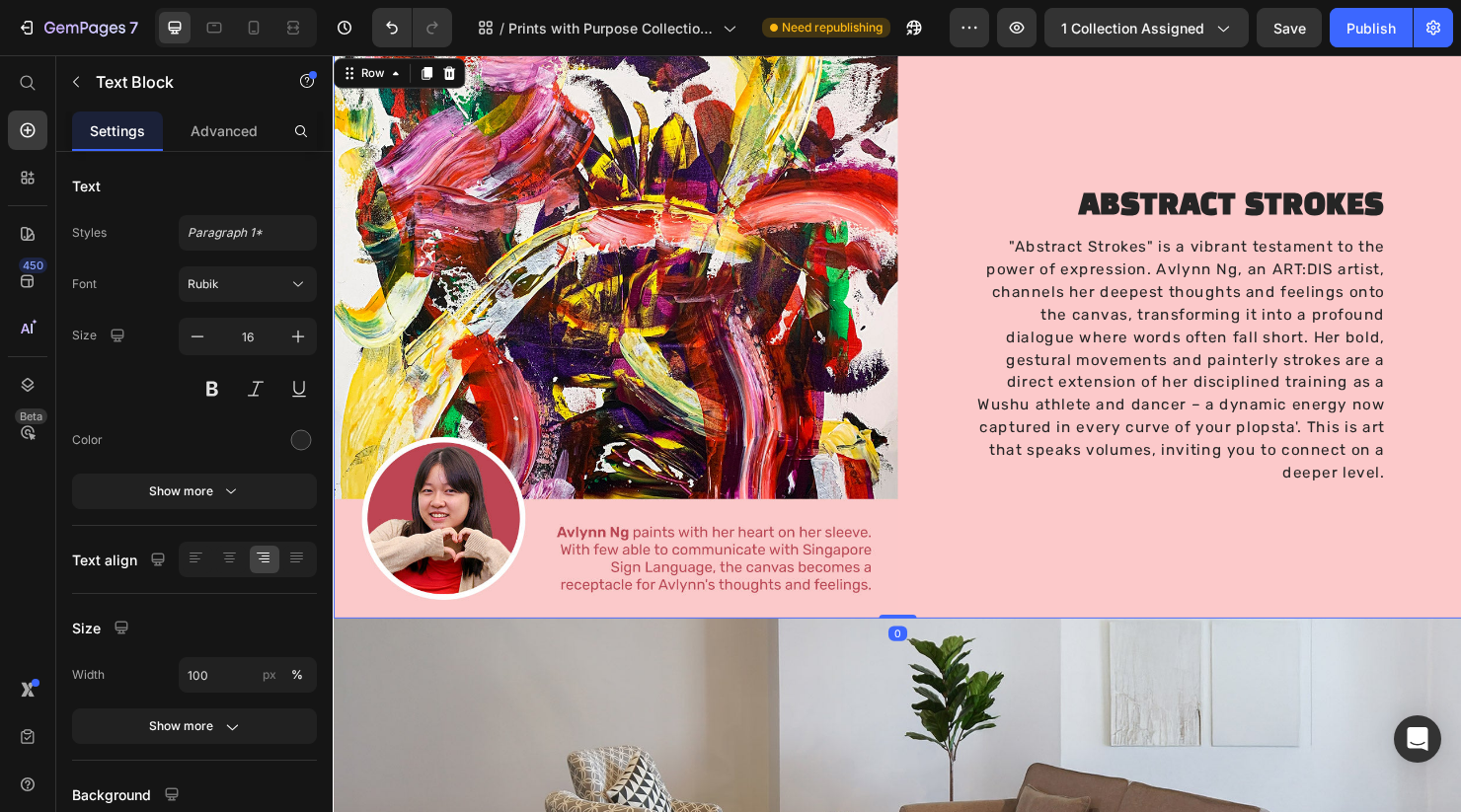 click on "⁠⁠⁠⁠⁠⁠⁠ ABSTRACT STROKES Heading "Abstract Strokes" is a vibrant testament to the power of expression. Avlynn Ng, an ART:DIS artist, channels her deepest thoughts and feelings onto the canvas, transforming it into a profound dialogue where words often fall short. Her bold, gestural movements and painterly strokes are a direct extension of her disciplined training as a Wushu athlete and dancer – a dynamic energy now captured in every curve of your plopsta'. This is art that speaks volumes, inviting you to connect on a deeper level. Text Block" at bounding box center [1221, 350] 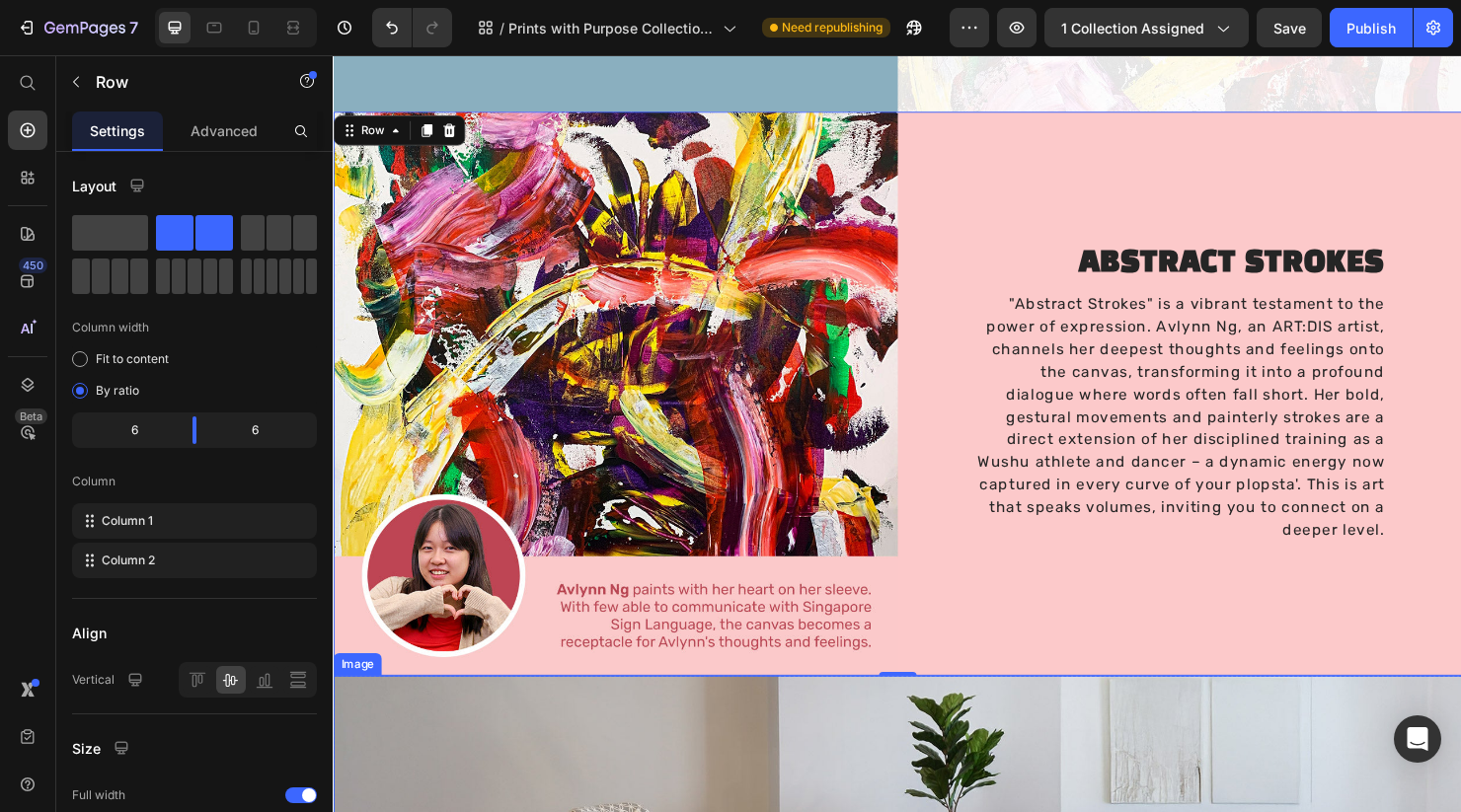 scroll, scrollTop: 2002, scrollLeft: 0, axis: vertical 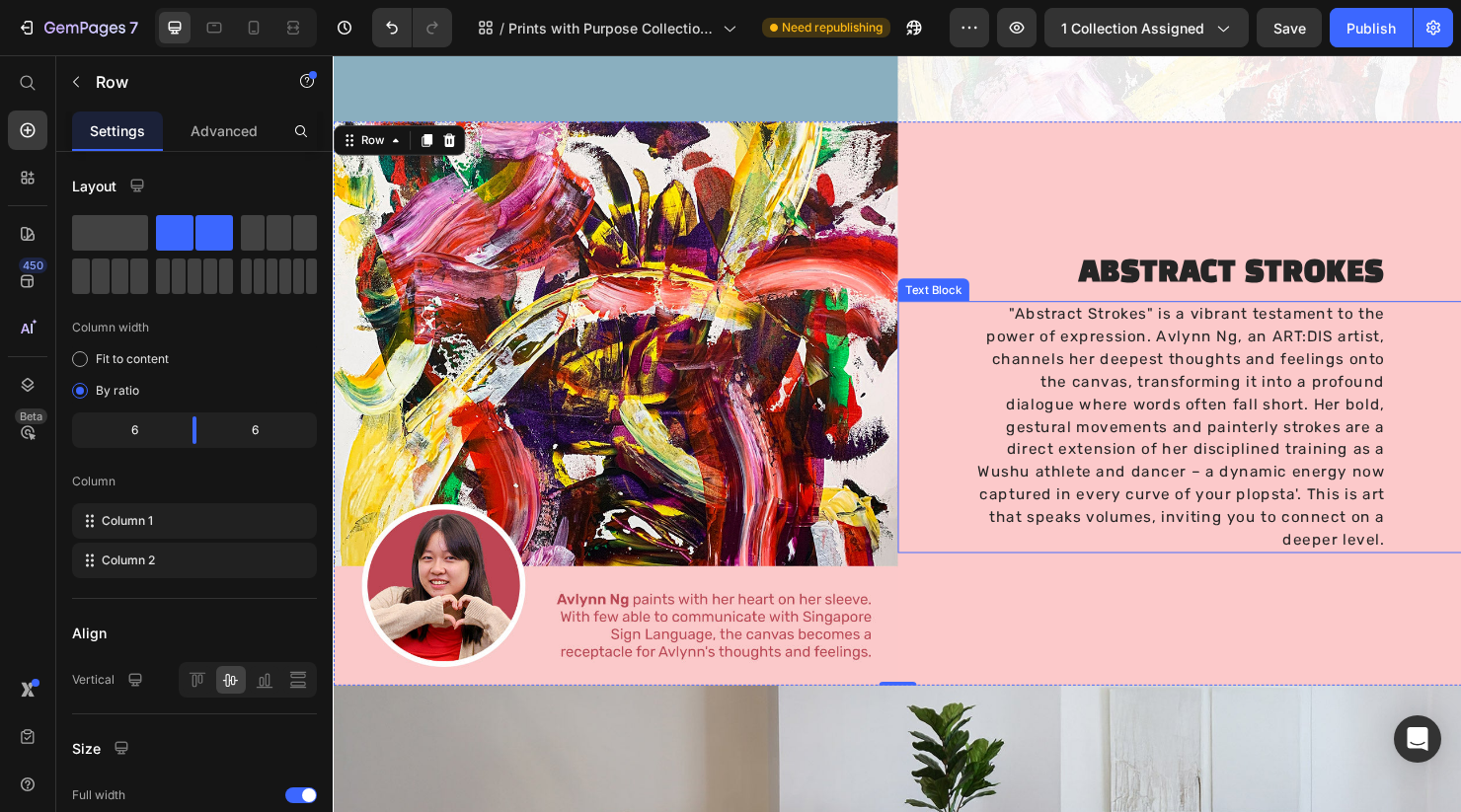 click on ""Abstract Strokes" is a vibrant testament to the power of expression. Avlynn Ng, an ART:DIS artist, channels her deepest thoughts and feelings onto the canvas, transforming it into a profound dialogue where words often fall short. Her bold, gestural movements and painterly strokes are a direct extension of her disciplined training as a Wushu athlete and dancer – a dynamic energy now captured in every curve of your plopsta'. This is art that speaks volumes, inviting you to connect on a deeper level." at bounding box center [1221, 445] 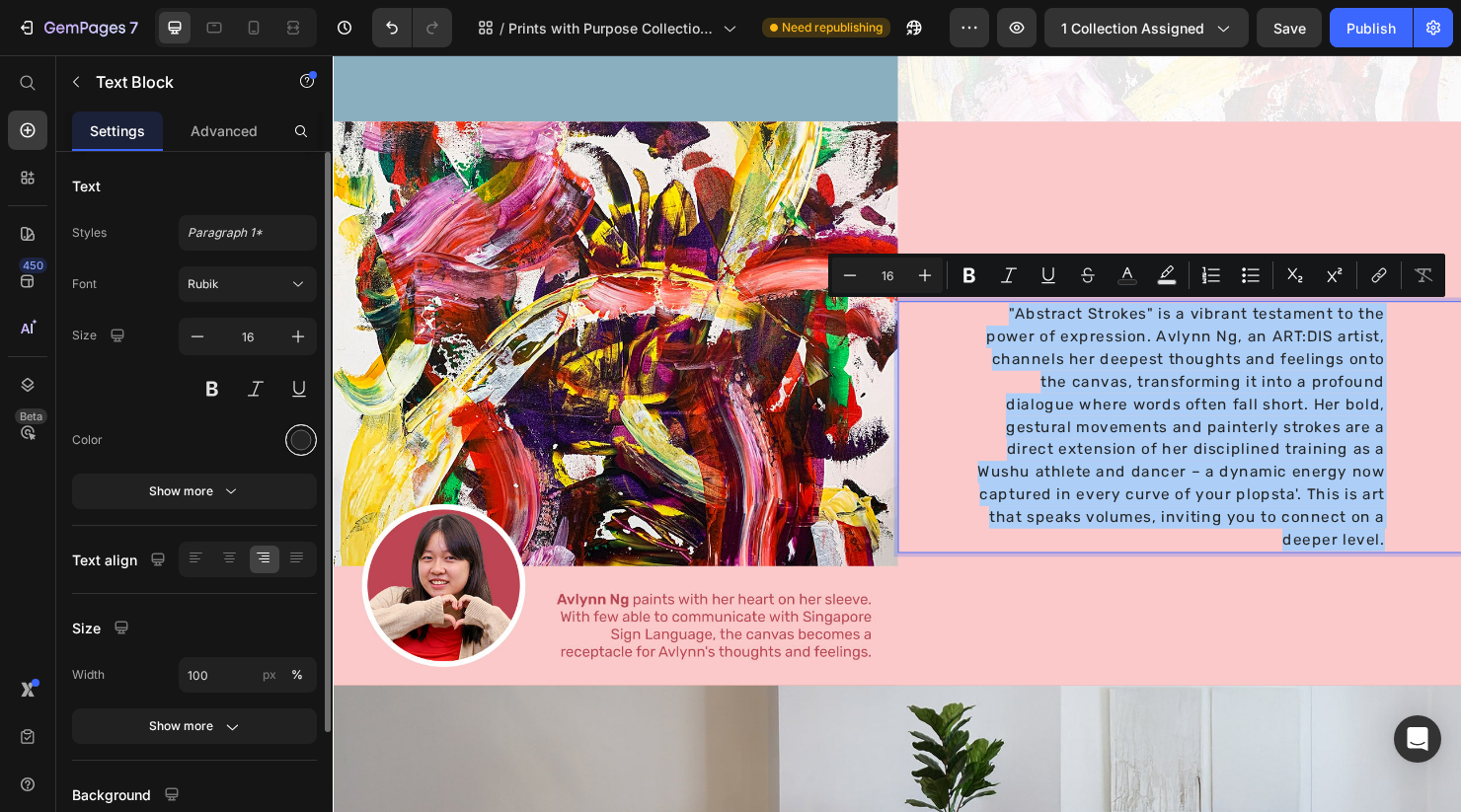 click at bounding box center (301, 440) 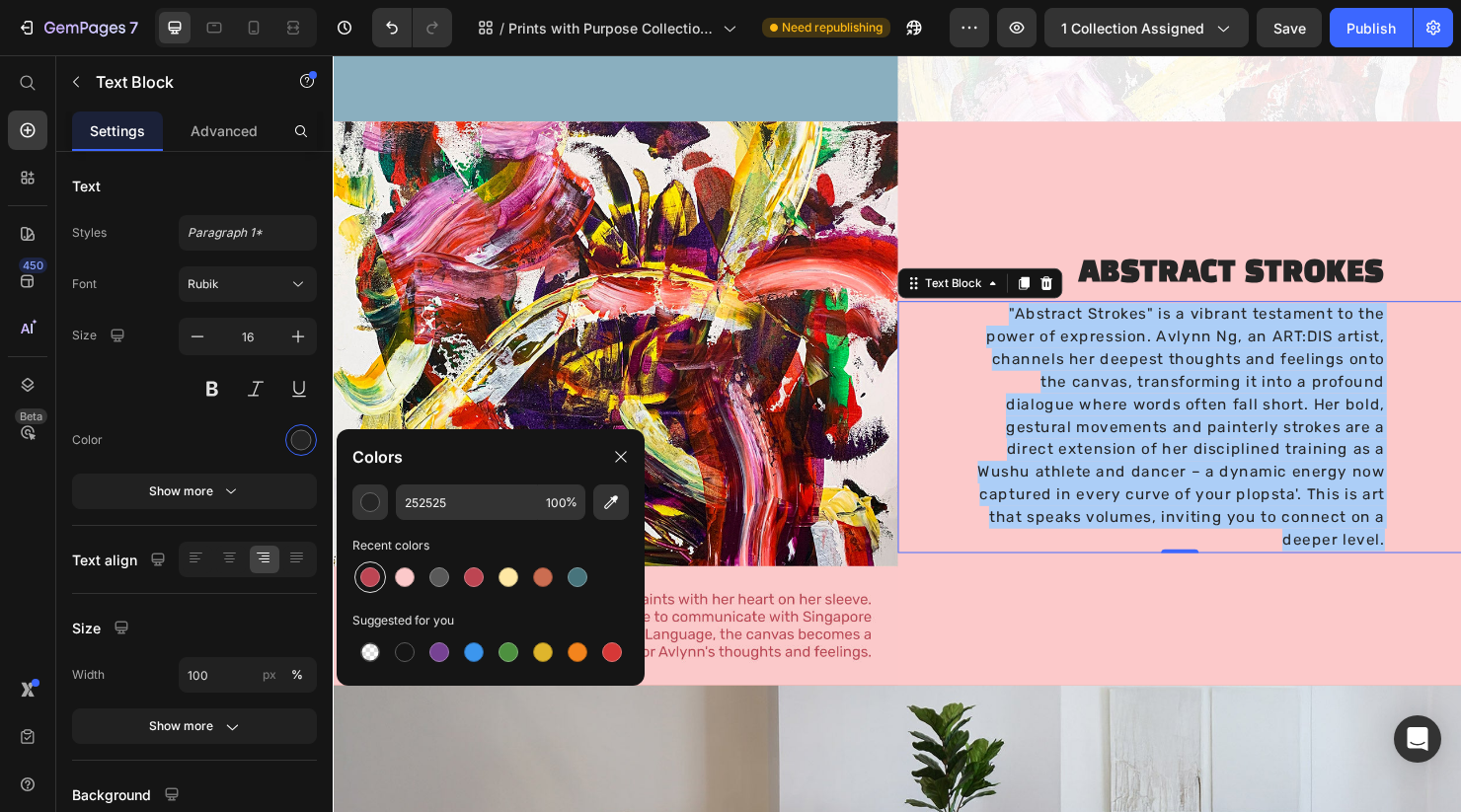click at bounding box center [370, 577] 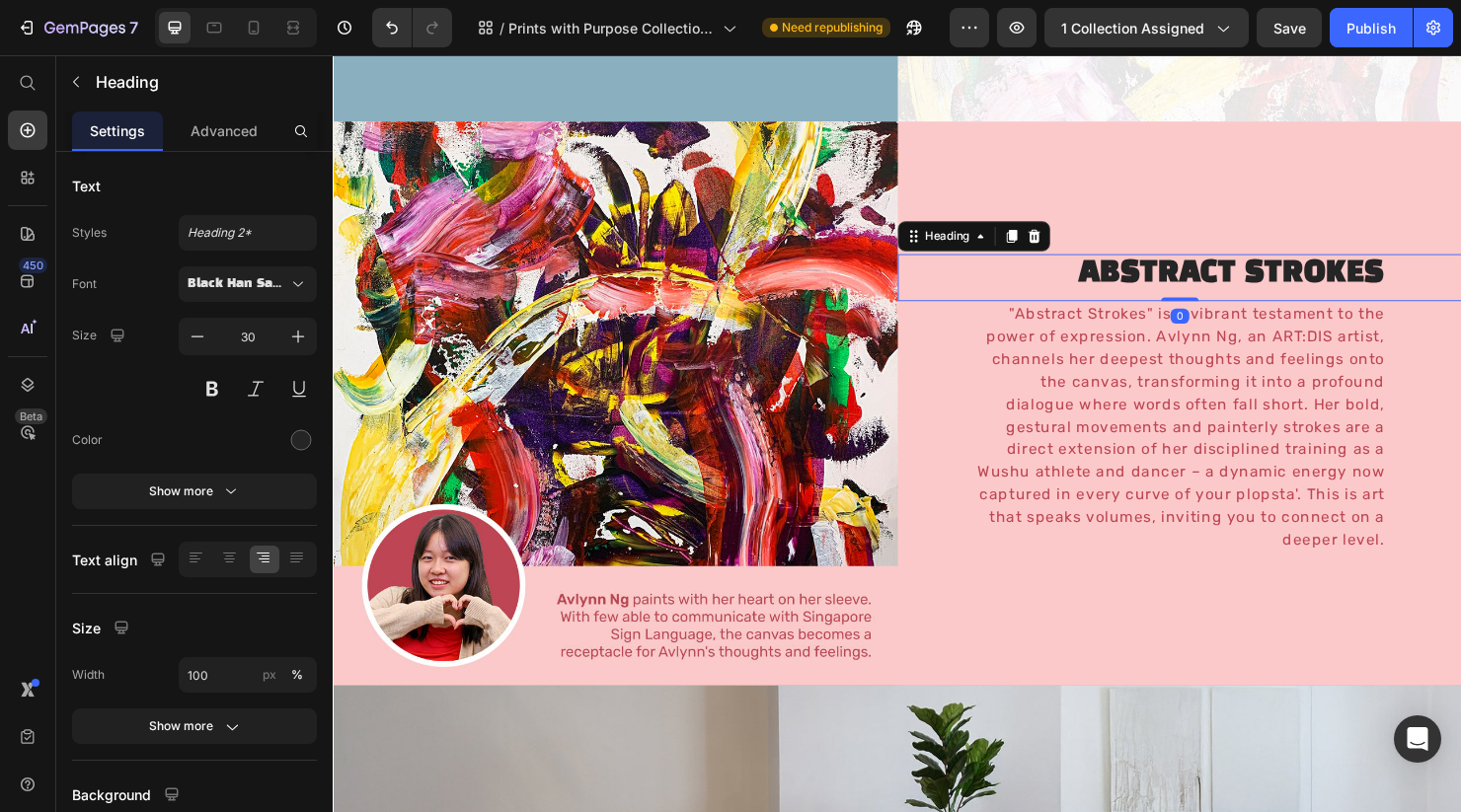 click on "⁠⁠⁠⁠⁠⁠⁠ ABSTRACT STROKES" at bounding box center (1221, 283) 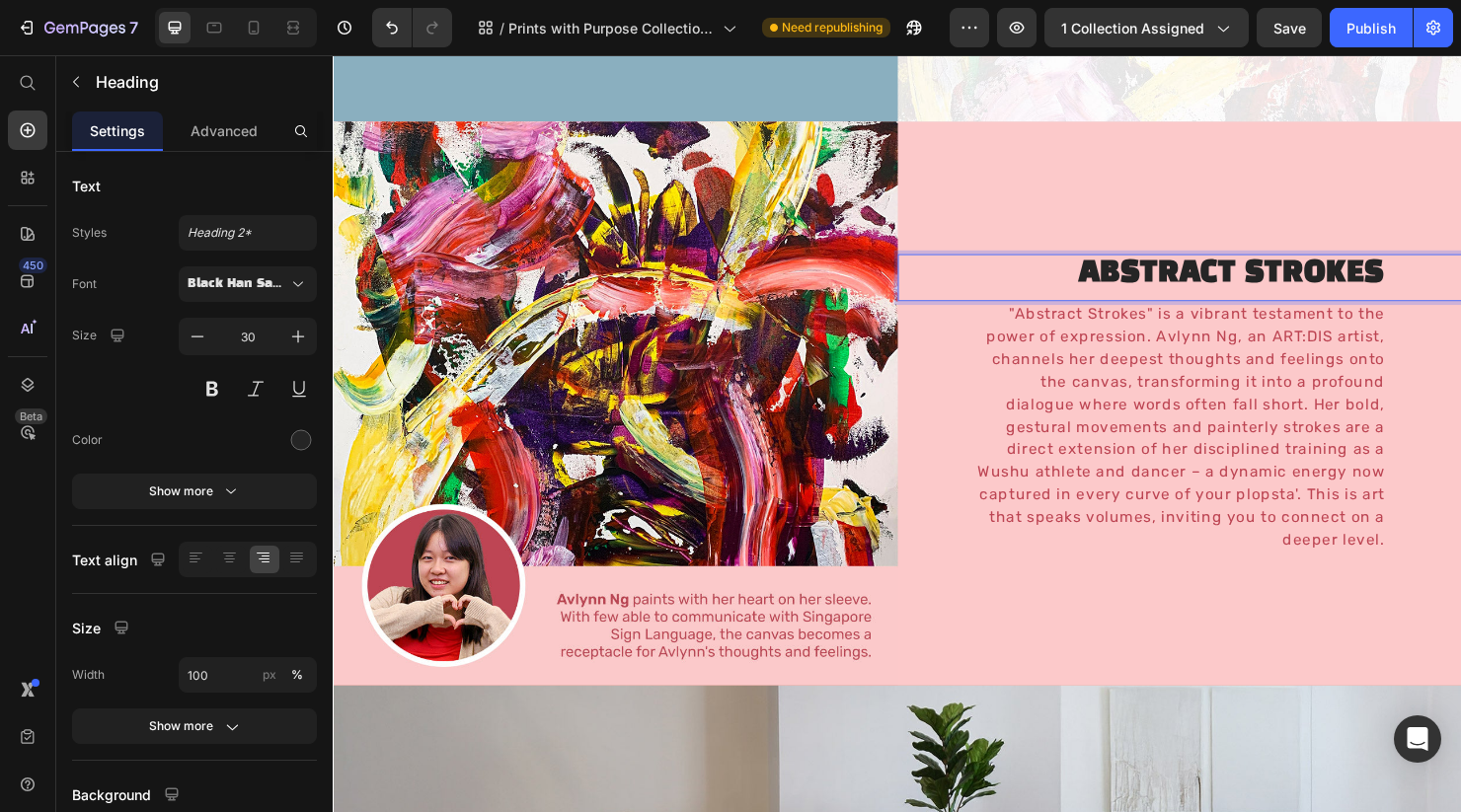 click on "ABSTRACT STROKES" at bounding box center (1221, 283) 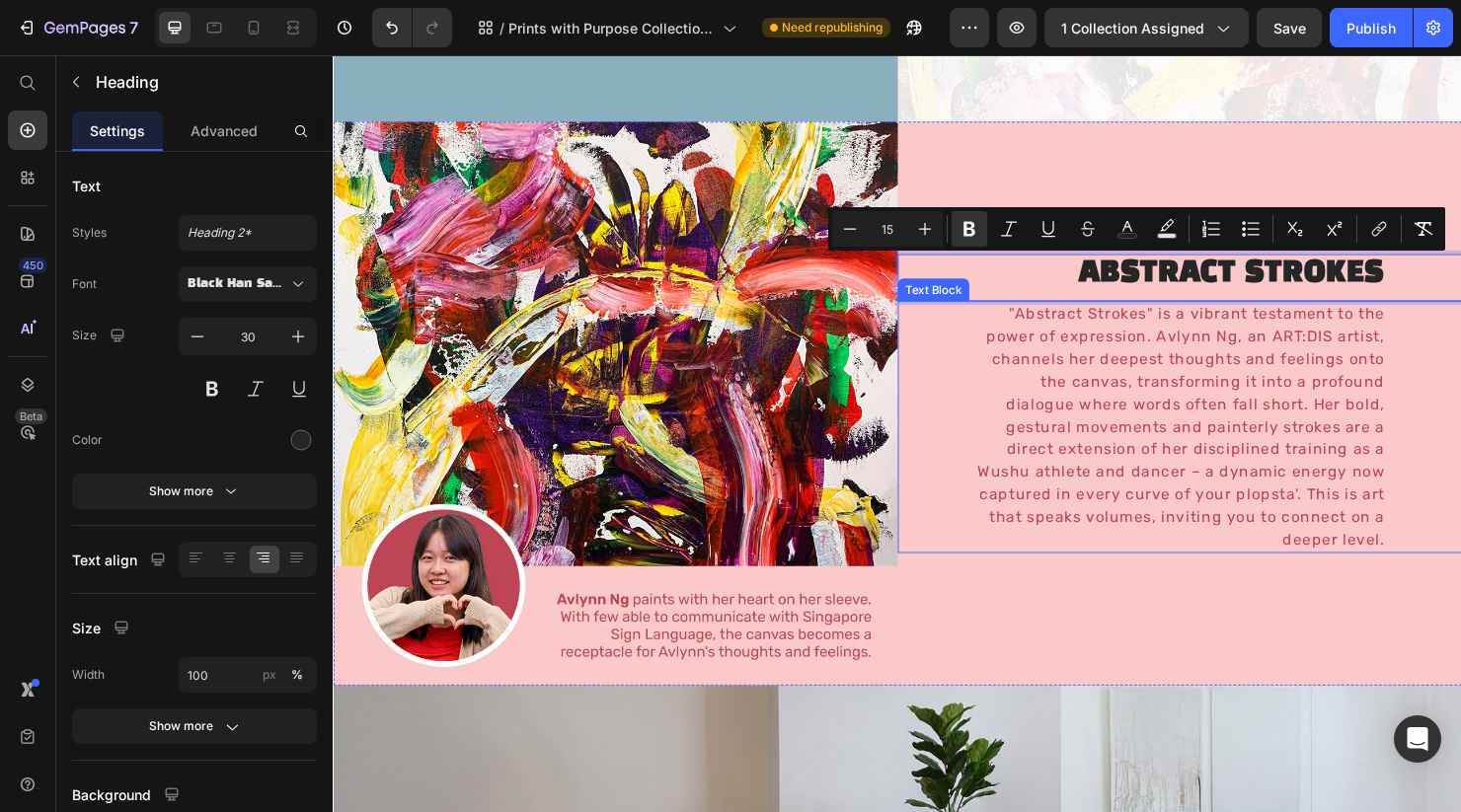 click on ""Abstract Strokes" is a vibrant testament to the power of expression. Avlynn Ng, an ART:DIS artist, channels her deepest thoughts and feelings onto the canvas, transforming it into a profound dialogue where words often fall short. Her bold, gestural movements and painterly strokes are a direct extension of her disciplined training as a Wushu athlete and dancer – a dynamic energy now captured in every curve of your plopsta'. This is art that speaks volumes, inviting you to connect on a deeper level." at bounding box center (1221, 445) 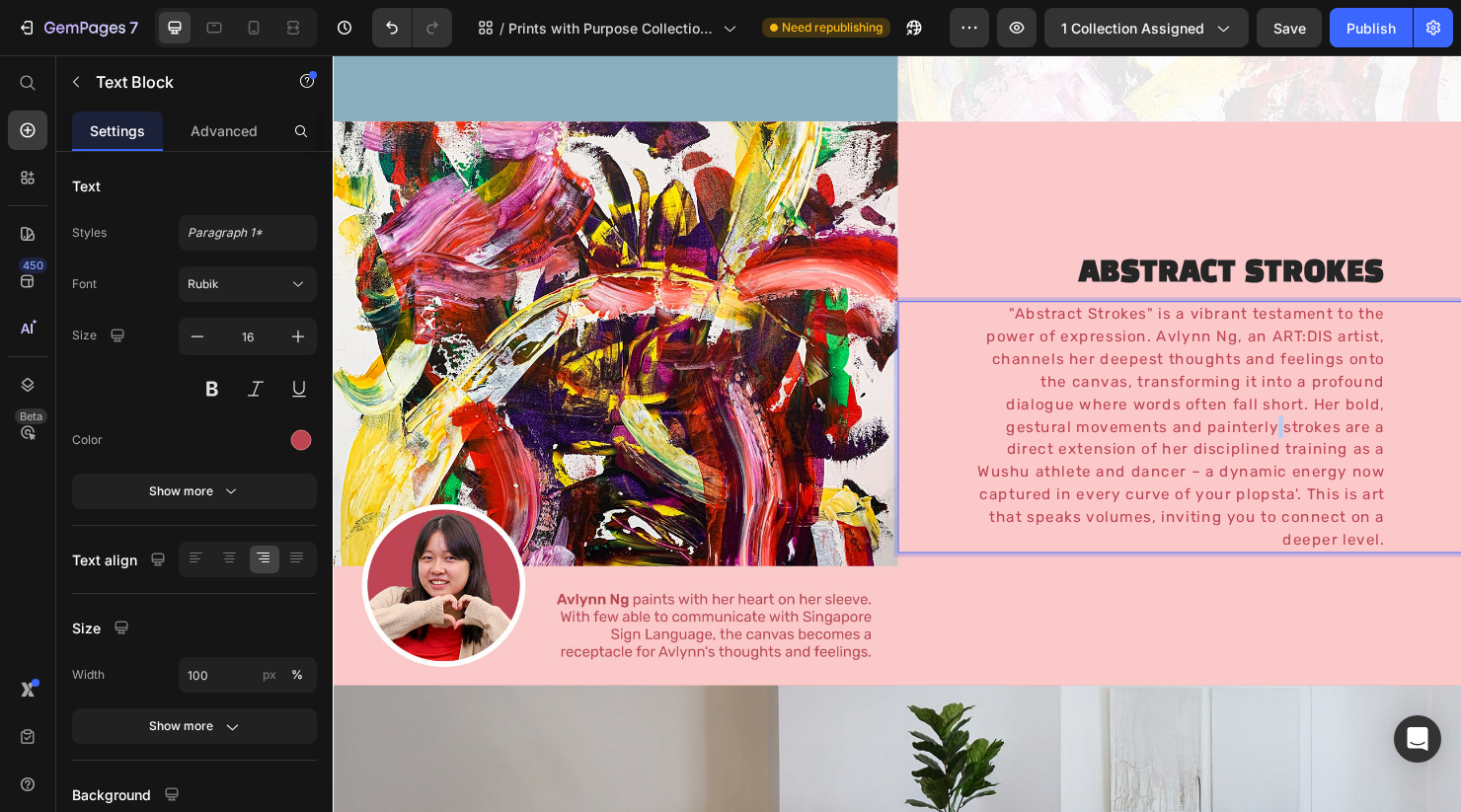 click on ""Abstract Strokes" is a vibrant testament to the power of expression. Avlynn Ng, an ART:DIS artist, channels her deepest thoughts and feelings onto the canvas, transforming it into a profound dialogue where words often fall short. Her bold, gestural movements and painterly strokes are a direct extension of her disciplined training as a Wushu athlete and dancer – a dynamic energy now captured in every curve of your plopsta'. This is art that speaks volumes, inviting you to connect on a deeper level." at bounding box center (1221, 445) 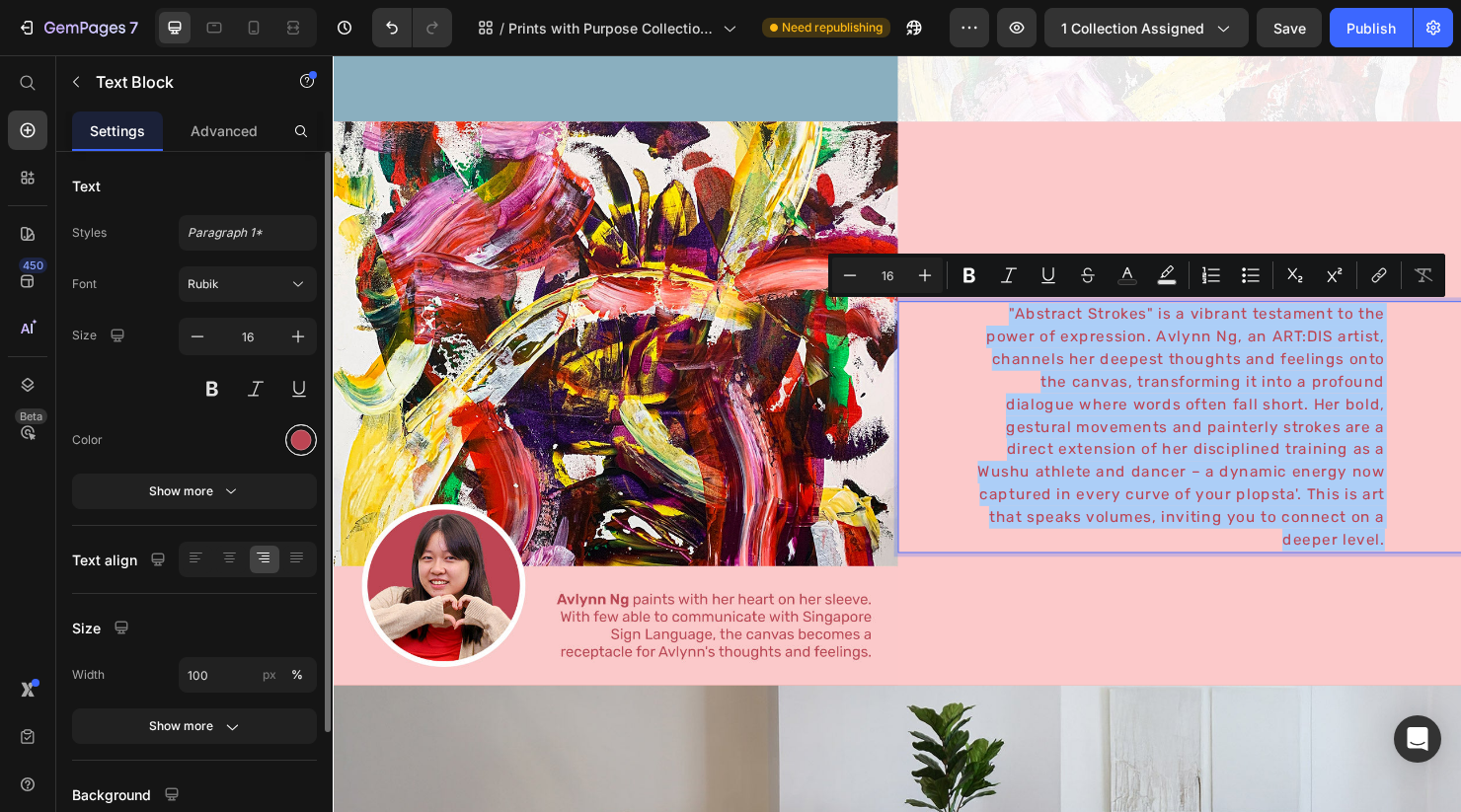 click at bounding box center [301, 440] 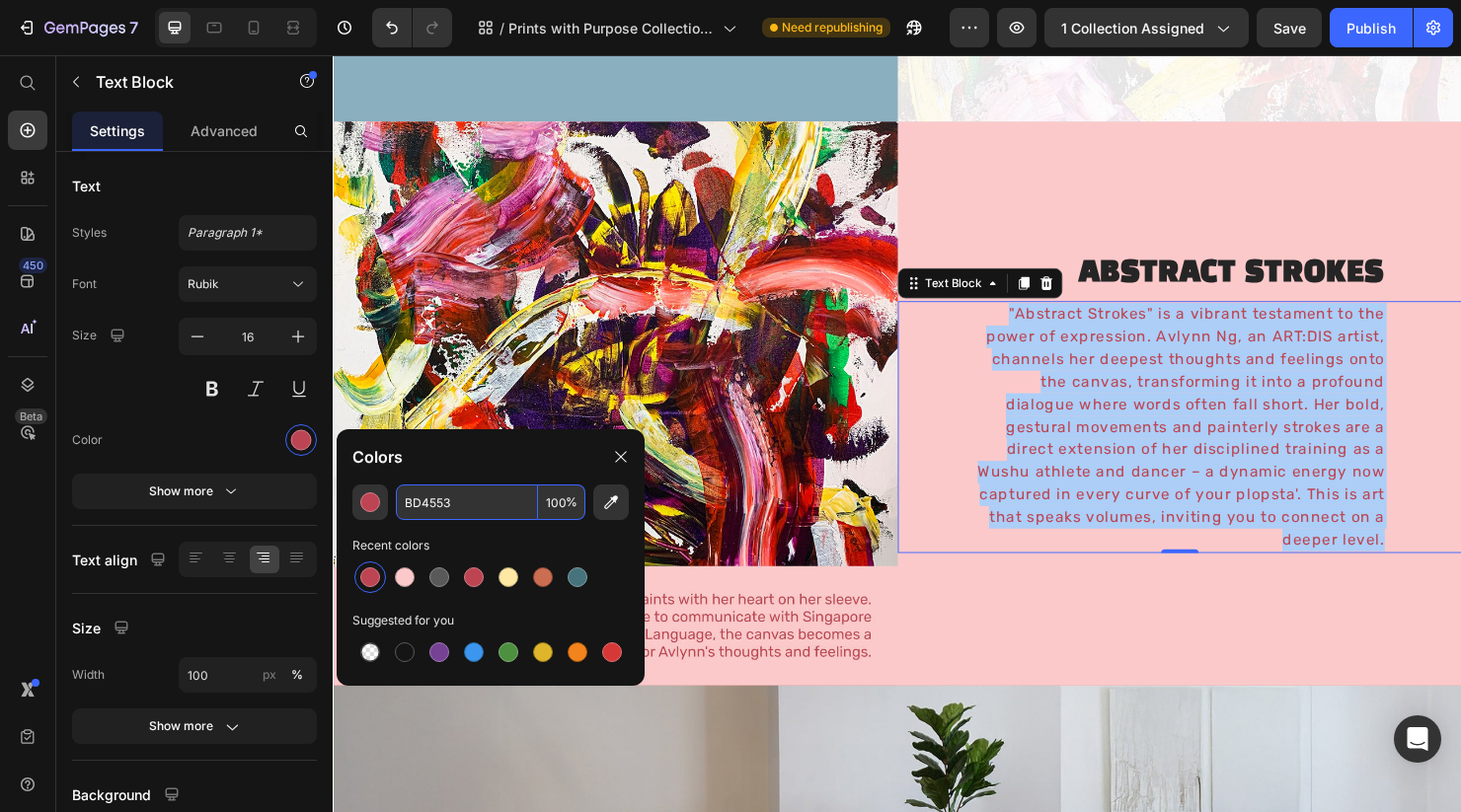 click on "BD4553" at bounding box center (467, 502) 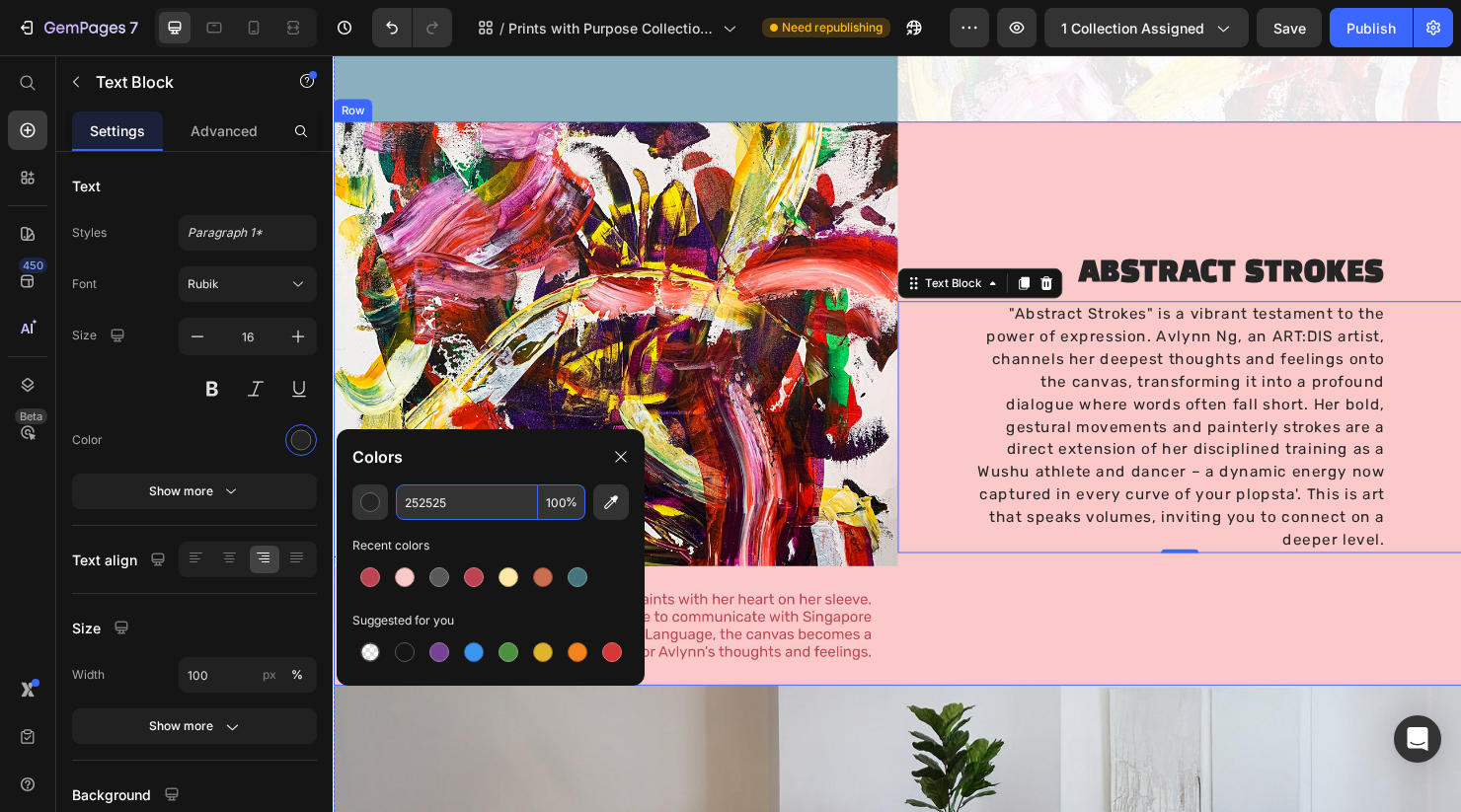 click on "⁠⁠⁠⁠⁠⁠⁠ ABSTRACT STROKES Heading "Abstract Strokes" is a vibrant testament to the power of expression. Avlynn Ng, an ART:DIS artist, channels her deepest thoughts and feelings onto the canvas, transforming it into a profound dialogue where words often fall short. Her bold, gestural movements and painterly strokes are a direct extension of her disciplined training as a Wushu athlete and dancer – a dynamic energy now captured in every curve of your plopsta'. This is art that speaks volumes, inviting you to connect on a deeper level. Text Block   0" at bounding box center [1221, 420] 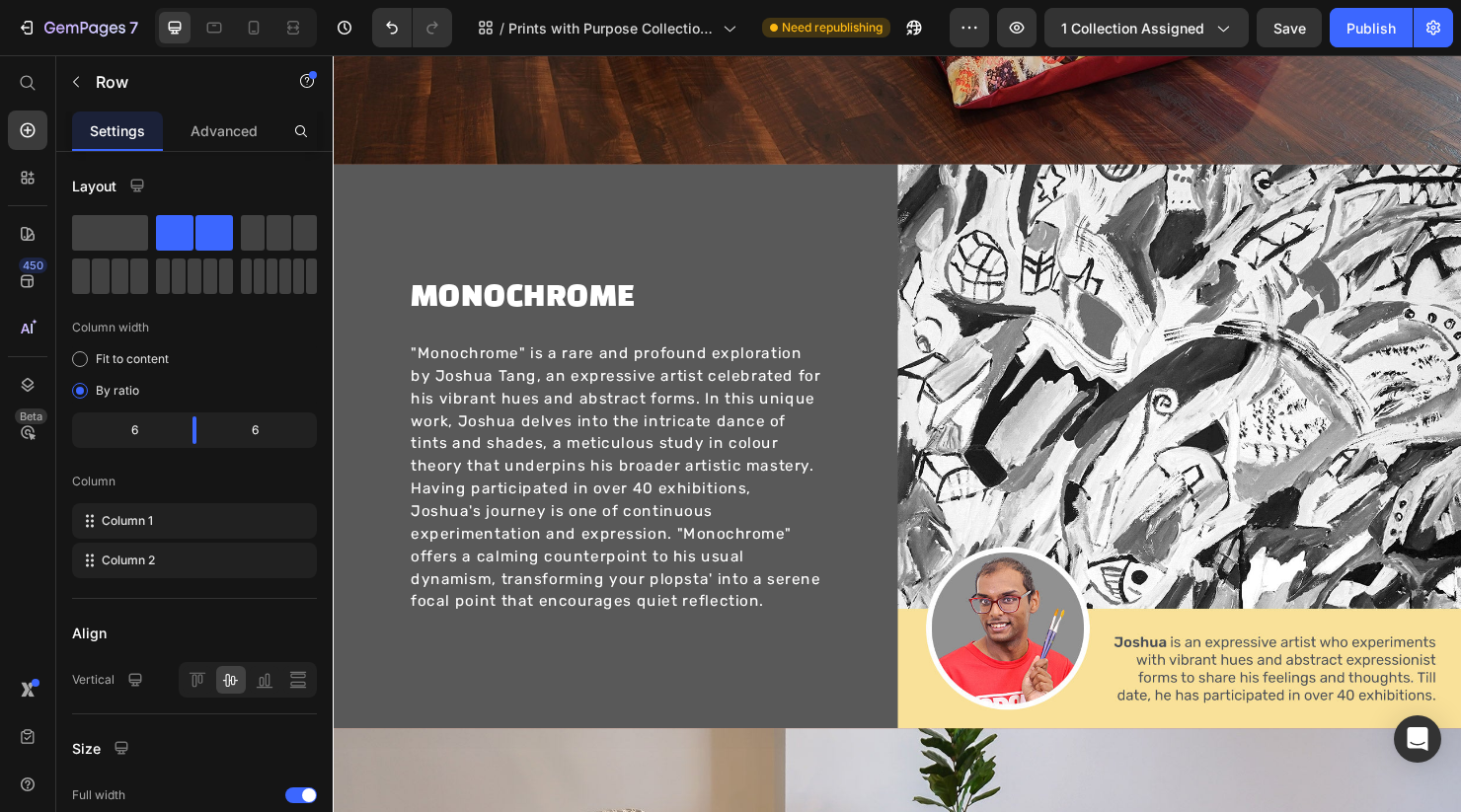 scroll, scrollTop: 3221, scrollLeft: 0, axis: vertical 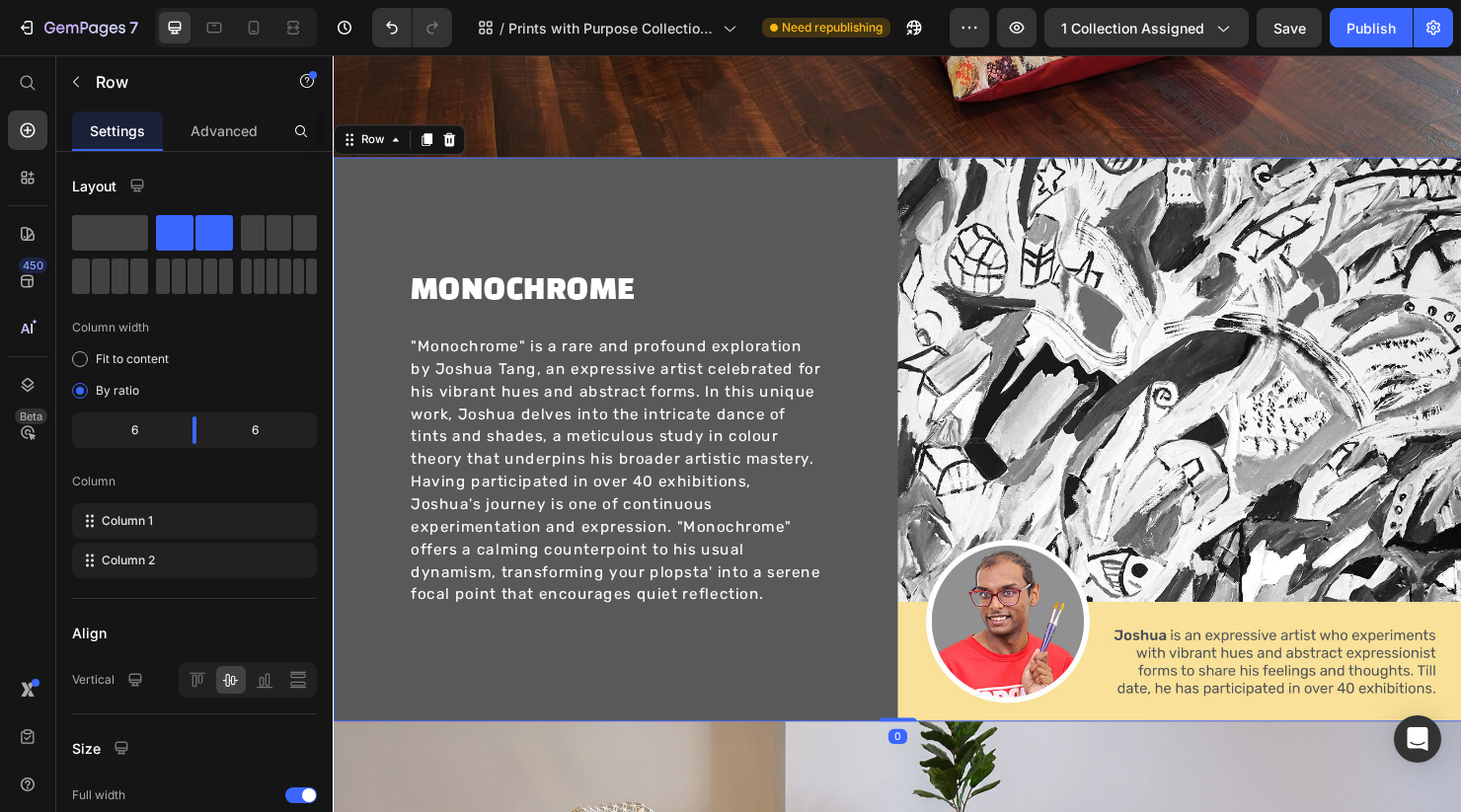 click on "MONOCHROME Heading "Monochrome" is a rare and profound exploration by Joshua Tang, an expressive artist celebrated for his vibrant hues and abstract forms. In this unique work, Joshua delves into the intricate dance of tints and shades, a meticulous study in colour theory that underpins his broader artistic mastery. Having participated in over 40 exhibitions, Joshua's journey is one of continuous experimentation and expression. "Monochrome" offers a calming counterpoint to his usual dynamism, transforming your plopsta' into a serene focal point that encourages quiet reflection. Text Block" at bounding box center [629, 459] 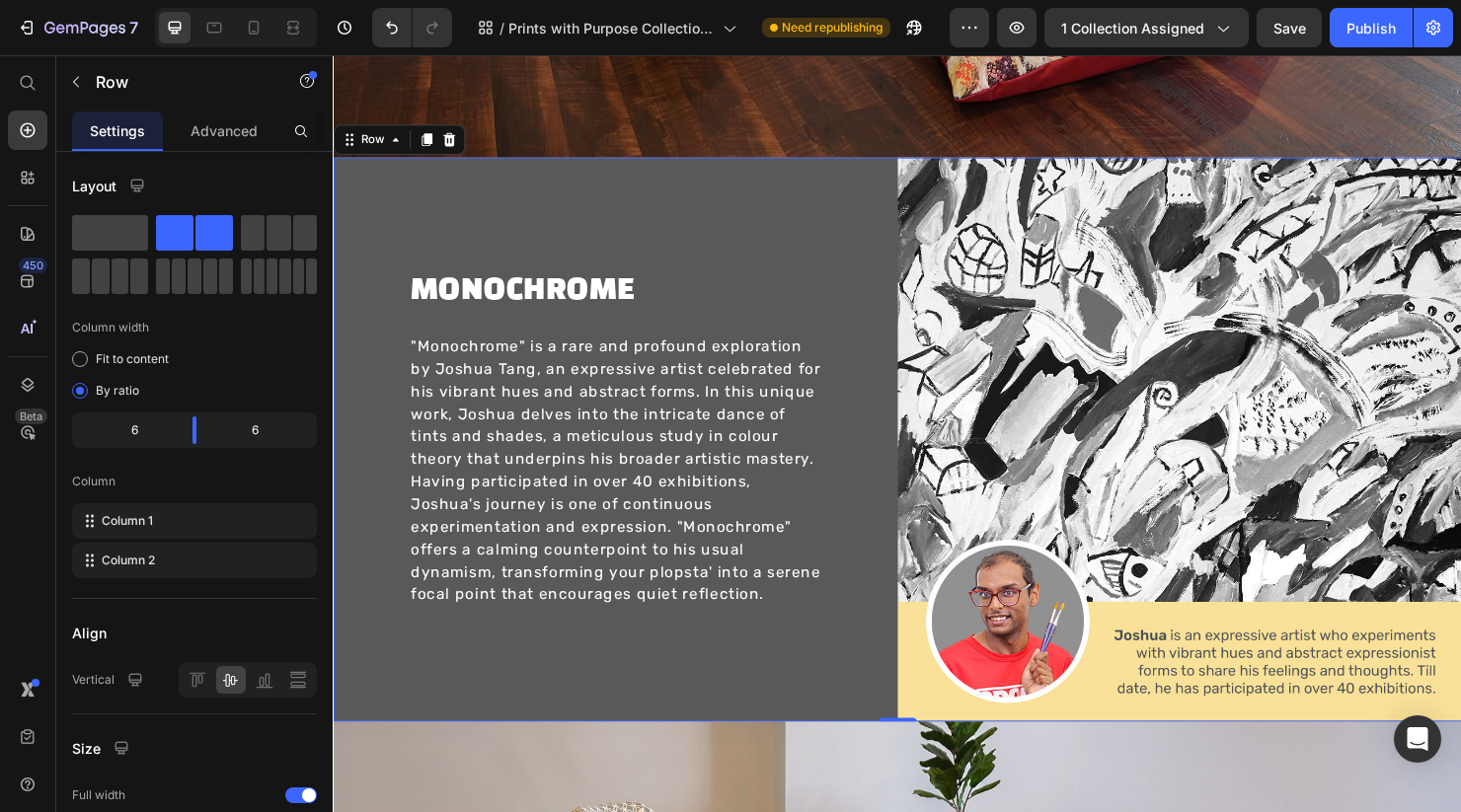 click on "MONOCHROME Heading "Monochrome" is a rare and profound exploration by Joshua Tang, an expressive artist celebrated for his vibrant hues and abstract forms. In this unique work, Joshua delves into the intricate dance of tints and shades, a meticulous study in colour theory that underpins his broader artistic mastery. Having participated in over 40 exhibitions, Joshua's journey is one of continuous experimentation and expression. "Monochrome" offers a calming counterpoint to his usual dynamism, transforming your plopsta' into a serene focal point that encourages quiet reflection. Text Block" at bounding box center [629, 459] 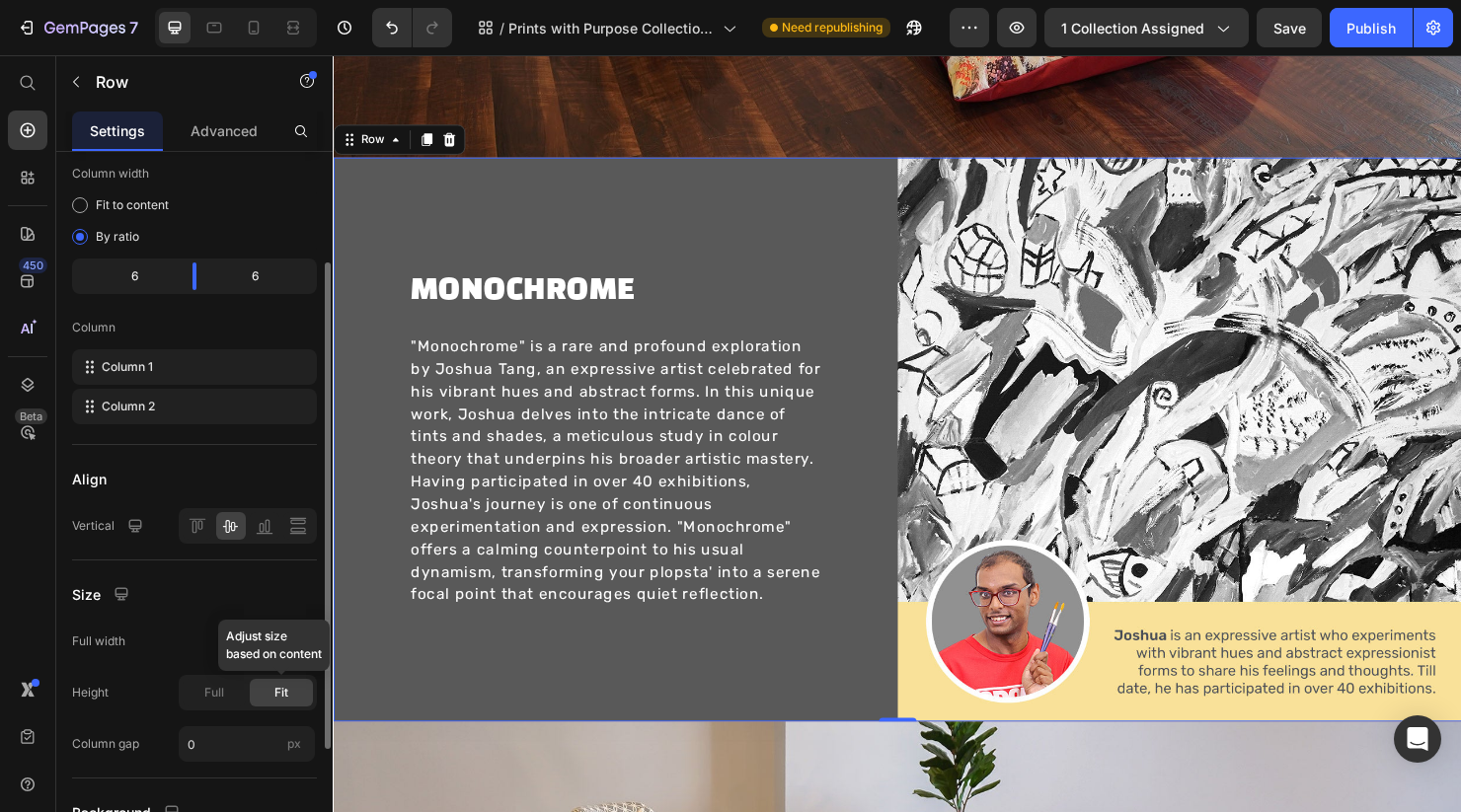 scroll, scrollTop: 338, scrollLeft: 0, axis: vertical 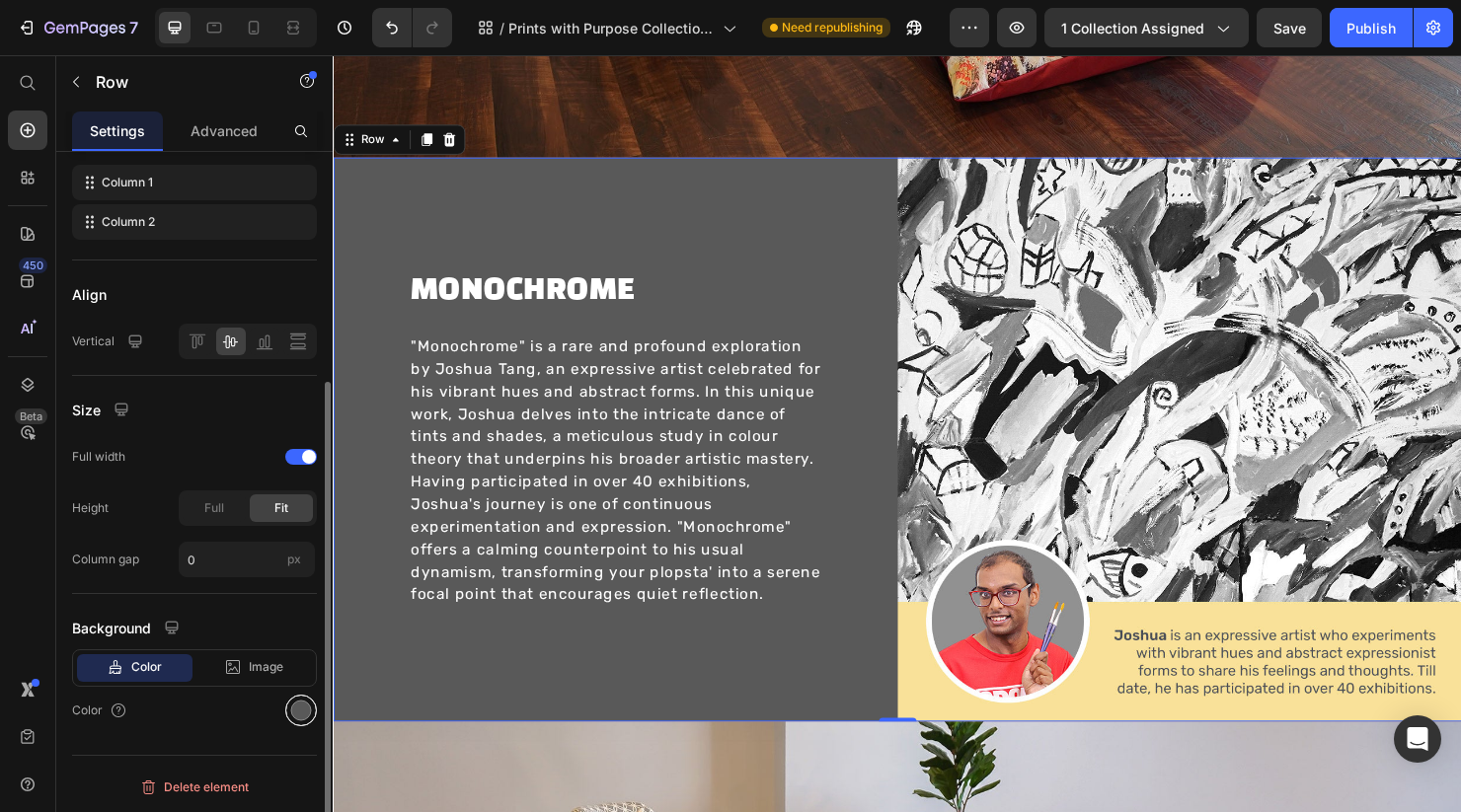 click at bounding box center [301, 710] 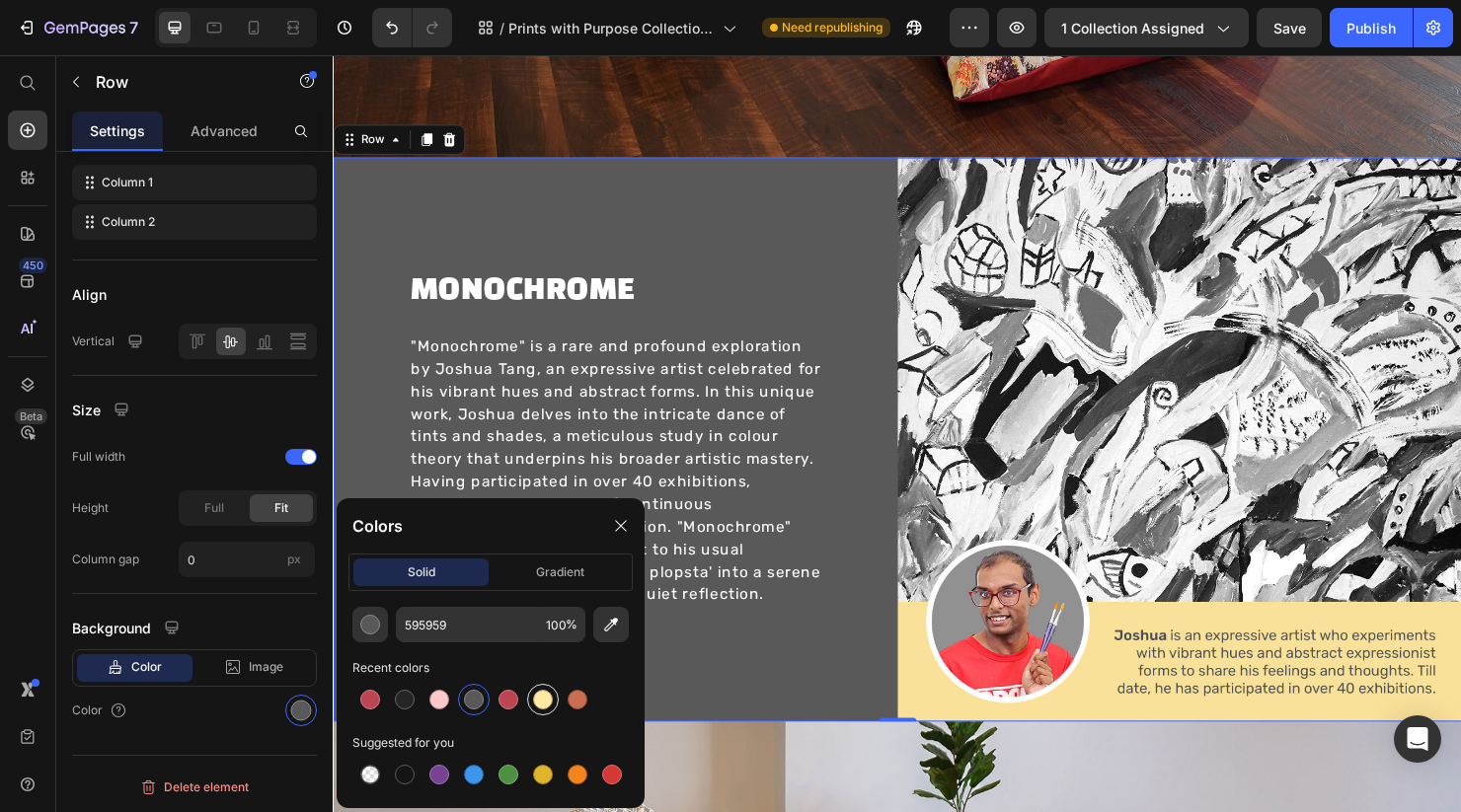 click at bounding box center [543, 700] 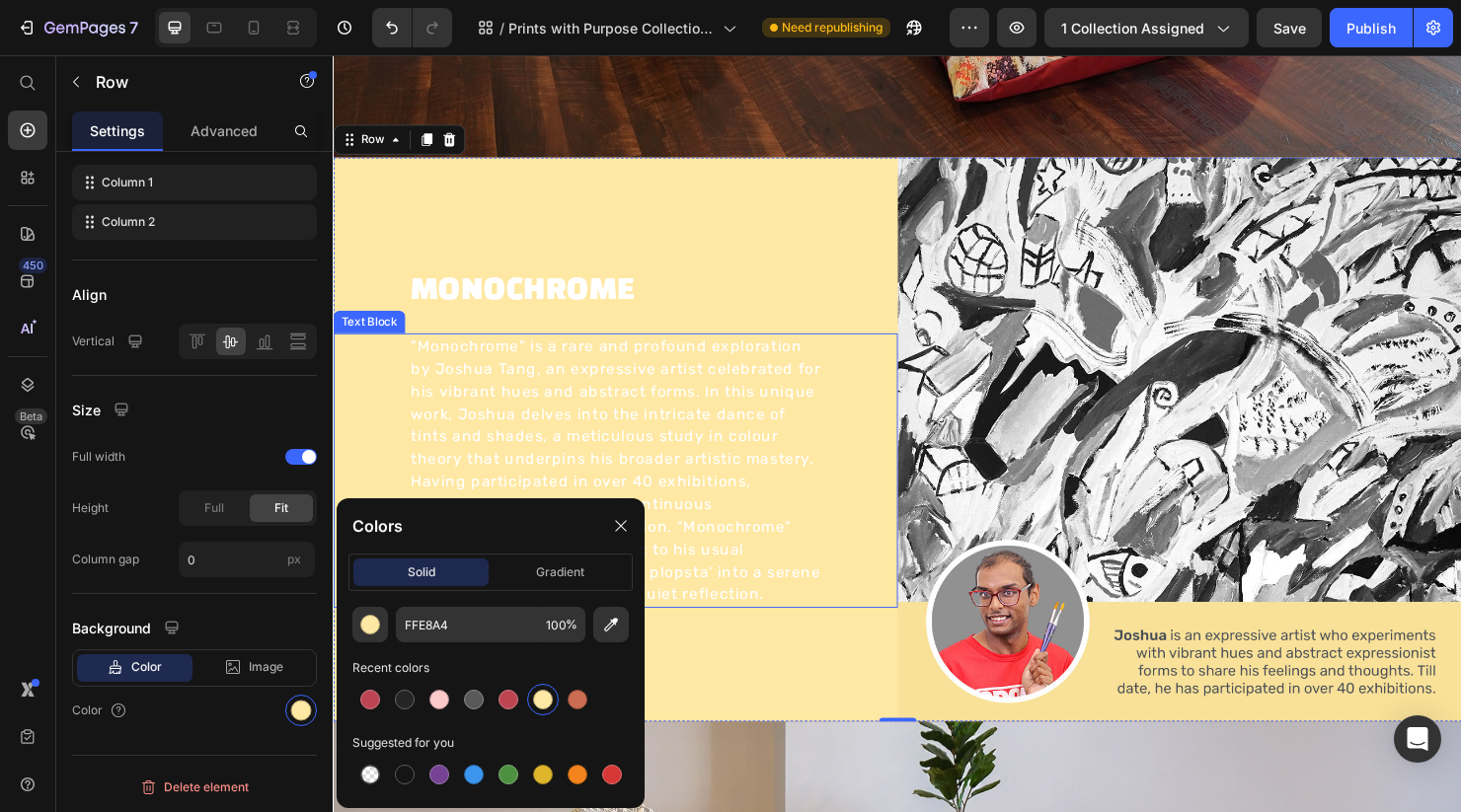 click on ""Monochrome" is a rare and profound exploration by Joshua Tang, an expressive artist celebrated for his vibrant hues and abstract forms. In this unique work, Joshua delves into the intricate dance of tints and shades, a meticulous study in colour theory that underpins his broader artistic mastery. Having participated in over 40 exhibitions, Joshua's journey is one of continuous experimentation and expression. "Monochrome" offers a calming counterpoint to his usual dynamism, transforming your plopsta' into a serene focal point that encourages quiet reflection." at bounding box center [629, 491] 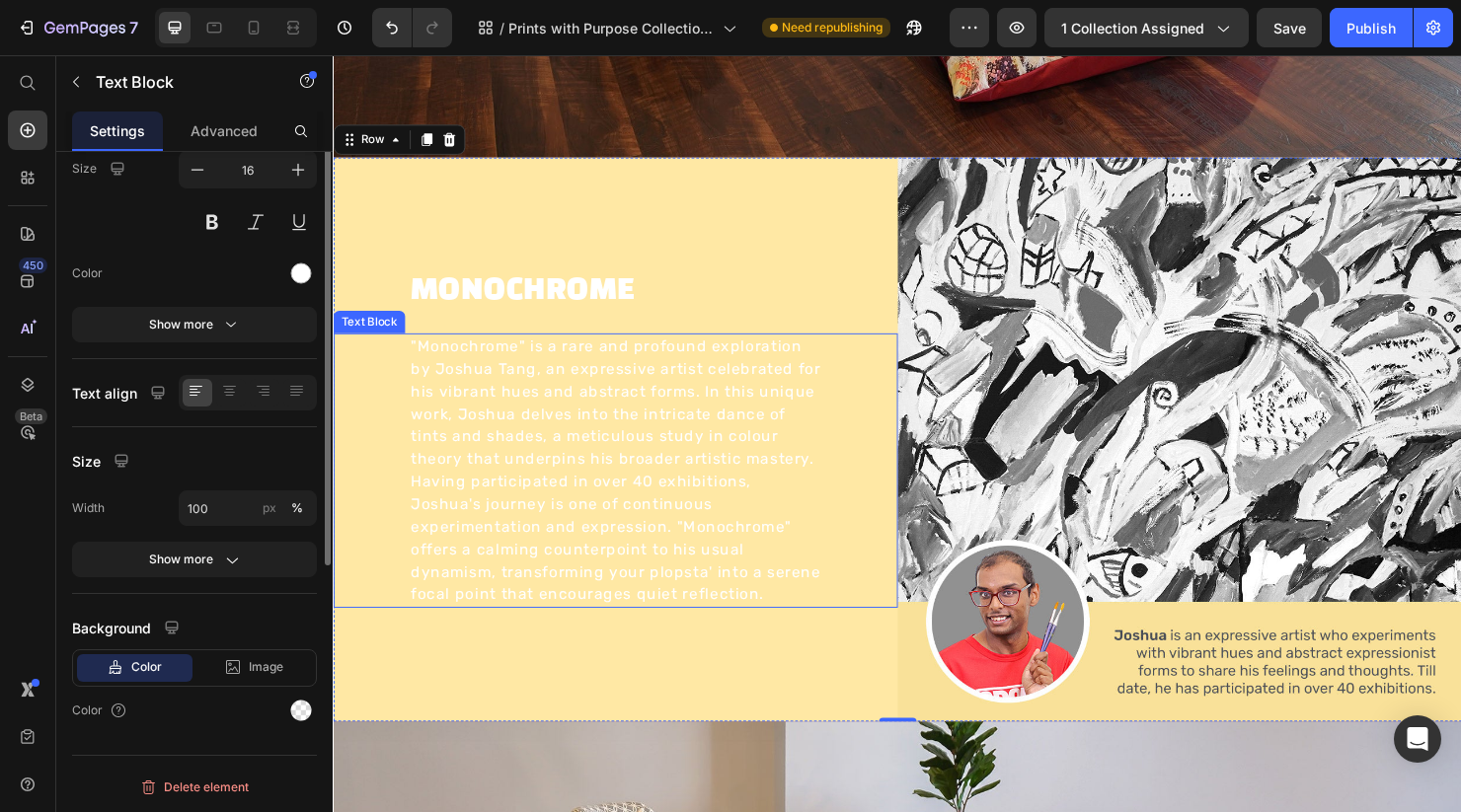scroll, scrollTop: 0, scrollLeft: 0, axis: both 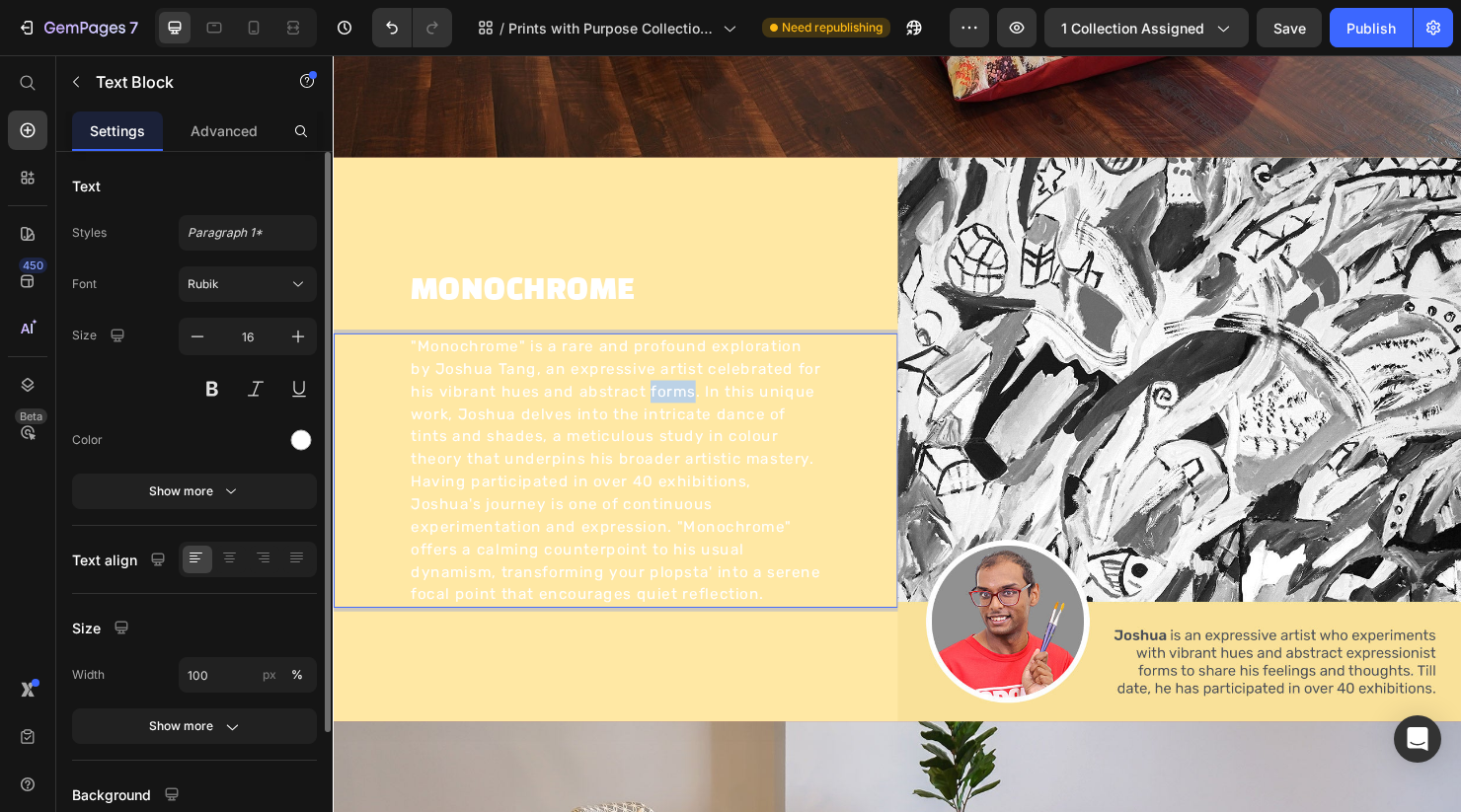 click on ""Monochrome" is a rare and profound exploration by Joshua Tang, an expressive artist celebrated for his vibrant hues and abstract forms. In this unique work, Joshua delves into the intricate dance of tints and shades, a meticulous study in colour theory that underpins his broader artistic mastery. Having participated in over 40 exhibitions, Joshua's journey is one of continuous experimentation and expression. "Monochrome" offers a calming counterpoint to his usual dynamism, transforming your plopsta' into a serene focal point that encourages quiet reflection." at bounding box center [629, 491] 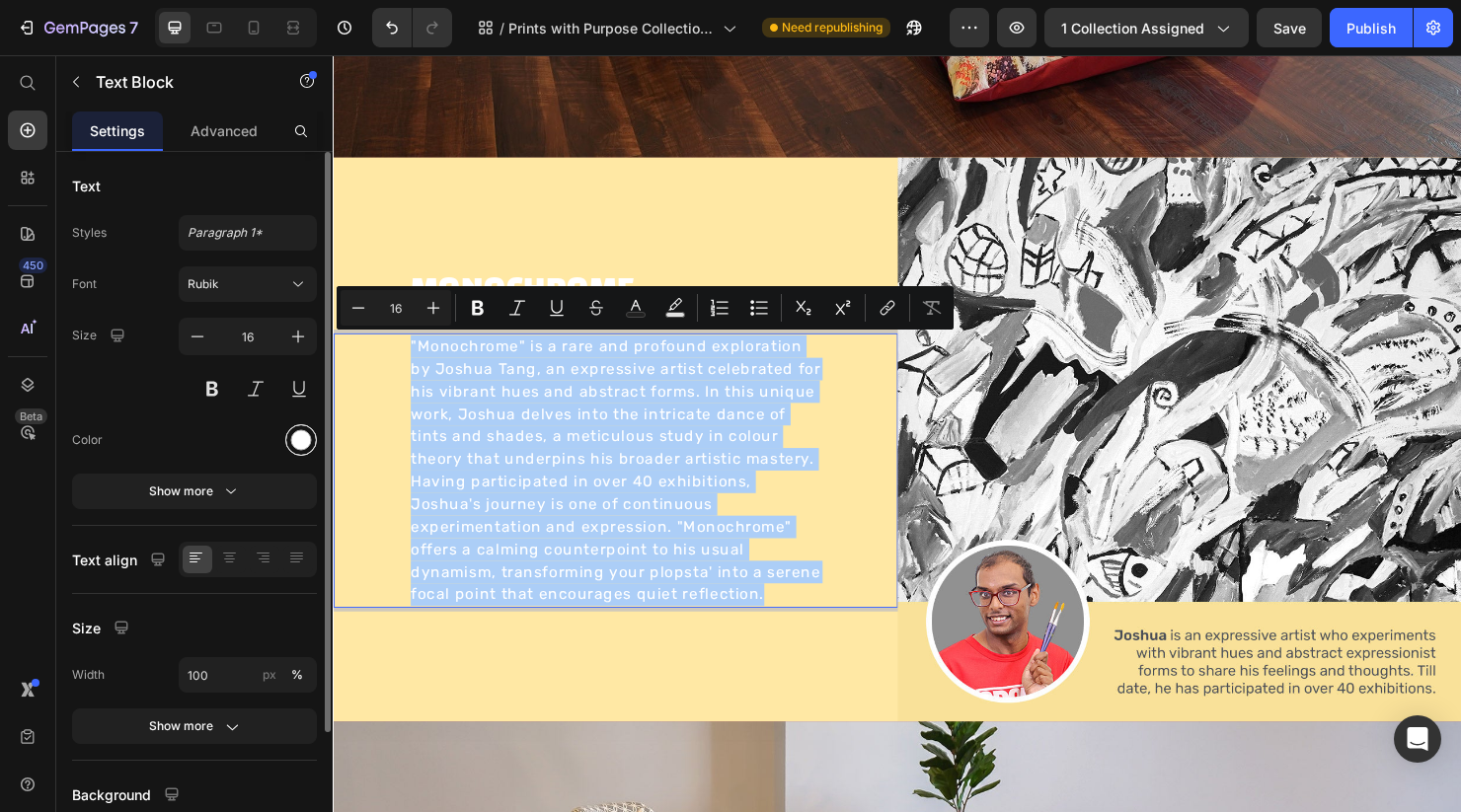 click at bounding box center (301, 440) 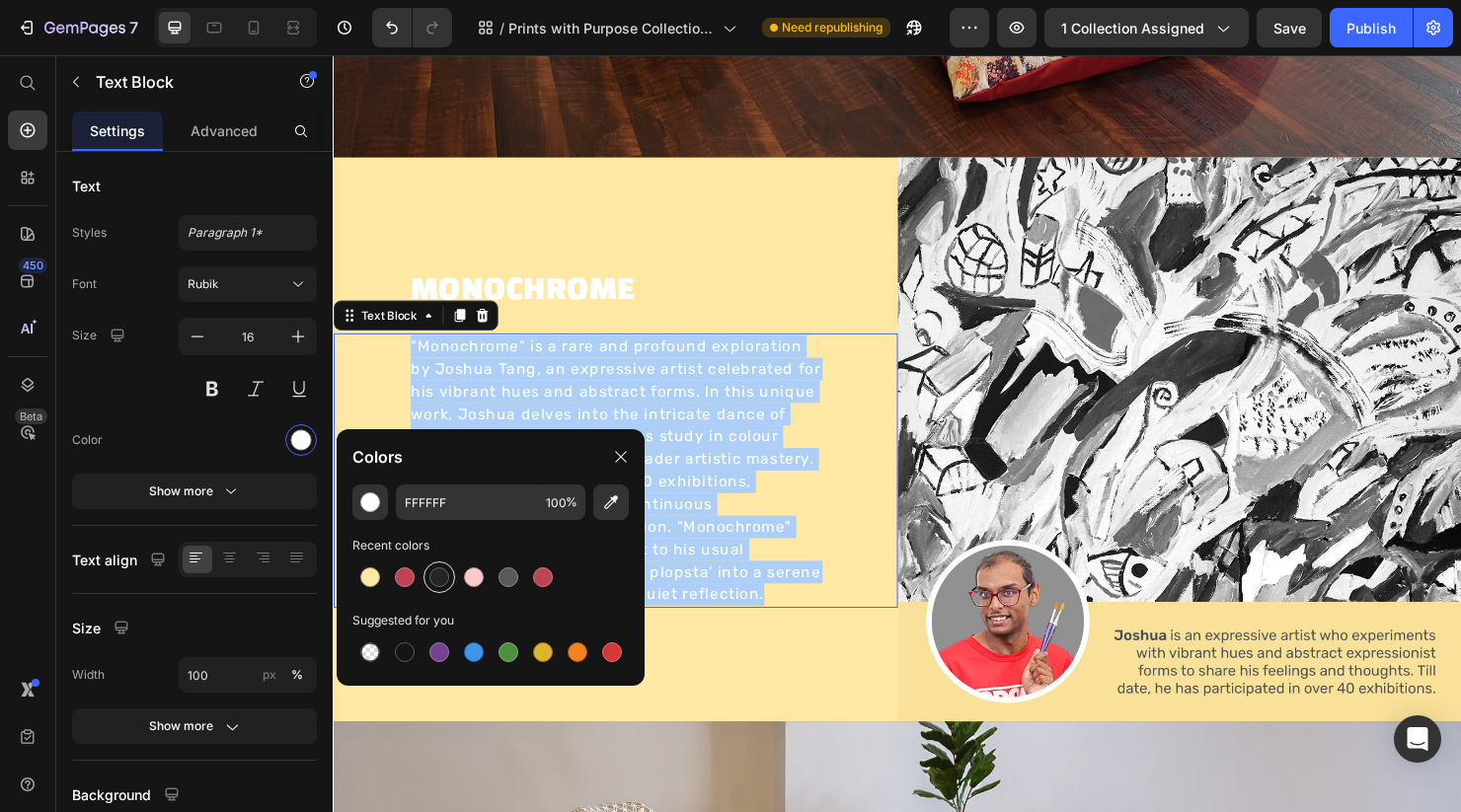click at bounding box center (439, 577) 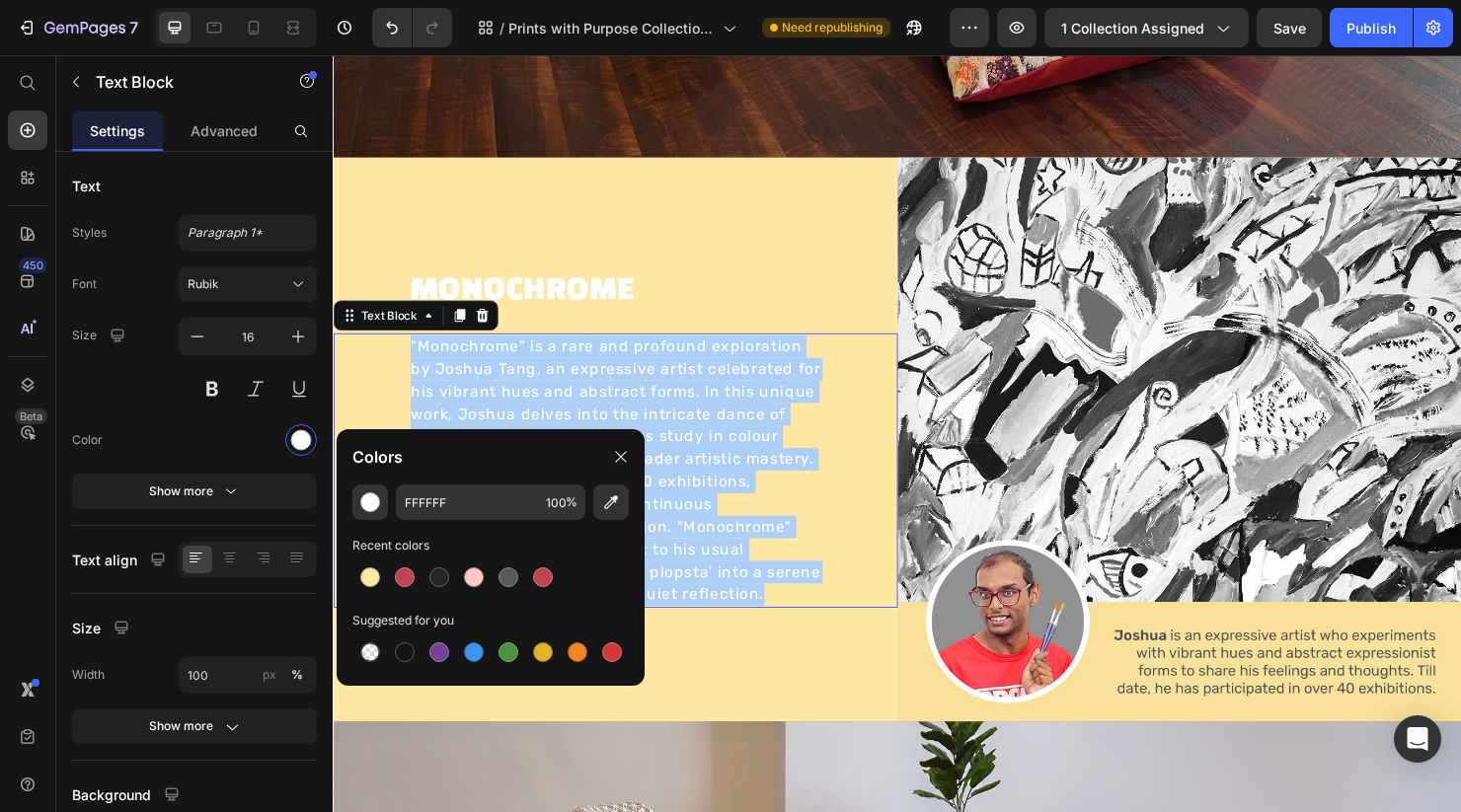 type on "252525" 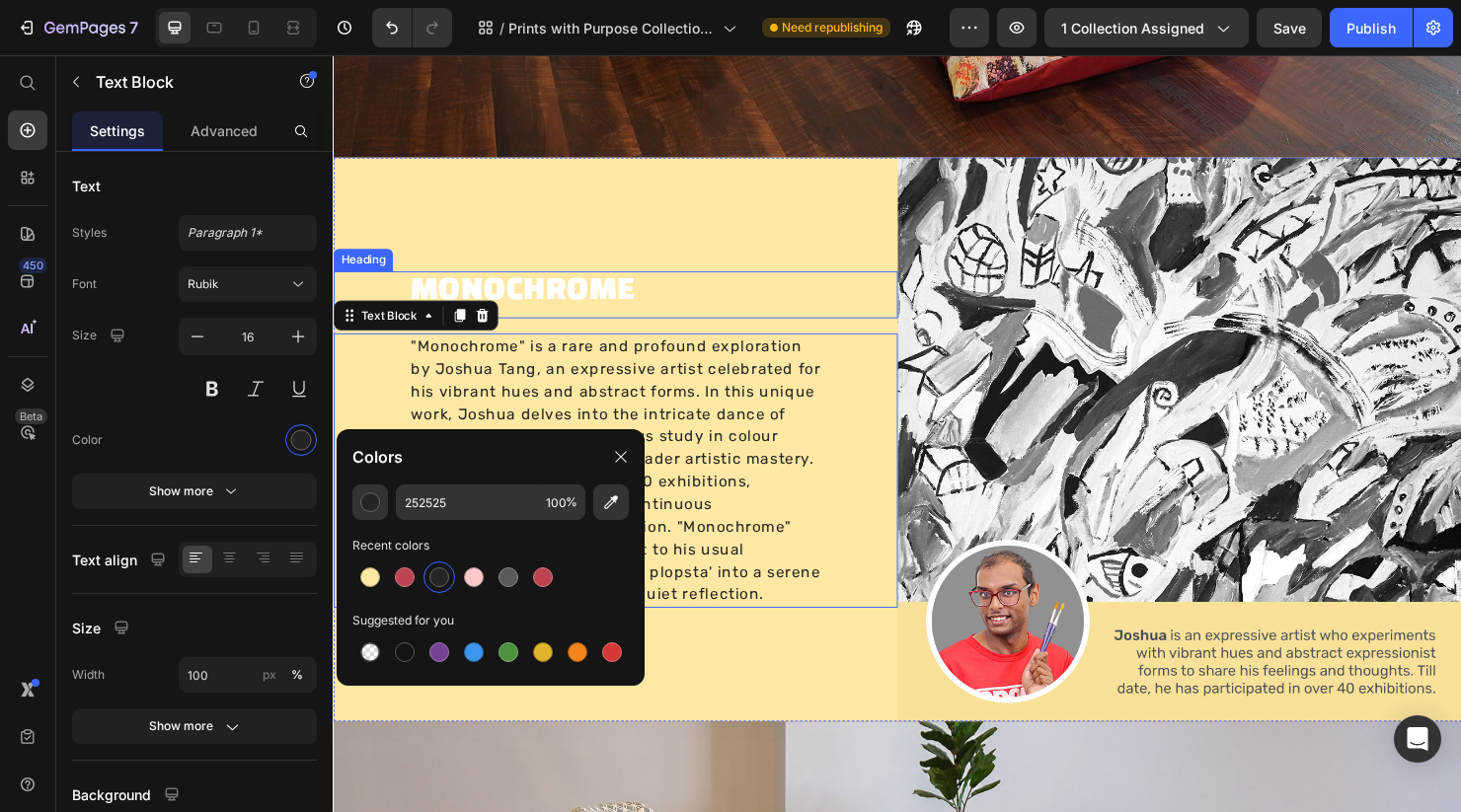 click on "MONOCHROME" at bounding box center [629, 302] 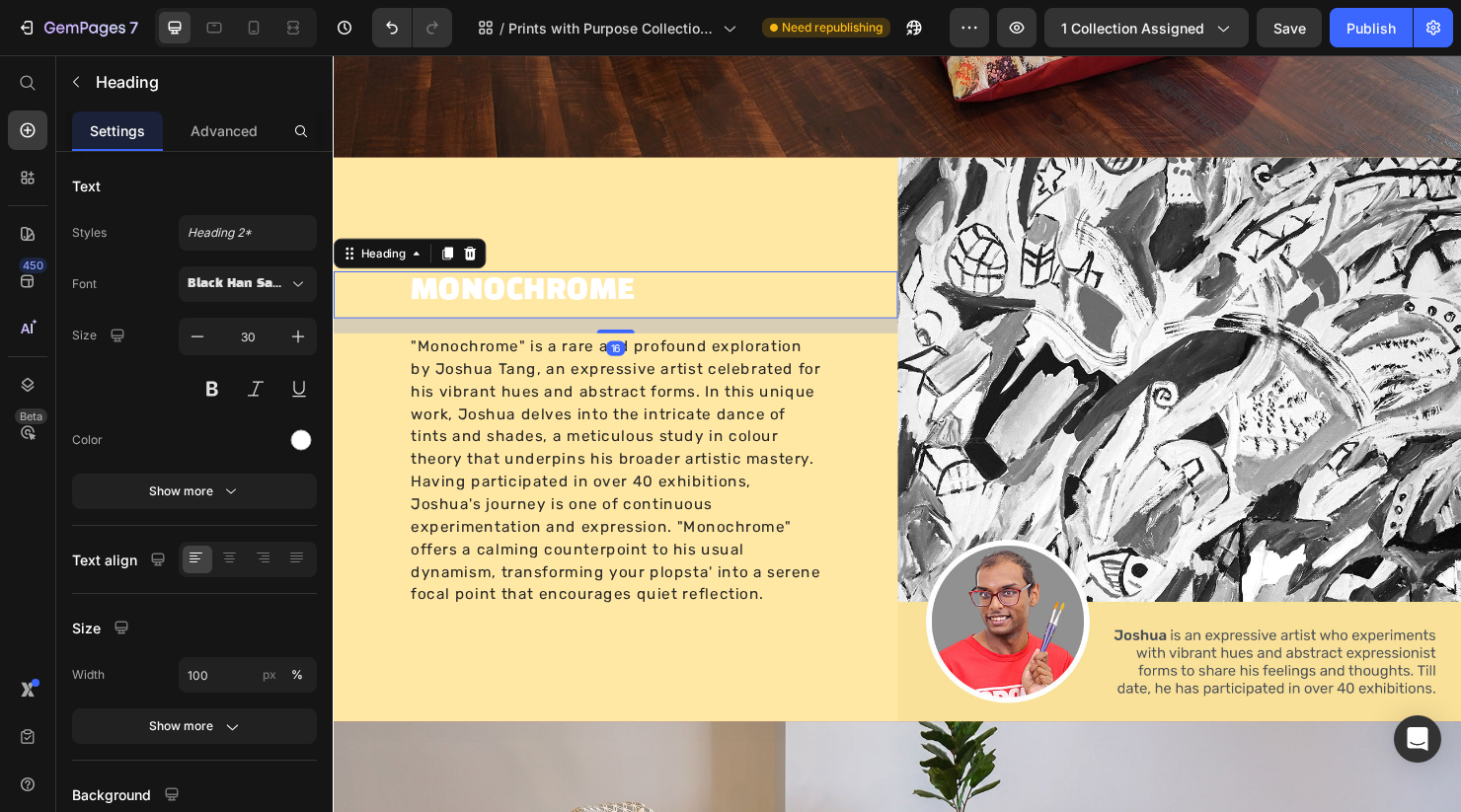click on "MONOCHROME" at bounding box center [629, 302] 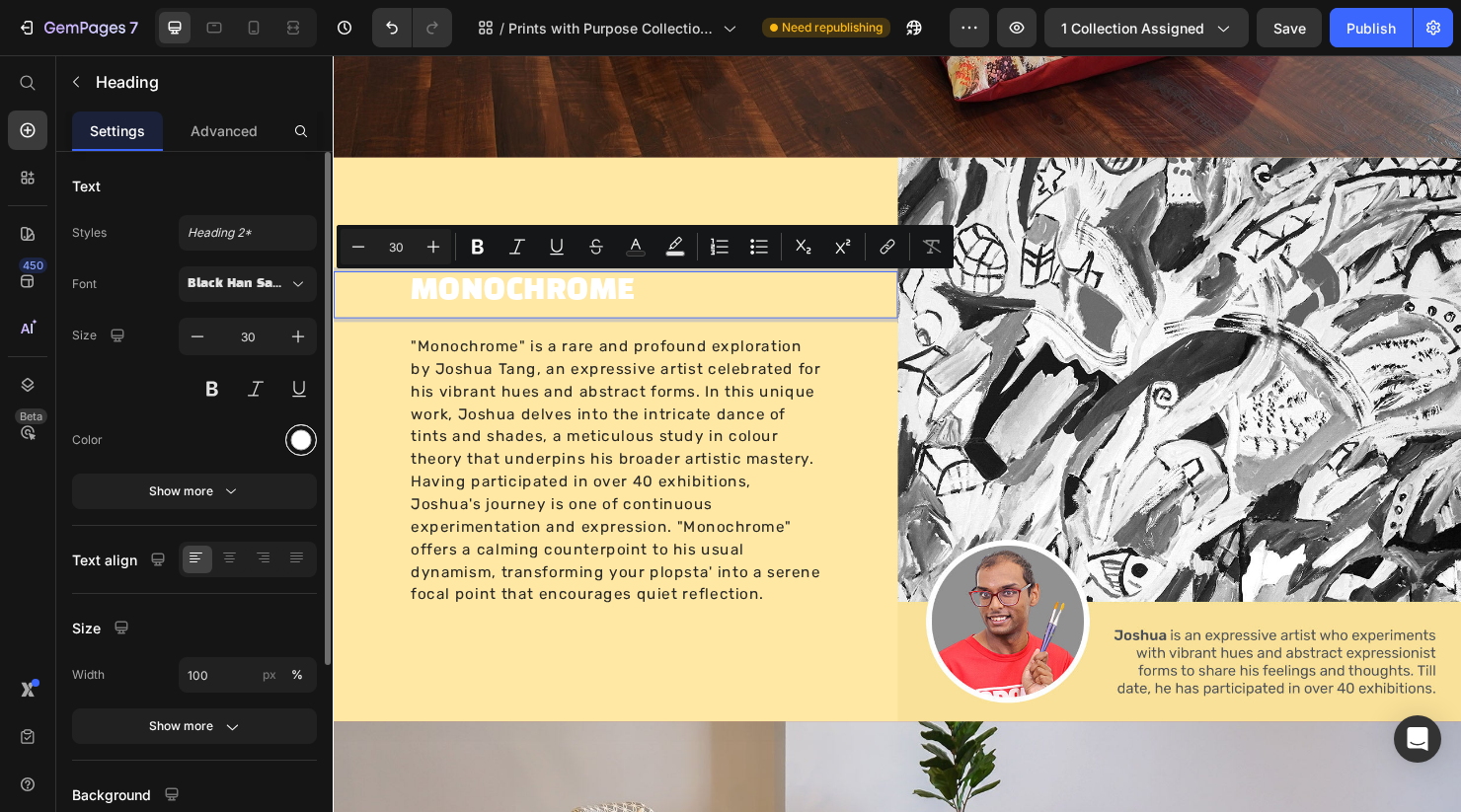click at bounding box center (301, 440) 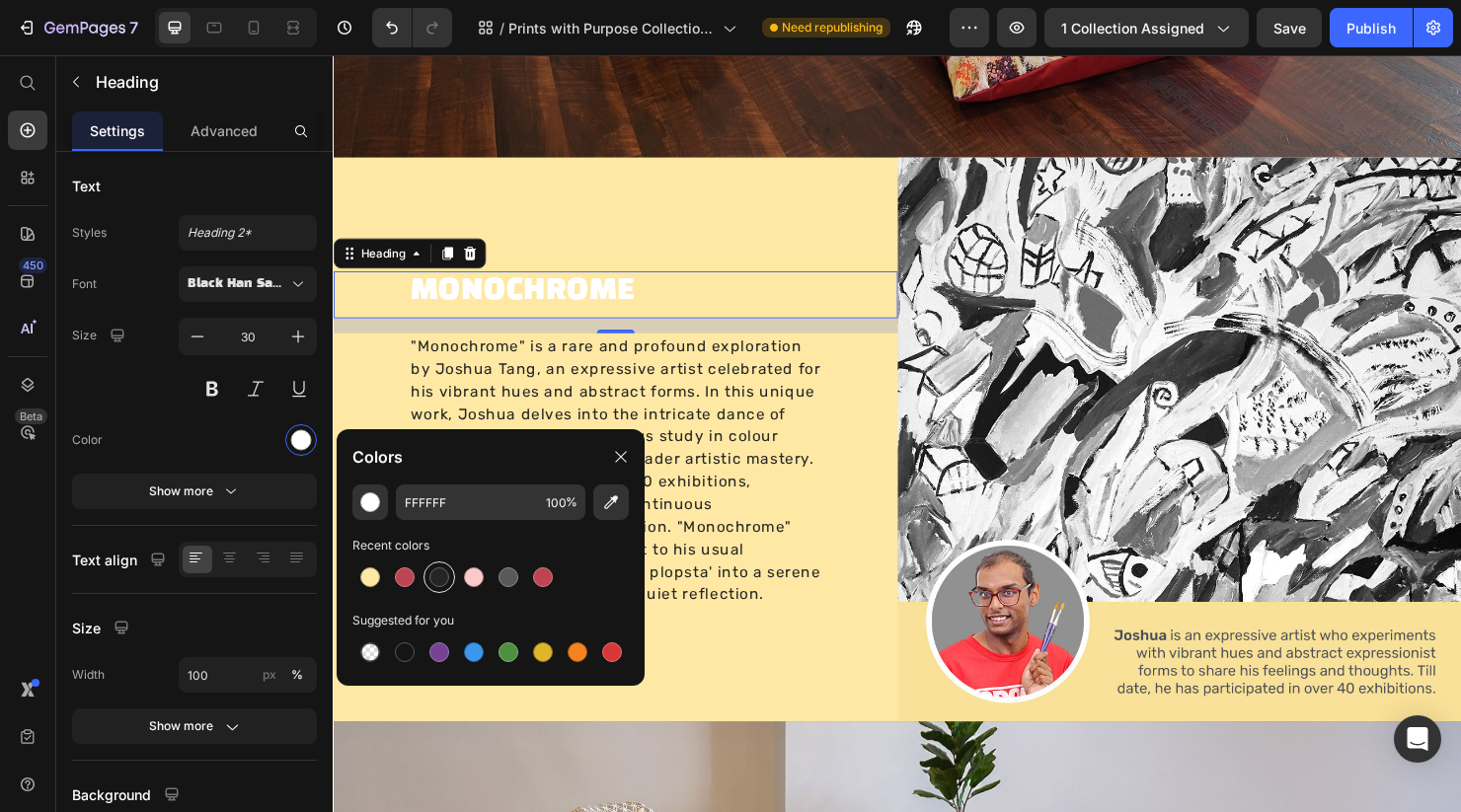 click at bounding box center (439, 577) 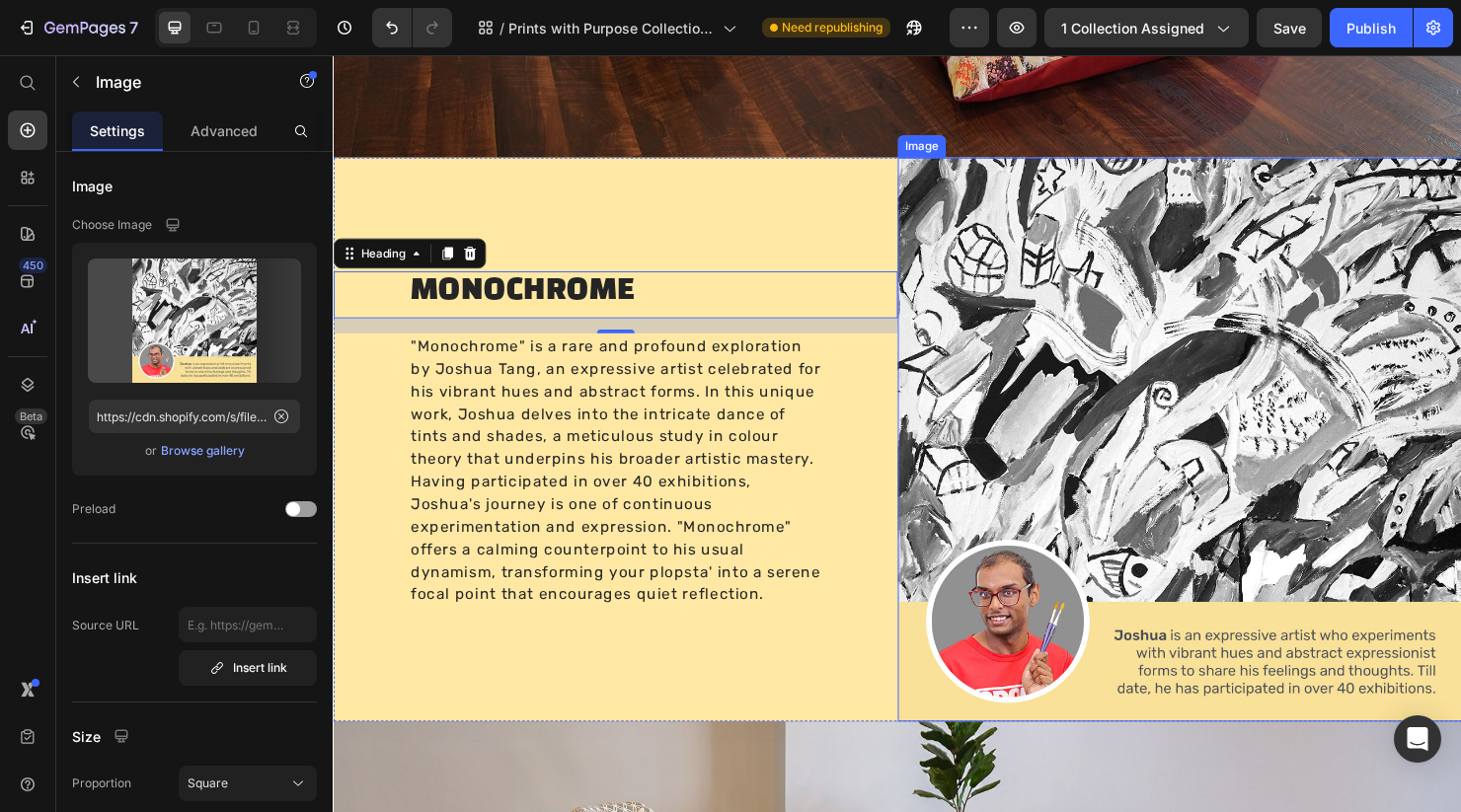 click at bounding box center [1221, 459] 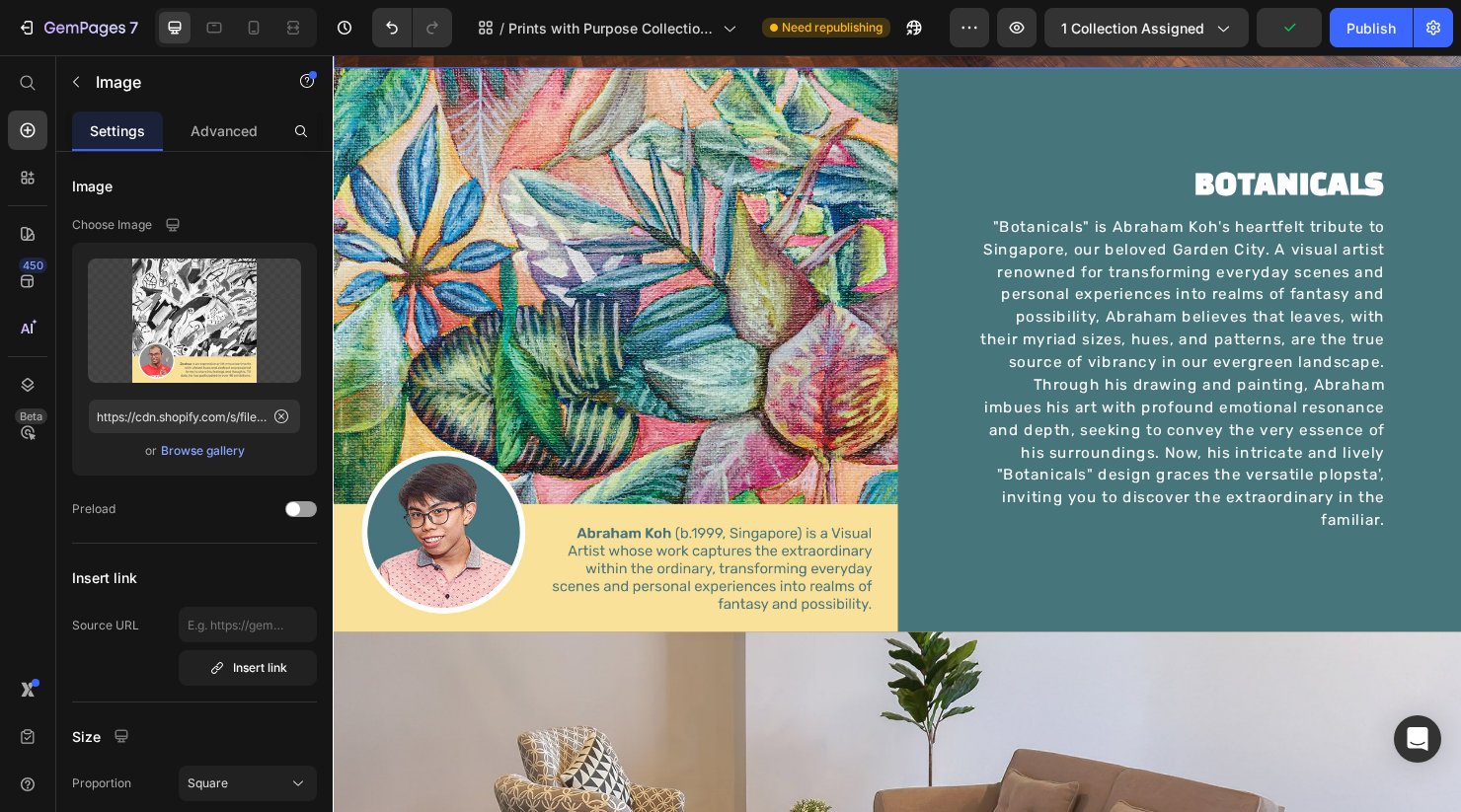 scroll, scrollTop: 4562, scrollLeft: 0, axis: vertical 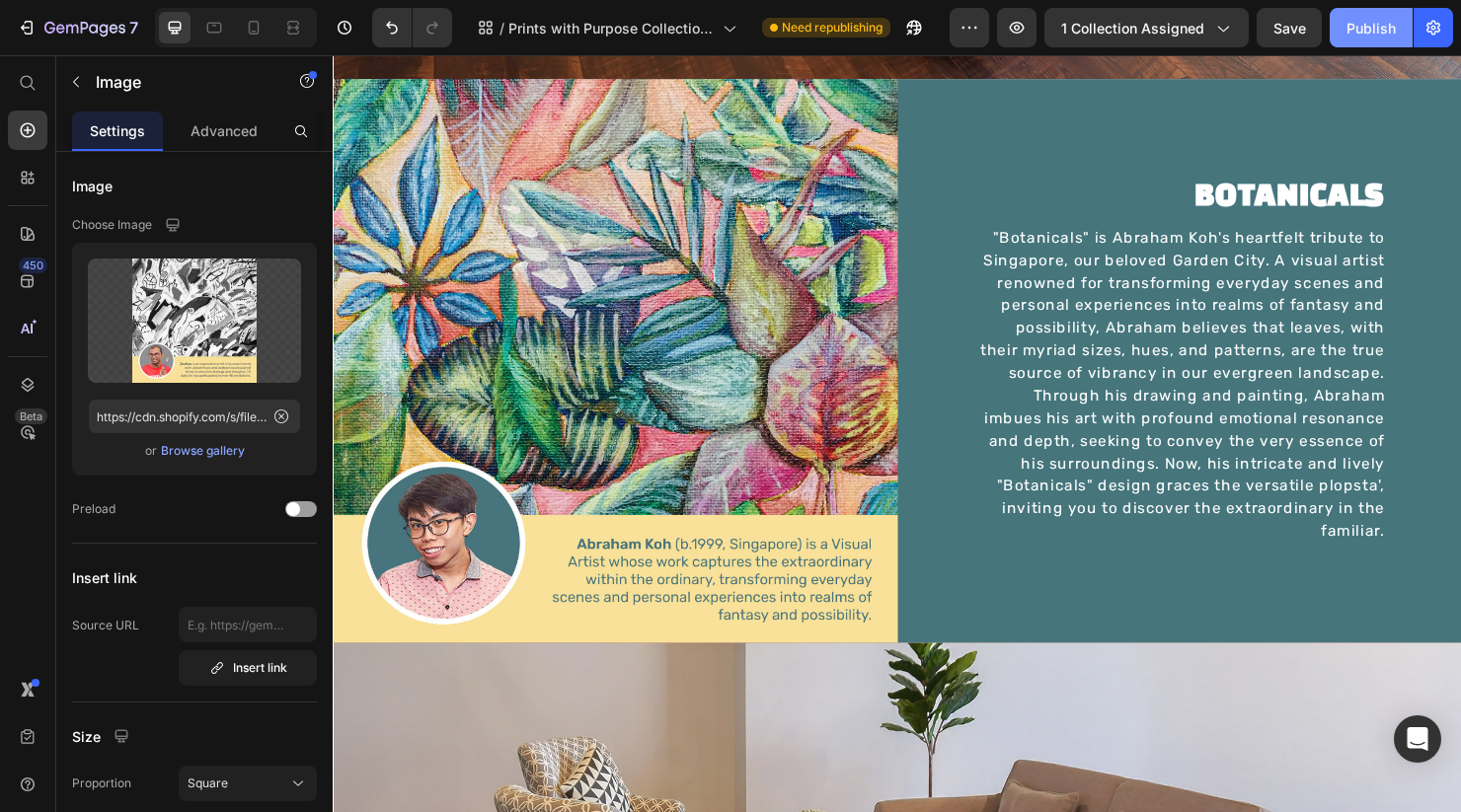 click on "Publish" at bounding box center (1371, 28) 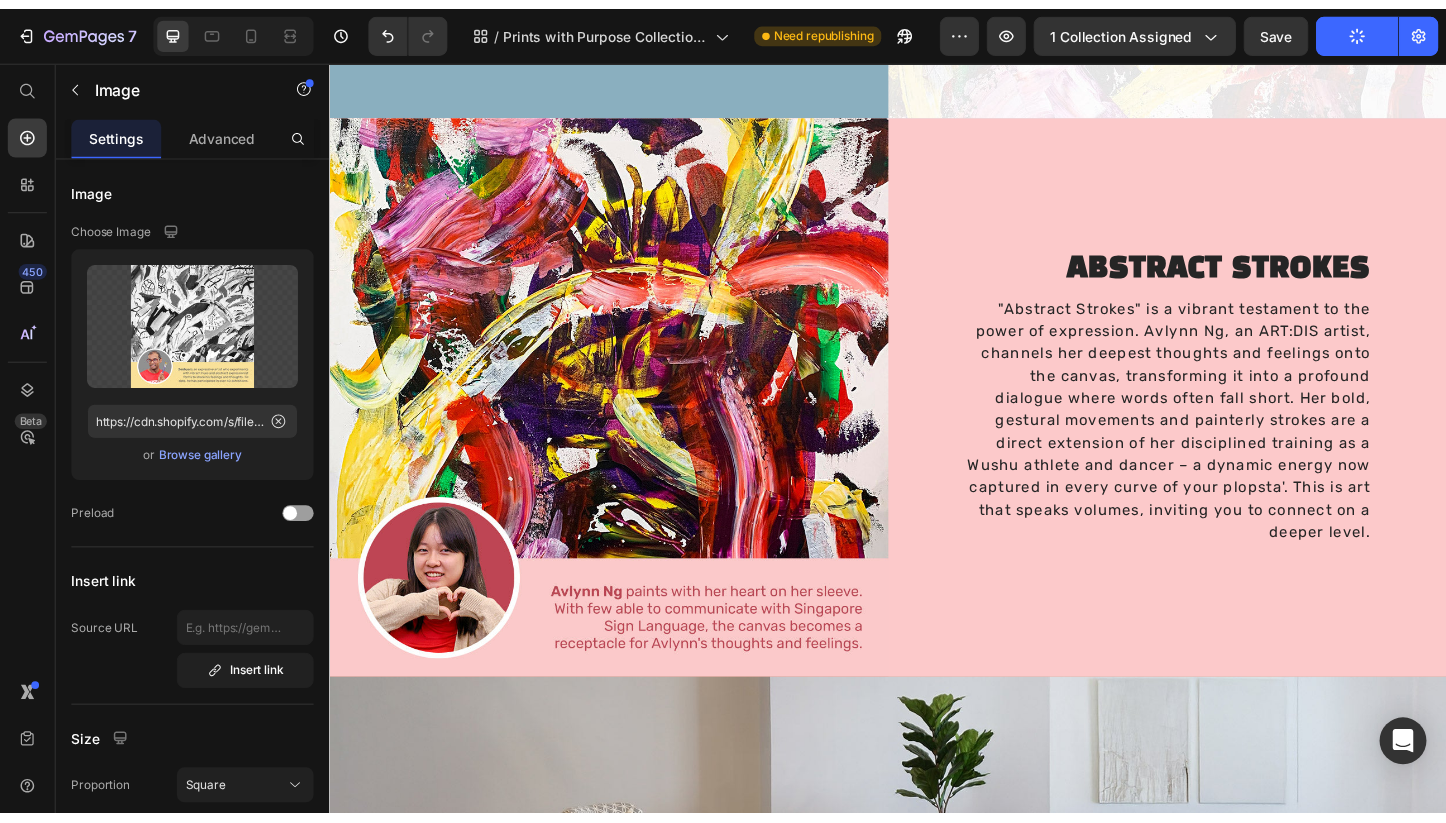 scroll, scrollTop: 2006, scrollLeft: 0, axis: vertical 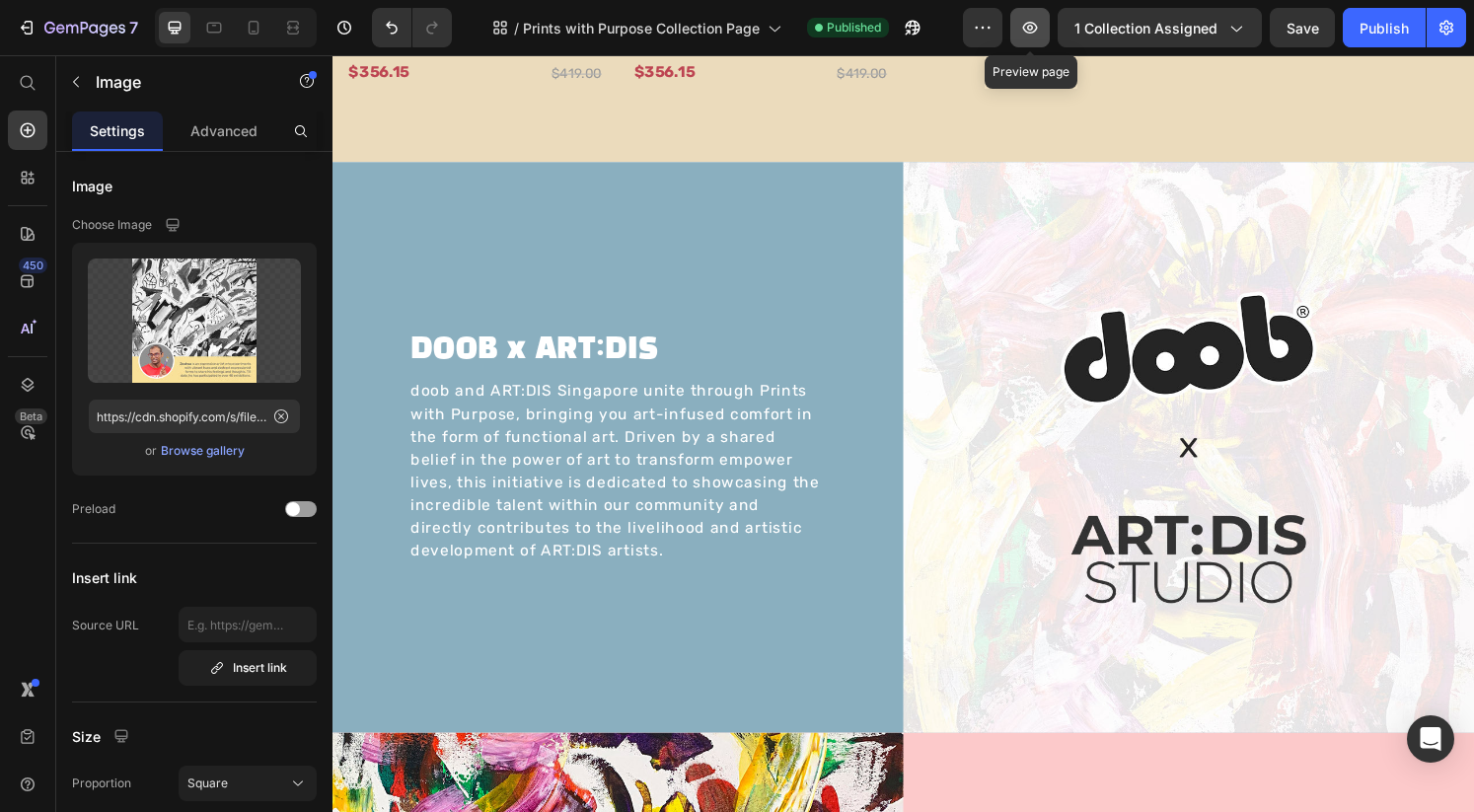 click 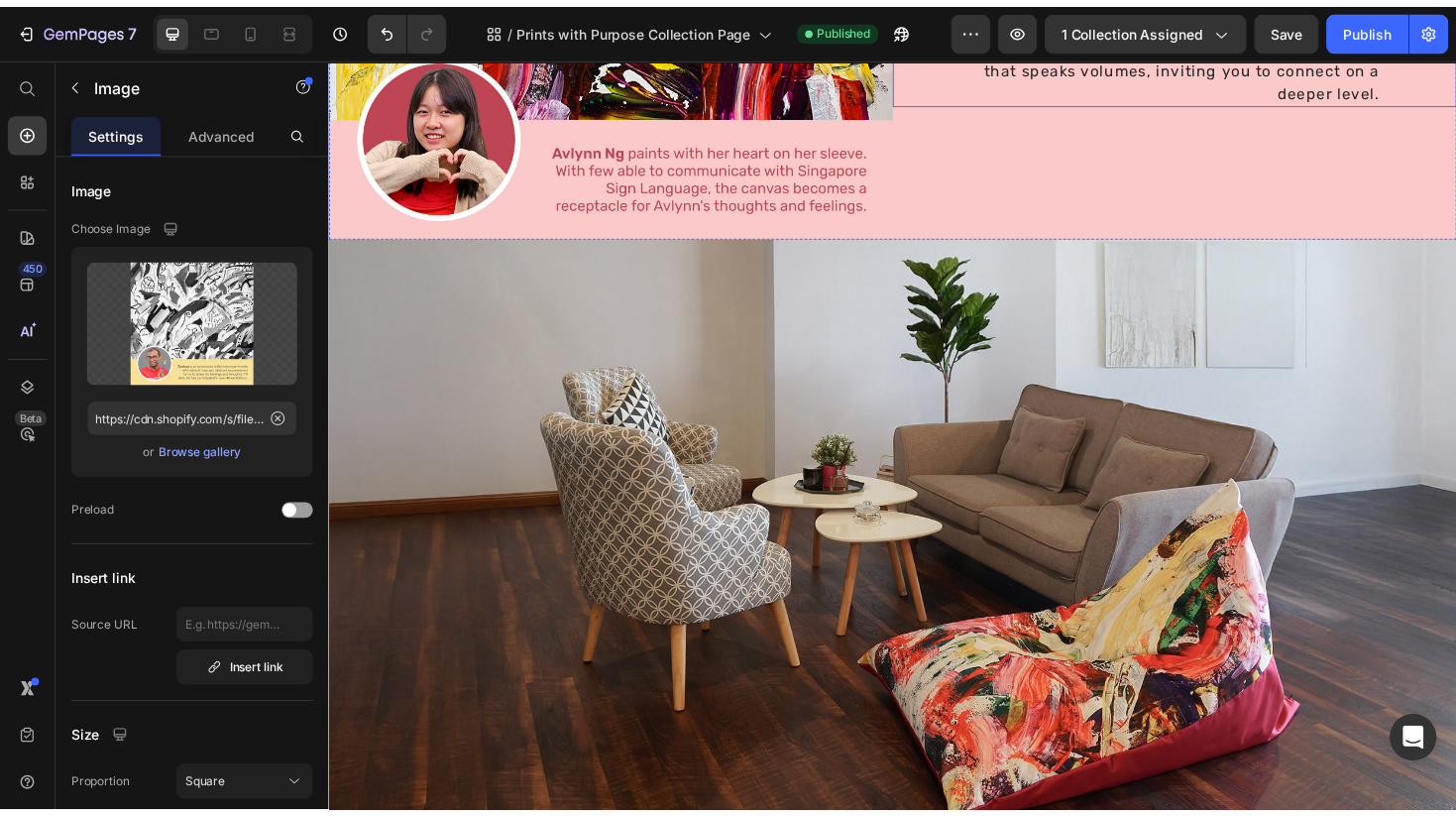 scroll, scrollTop: 2541, scrollLeft: 0, axis: vertical 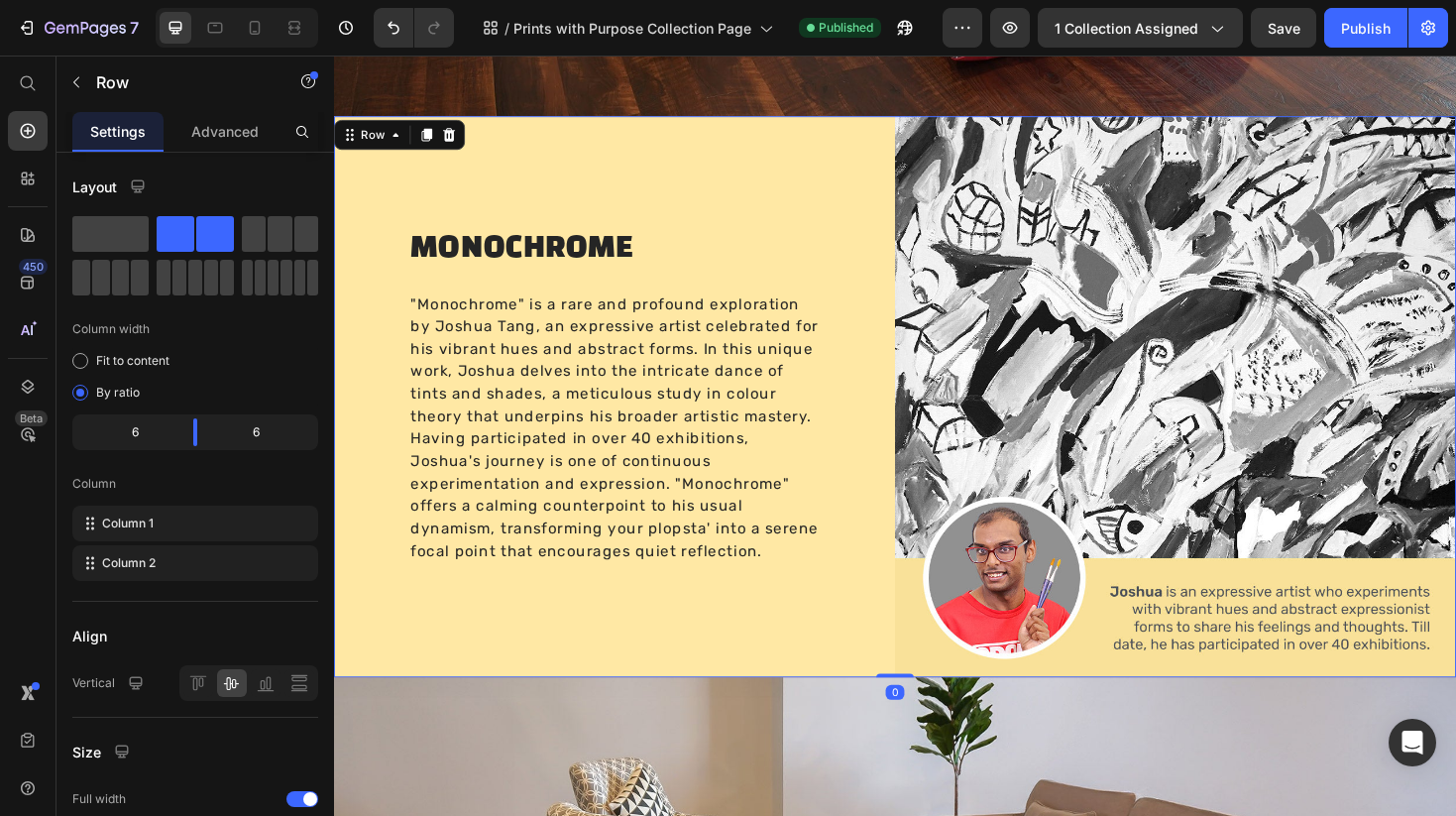 click on "MONOCHROME Heading "Monochrome" is a rare and profound exploration by Joshua Tang, an expressive artist celebrated for his vibrant hues and abstract forms. In this unique work, Joshua delves into the intricate dance of tints and shades, a meticulous study in colour theory that underpins his broader artistic mastery. Having participated in over 40 exhibitions, Joshua's journey is one of continuous experimentation and expression. "Monochrome" offers a calming counterpoint to his usual dynamism, transforming your plopsta' into a serene focal point that encourages quiet reflection. Text Block" at bounding box center (631, 417) 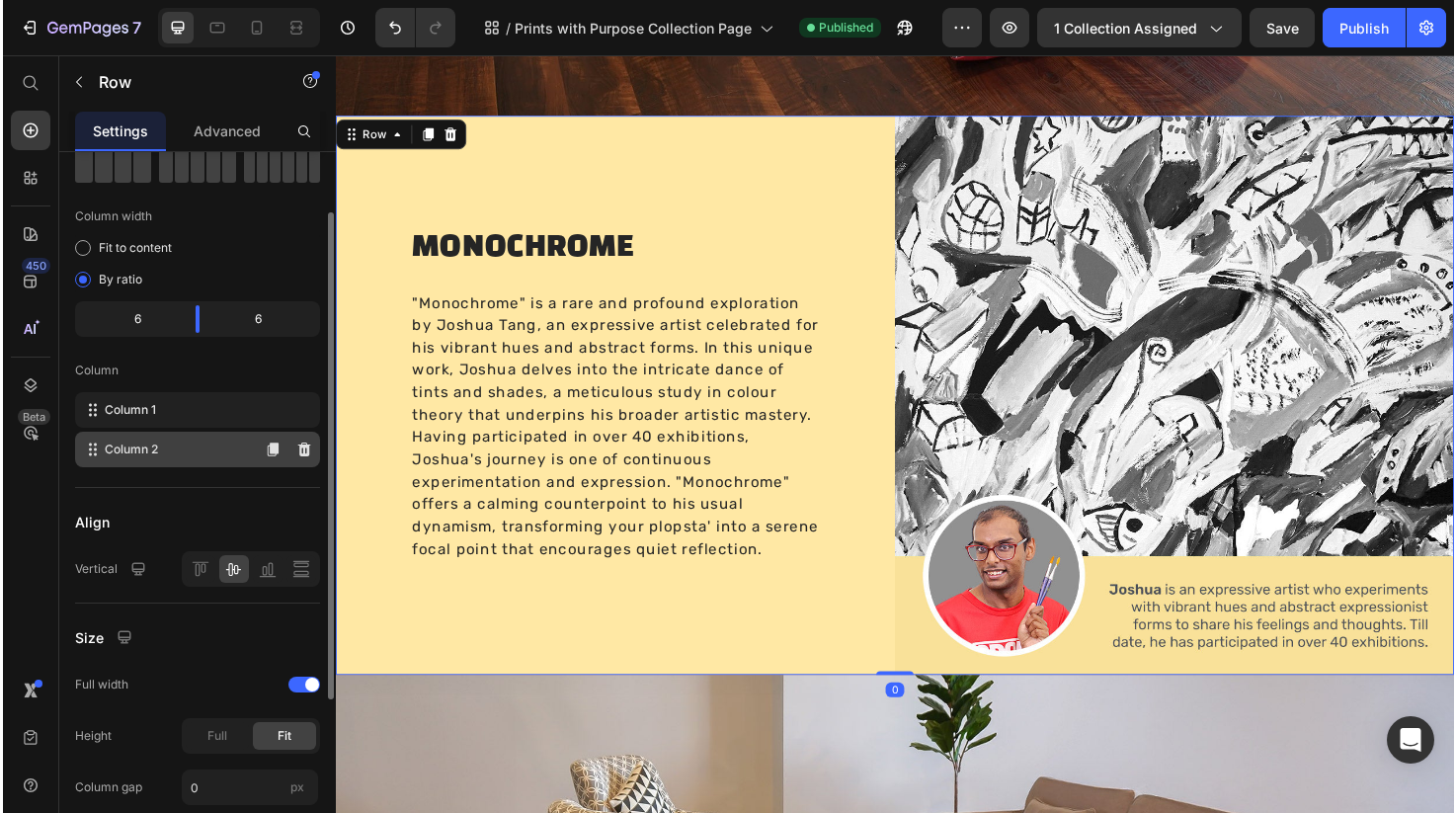 scroll, scrollTop: 339, scrollLeft: 0, axis: vertical 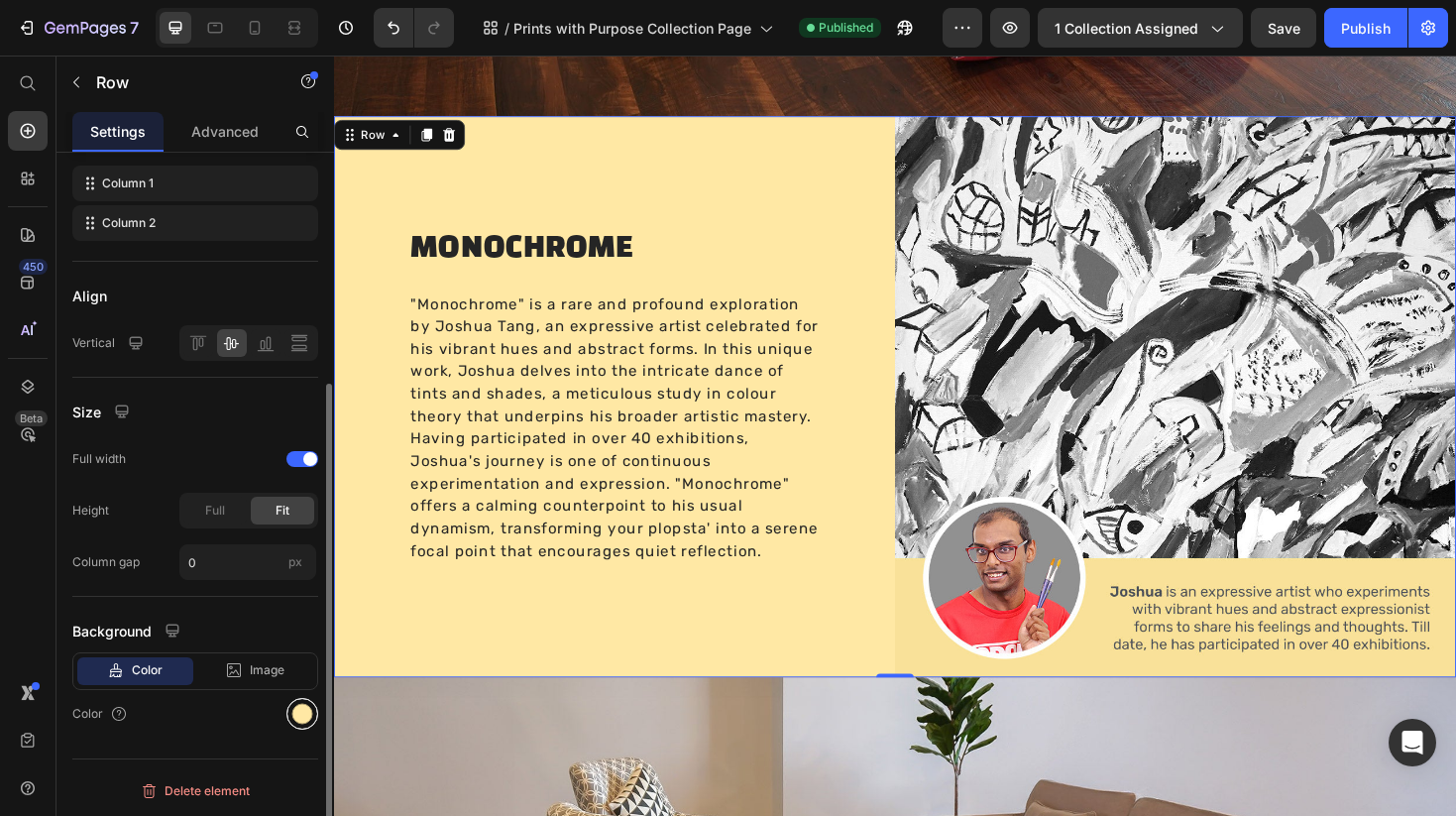 click at bounding box center (302, 714) 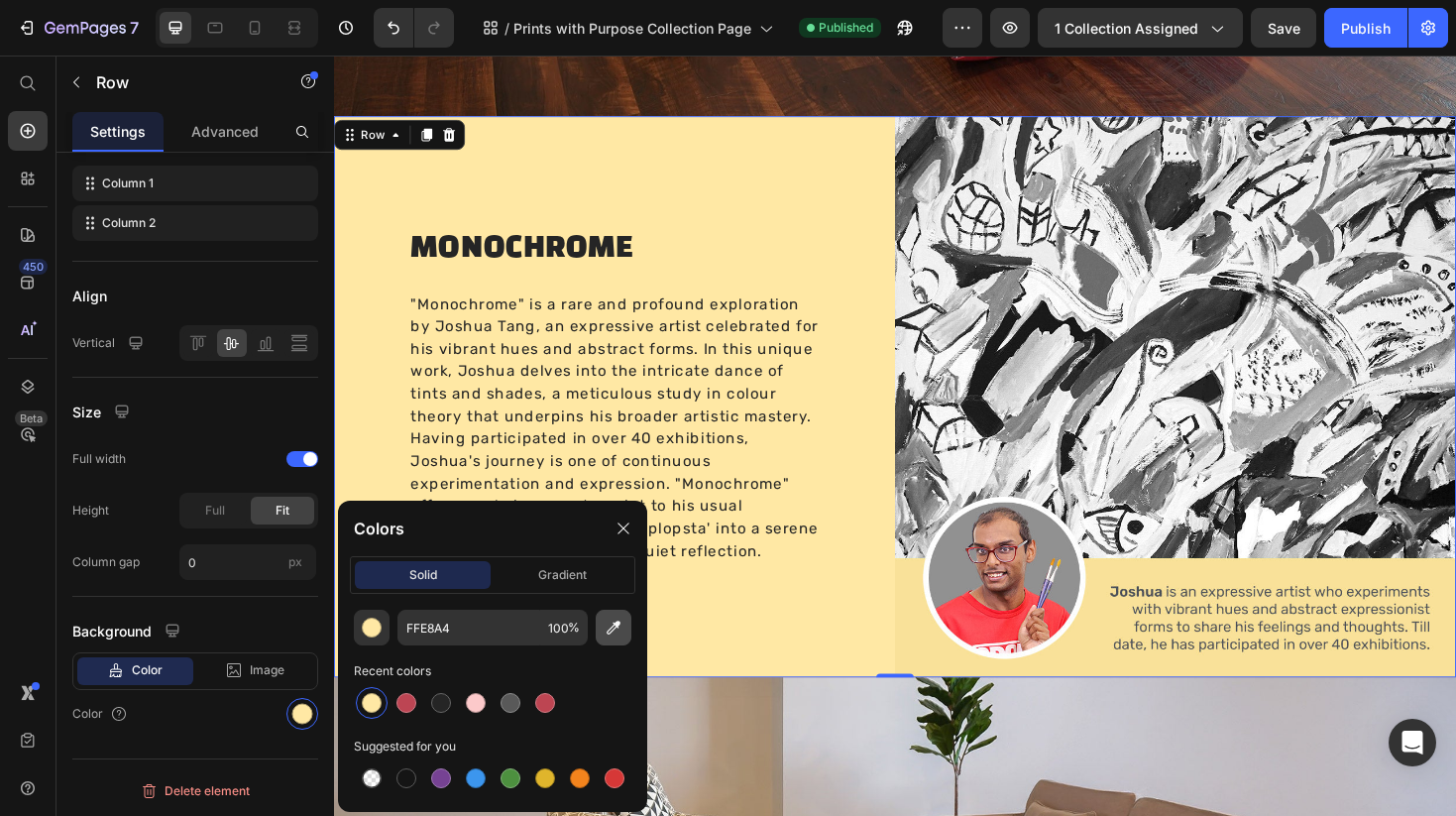 click 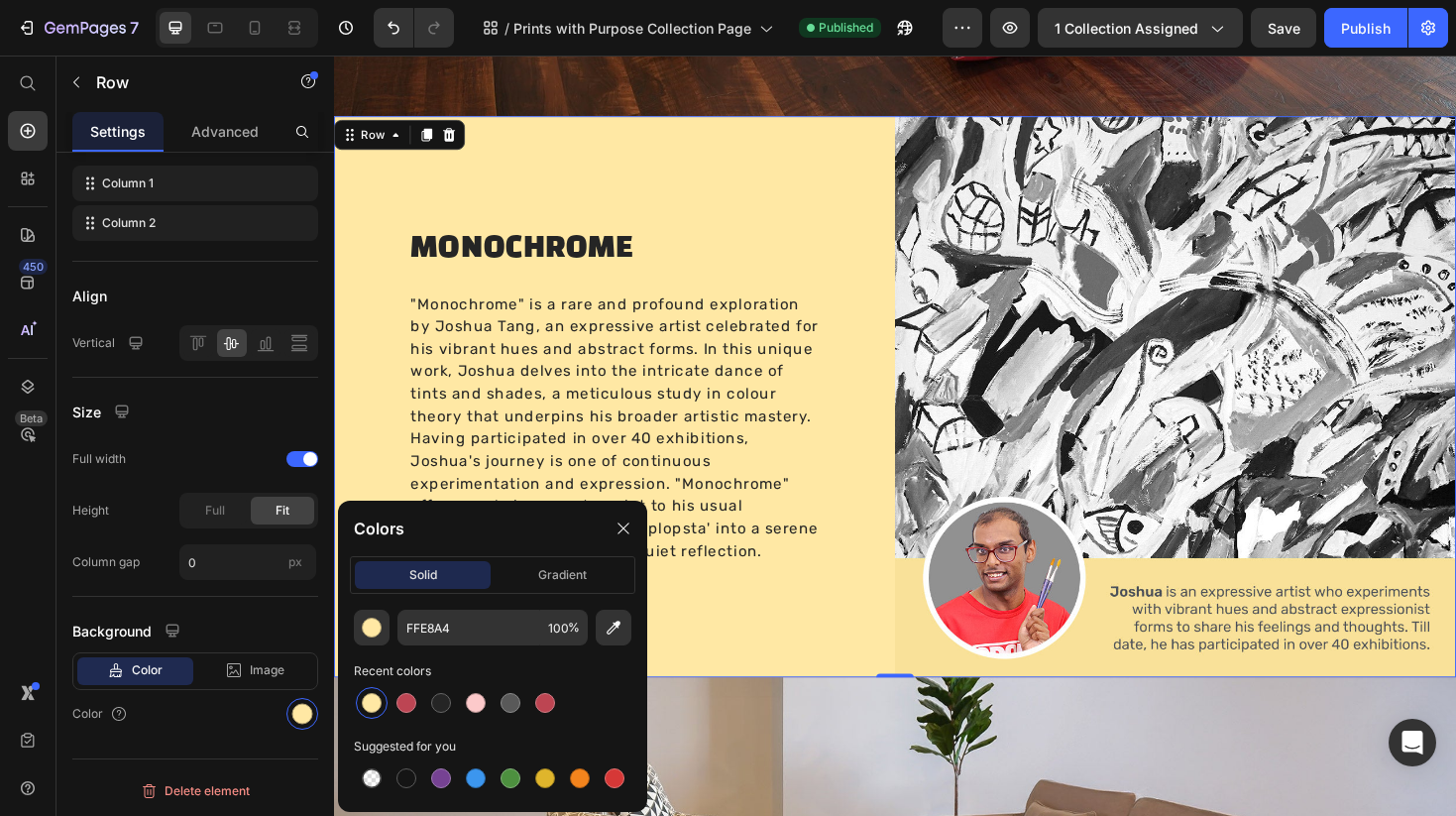 type on "F9E099" 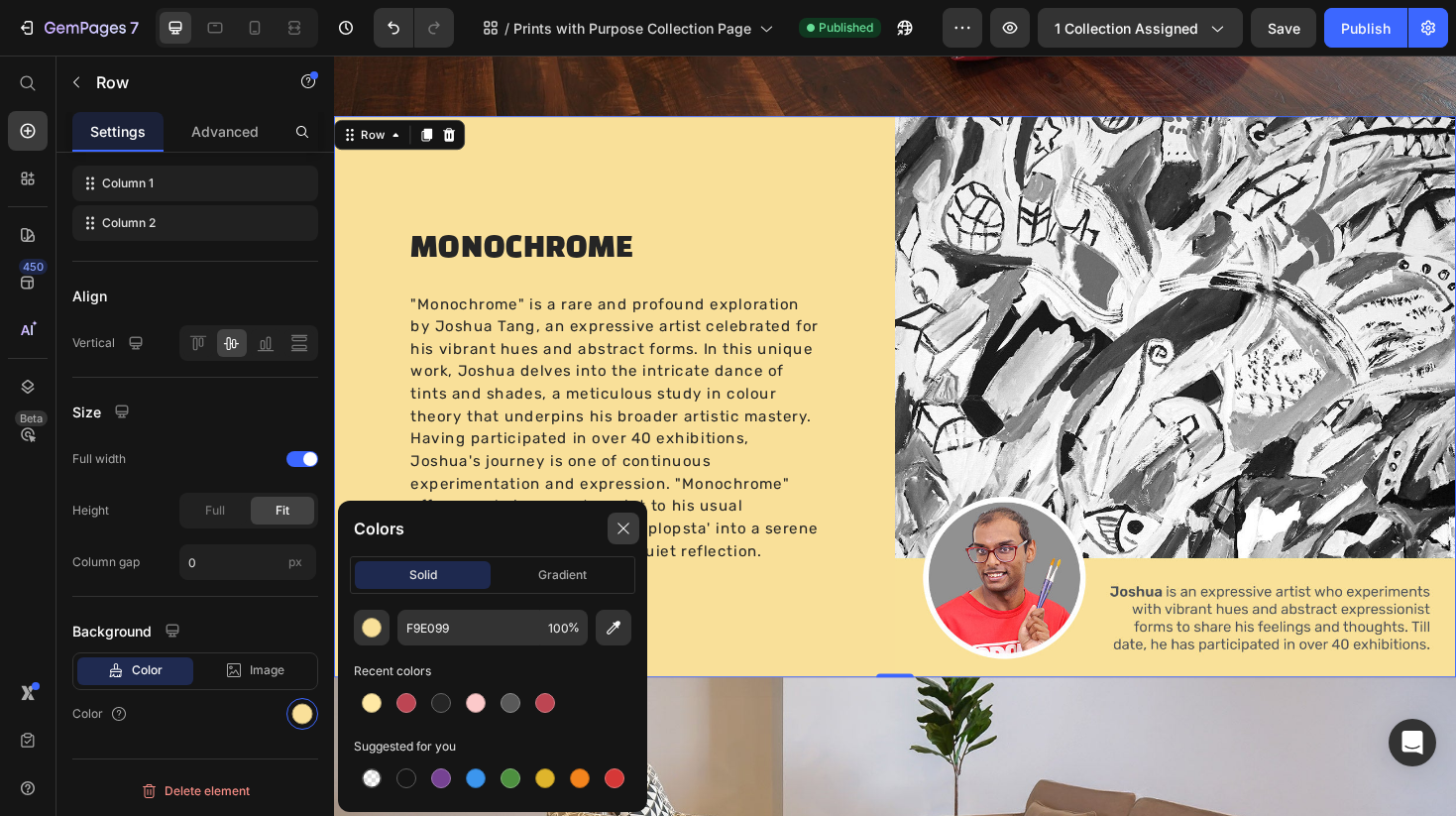 click 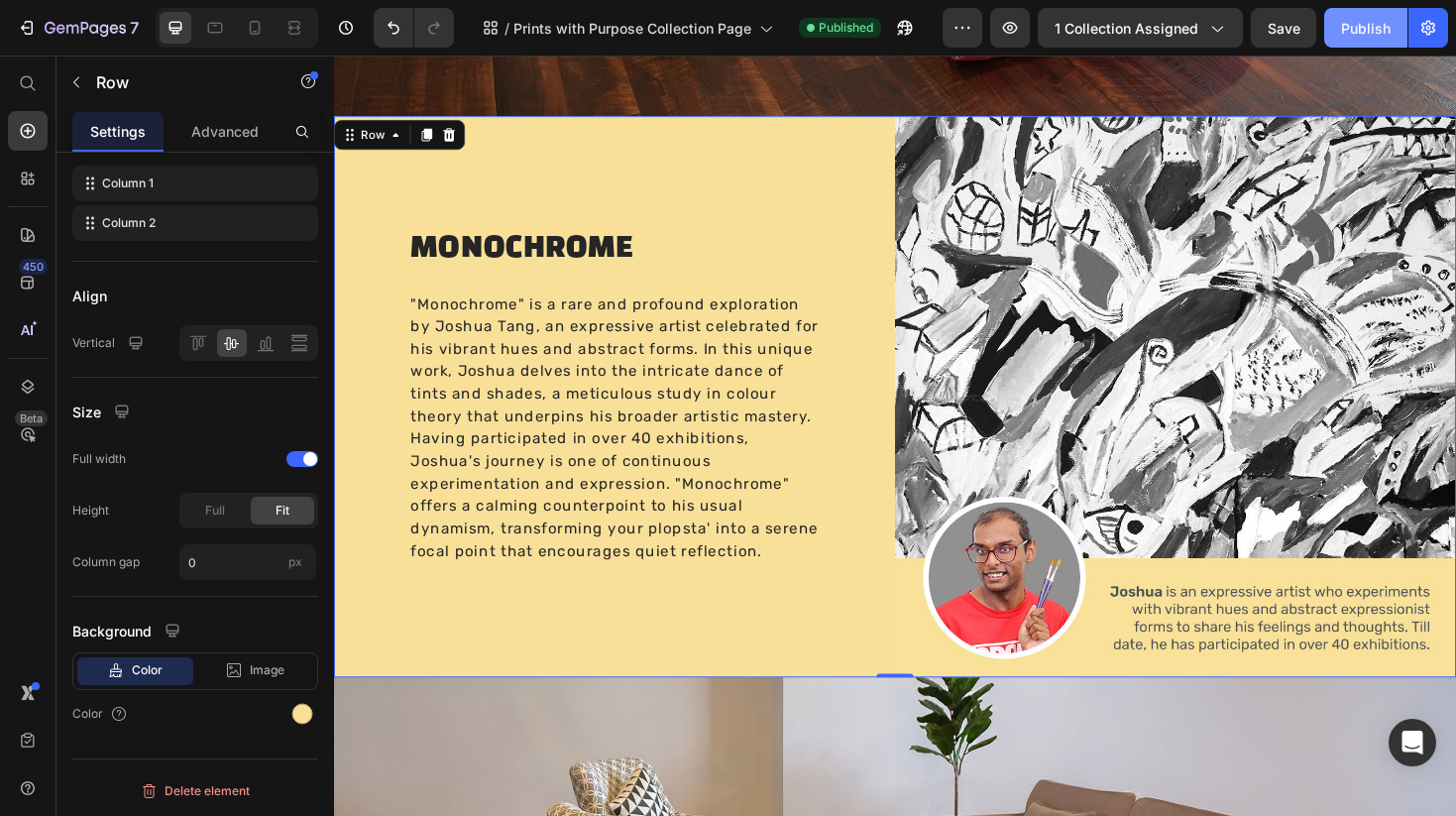 click on "Publish" at bounding box center [1366, 28] 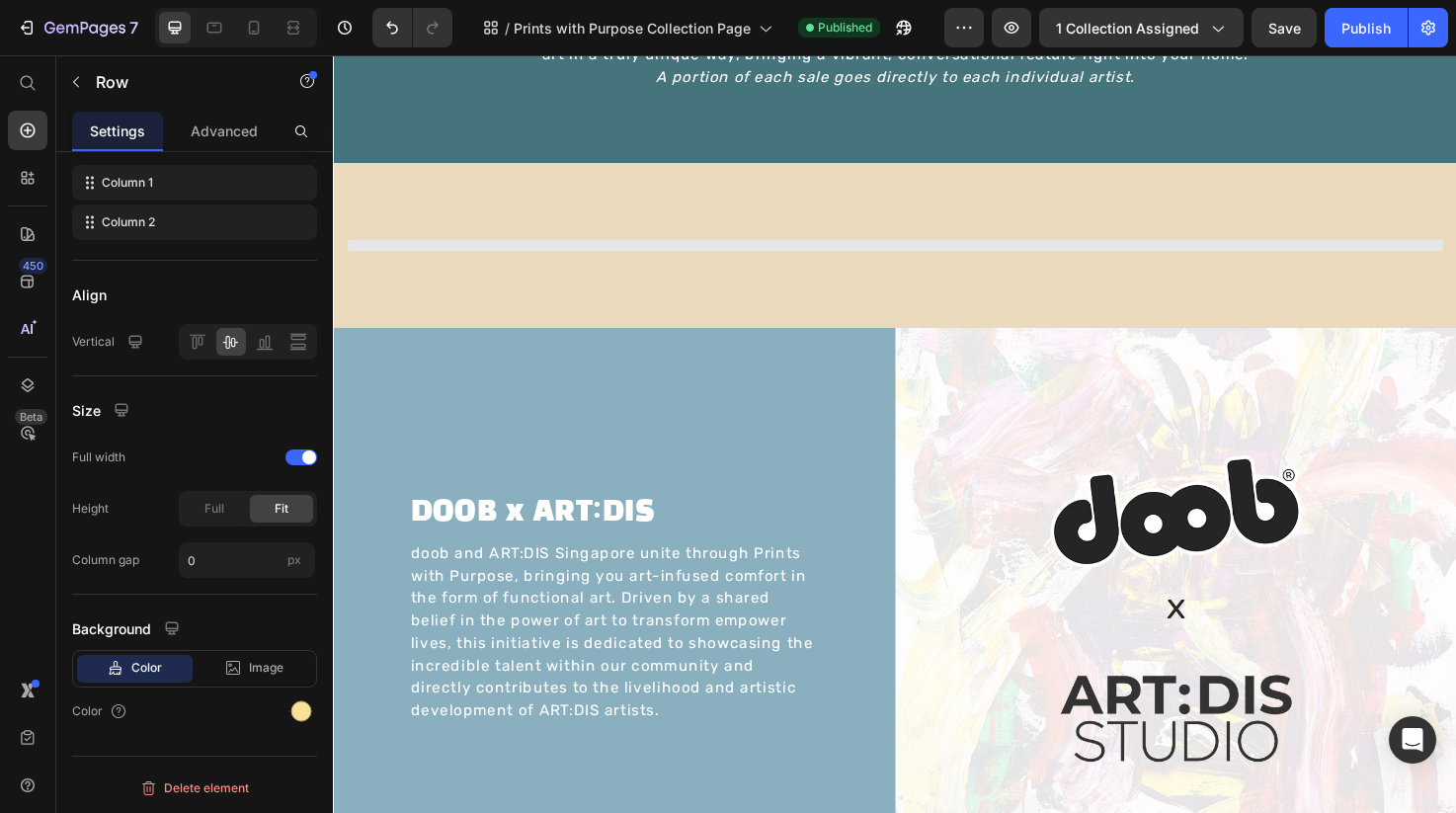 scroll, scrollTop: 0, scrollLeft: 0, axis: both 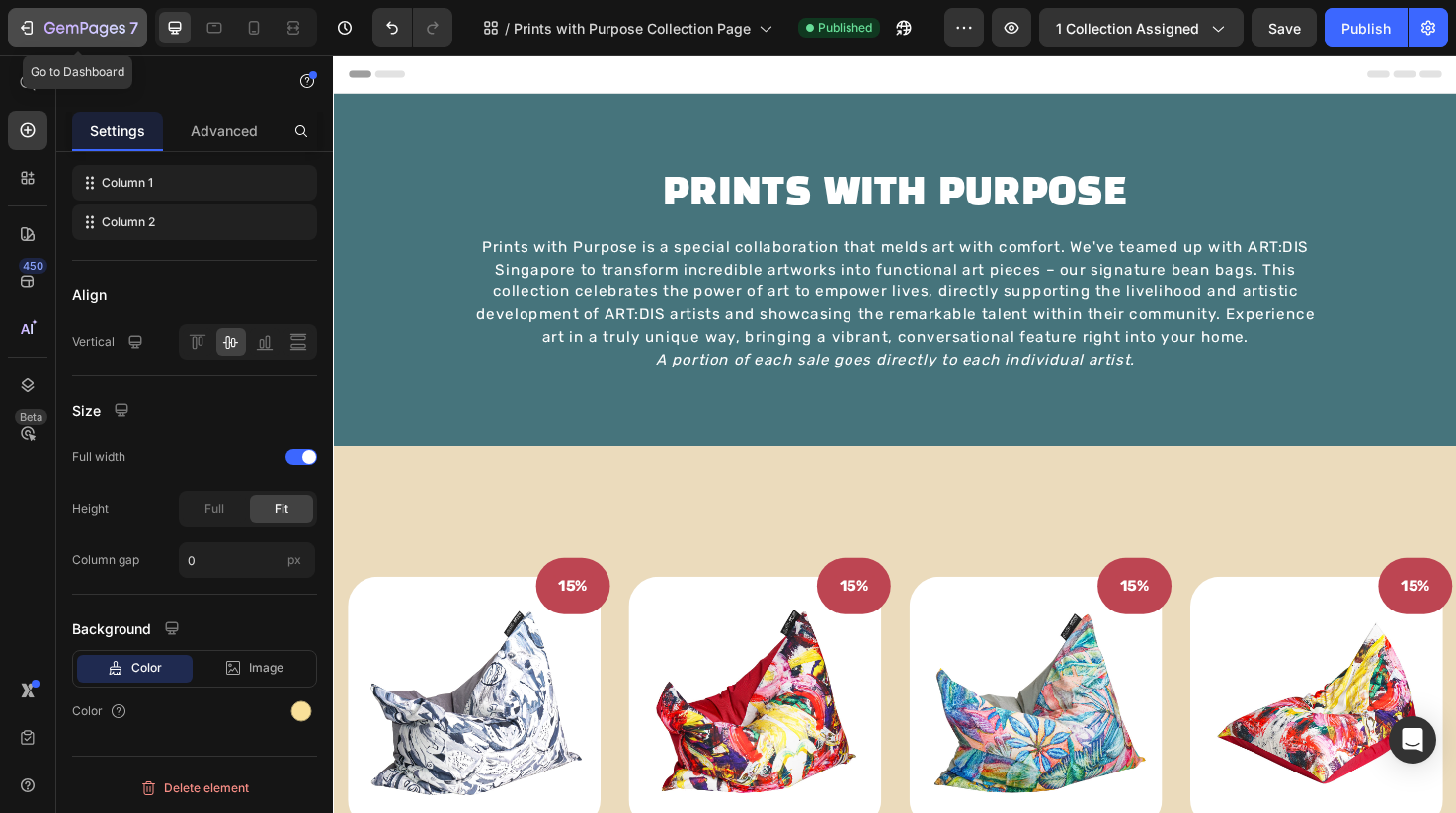 click 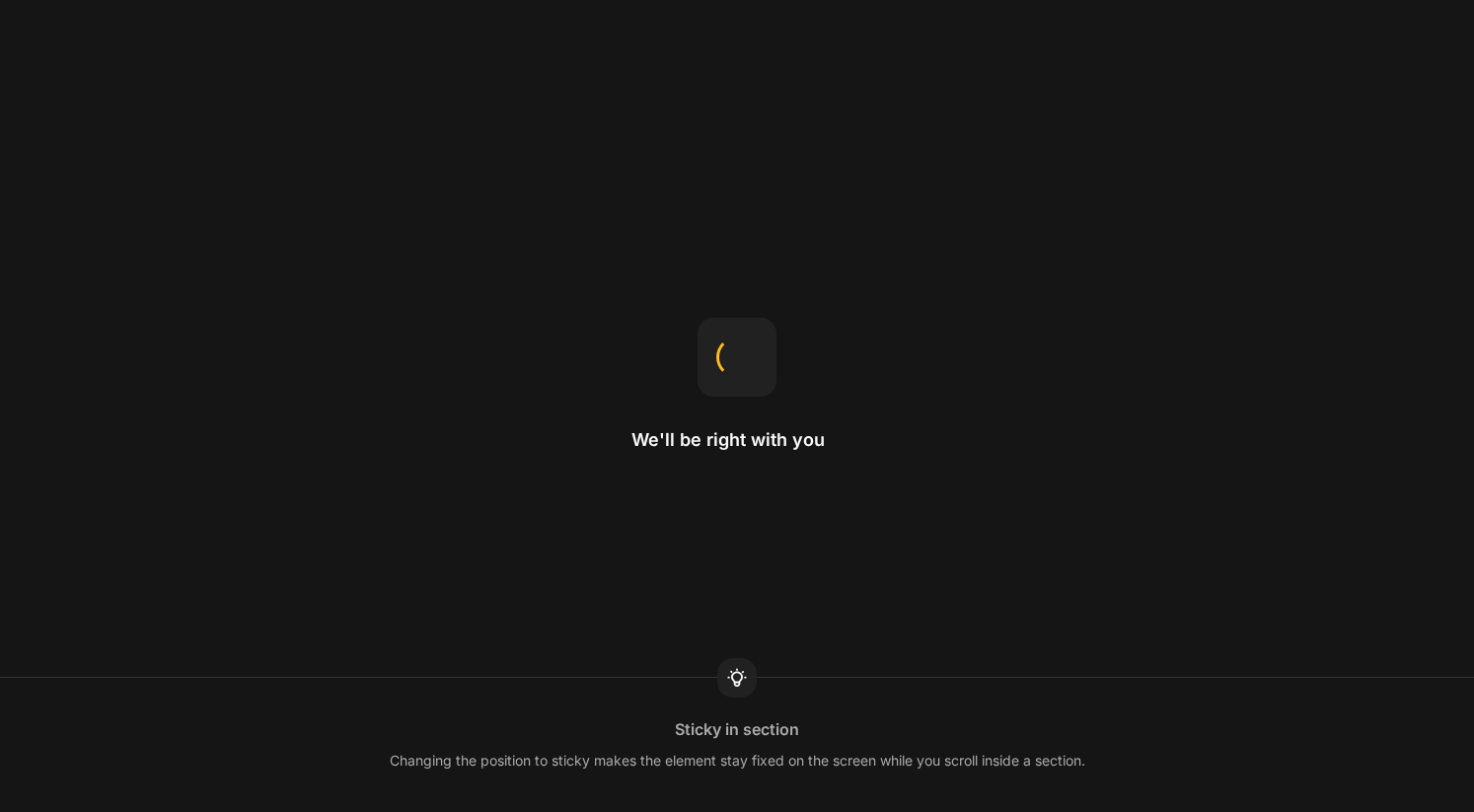 scroll, scrollTop: 0, scrollLeft: 0, axis: both 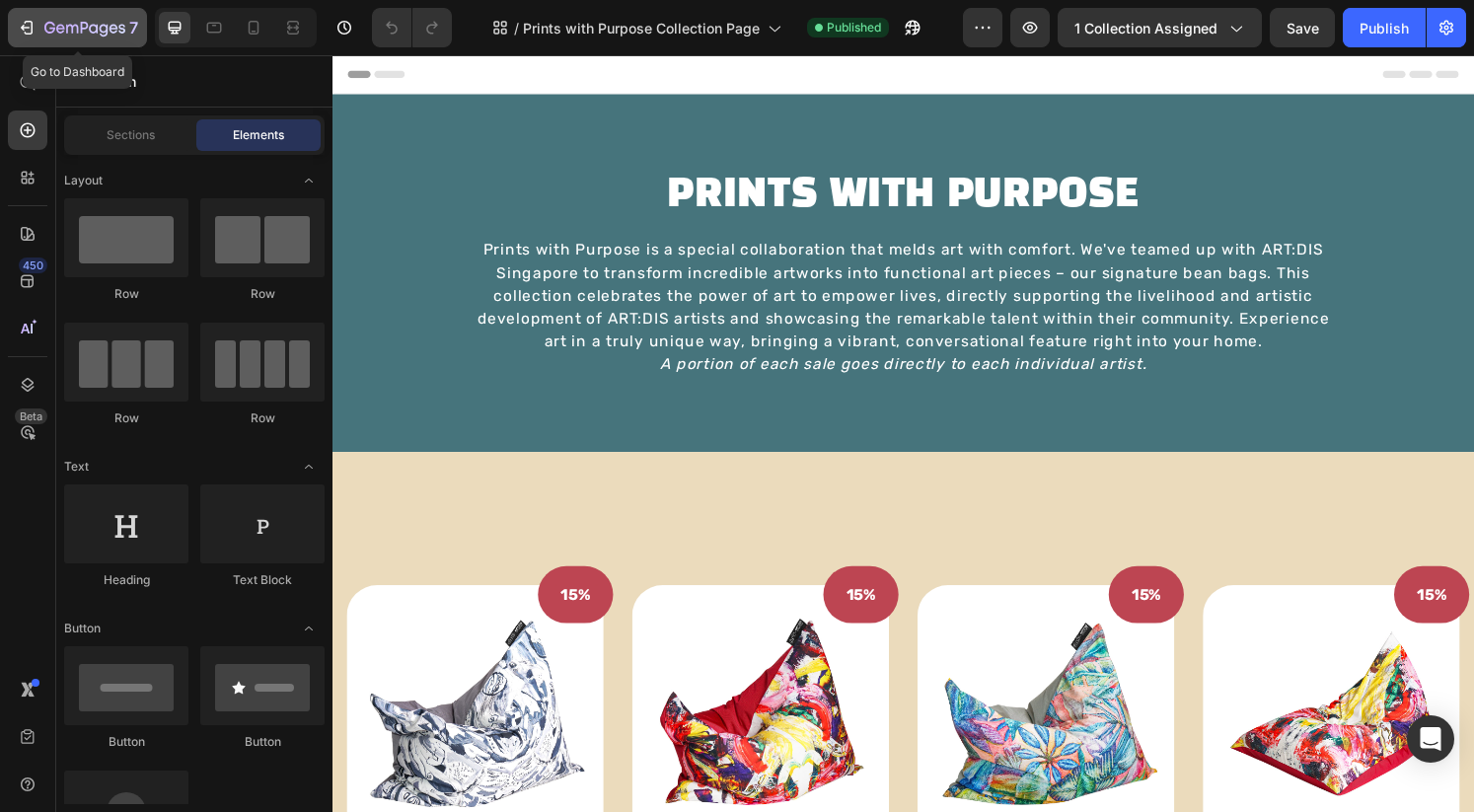 click on "7" at bounding box center [77, 28] 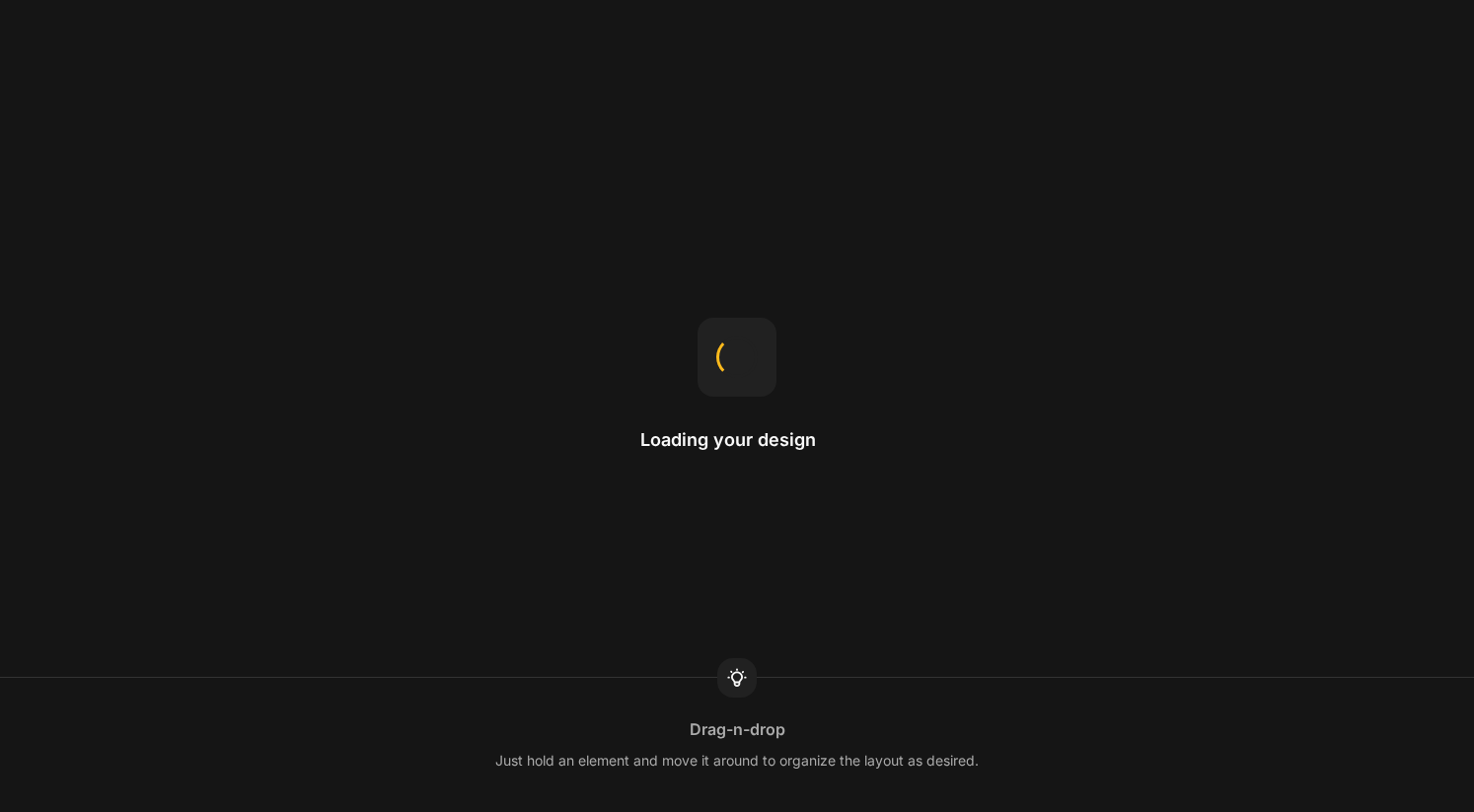 scroll, scrollTop: 0, scrollLeft: 0, axis: both 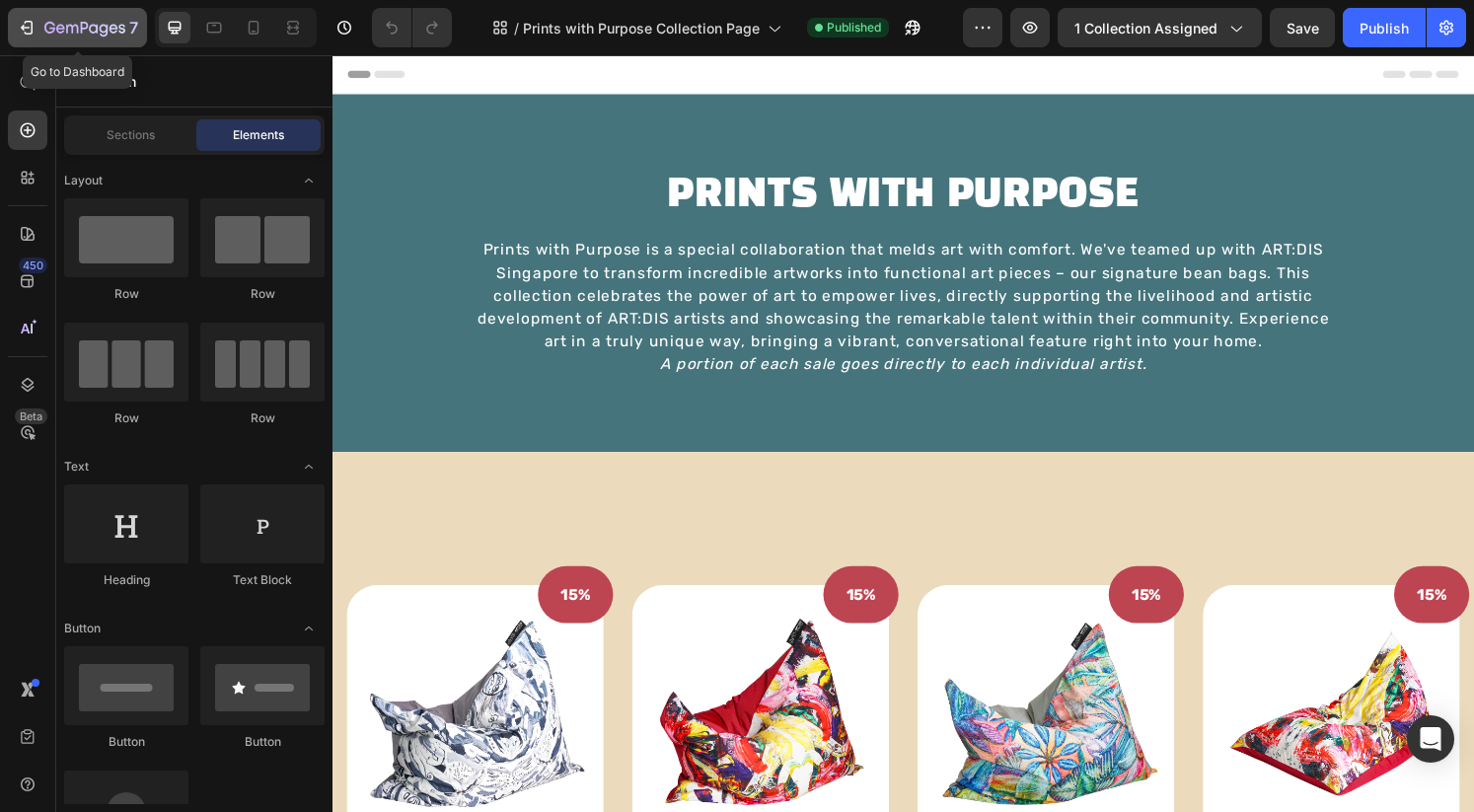 click 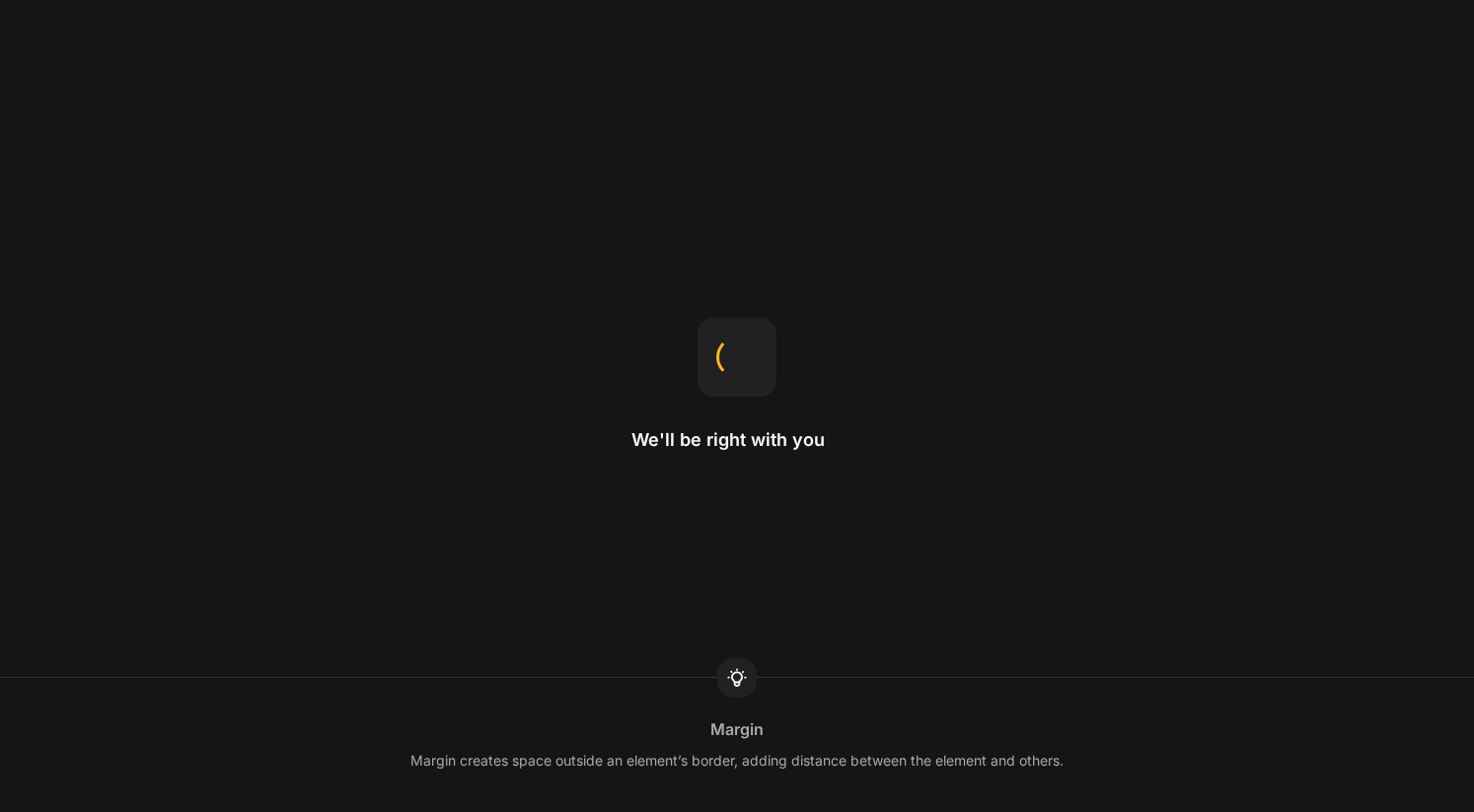 scroll, scrollTop: 0, scrollLeft: 0, axis: both 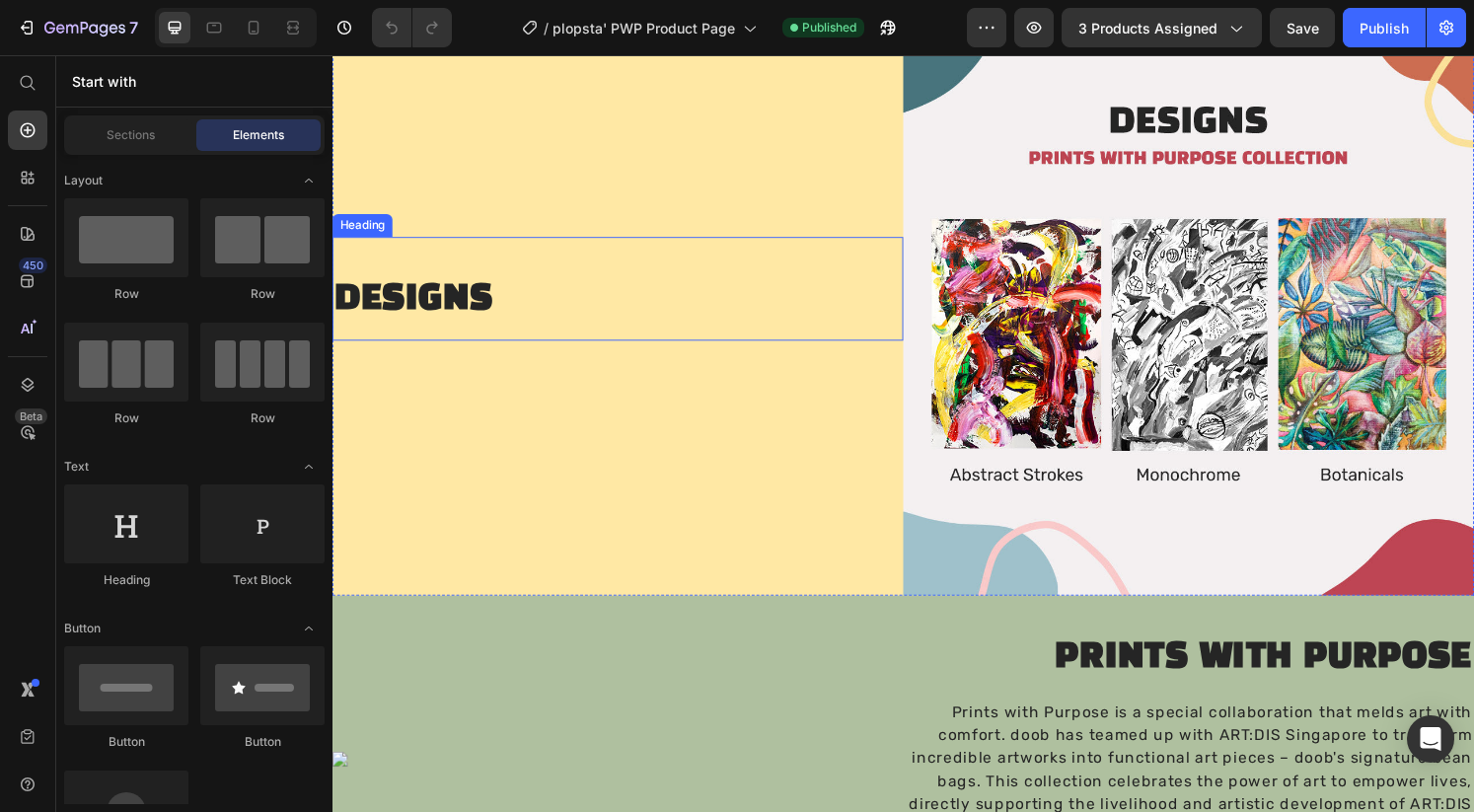 click on "DESIGNS" at bounding box center (628, 308) 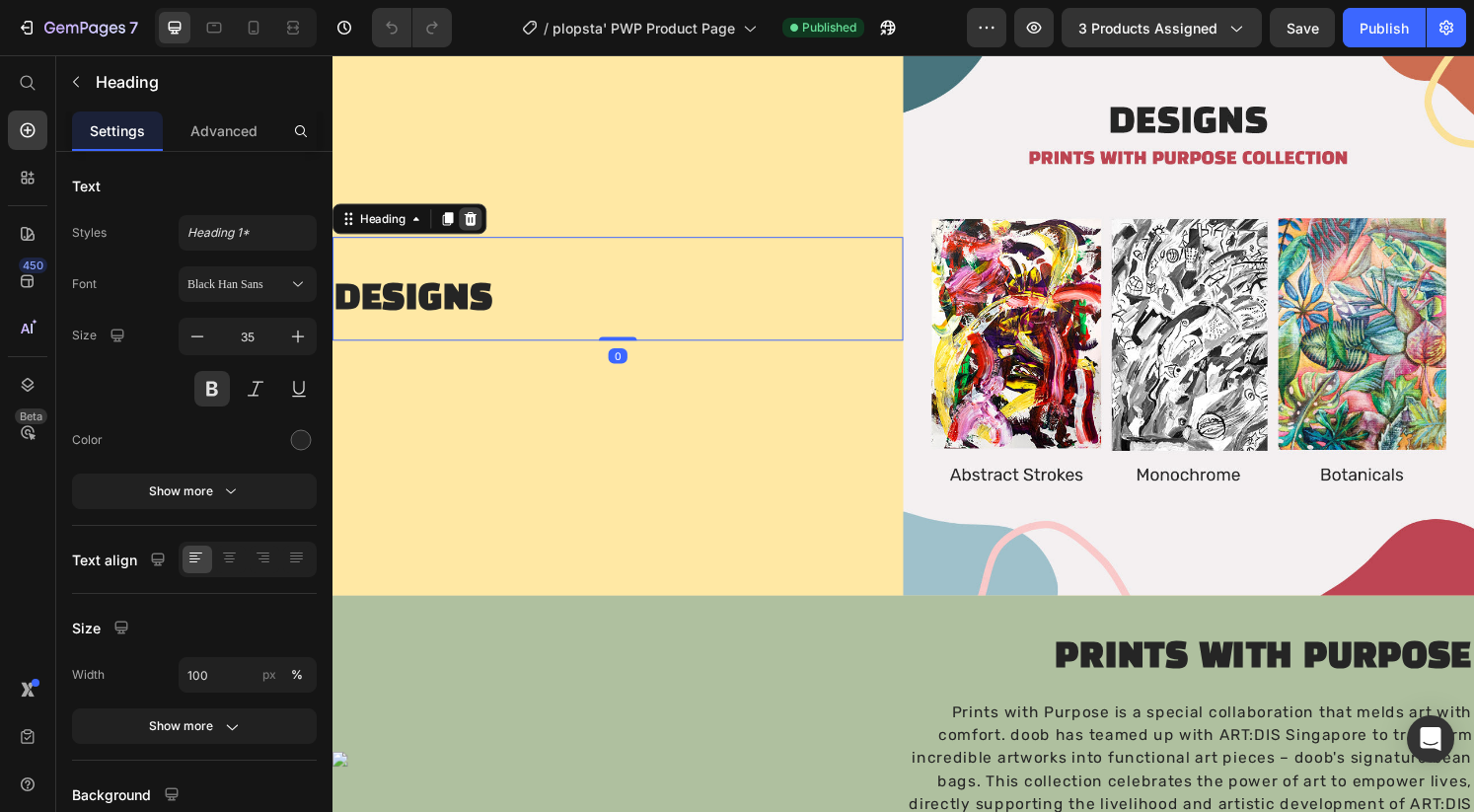 click at bounding box center [476, 225] 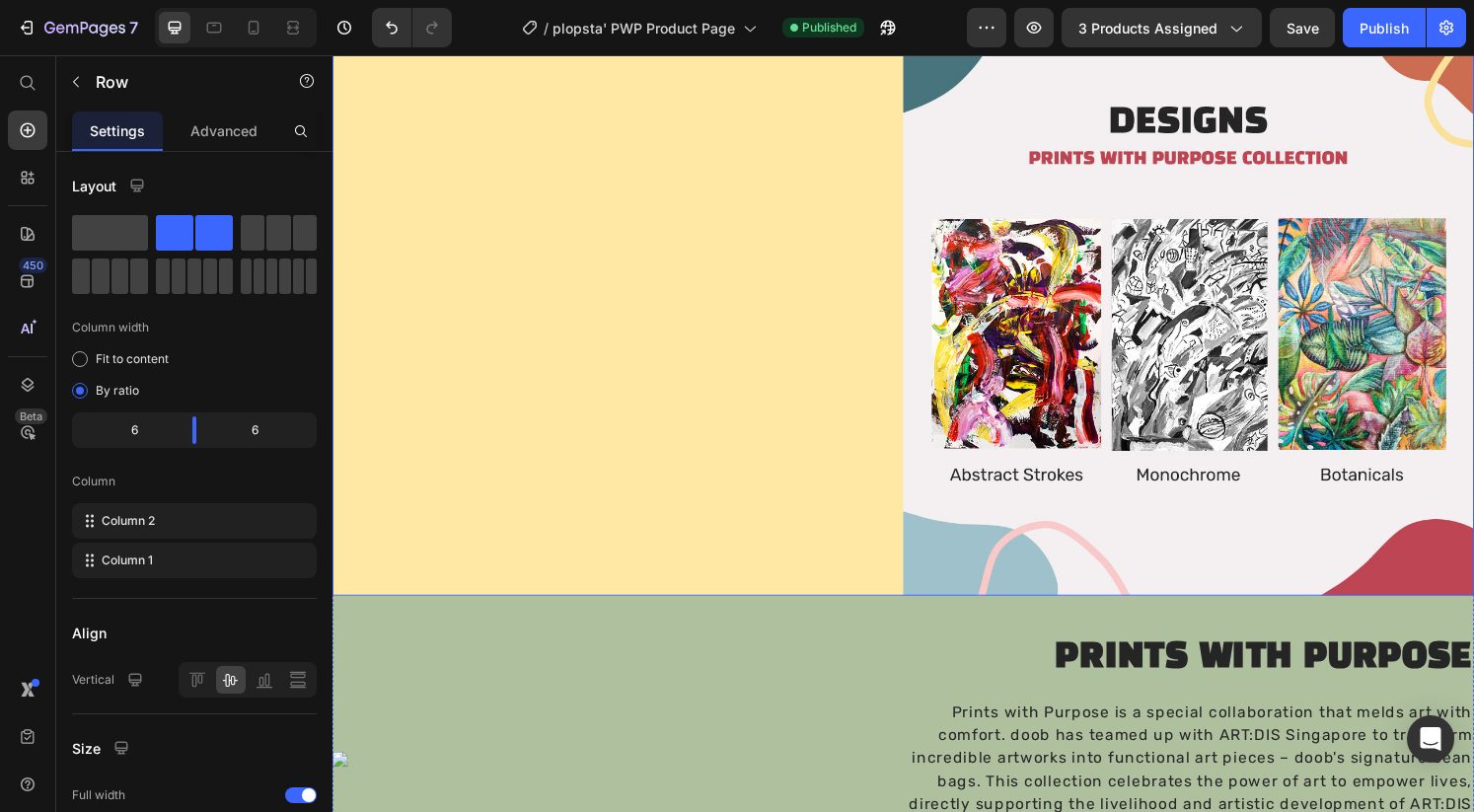 click on "Text block" at bounding box center [628, 320] 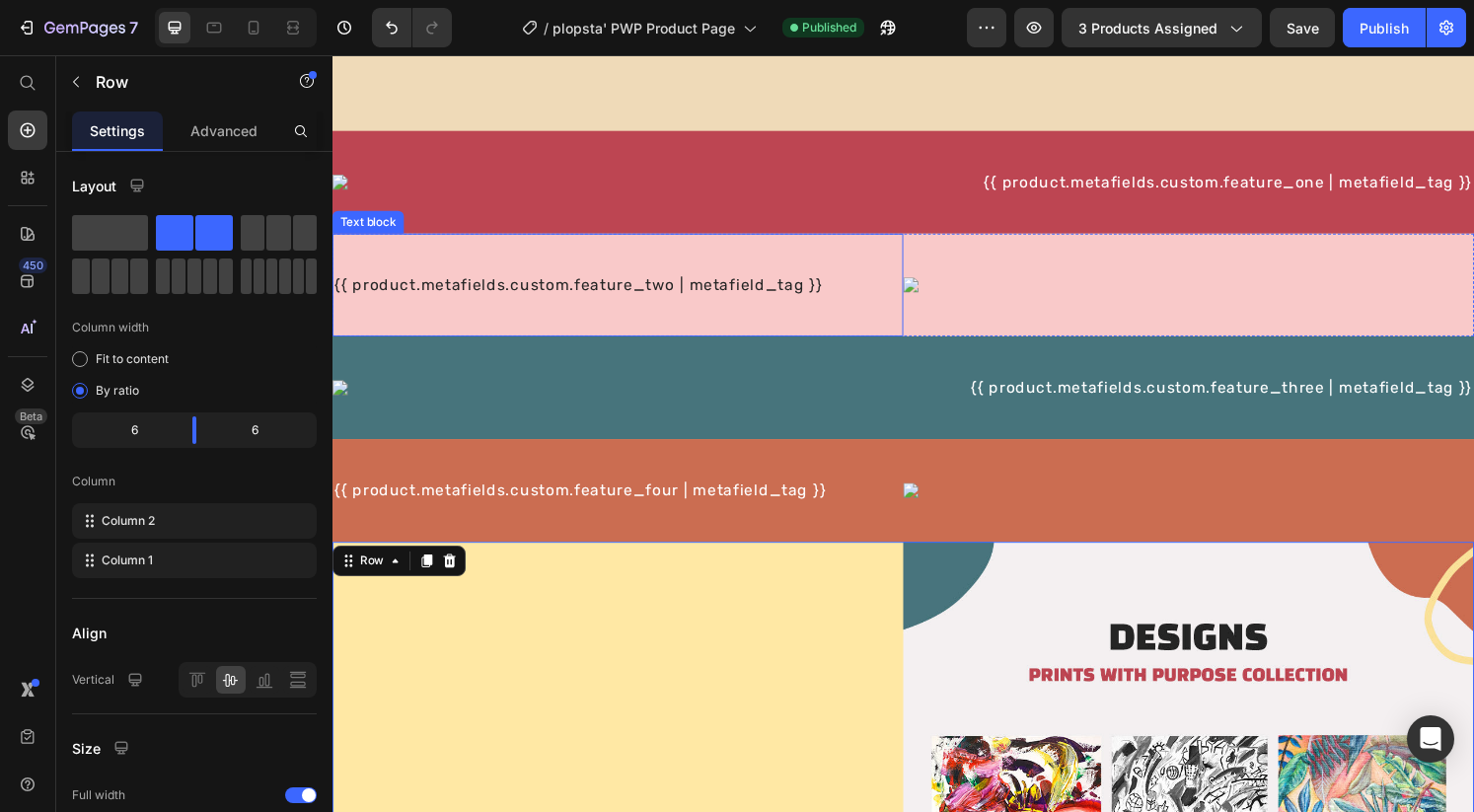scroll, scrollTop: 853, scrollLeft: 0, axis: vertical 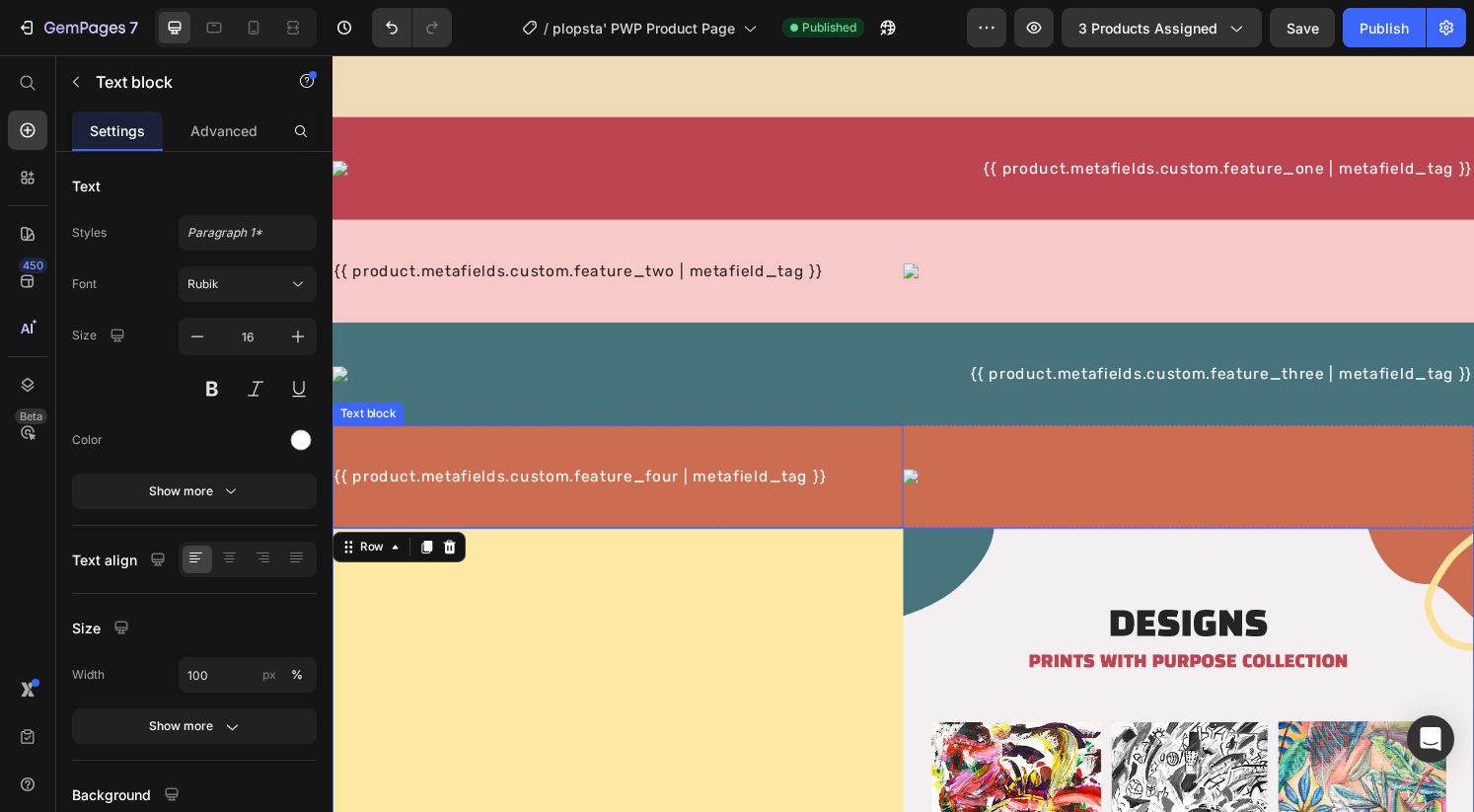 click on "{{ product.metafields.custom.feature_four | metafield_tag }}" at bounding box center [628, 492] 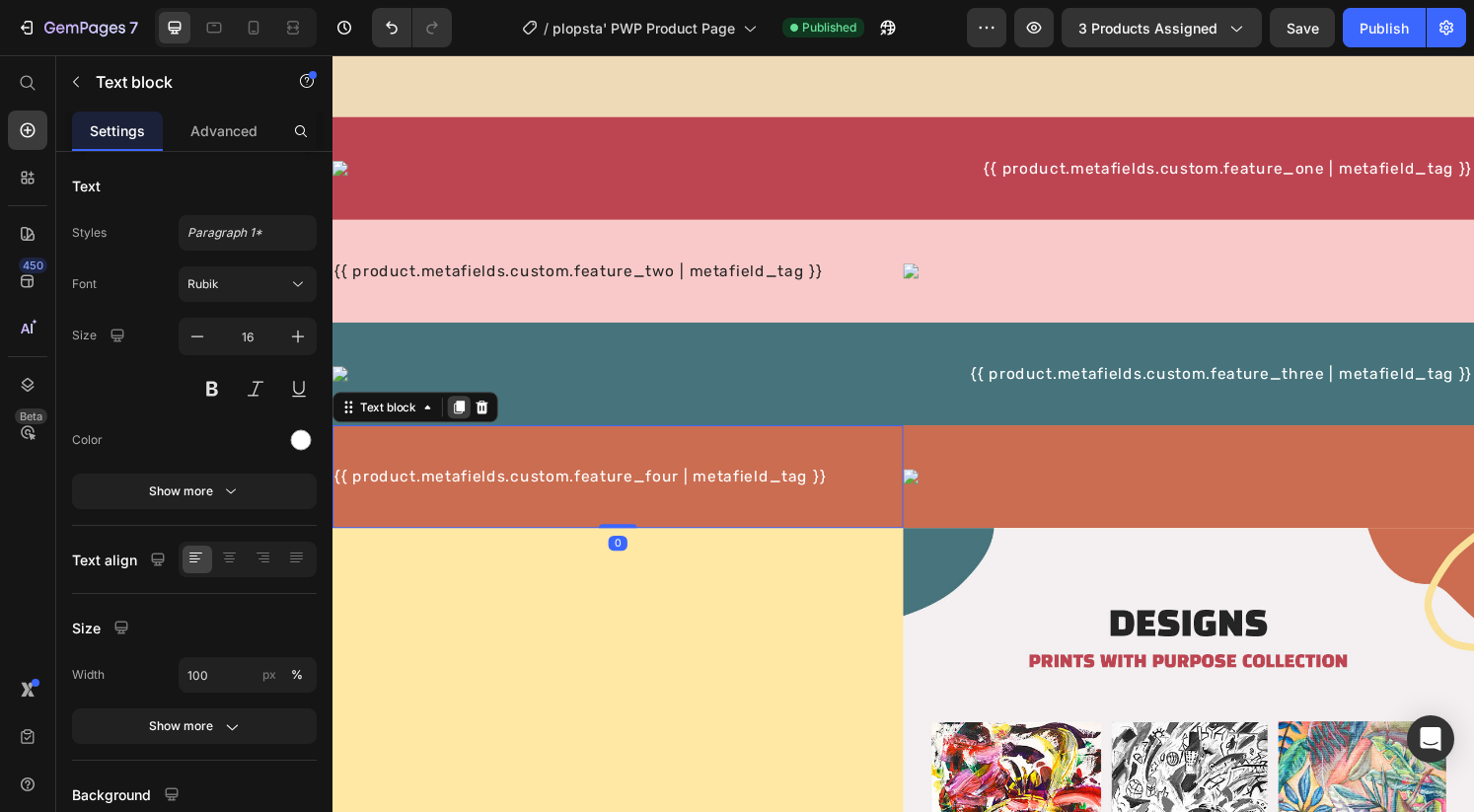 click 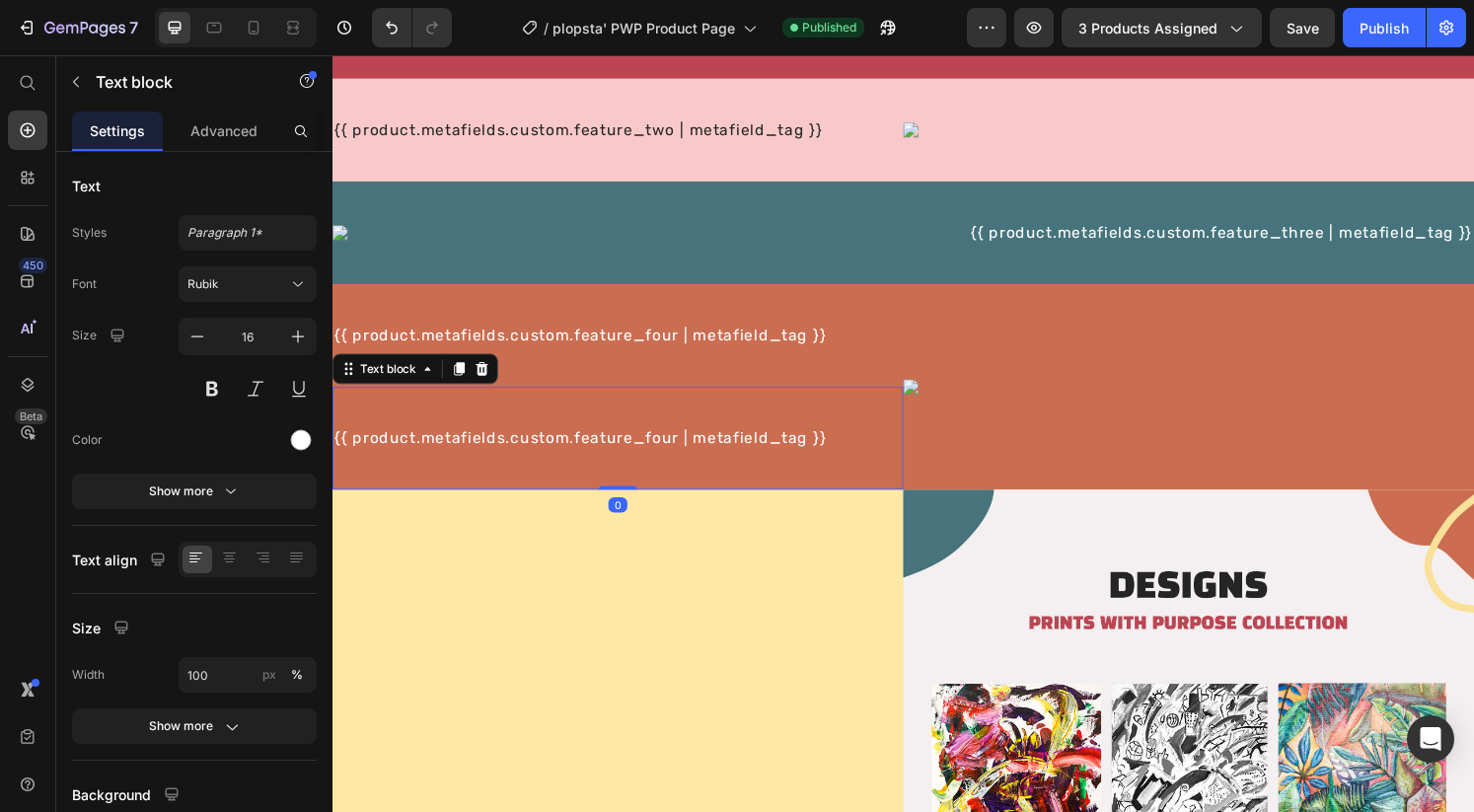 scroll, scrollTop: 1001, scrollLeft: 0, axis: vertical 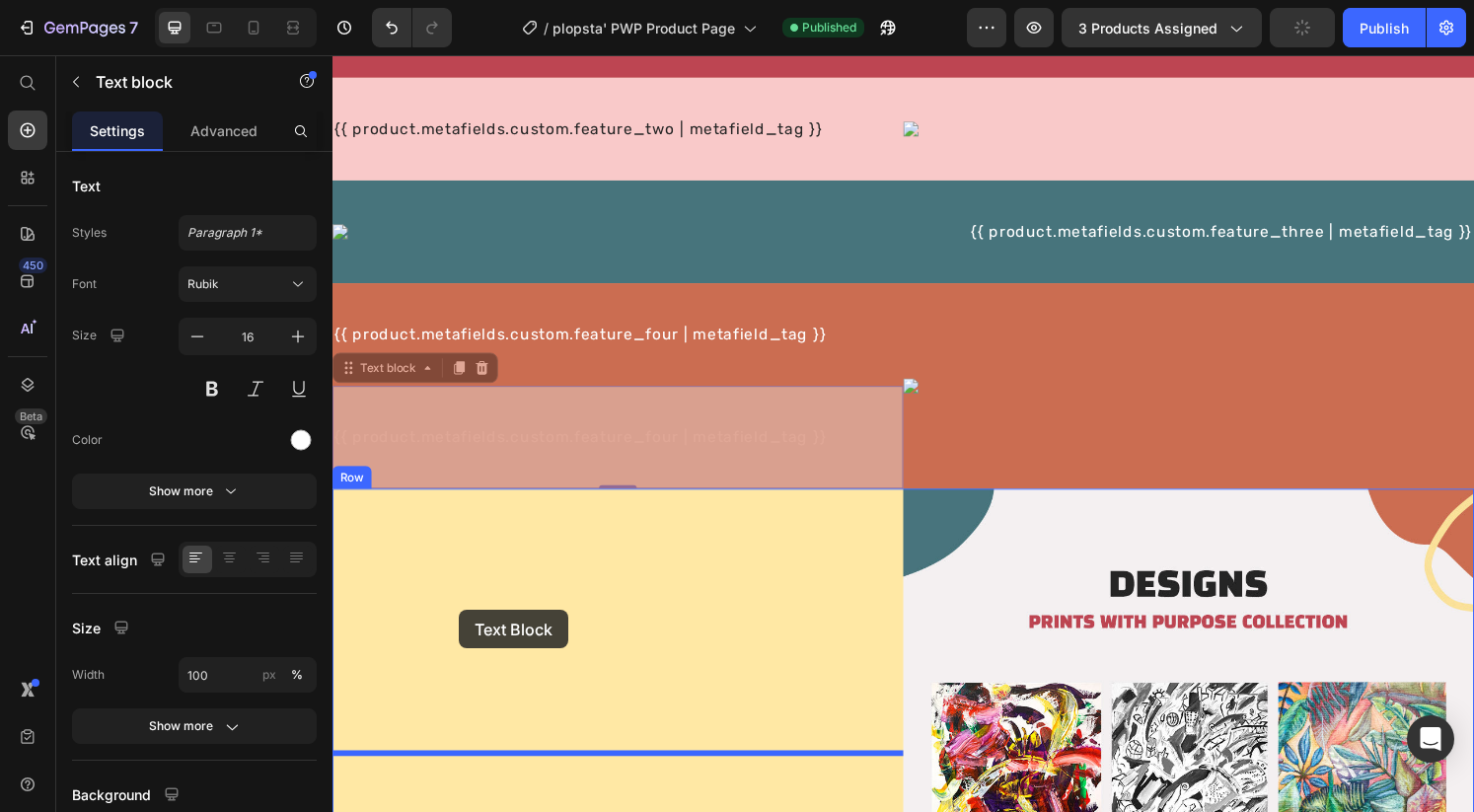 drag, startPoint x: 363, startPoint y: 379, endPoint x: 464, endPoint y: 630, distance: 270.5587 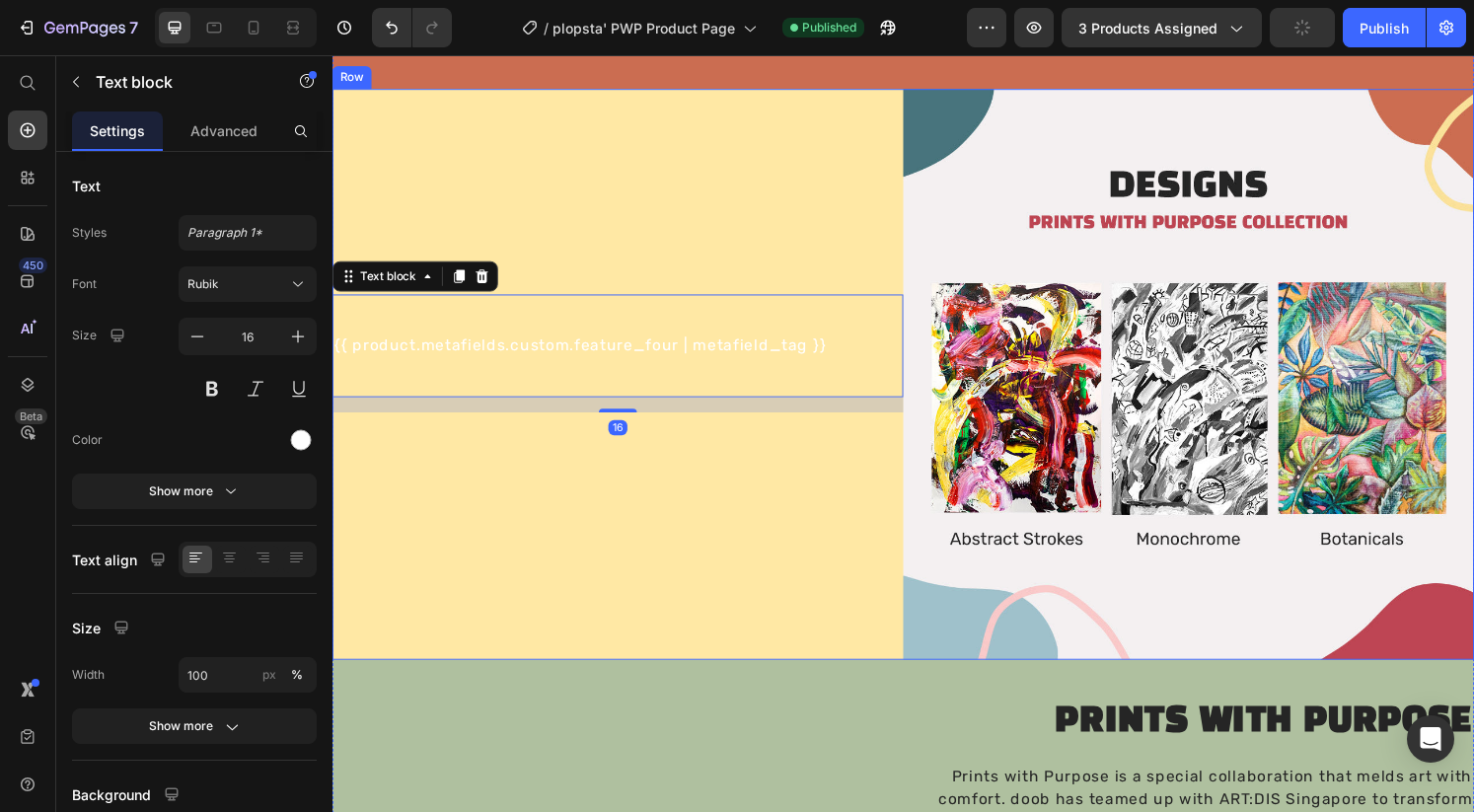 scroll, scrollTop: 1335, scrollLeft: 0, axis: vertical 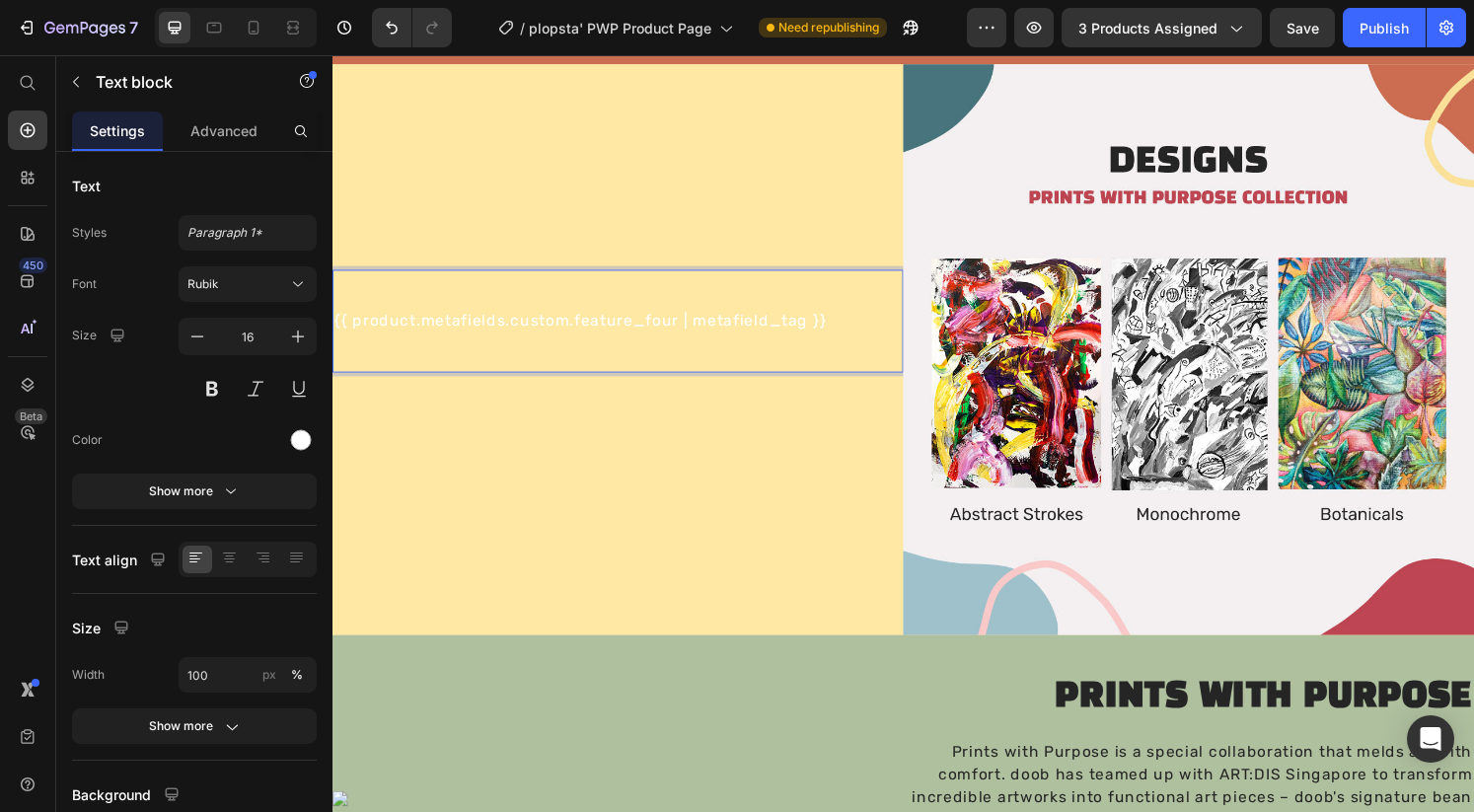click on "{{ product.metafields.custom.feature_four | metafield_tag }}" at bounding box center (628, 331) 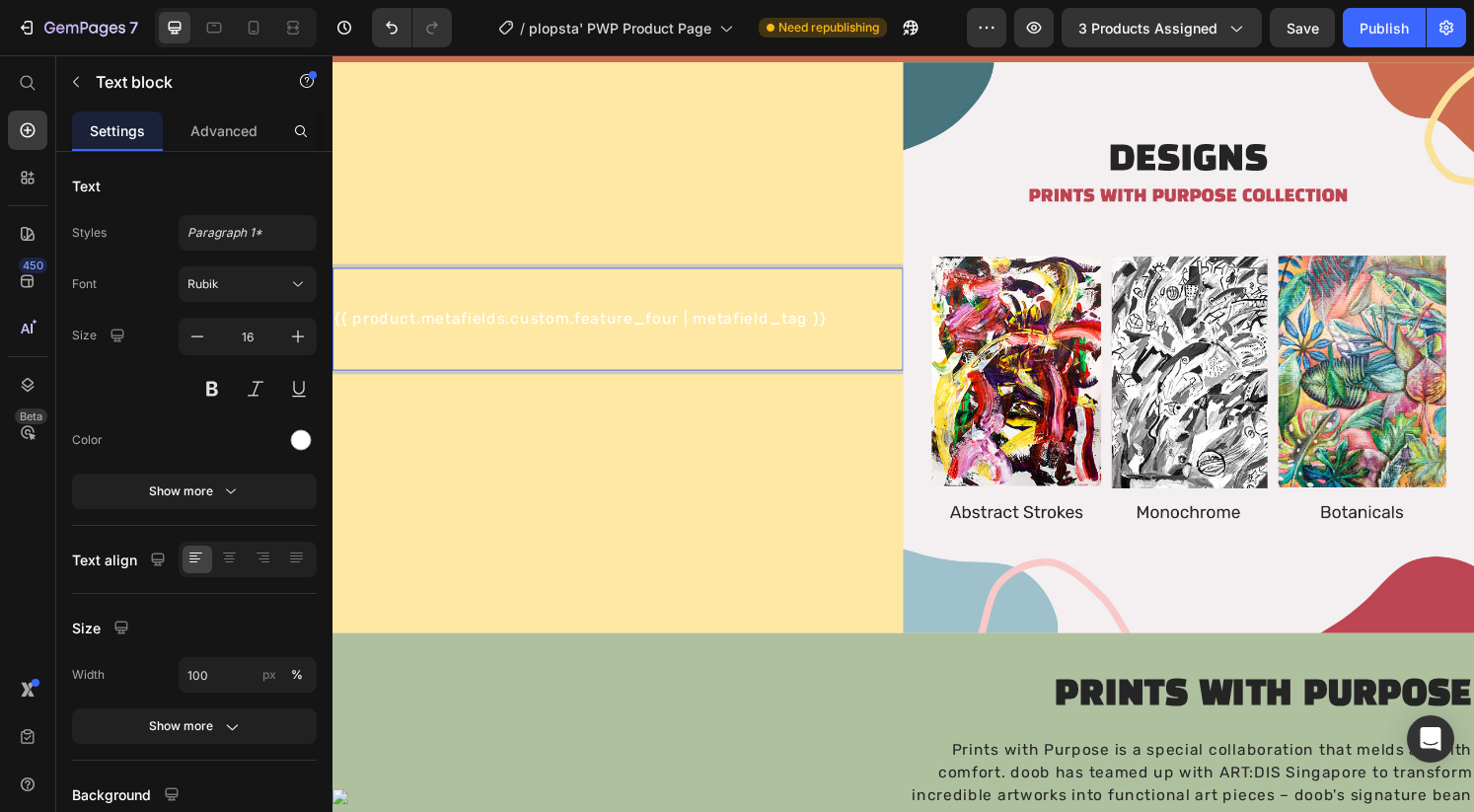 click on "{{ product.metafields.custom.feature_four | metafield_tag }}" at bounding box center (628, 329) 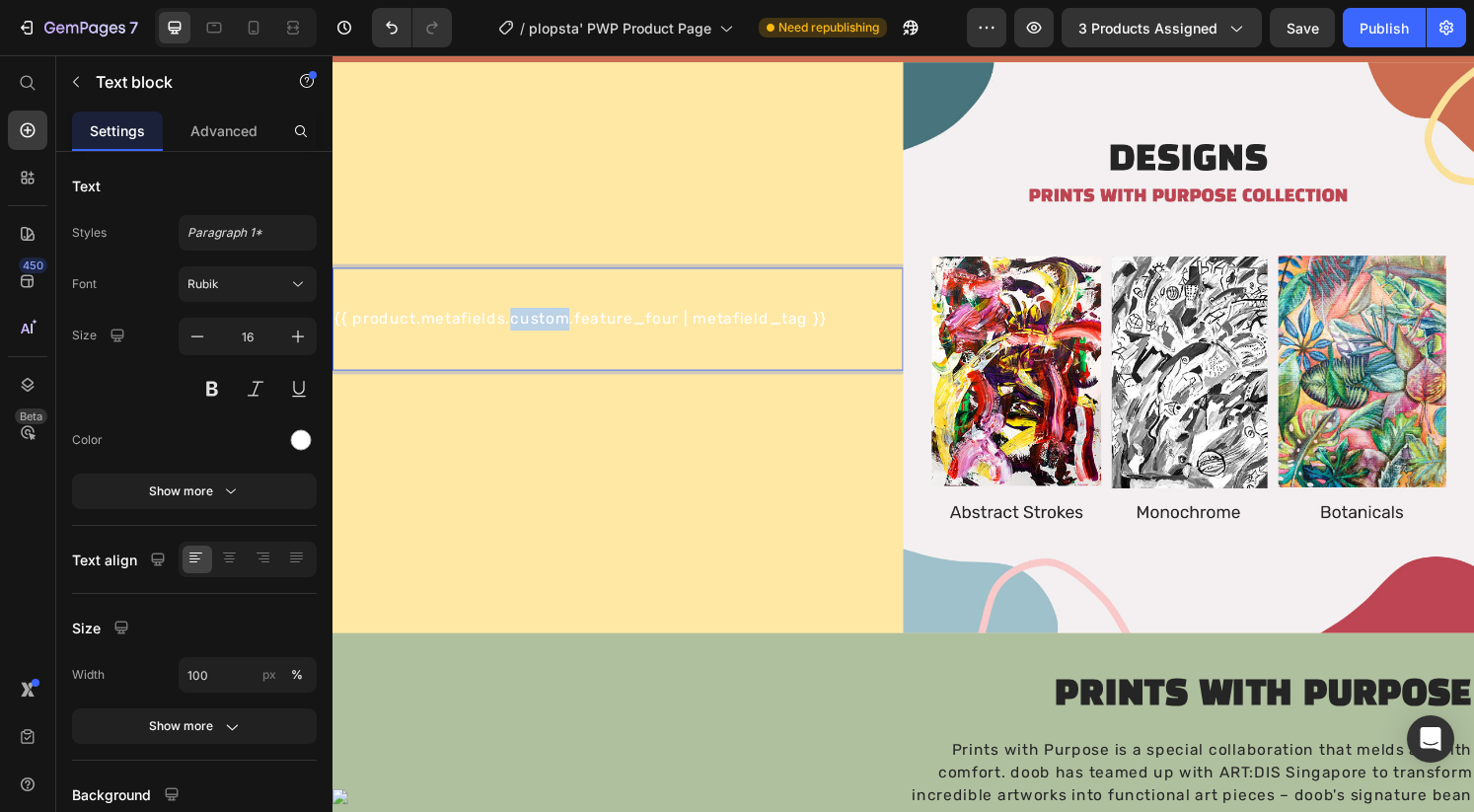 click on "{{ product.metafields.custom.feature_four | metafield_tag }}" at bounding box center (628, 329) 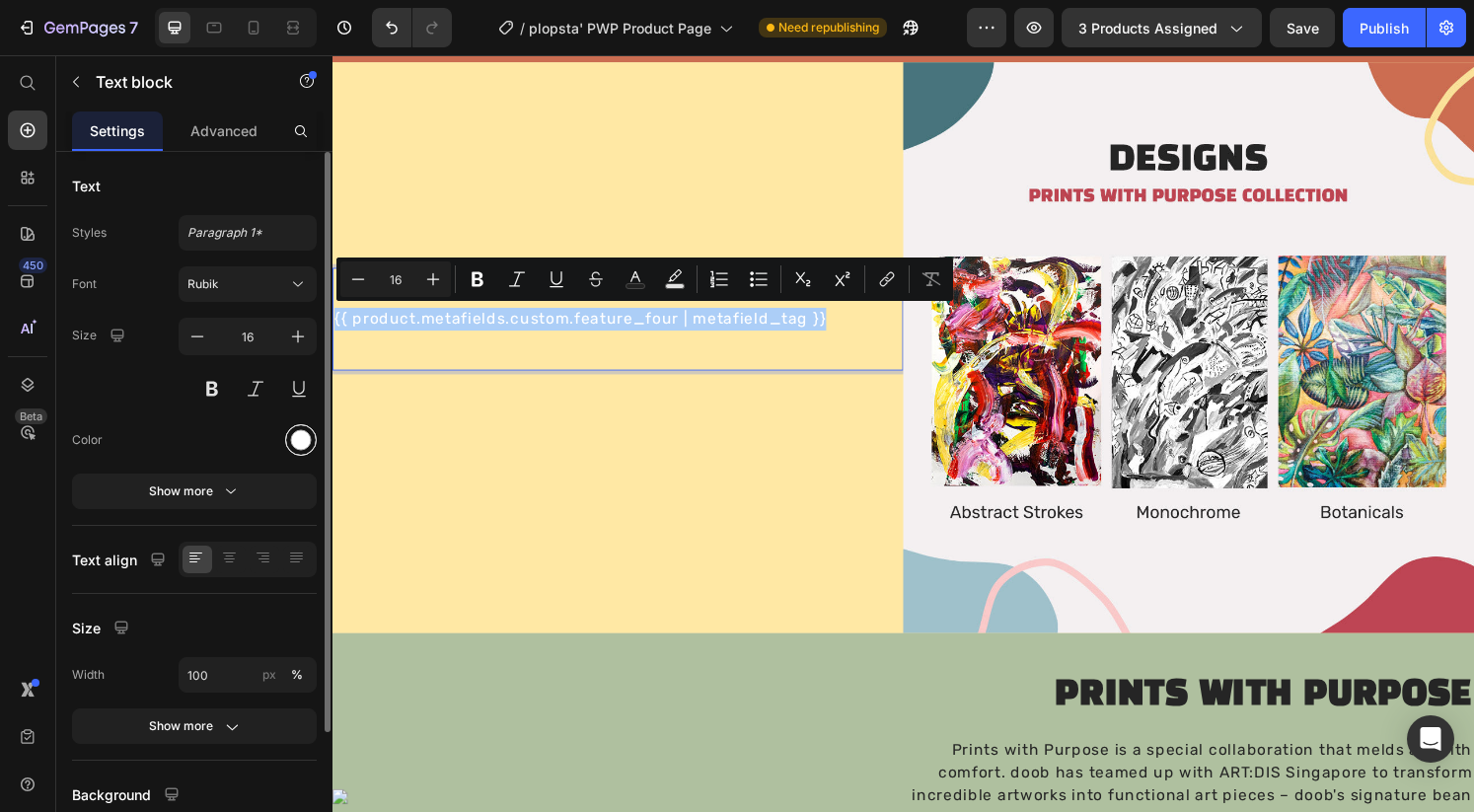 click at bounding box center [301, 440] 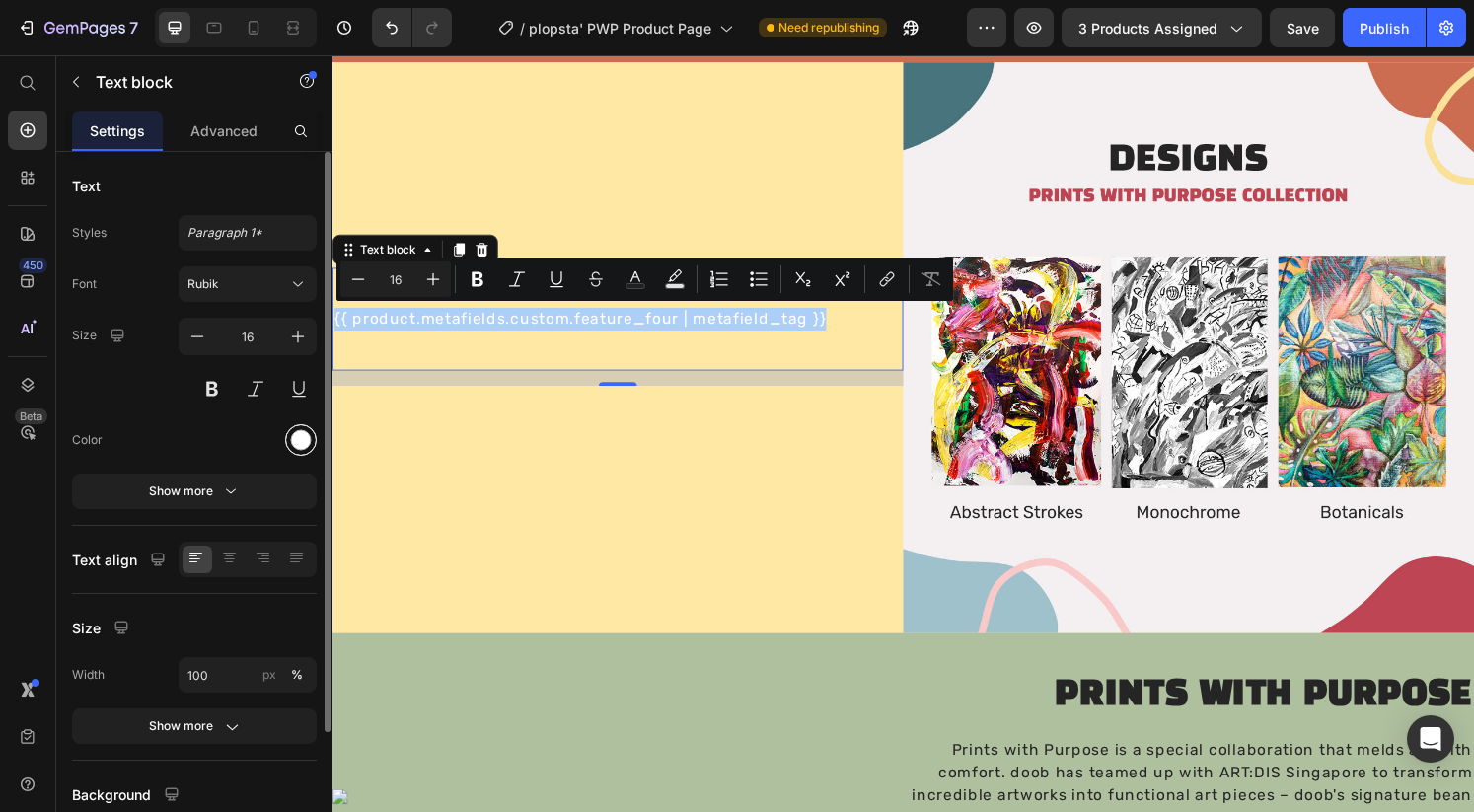 scroll, scrollTop: 2, scrollLeft: 0, axis: vertical 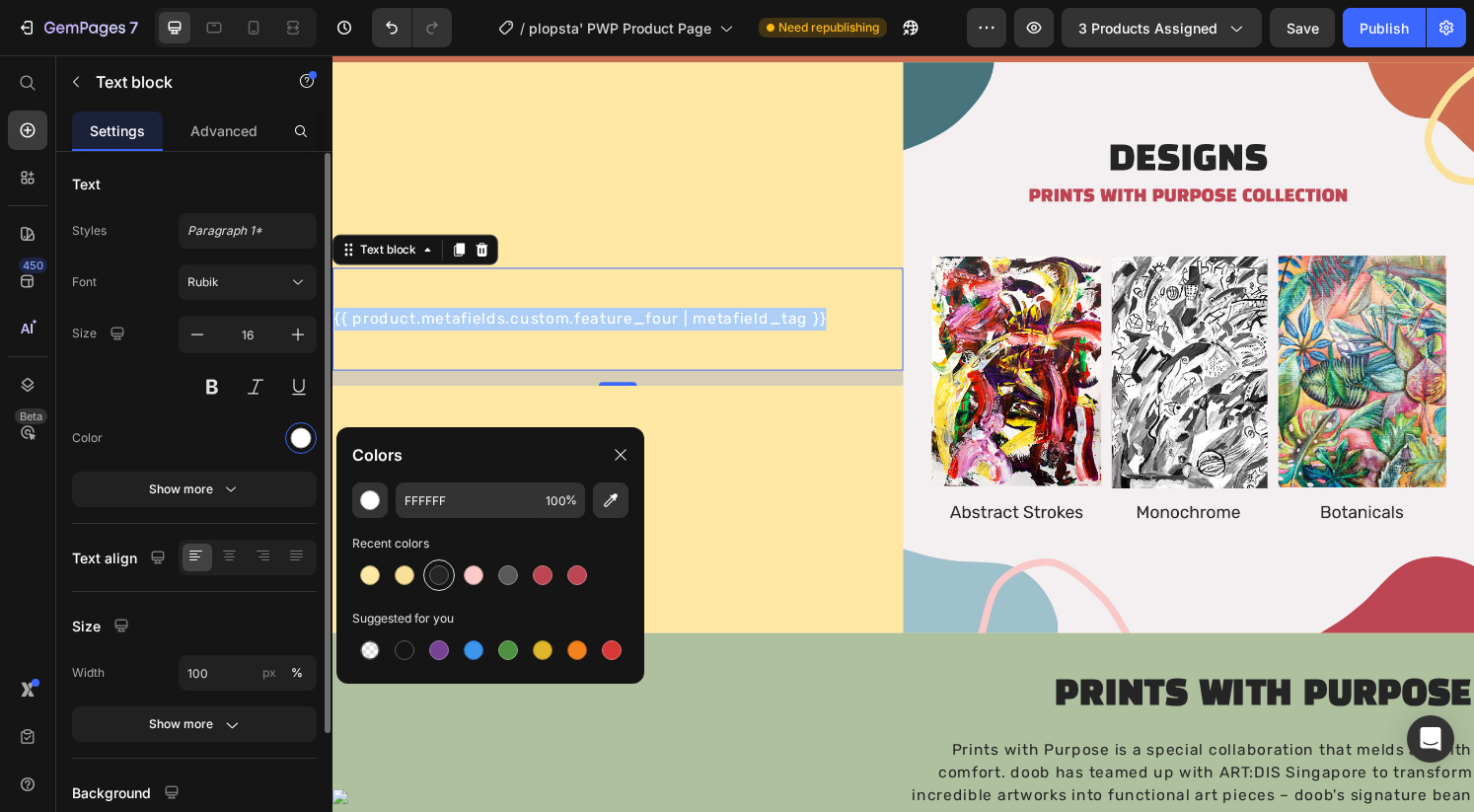 click at bounding box center [439, 575] 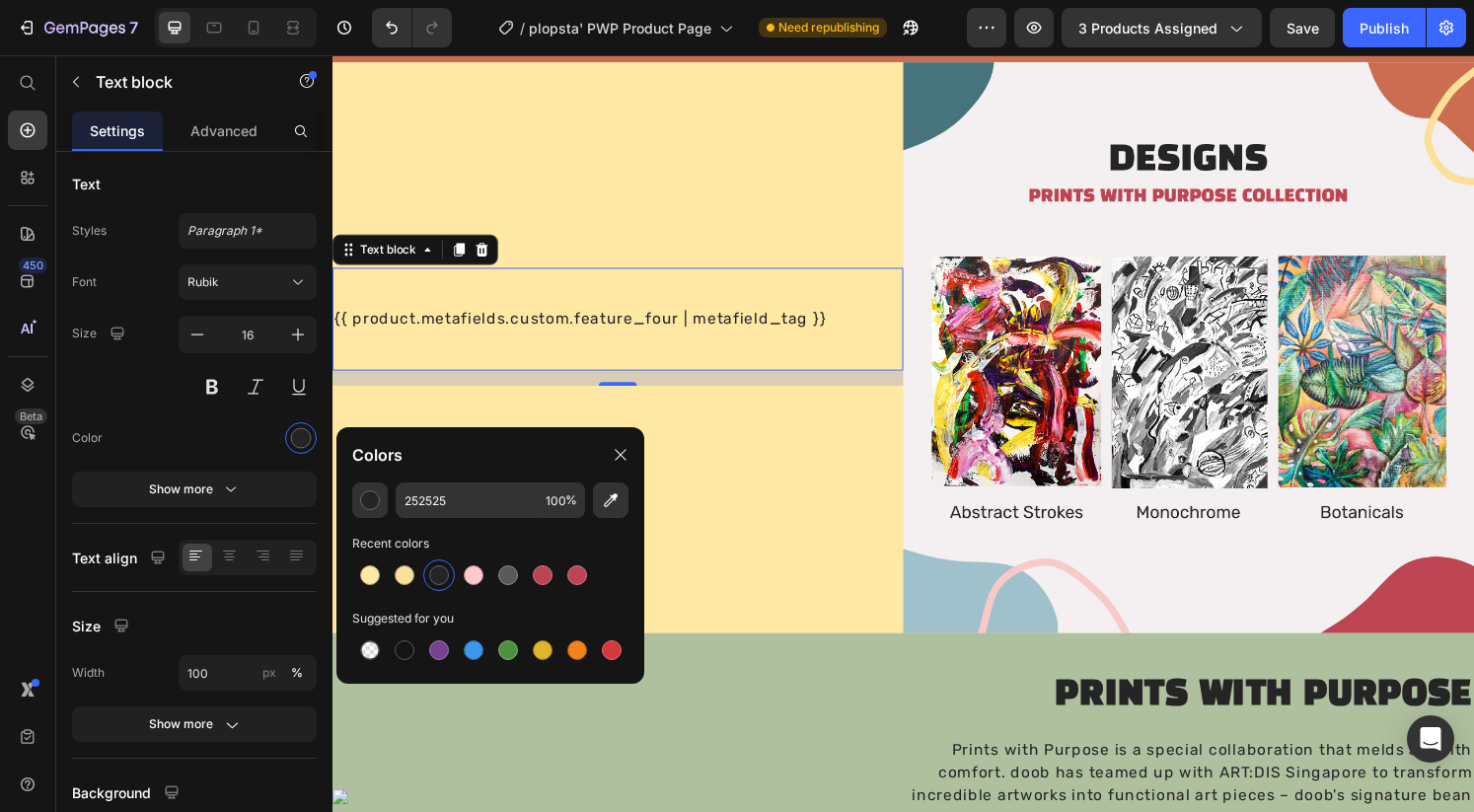 click on "{{ product.metafields.custom.feature_four | metafield_tag }}" at bounding box center [628, 329] 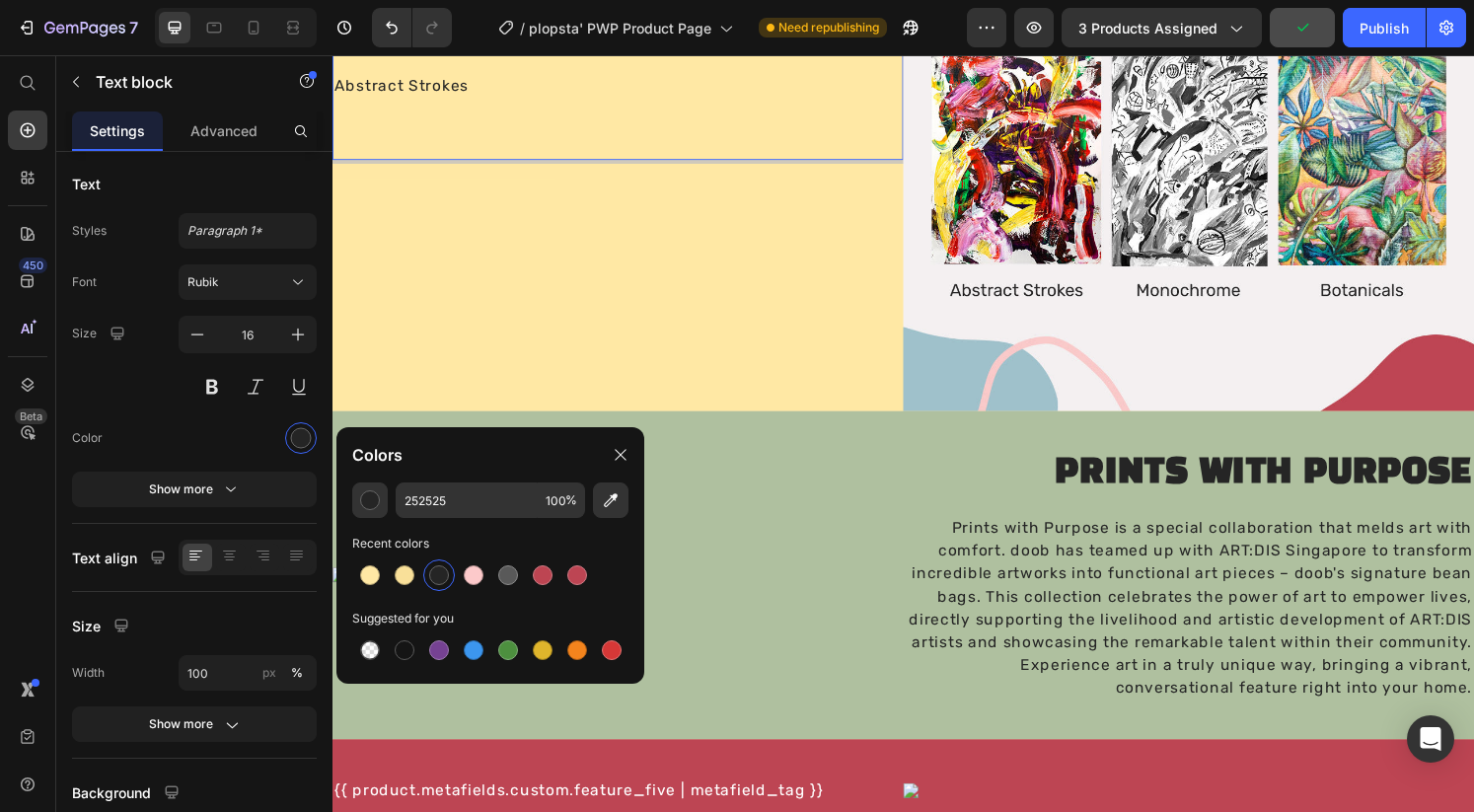 scroll, scrollTop: 1557, scrollLeft: 0, axis: vertical 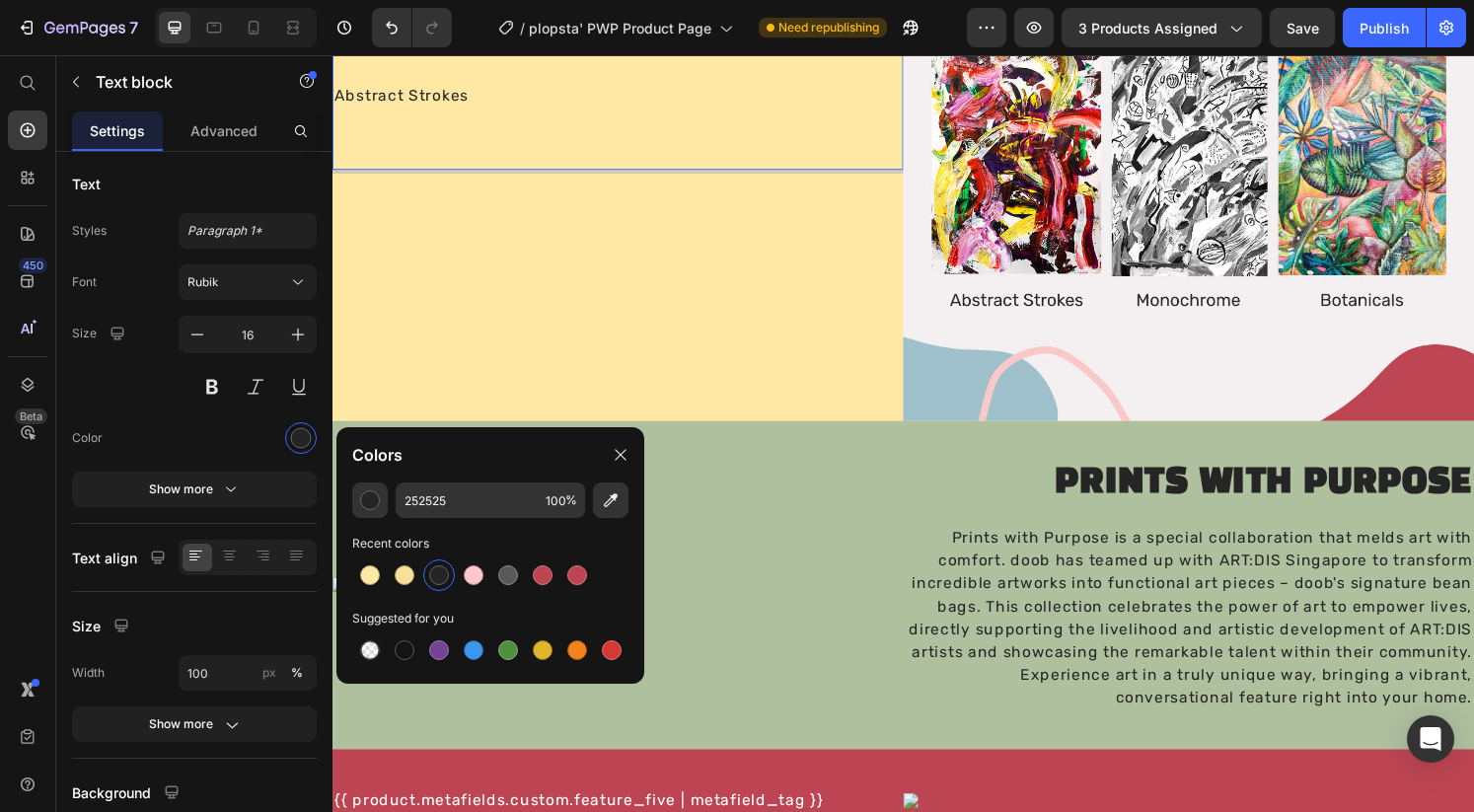 click on "Abstract Strokes" at bounding box center [628, 97] 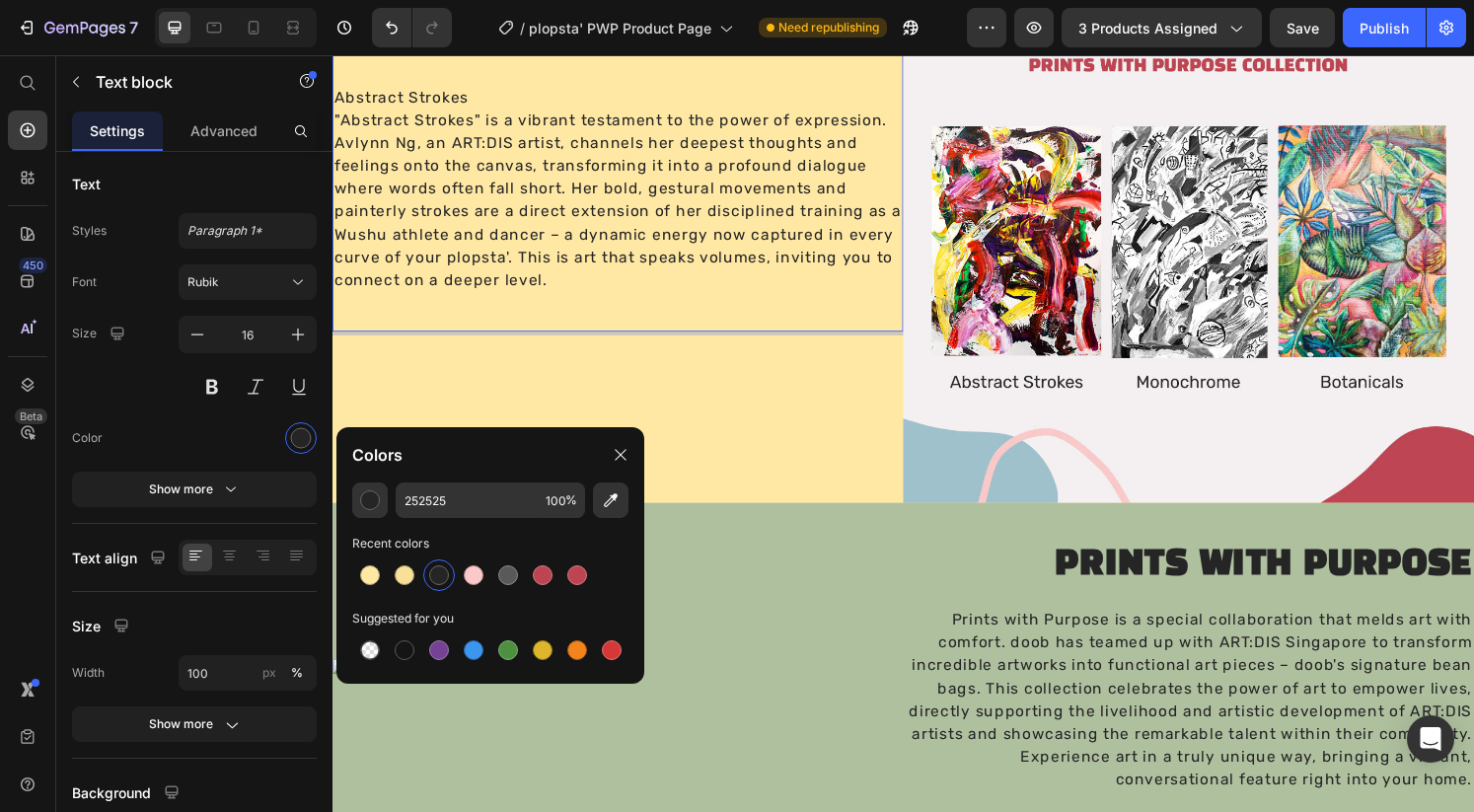 scroll, scrollTop: 1449, scrollLeft: 0, axis: vertical 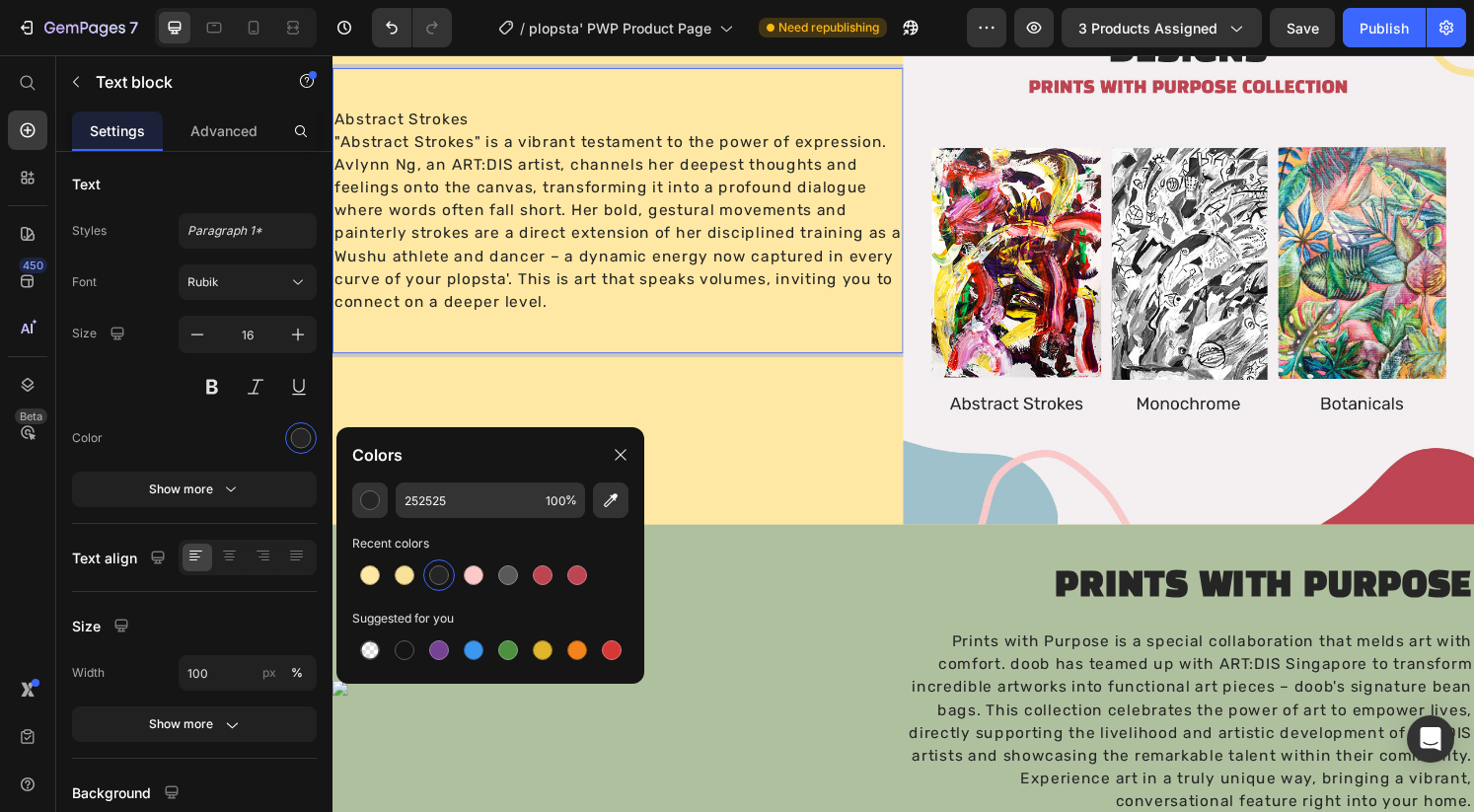 click on "Abstract Strokes" at bounding box center (628, 121) 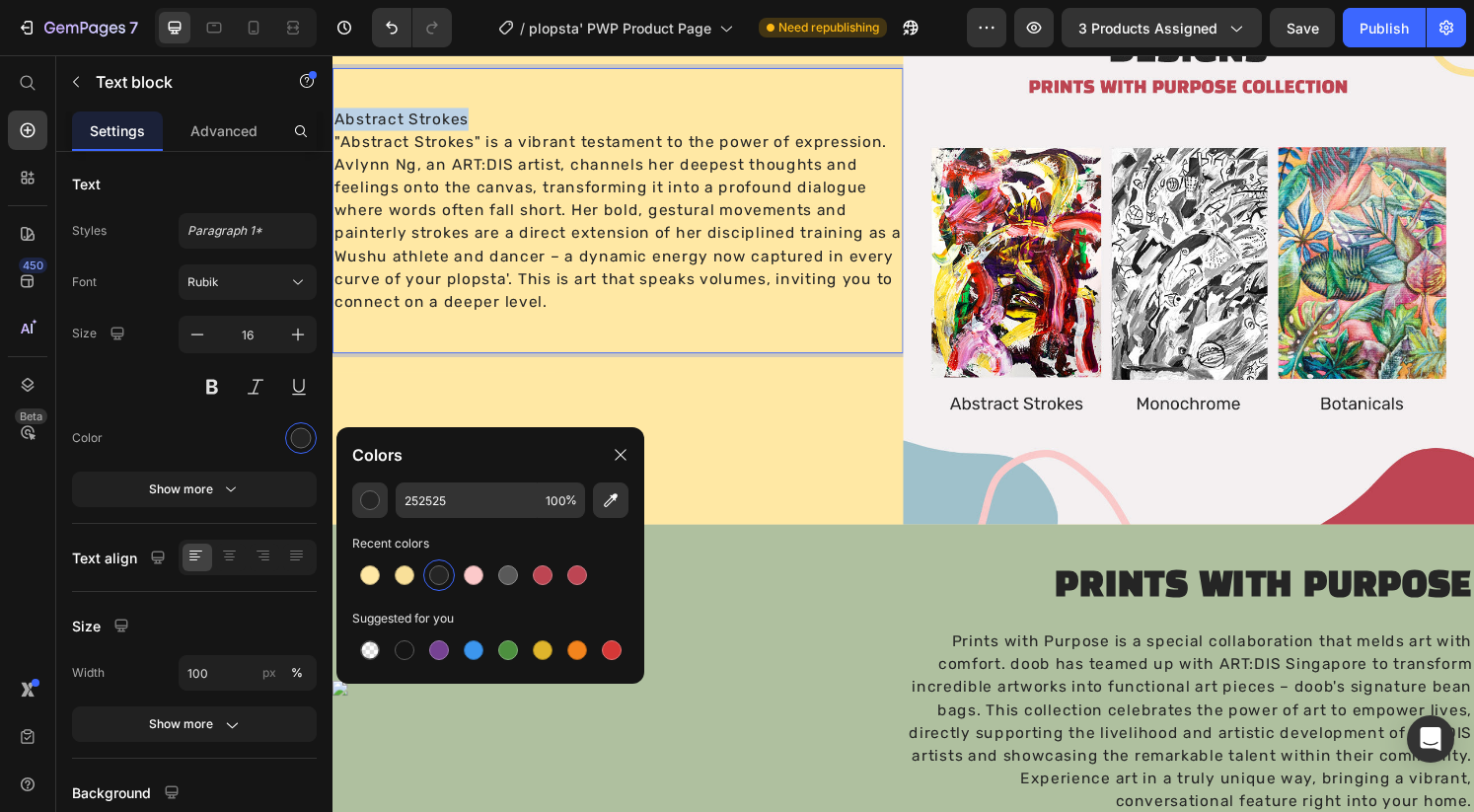 drag, startPoint x: 404, startPoint y: 114, endPoint x: 332, endPoint y: 112, distance: 72.02777 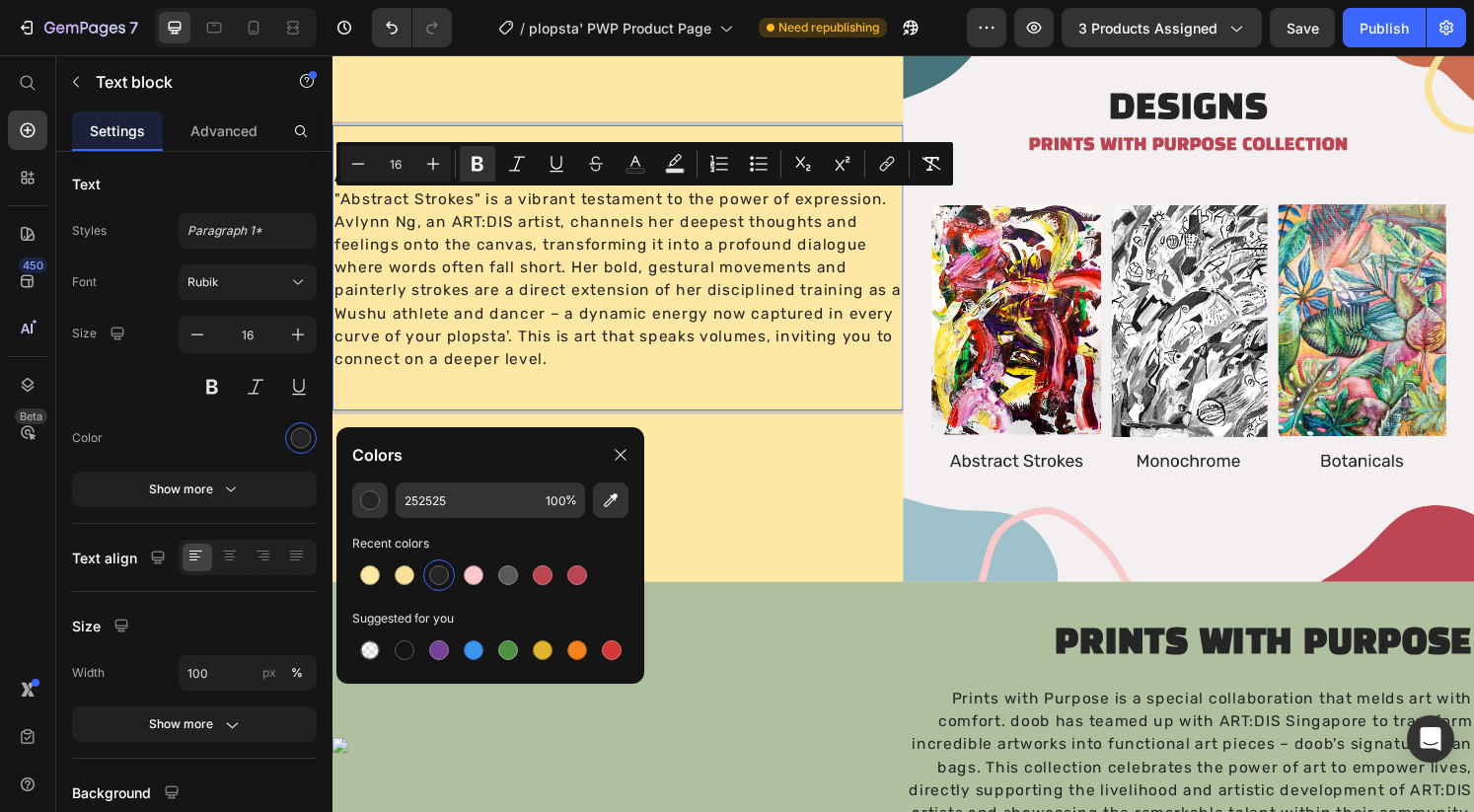 scroll, scrollTop: 1393, scrollLeft: 0, axis: vertical 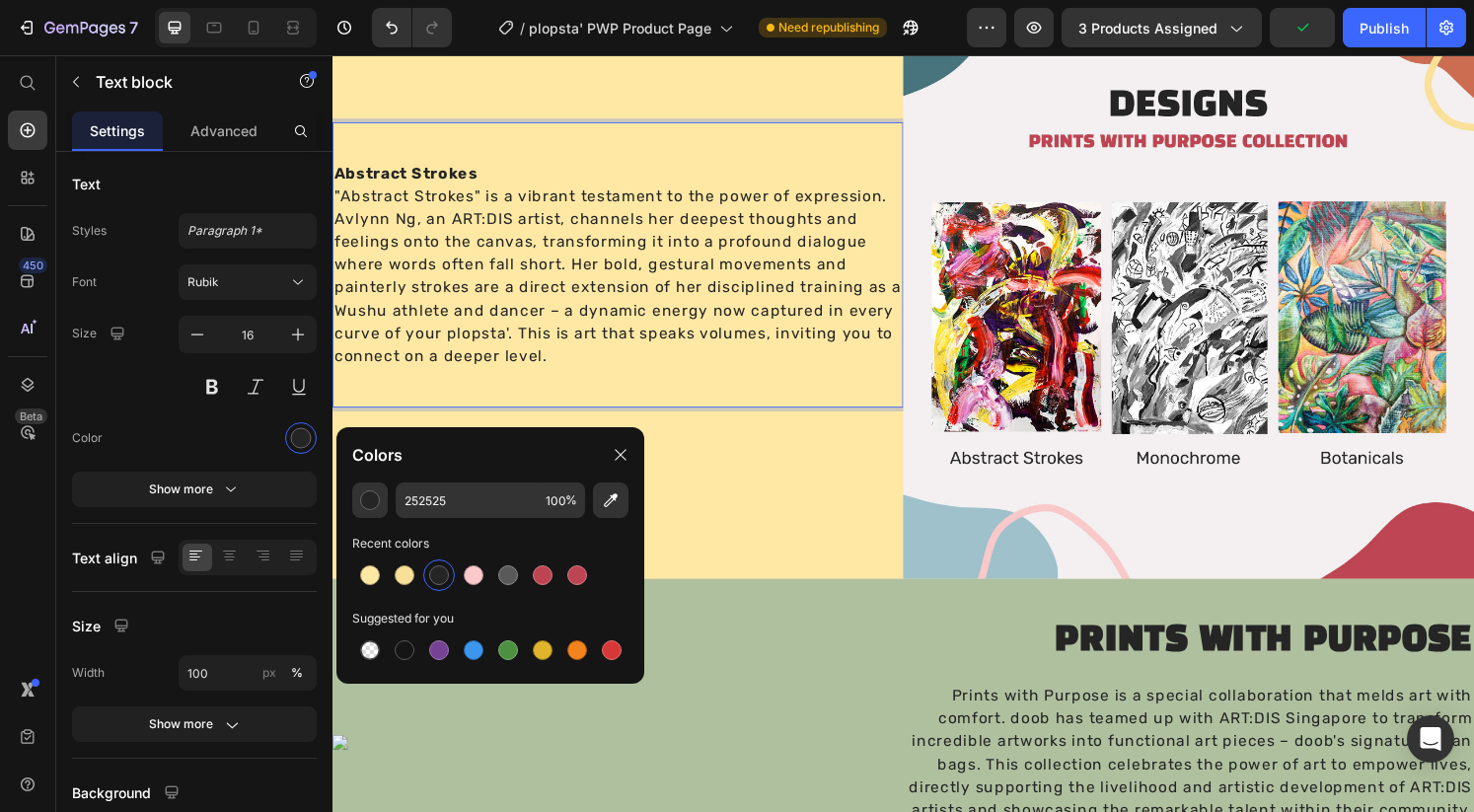 click on ""Abstract Strokes" is a vibrant testament to the power of expression. Avlynn Ng, an ART:DIS artist, channels her deepest thoughts and feelings onto the canvas, transforming it into a profound dialogue where words often fall short. Her bold, gestural movements and painterly strokes are a direct extension of her disciplined training as a Wushu athlete and dancer – a dynamic energy now captured in every curve of your plopsta'. This is art that speaks volumes, inviting you to connect on a deeper level." at bounding box center (628, 284) 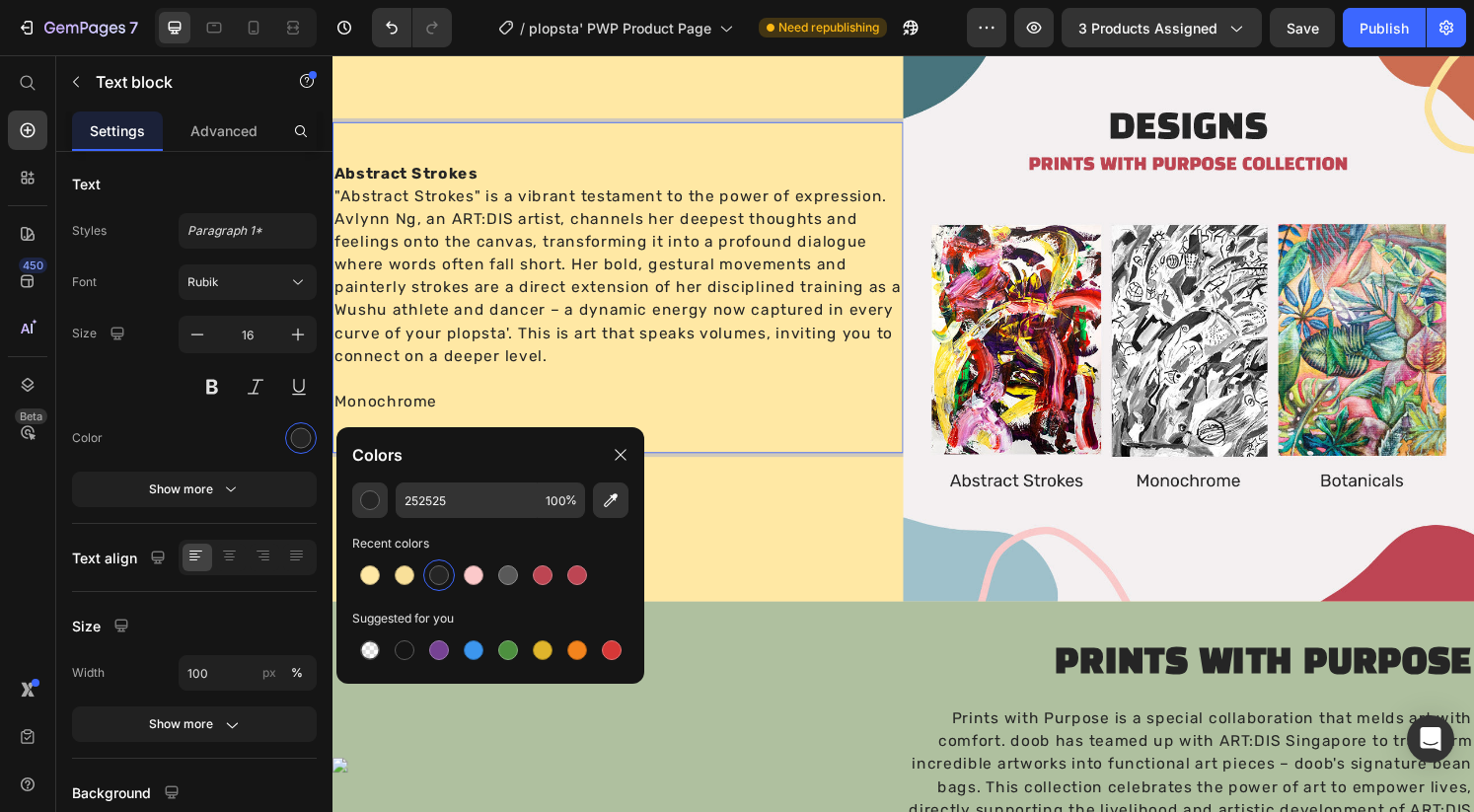 scroll, scrollTop: 1358, scrollLeft: 0, axis: vertical 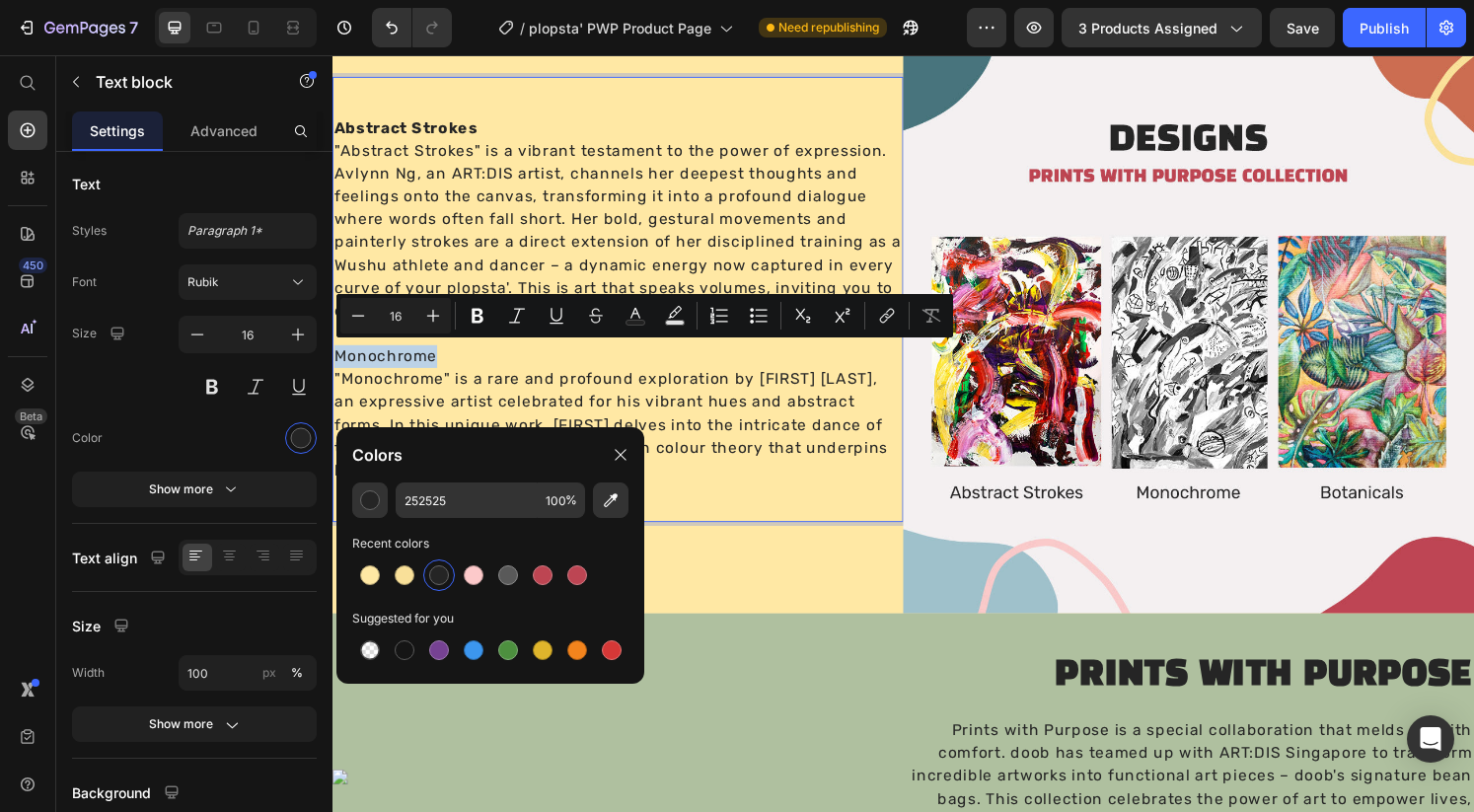 drag, startPoint x: 448, startPoint y: 361, endPoint x: 326, endPoint y: 358, distance: 122.03688 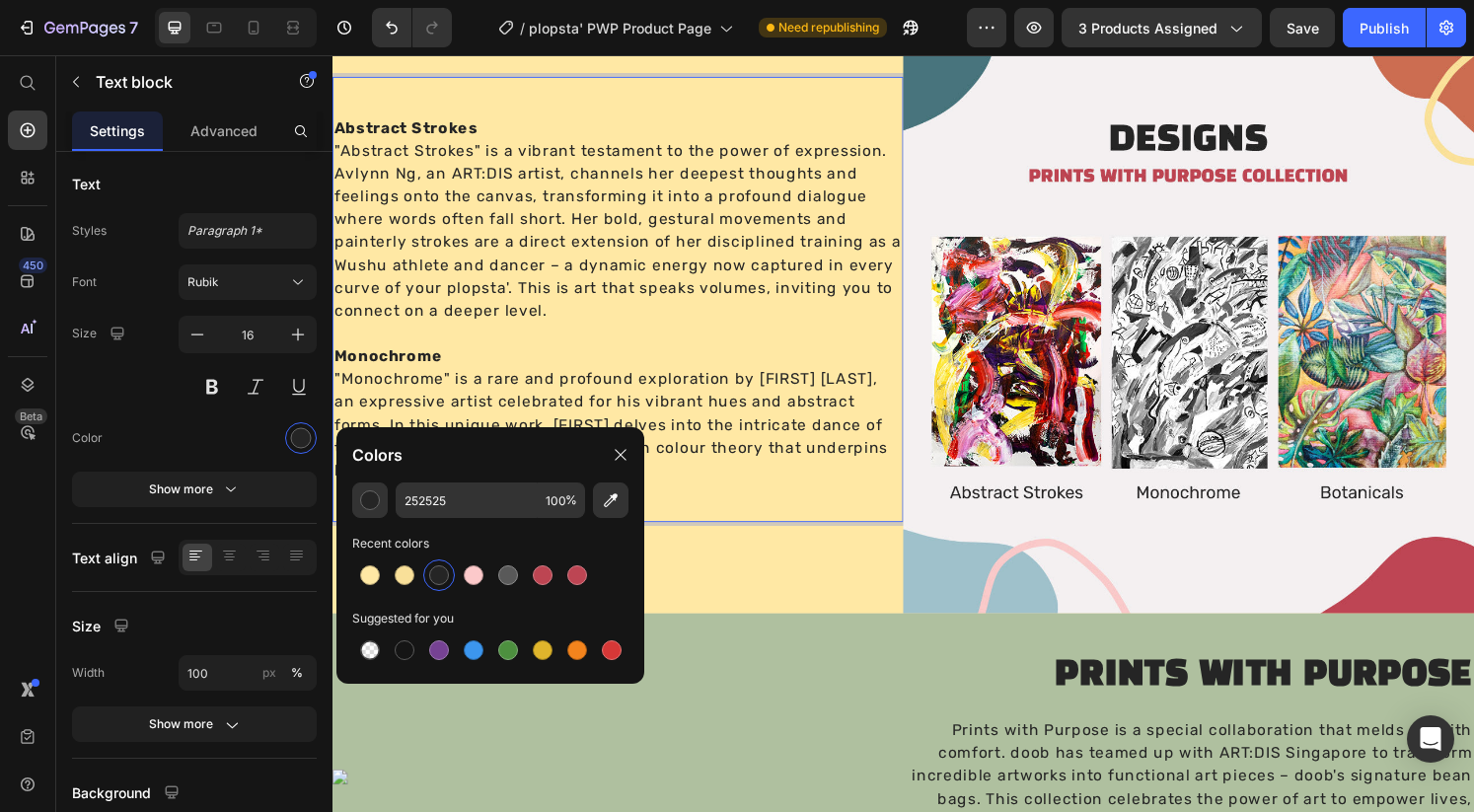 click on ""Monochrome" is a rare and profound exploration by [FIRST] [LAST], an expressive artist celebrated for his vibrant hues and abstract forms. In this unique work, [FIRST] delves into the intricate dance of tints and shades, a meticulous study in colour theory that underpins his broader artistic mastery." at bounding box center [628, 438] 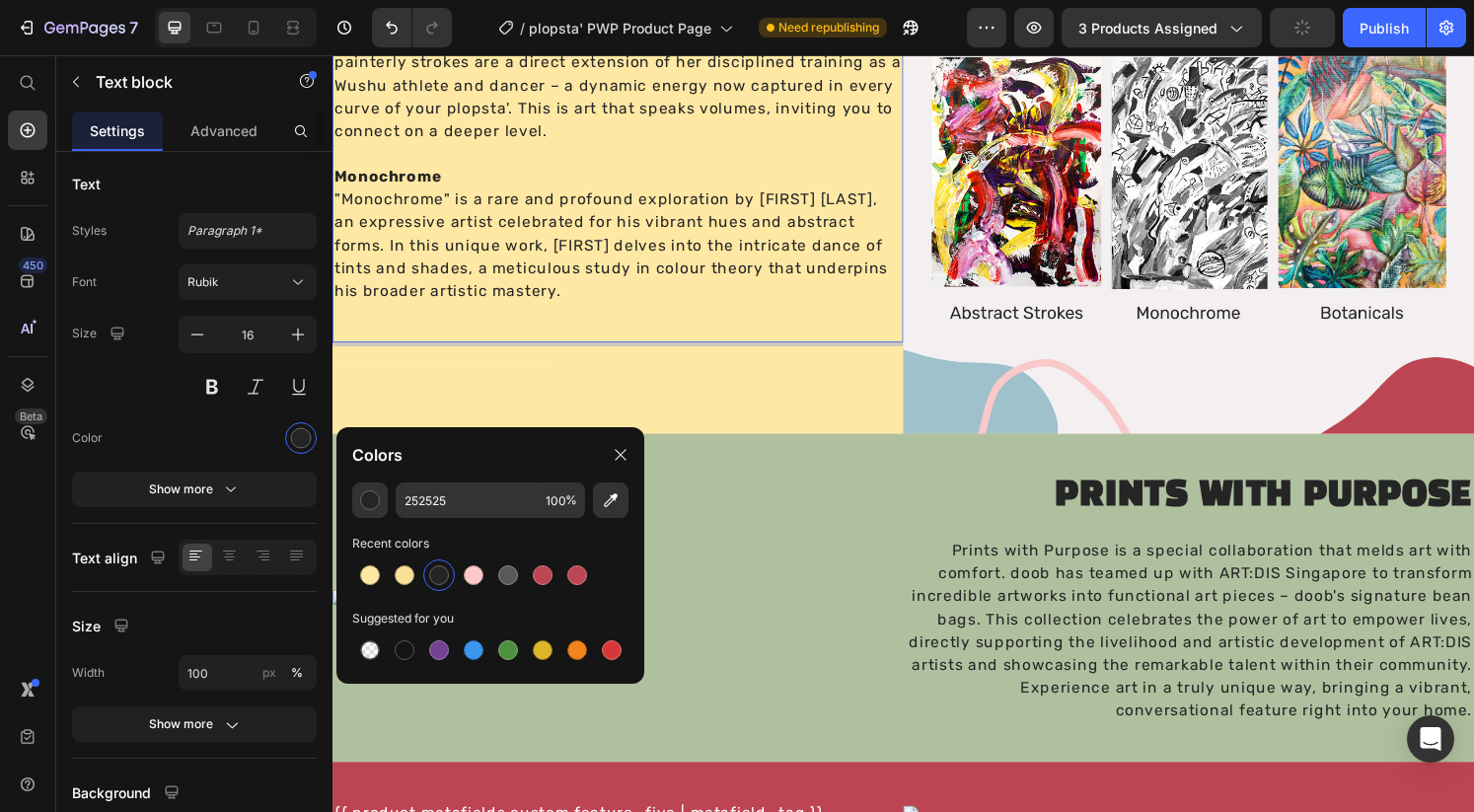 scroll, scrollTop: 1552, scrollLeft: 0, axis: vertical 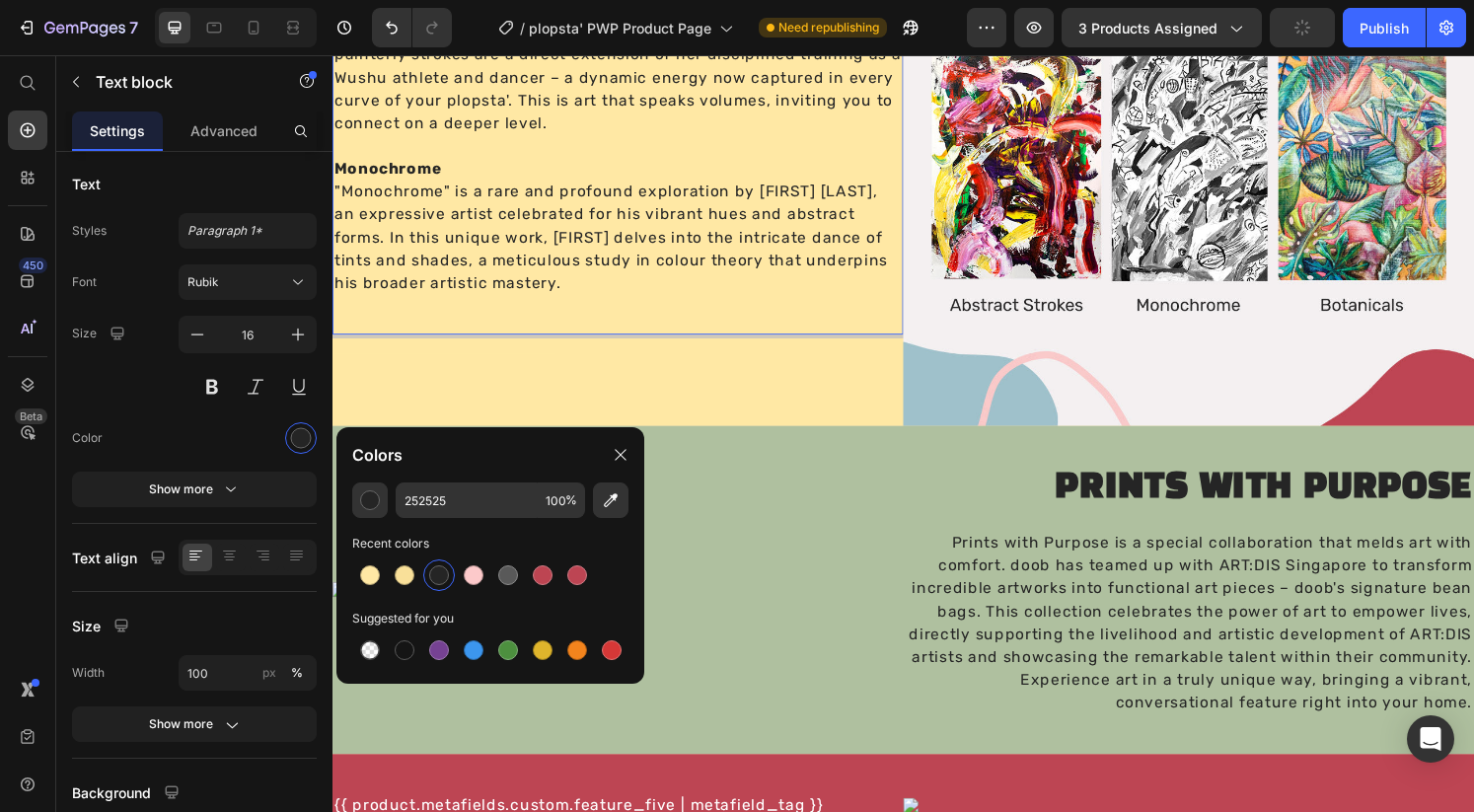 click on ""Monochrome" is a rare and profound exploration by [FIRST] [LAST], an expressive artist celebrated for his vibrant hues and abstract forms. In this unique work, [FIRST] delves into the intricate dance of tints and shades, a meticulous study in colour theory that underpins his broader artistic mastery." at bounding box center [628, 244] 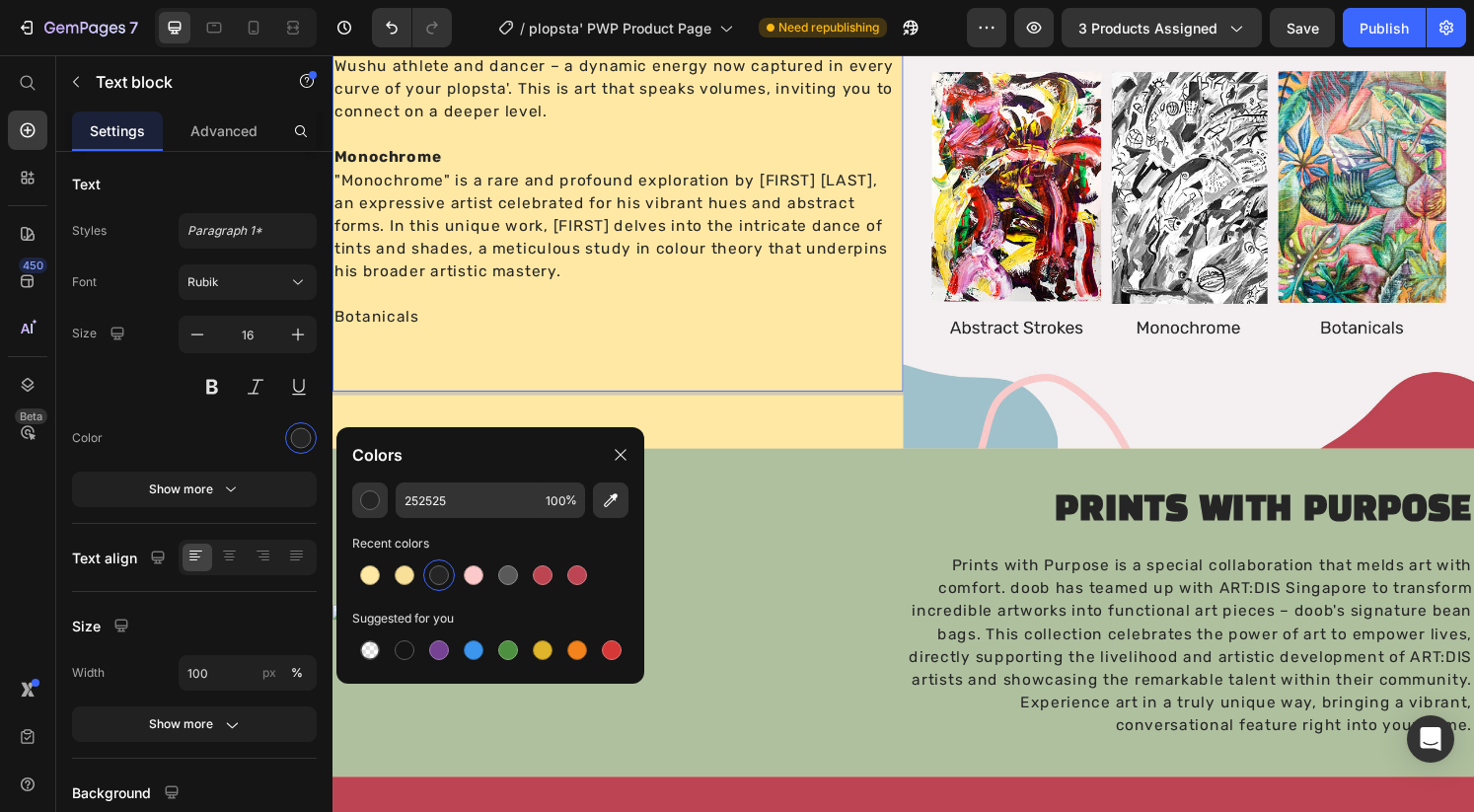 scroll, scrollTop: 1516, scrollLeft: 0, axis: vertical 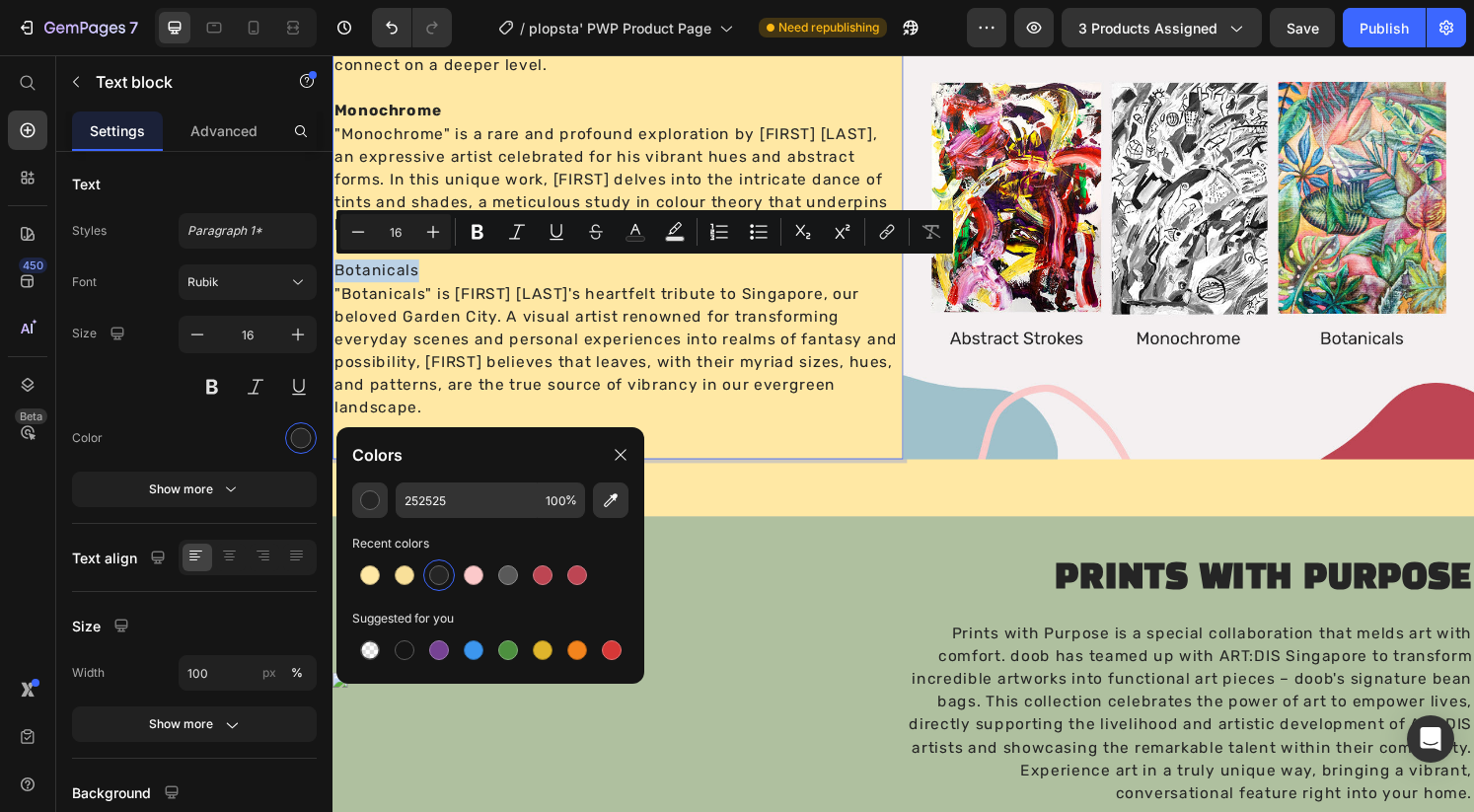 drag, startPoint x: 428, startPoint y: 276, endPoint x: 338, endPoint y: 279, distance: 90.04999 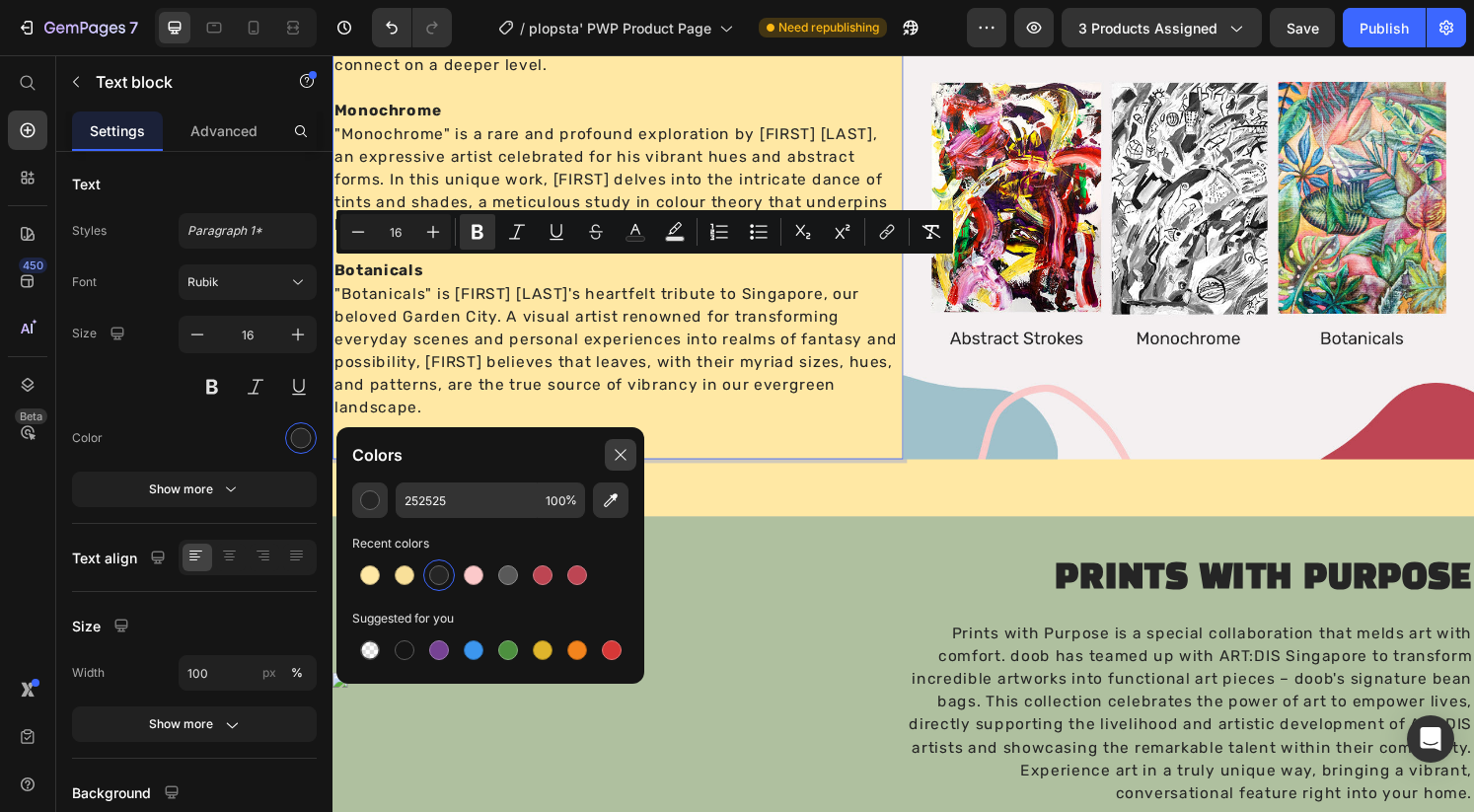 click 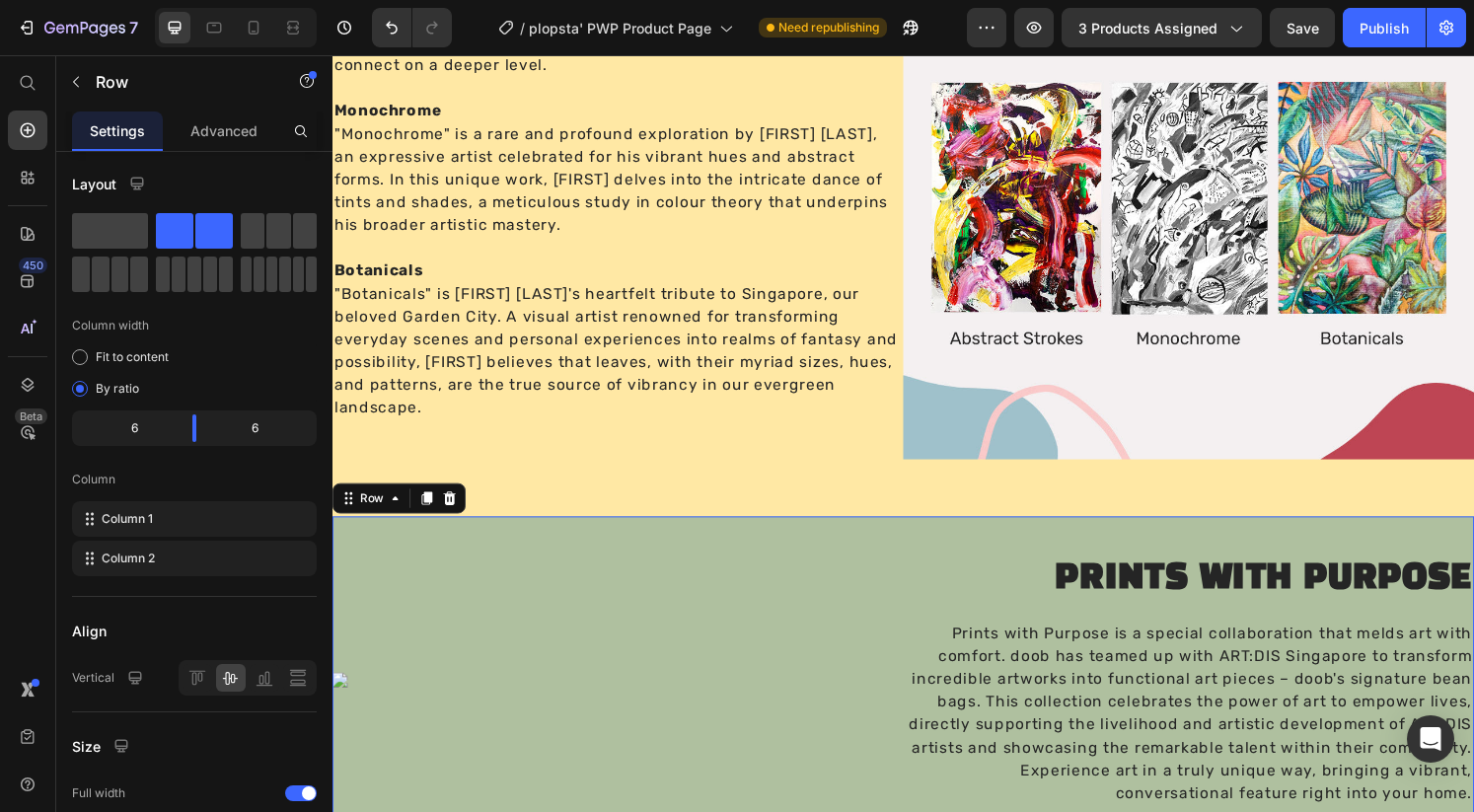 click on "Custom Code" at bounding box center [628, 704] 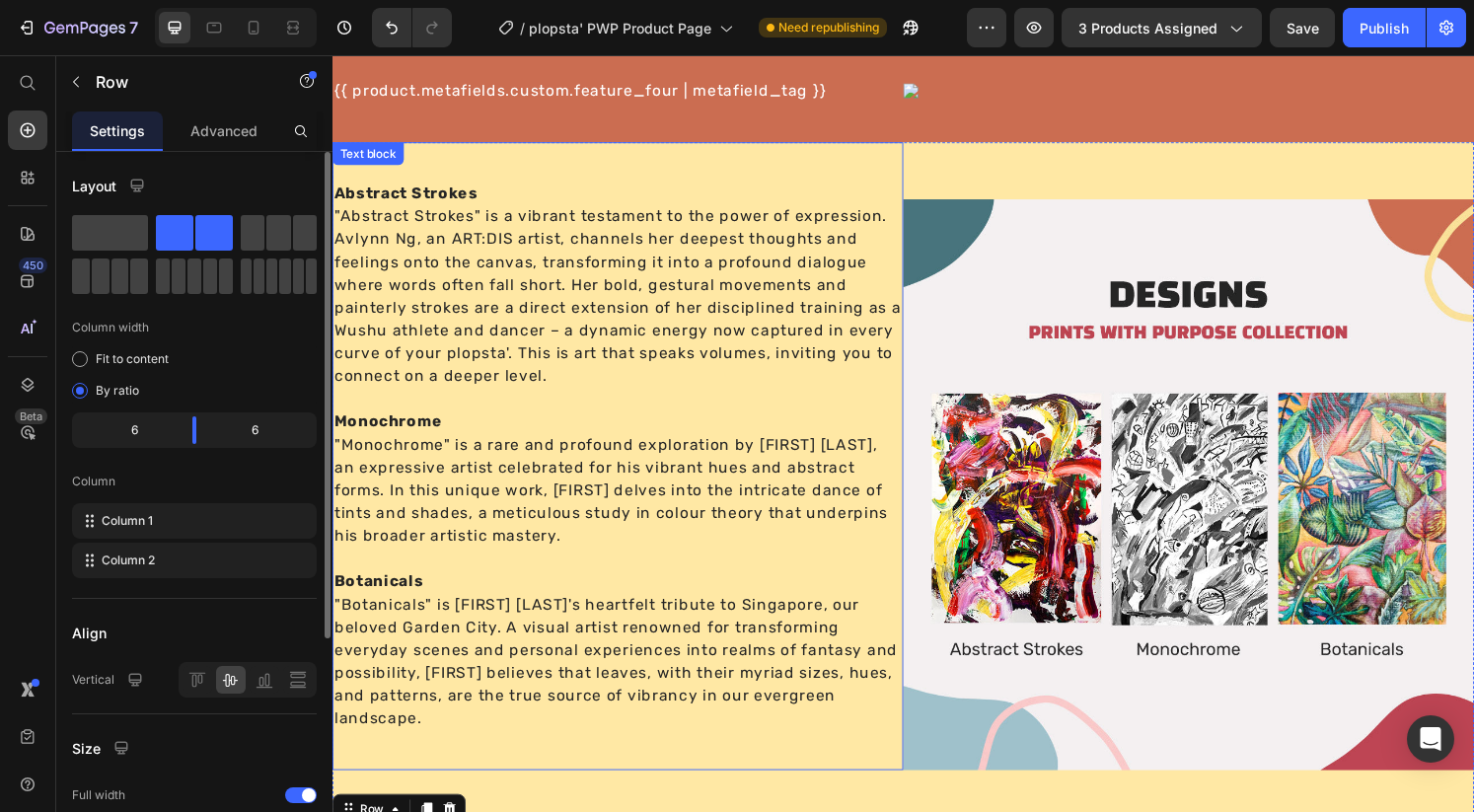 scroll, scrollTop: 1249, scrollLeft: 0, axis: vertical 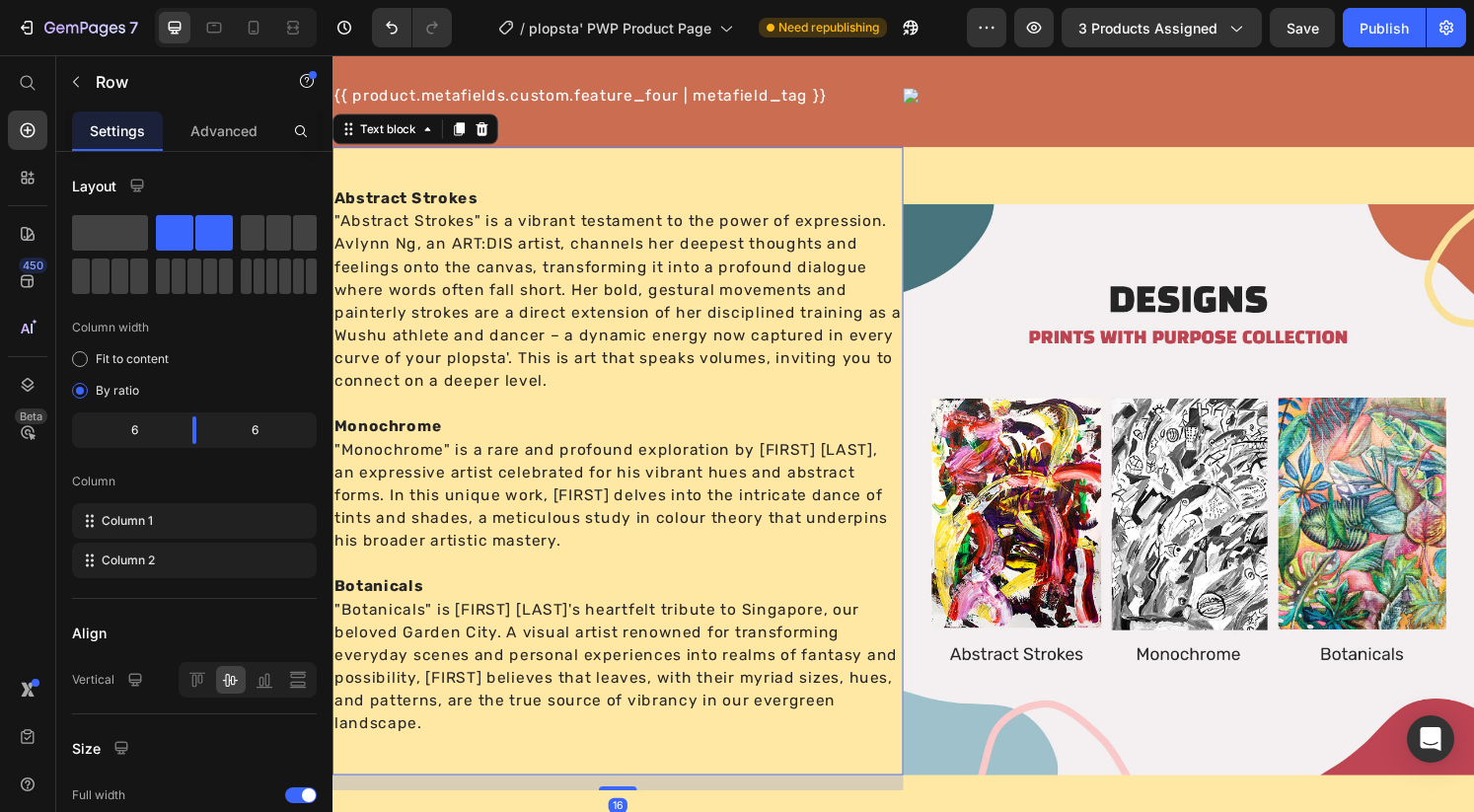 click on ""Abstract Strokes" is a vibrant testament to the power of expression. Avlynn Ng, an ART:DIS artist, channels her deepest thoughts and feelings onto the canvas, transforming it into a profound dialogue where words often fall short. Her bold, gestural movements and painterly strokes are a direct extension of her disciplined training as a Wushu athlete and dancer – a dynamic energy now captured in every curve of your plopsta'. This is art that speaks volumes, inviting you to connect on a deeper level." at bounding box center (628, 310) 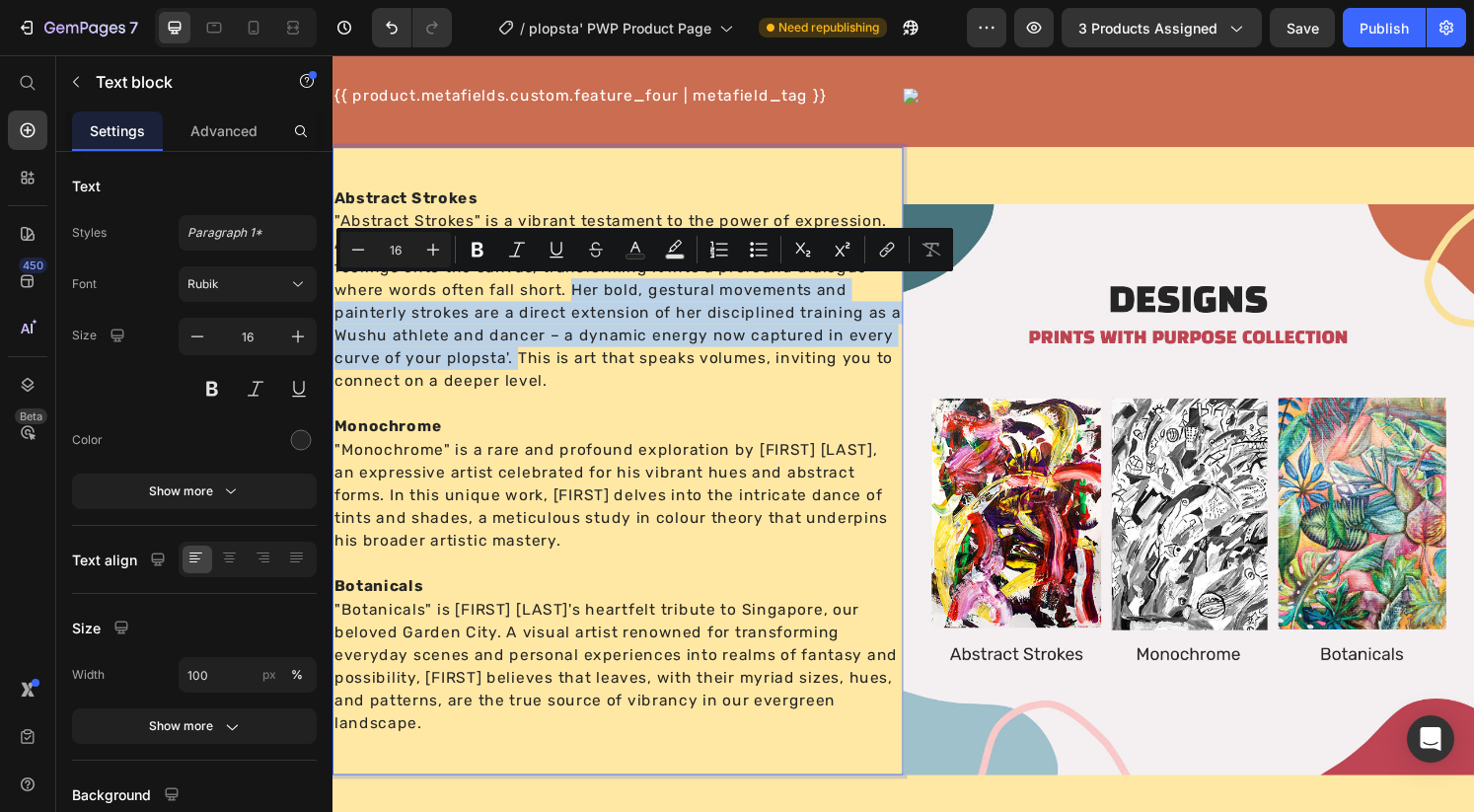 drag, startPoint x: 576, startPoint y: 297, endPoint x: 523, endPoint y: 370, distance: 90.21086 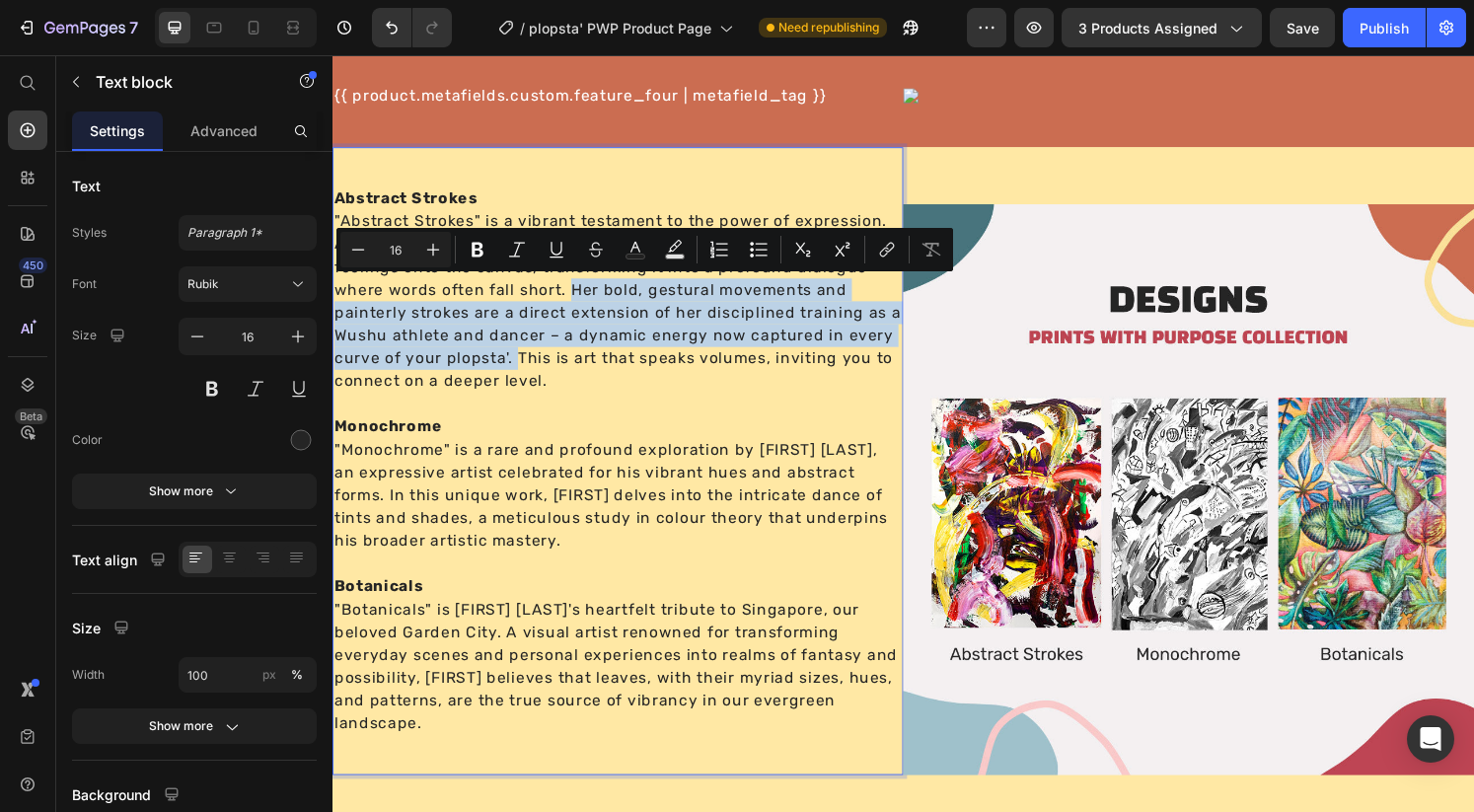 click on ""Abstract Strokes" is a vibrant testament to the power of expression. Avlynn Ng, an ART:DIS artist, channels her deepest thoughts and feelings onto the canvas, transforming it into a profound dialogue where words often fall short. Her bold, gestural movements and painterly strokes are a direct extension of her disciplined training as a Wushu athlete and dancer – a dynamic energy now captured in every curve of your plopsta'. This is art that speaks volumes, inviting you to connect on a deeper level." at bounding box center [628, 310] 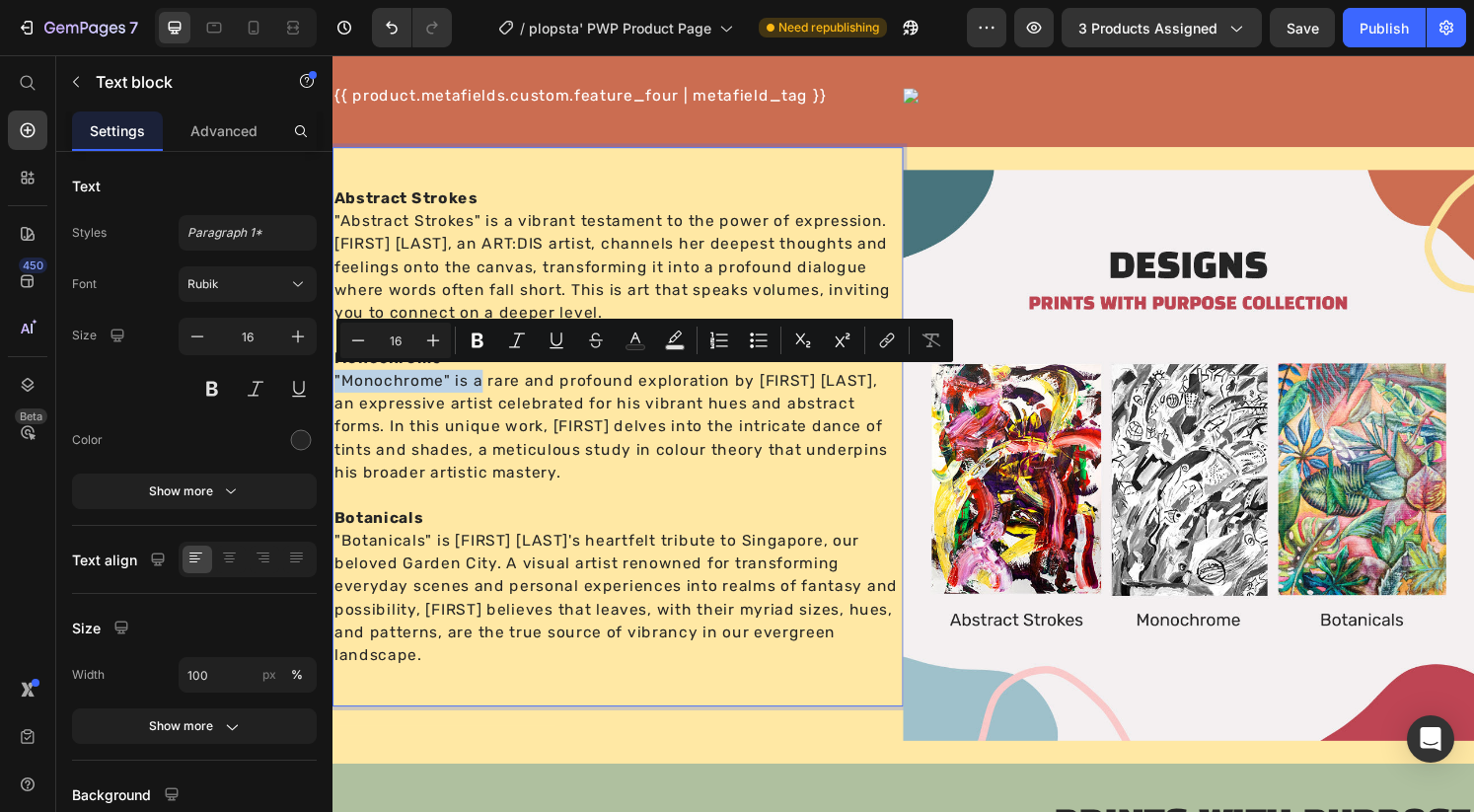 drag, startPoint x: 485, startPoint y: 390, endPoint x: 329, endPoint y: 390, distance: 156 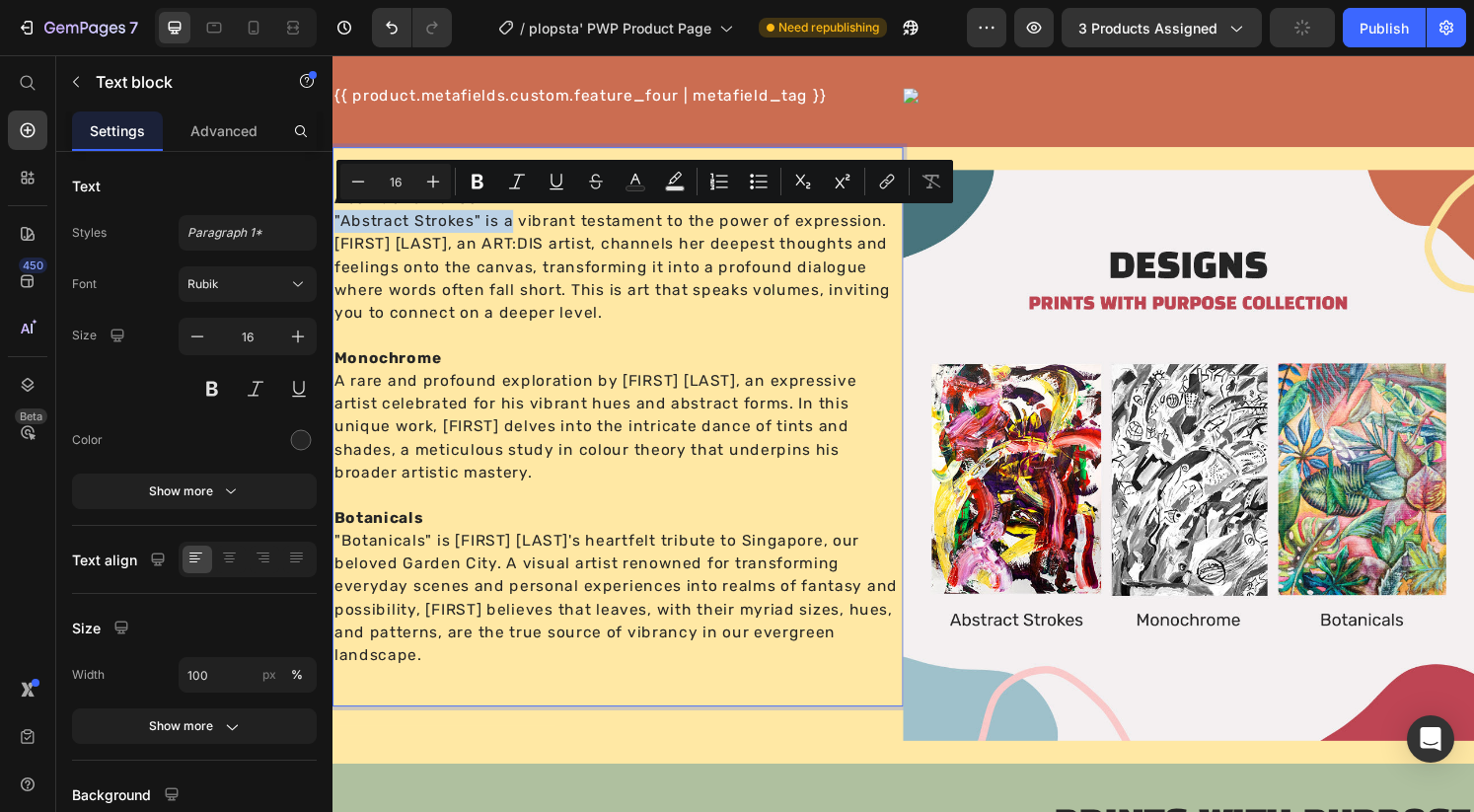 drag, startPoint x: 519, startPoint y: 226, endPoint x: 336, endPoint y: 226, distance: 183 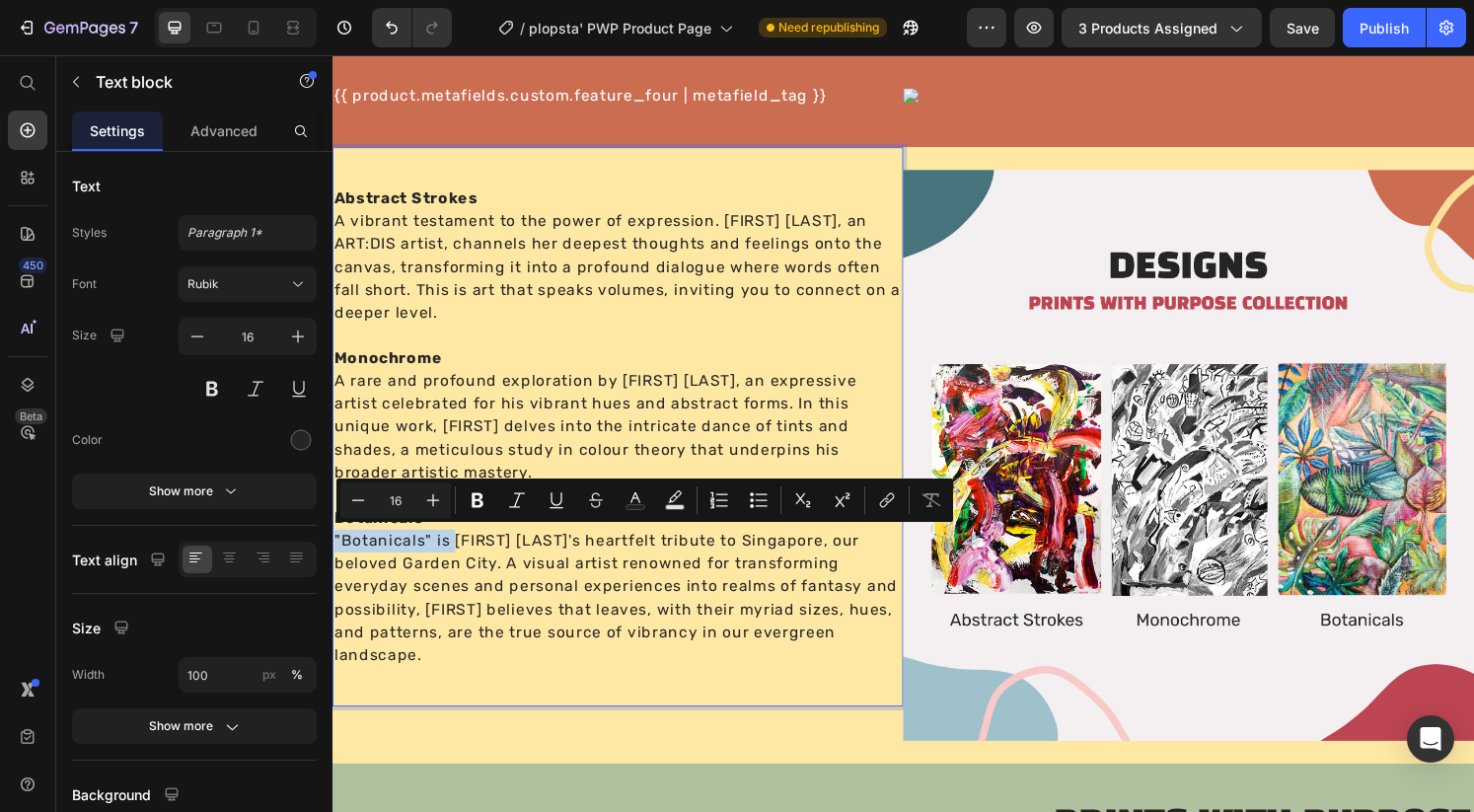 drag, startPoint x: 458, startPoint y: 556, endPoint x: 324, endPoint y: 557, distance: 134.00373 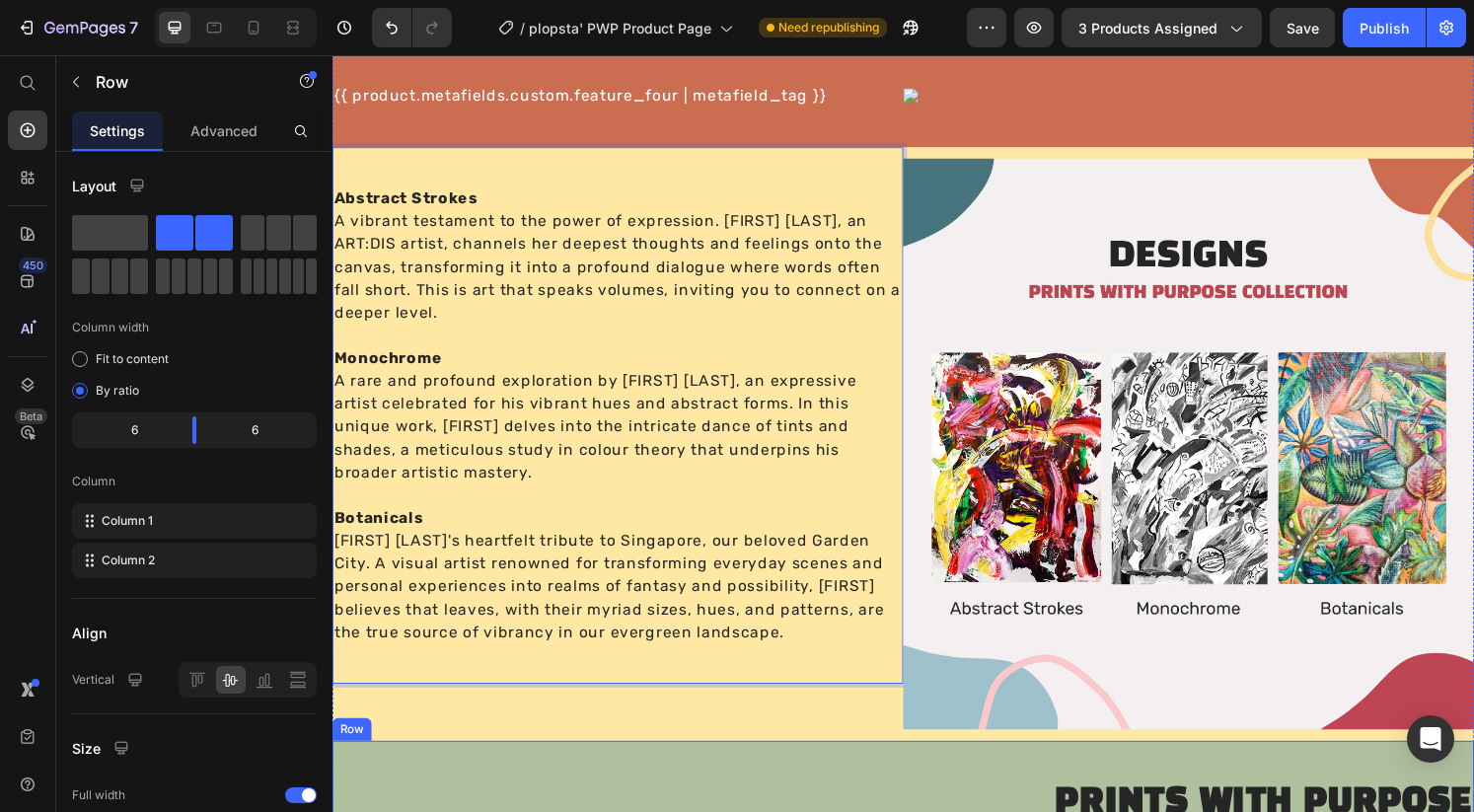 click on "Custom Code" at bounding box center (628, 936) 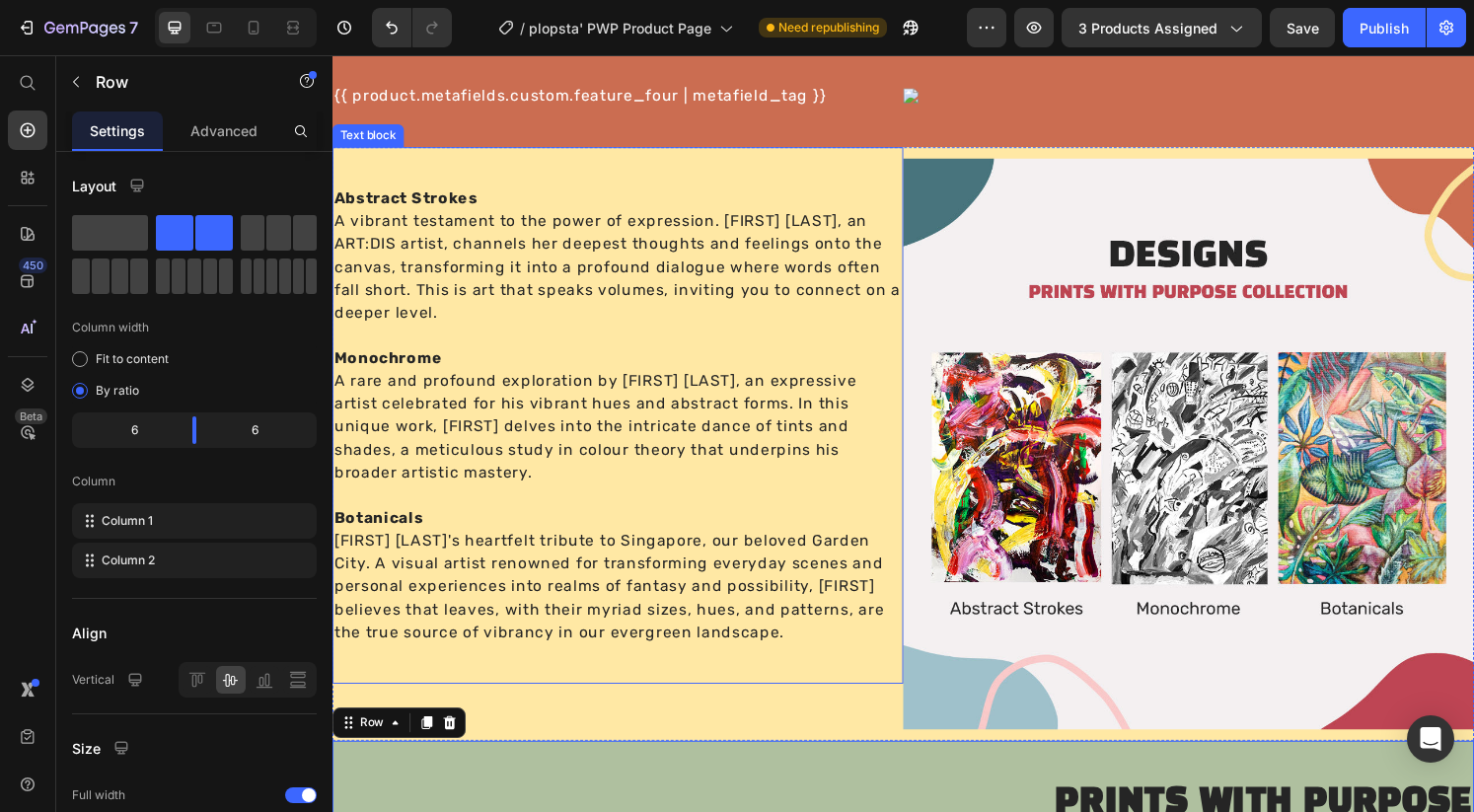scroll, scrollTop: 1213, scrollLeft: 0, axis: vertical 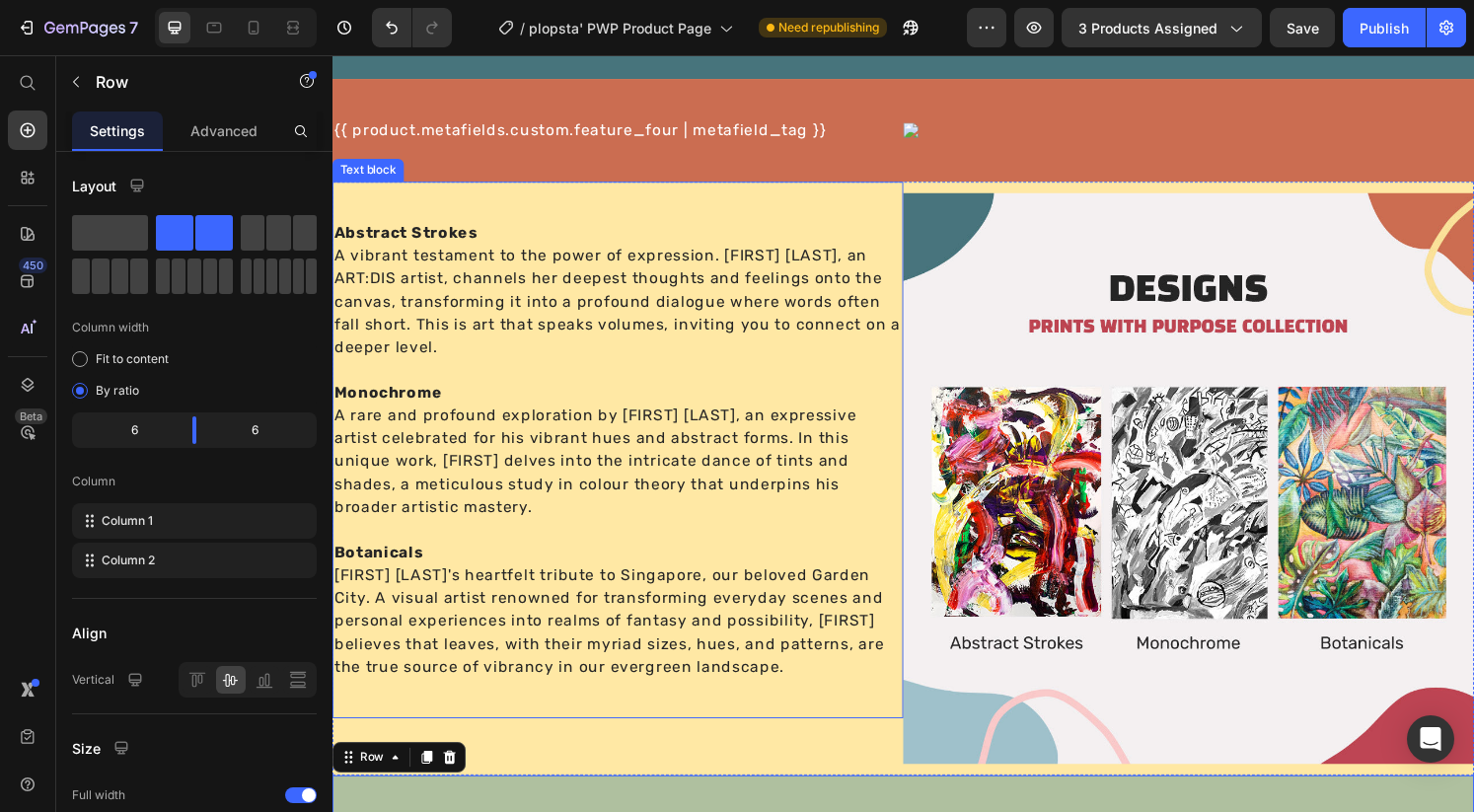 click on "A vibrant testament to the power of expression. [FIRST] [LAST], an ART:DIS artist, channels her deepest thoughts and feelings onto the canvas, transforming it into a profound dialogue where words often fall short. This is art that speaks volumes, inviting you to connect on a deeper level." at bounding box center [628, 311] 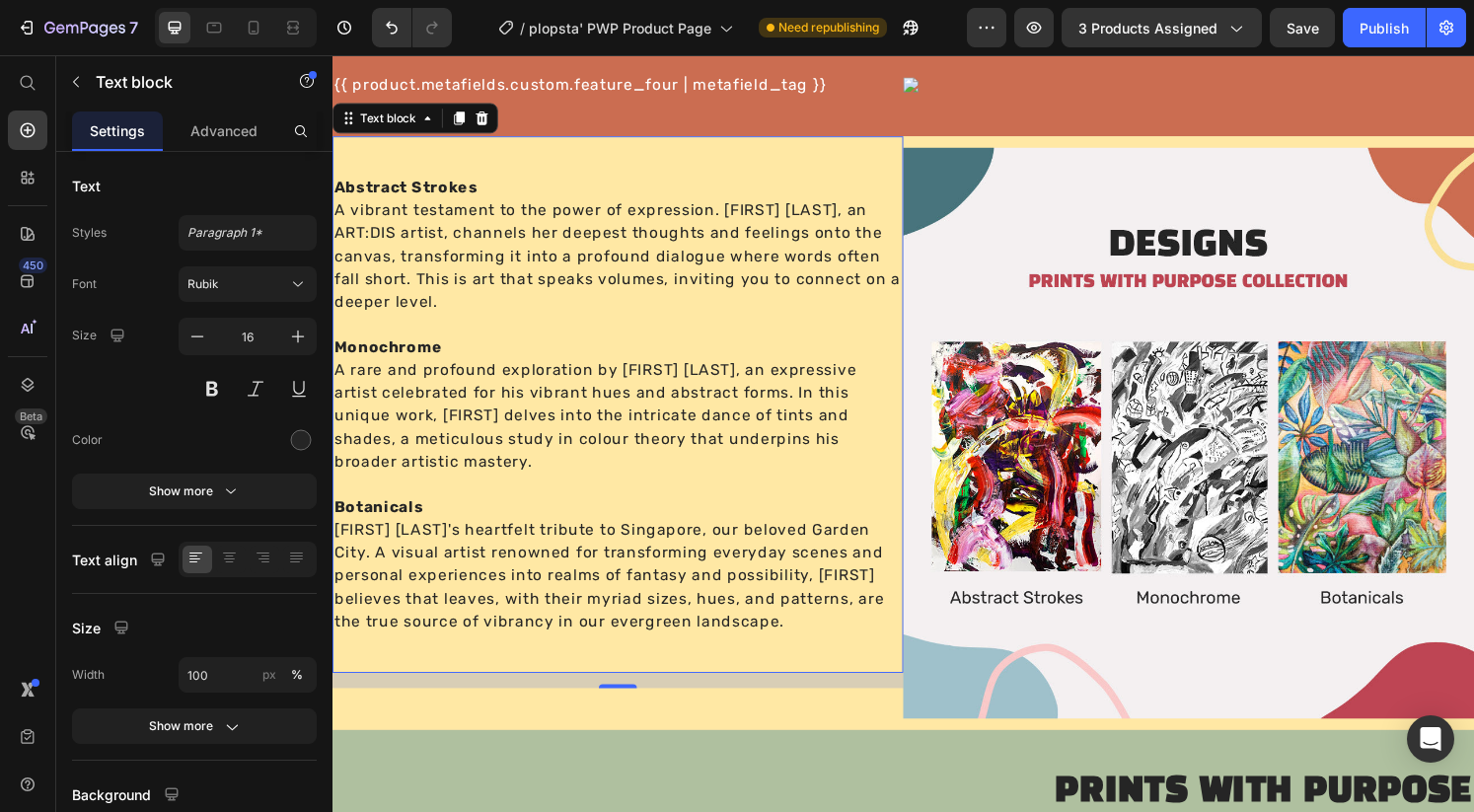 scroll, scrollTop: 1223, scrollLeft: 0, axis: vertical 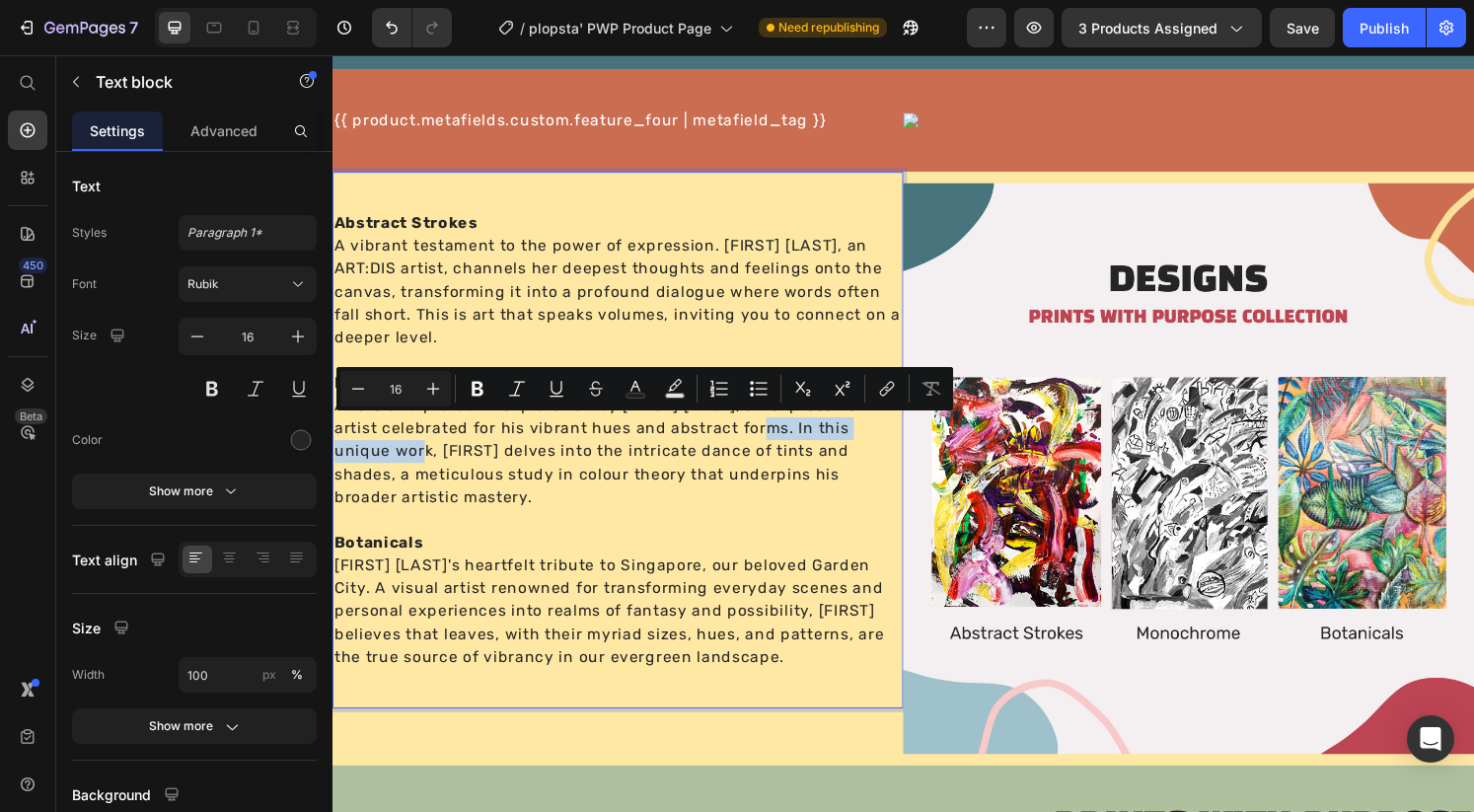 drag, startPoint x: 756, startPoint y: 441, endPoint x: 385, endPoint y: 471, distance: 372.21096 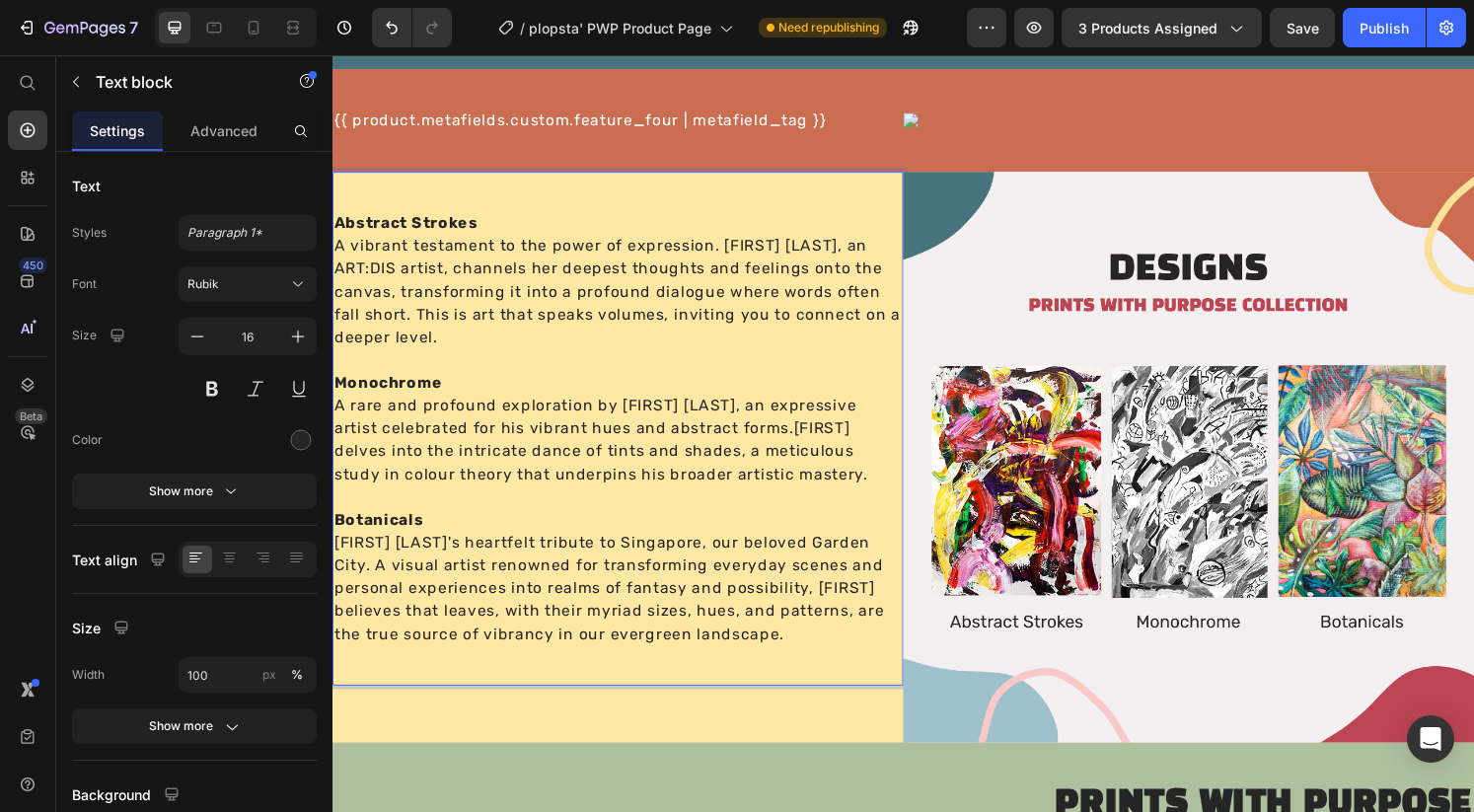 click on "[FIRST] [LAST]'s heartfelt tribute to Singapore, our beloved Garden City. A visual artist renowned for transforming everyday scenes and personal experiences into realms of fantasy and possibility, [FIRST] believes that leaves, with their myriad sizes, hues, and patterns, are the true source of vibrancy in our evergreen landscape." at bounding box center (628, 608) 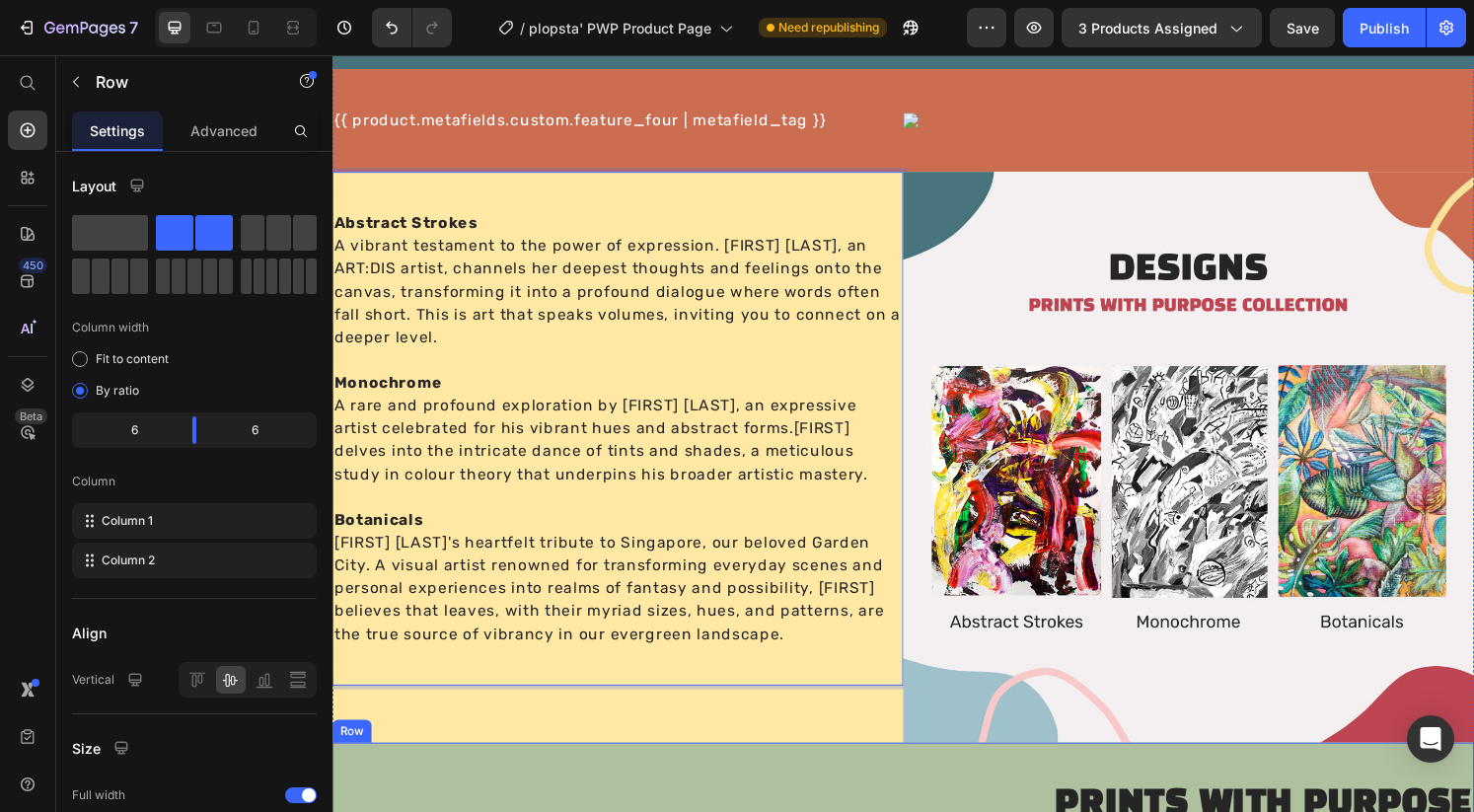 click on "Custom Code" at bounding box center (628, 938) 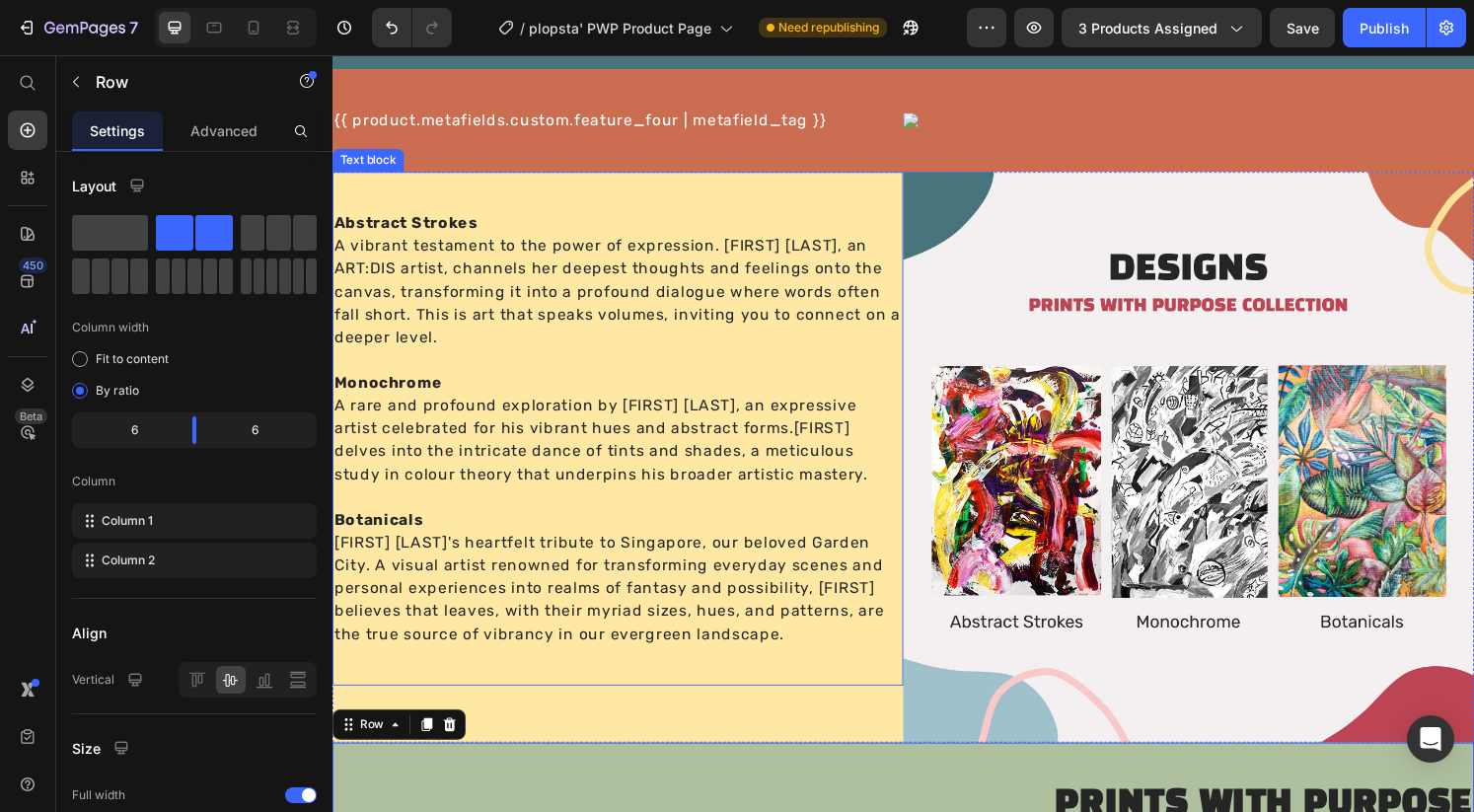 click on "Abstract Strokes A vibrant testament to the power of expression. [FIRST] [LAST], an ART:DIS artist, channels her deepest thoughts and feelings onto the canvas, transforming it into a profound dialogue where words often fall short. This is art that speaks volumes, inviting you to connect on a deeper level. Monochrome A rare and profound exploration by [FIRST] [LAST], an expressive artist celebrated for his vibrant hues and abstract forms.[FIRST] delves into the intricate dance of tints and shades, a meticulous study in colour theory that underpins his broader artistic mastery.  Botanicals [FIRST] [LAST]'s heartfelt tribute to Singapore, our beloved Garden City. A visual artist renowned for transforming everyday scenes and personal experiences into realms of fantasy and possibility, [FIRST] believes that leaves, with their myriad sizes, hues, and patterns, are the true source of vibrancy in our evergreen landscape. Text block" at bounding box center [628, 442] 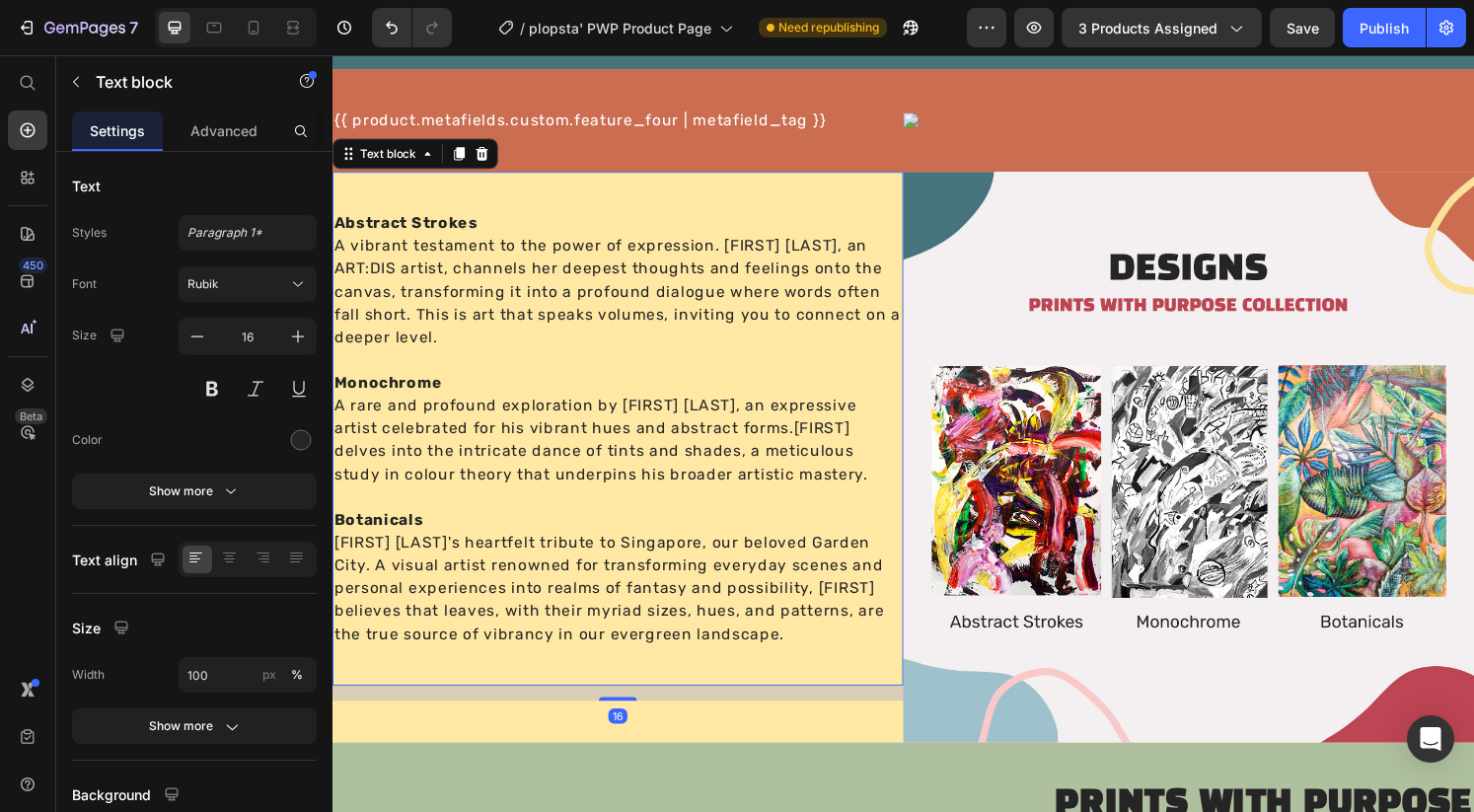 click on "Abstract Strokes A vibrant testament to the power of expression. [FIRST] [LAST], an ART:DIS artist, channels her deepest thoughts and feelings onto the canvas, transforming it into a profound dialogue where words often fall short. This is art that speaks volumes, inviting you to connect on a deeper level. Monochrome A rare and profound exploration by [FIRST] [LAST], an expressive artist celebrated for his vibrant hues and abstract forms.[FIRST] delves into the intricate dance of tints and shades, a meticulous study in colour theory that underpins his broader artistic mastery.  Botanicals [FIRST] [LAST]'s heartfelt tribute to Singapore, our beloved Garden City. A visual artist renowned for transforming everyday scenes and personal experiences into realms of fantasy and possibility, [FIRST] believes that leaves, with their myriad sizes, hues, and patterns, are the true source of vibrancy in our evergreen landscape. Text block   16" at bounding box center (628, 442) 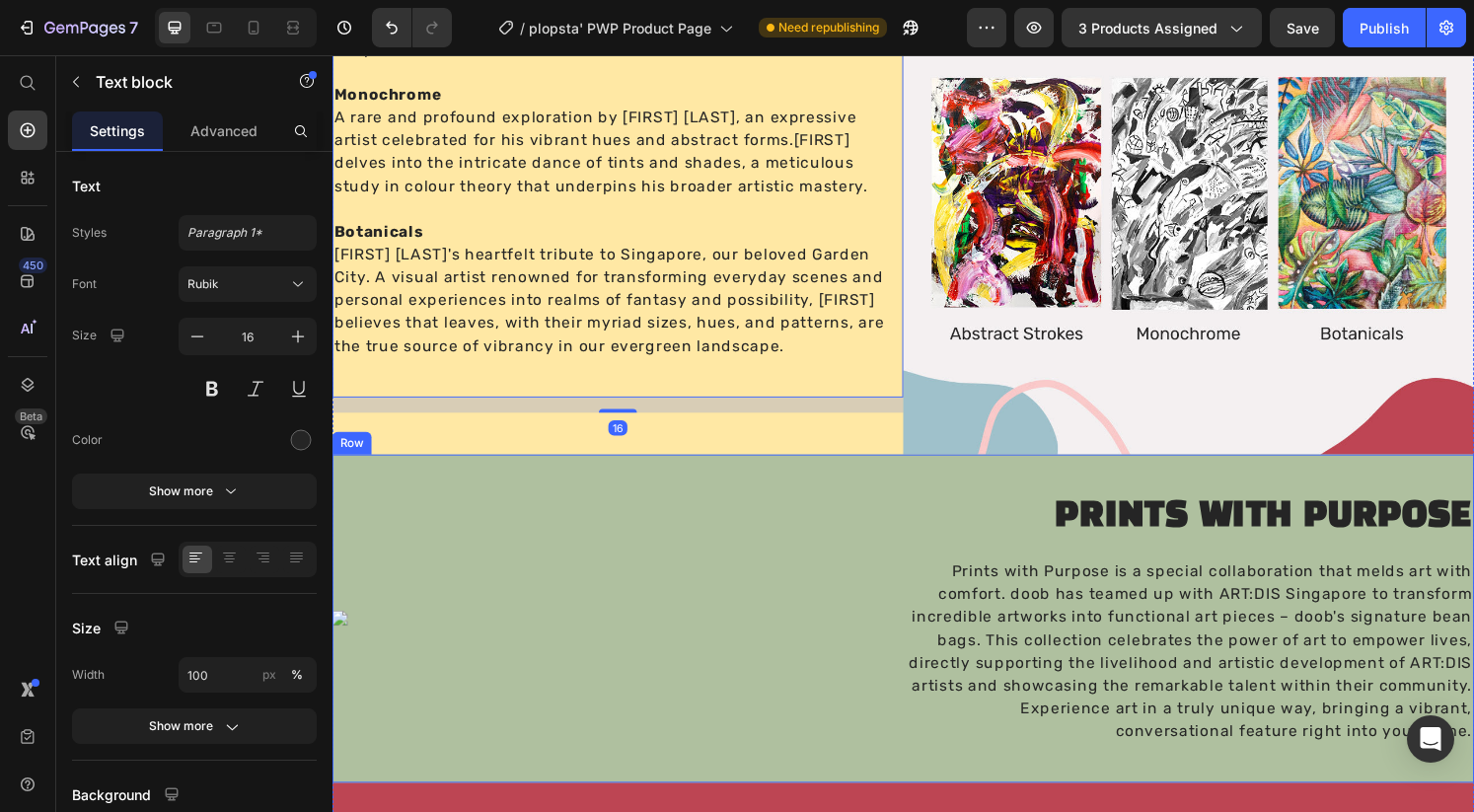 scroll, scrollTop: 1623, scrollLeft: 0, axis: vertical 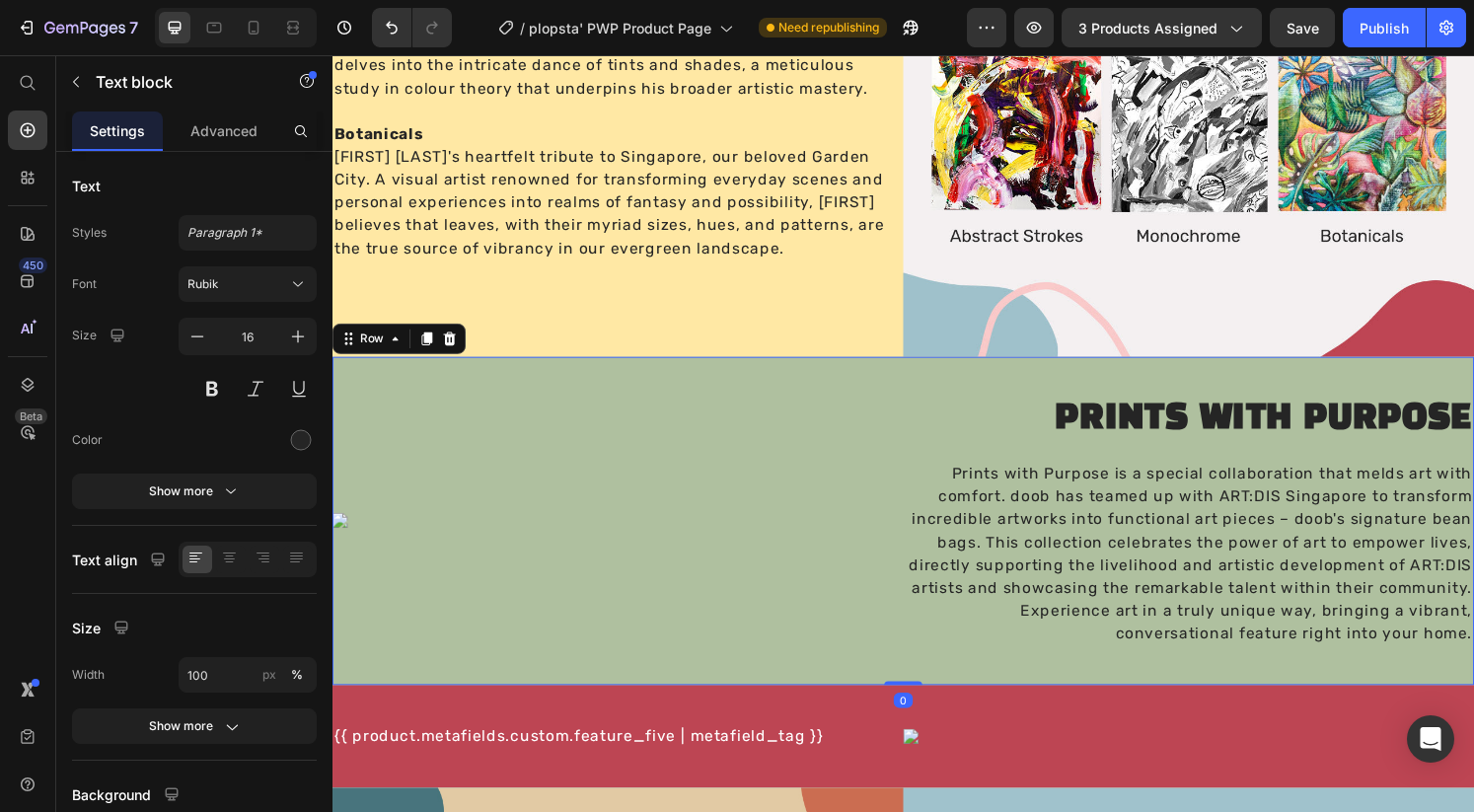 click on "Custom Code" at bounding box center [628, 539] 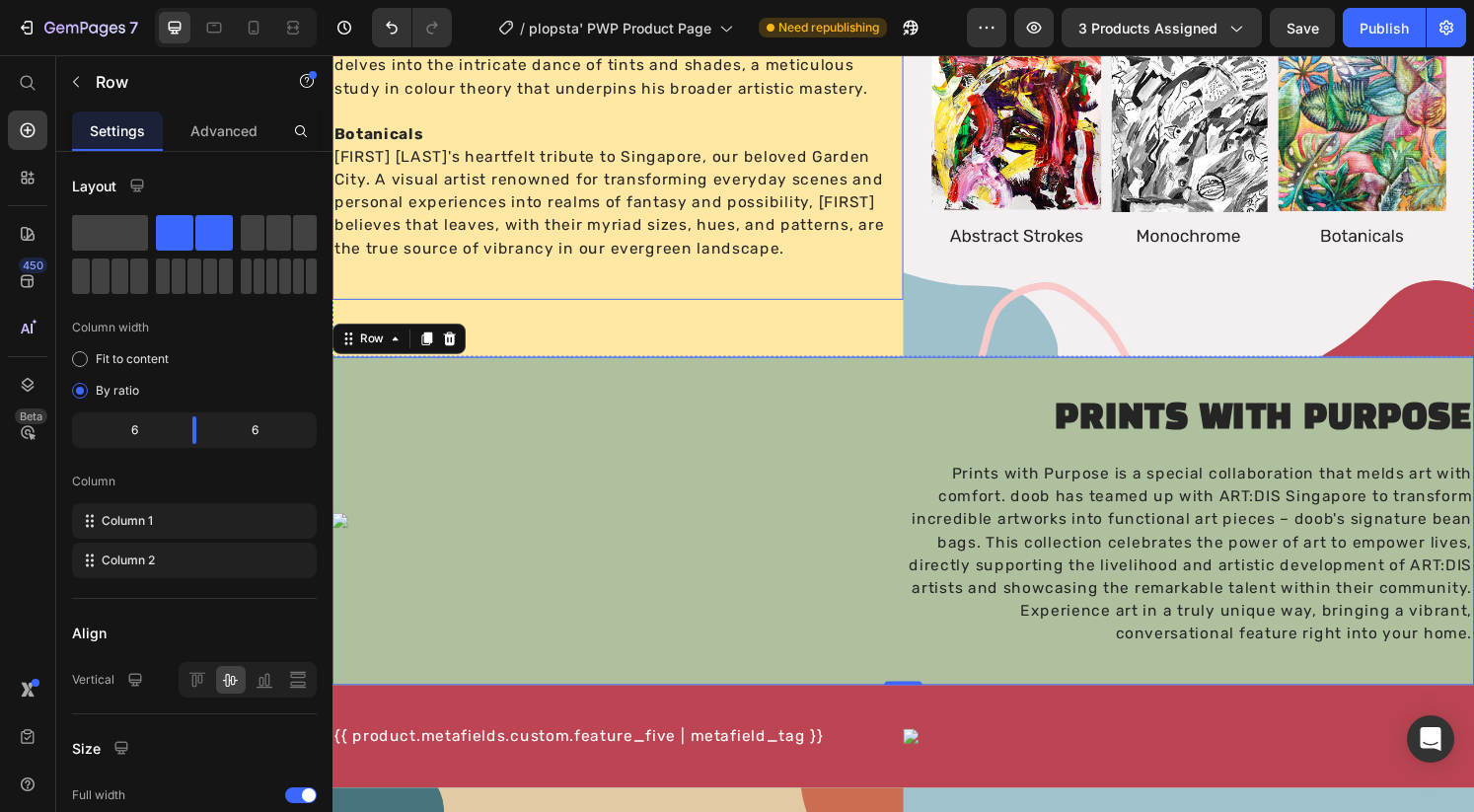 click on "[FIRST] [LAST]'s heartfelt tribute to Singapore, our beloved Garden City. A visual artist renowned for transforming everyday scenes and personal experiences into realms of fantasy and possibility, [FIRST] believes that leaves, with their myriad sizes, hues, and patterns, are the true source of vibrancy in our evergreen landscape." at bounding box center (628, 208) 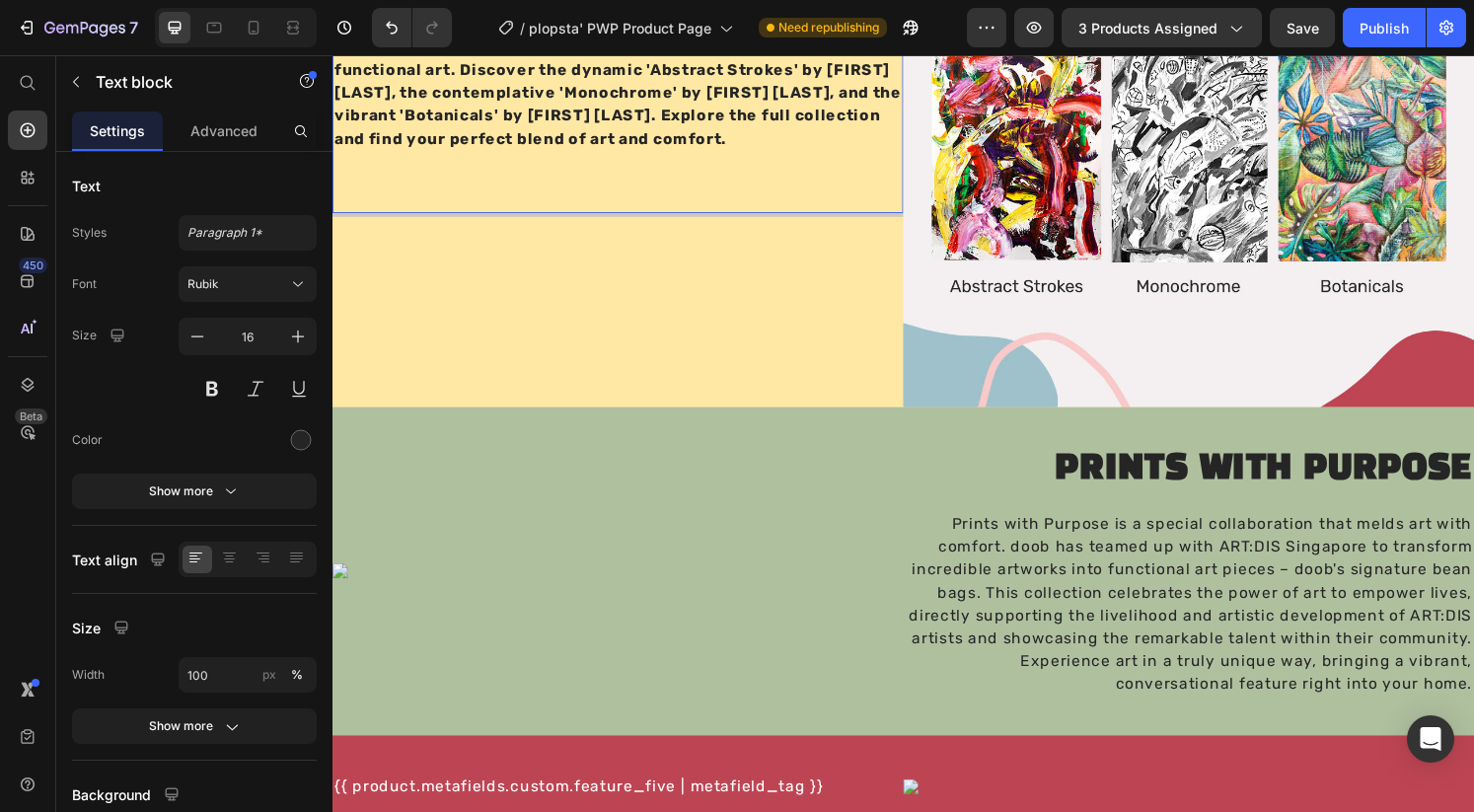 scroll, scrollTop: 1507, scrollLeft: 0, axis: vertical 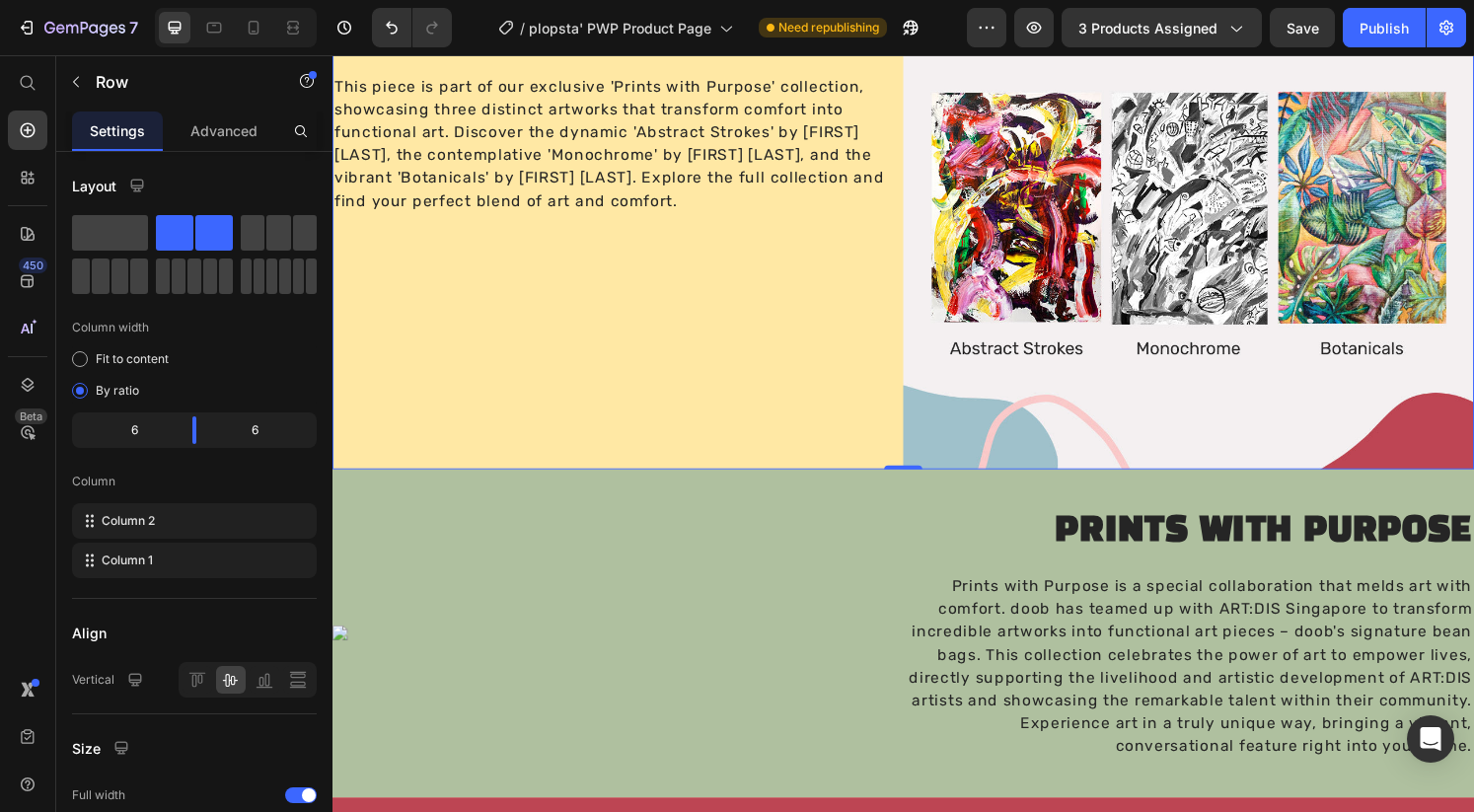 click on "This piece is part of our exclusive 'Prints with Purpose' collection, showcasing three distinct artworks that transform comfort into functional art. Discover the dynamic 'Abstract Strokes' by [FIRST] [LAST], the contemplative 'Monochrome' by [FIRST] [LAST], and the vibrant 'Botanicals' by [FIRST] [LAST]. Explore the full collection and find your perfect blend of art and comfort. Text block Text block" at bounding box center (628, 188) 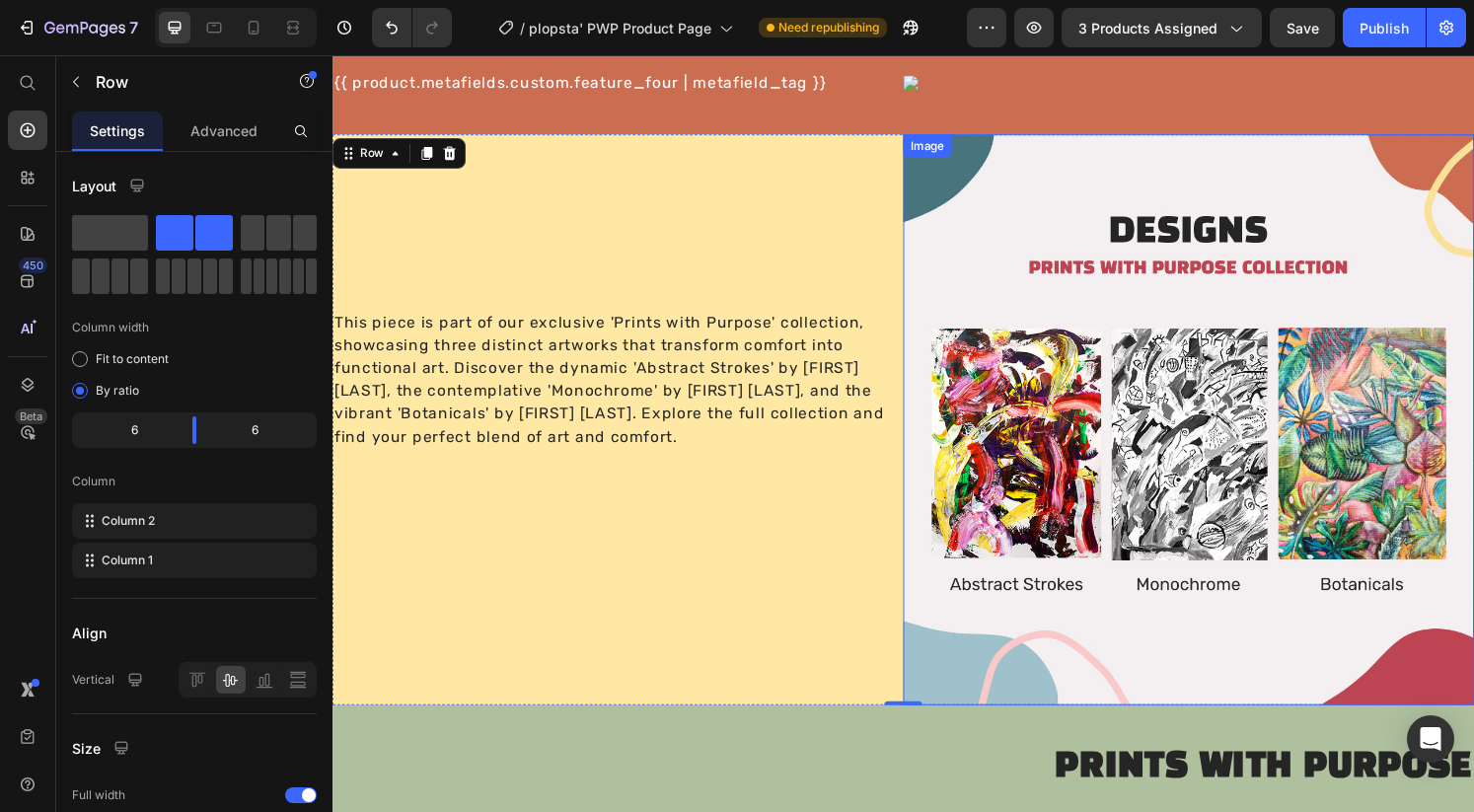 scroll, scrollTop: 1259, scrollLeft: 0, axis: vertical 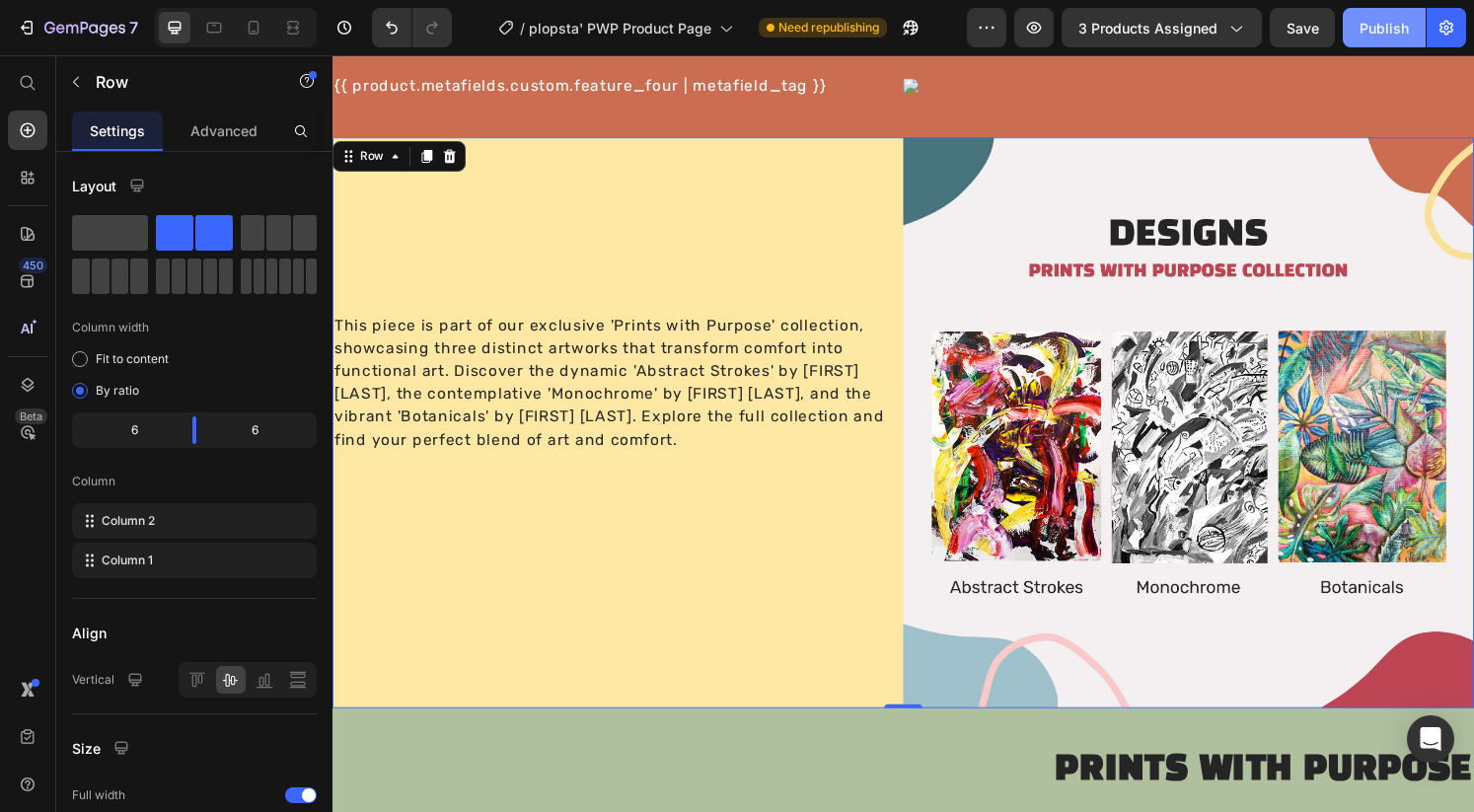 click on "Publish" at bounding box center [1384, 28] 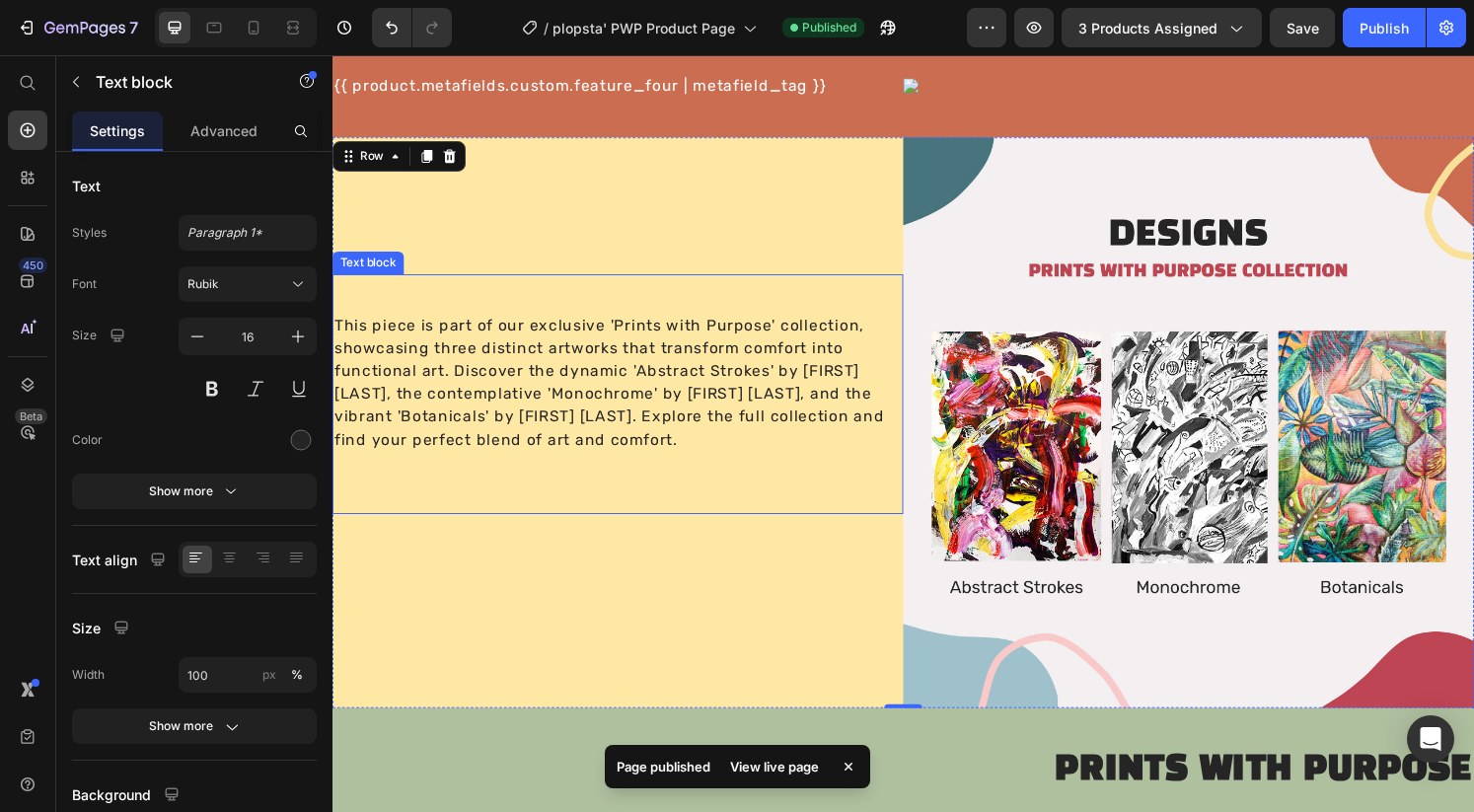 click on "This piece is part of our exclusive 'Prints with Purpose' collection, showcasing three distinct artworks that transform comfort into functional art. Discover the dynamic 'Abstract Strokes' by [FIRST] [LAST], the contemplative 'Monochrome' by [FIRST] [LAST], and the vibrant 'Botanicals' by [FIRST] [LAST]. Explore the full collection and find your perfect blend of art and comfort." at bounding box center [628, 406] 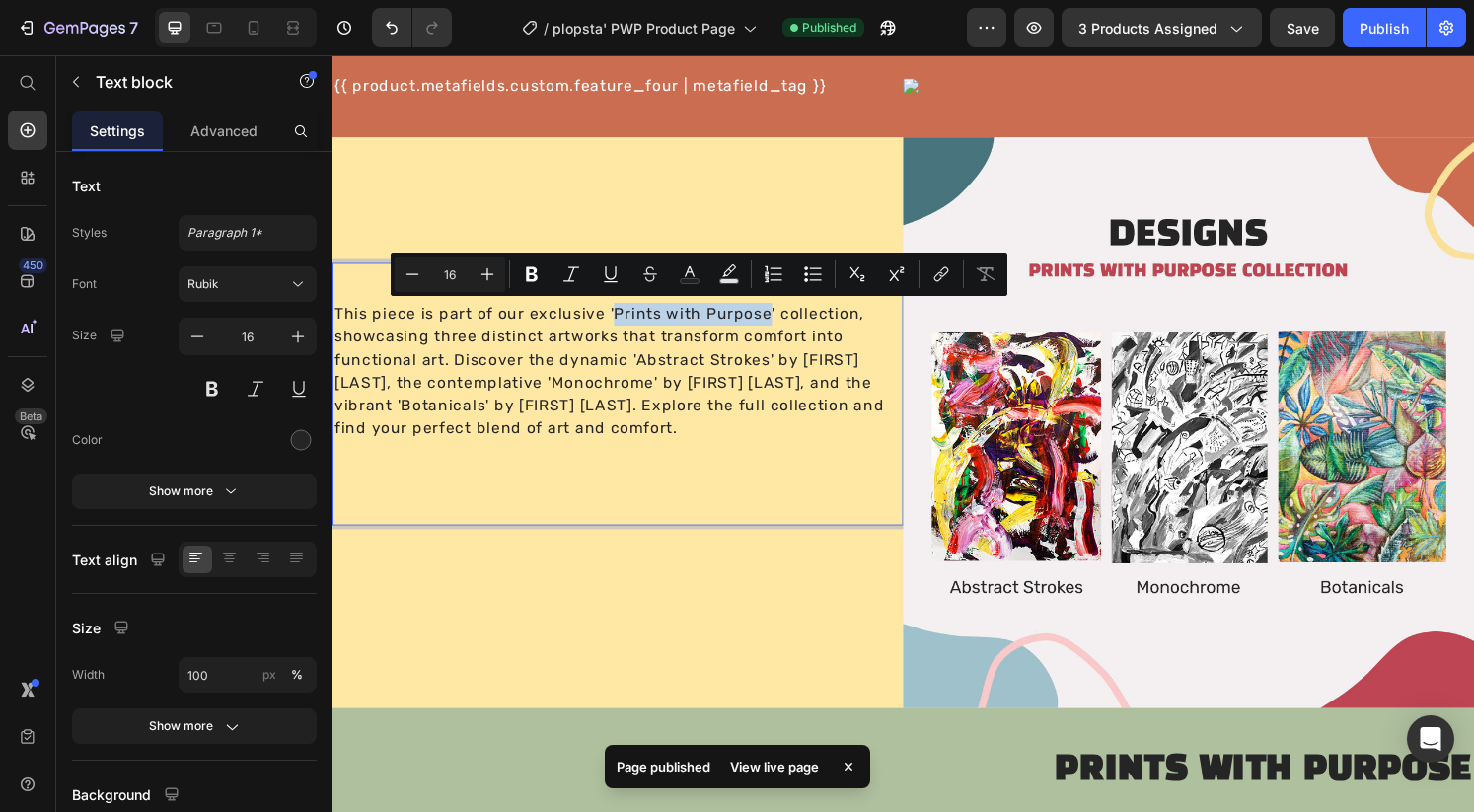 drag, startPoint x: 623, startPoint y: 320, endPoint x: 784, endPoint y: 327, distance: 161.1521 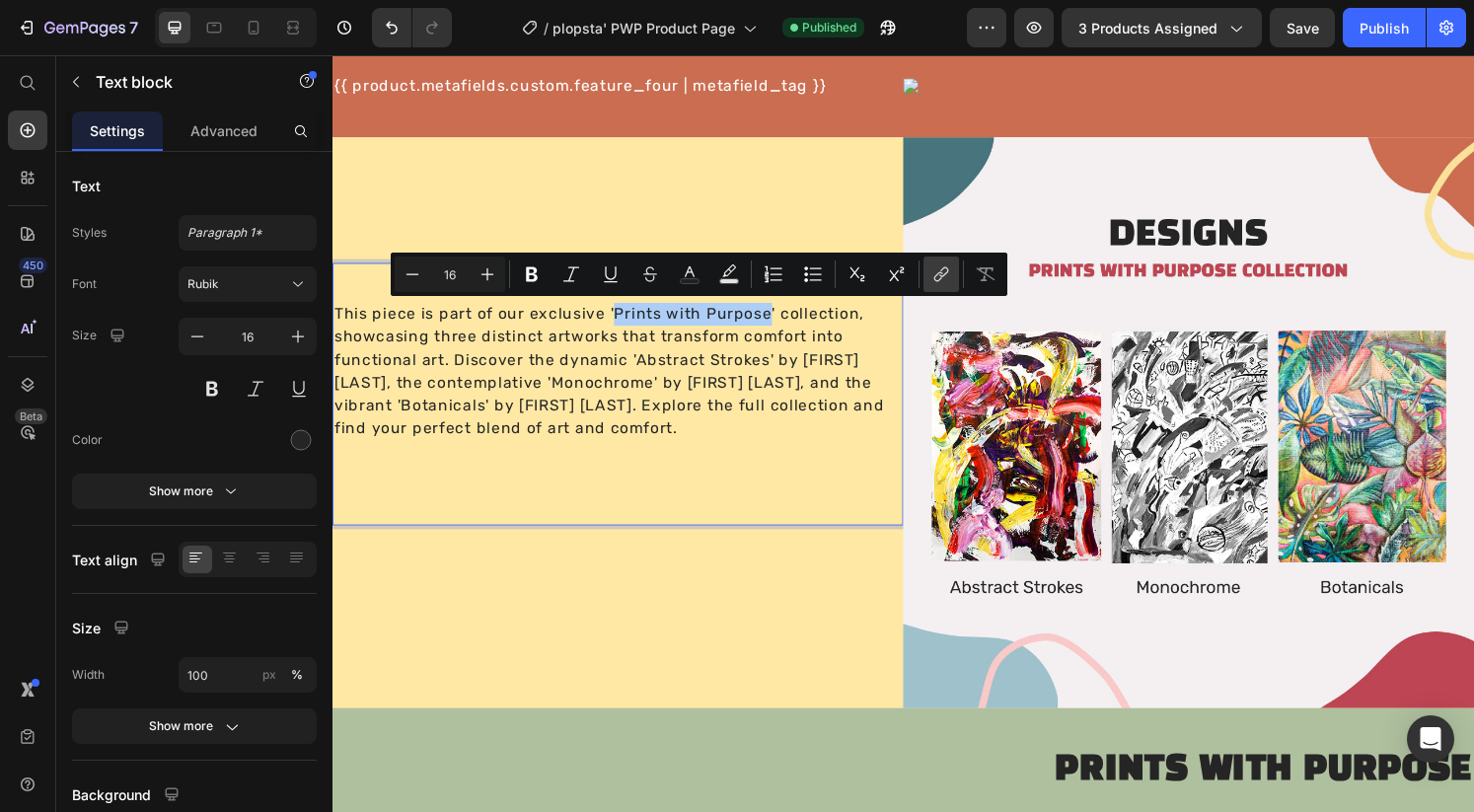 click 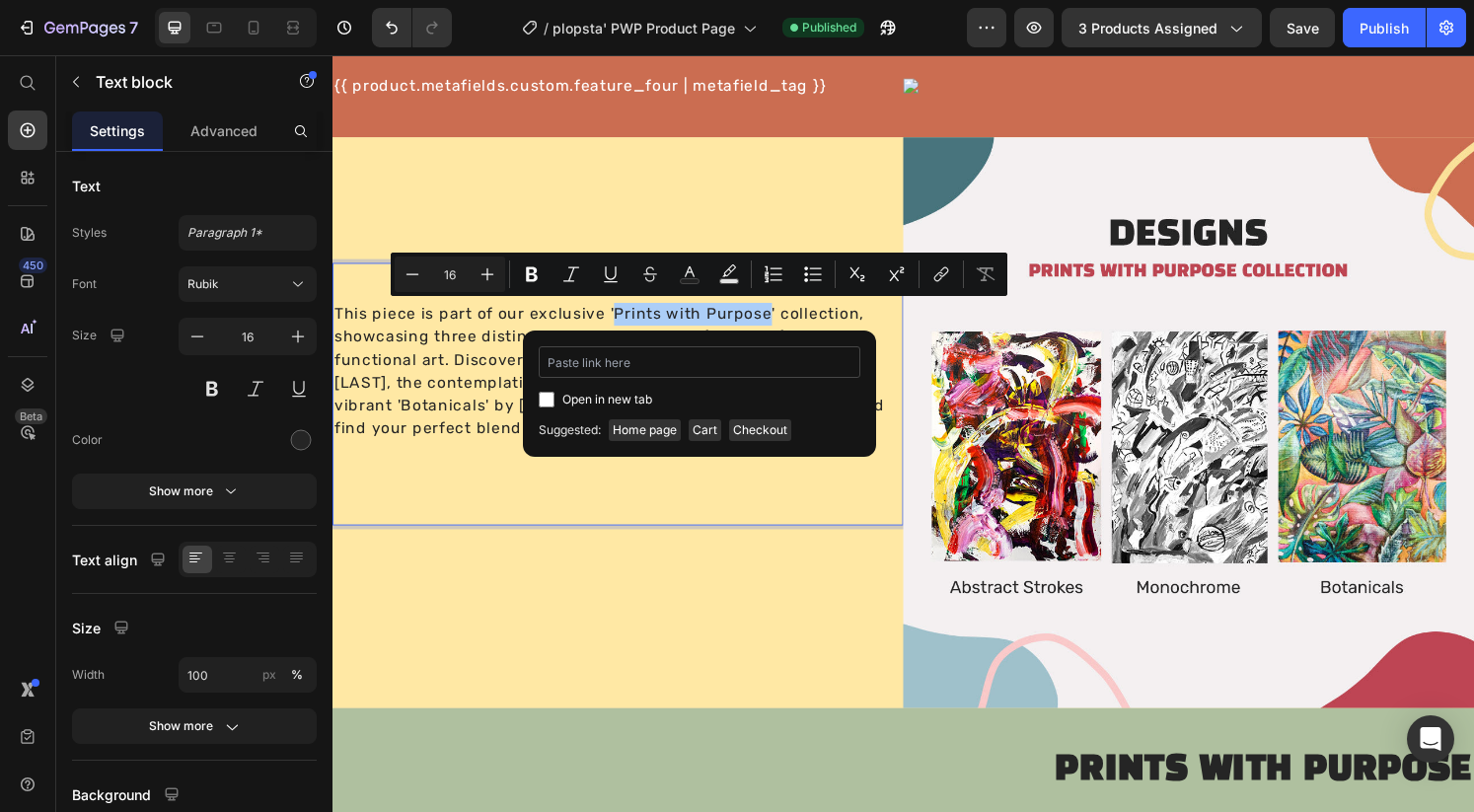 click at bounding box center [700, 362] 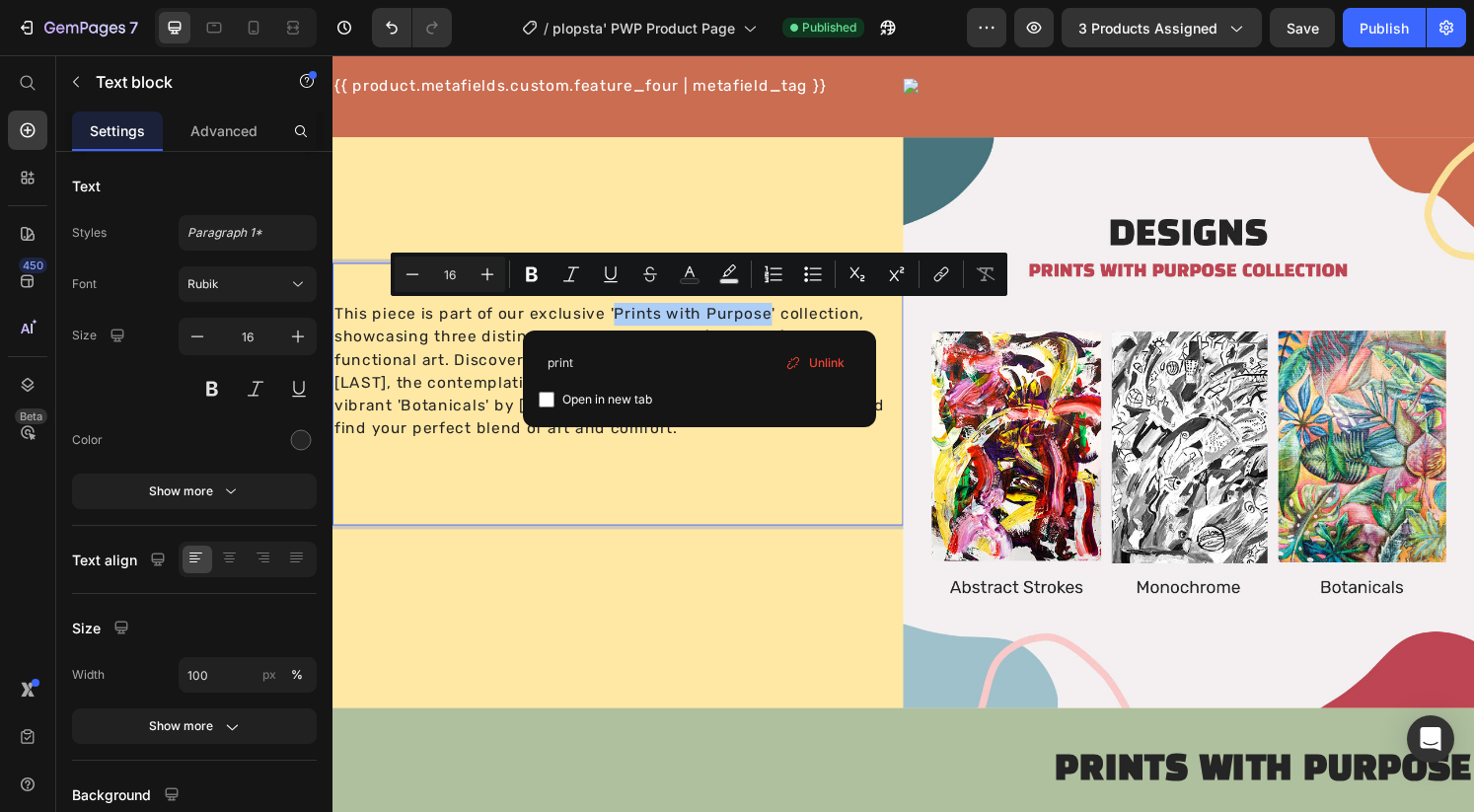 type on "prints" 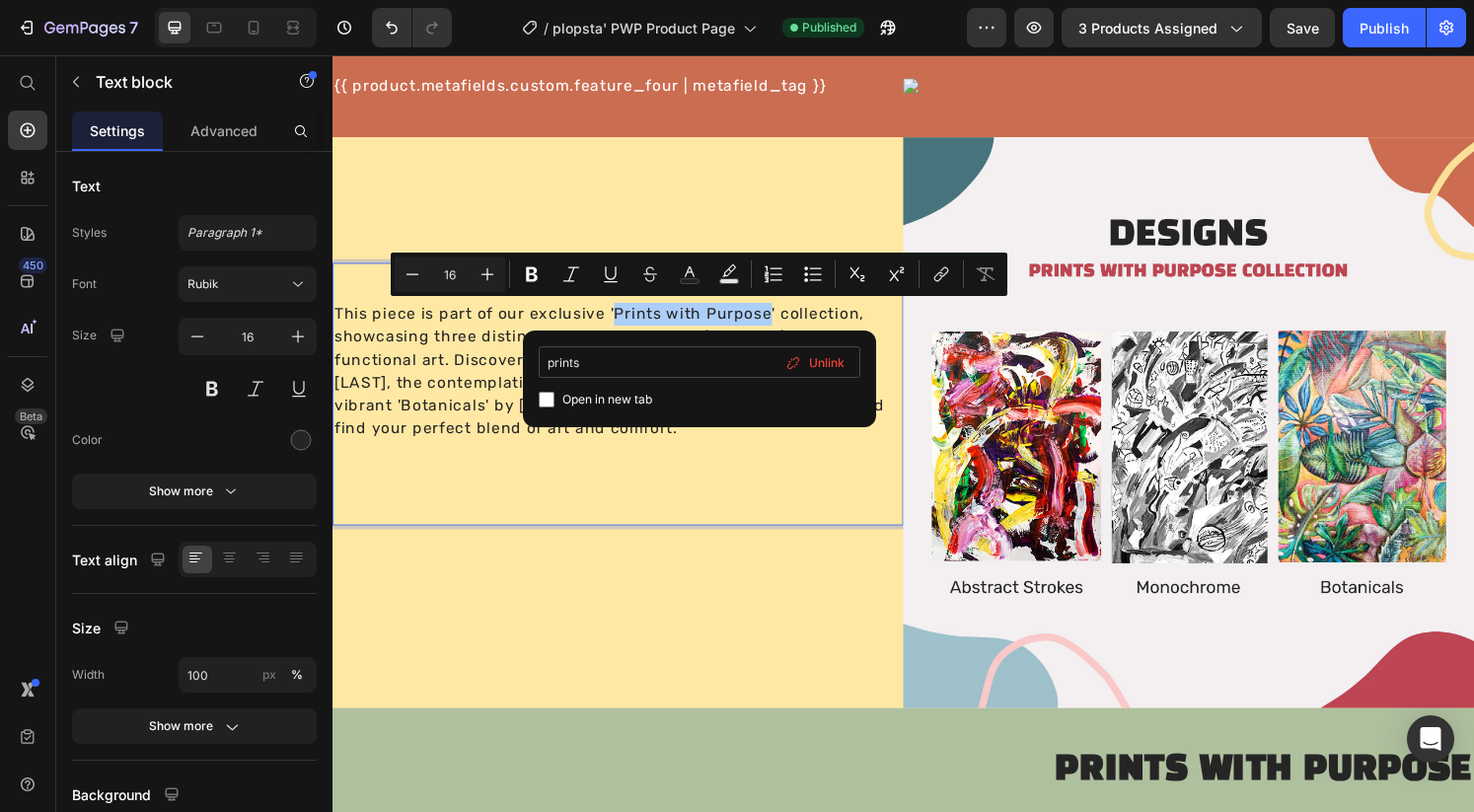 type 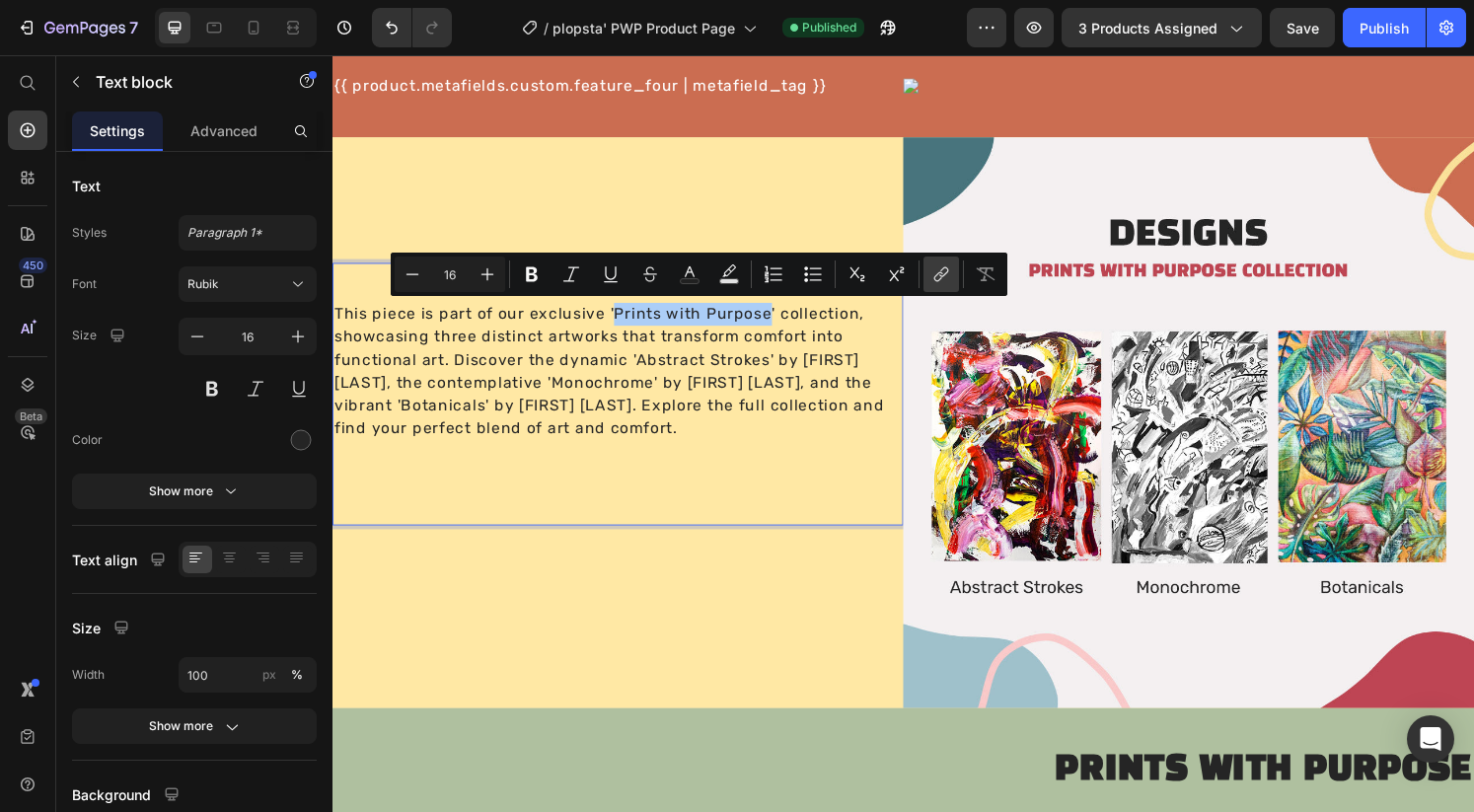 click 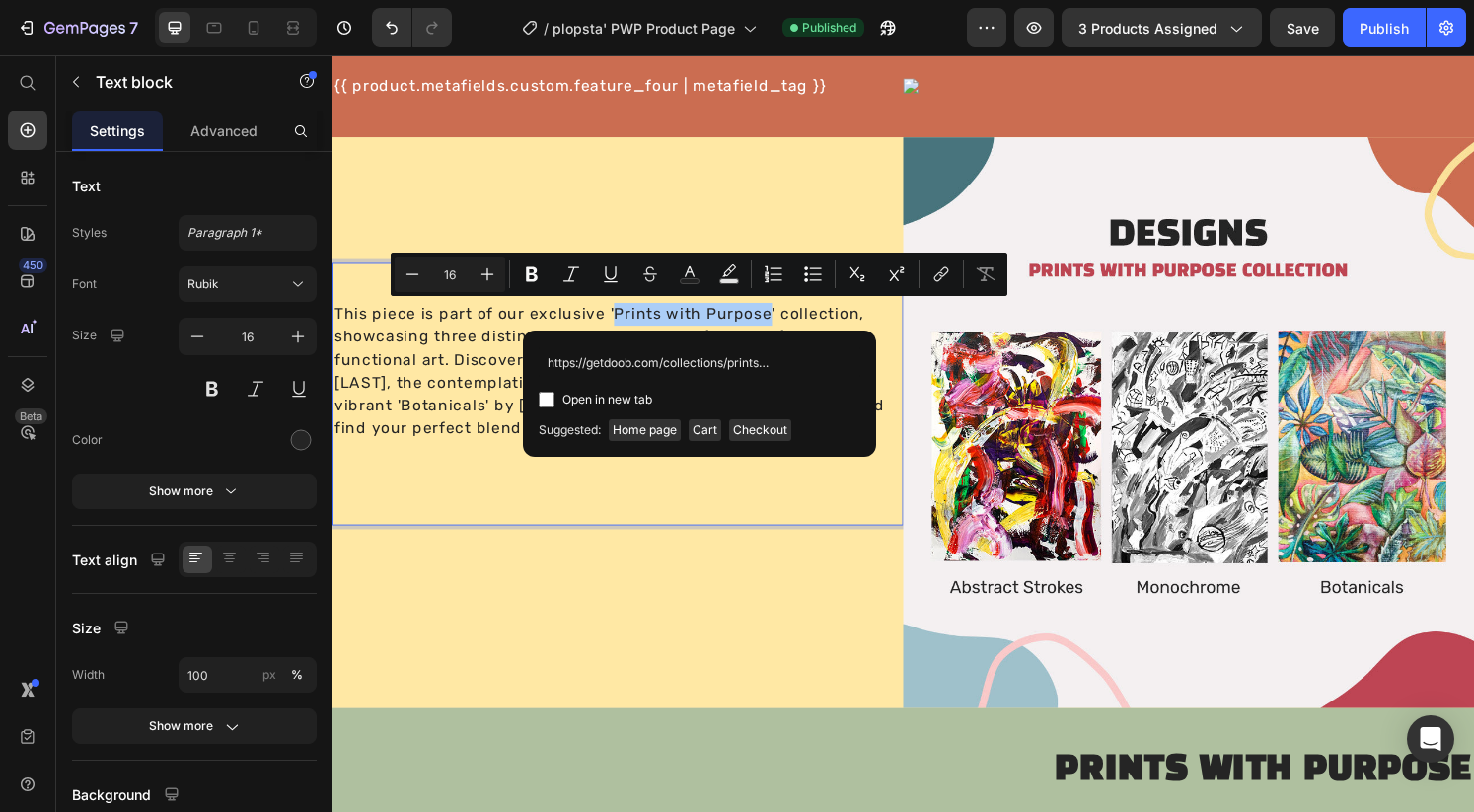 scroll, scrollTop: 0, scrollLeft: 74, axis: horizontal 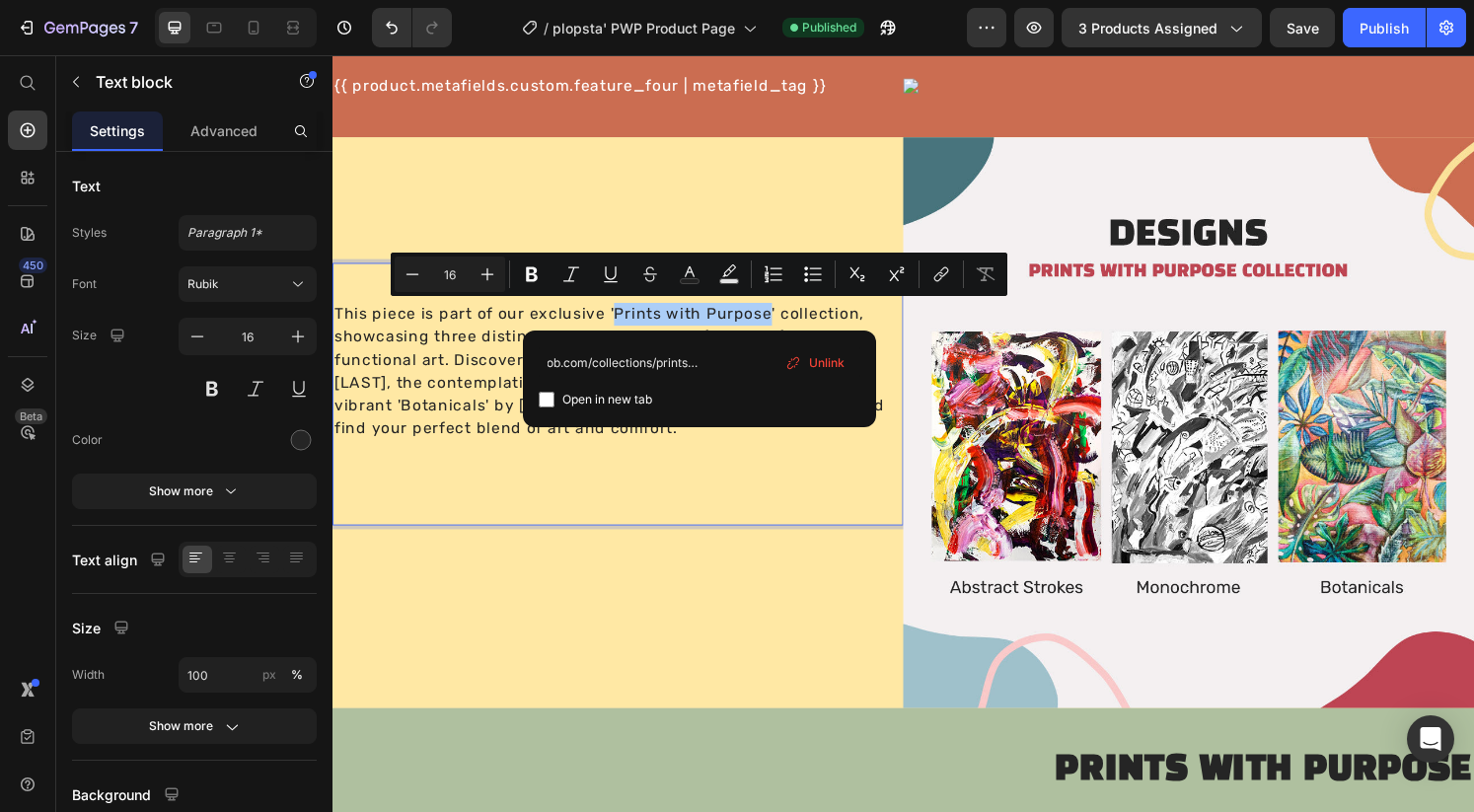 type on "https://getdoob.com/collections/prints-with-purpose" 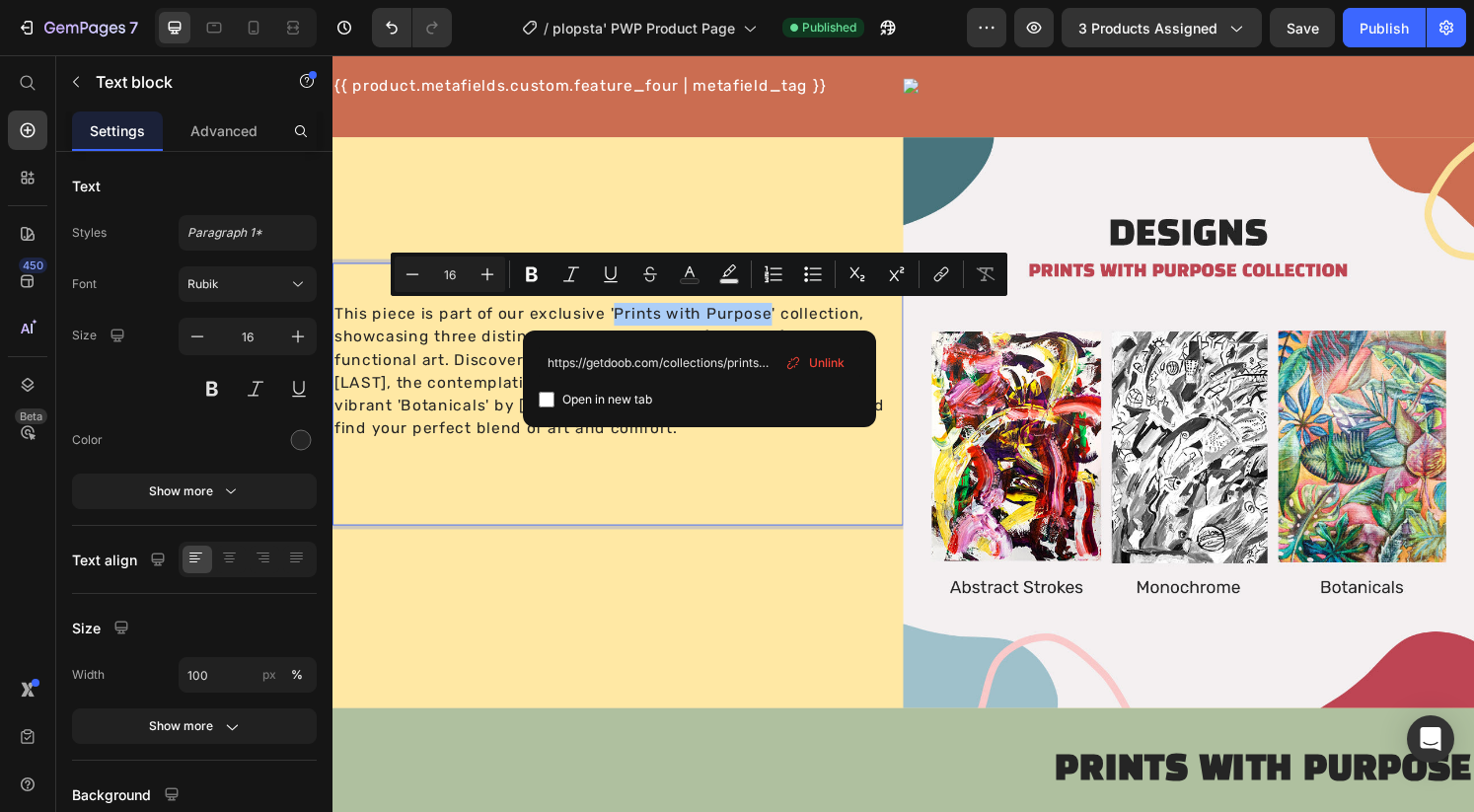 click at bounding box center [547, 400] 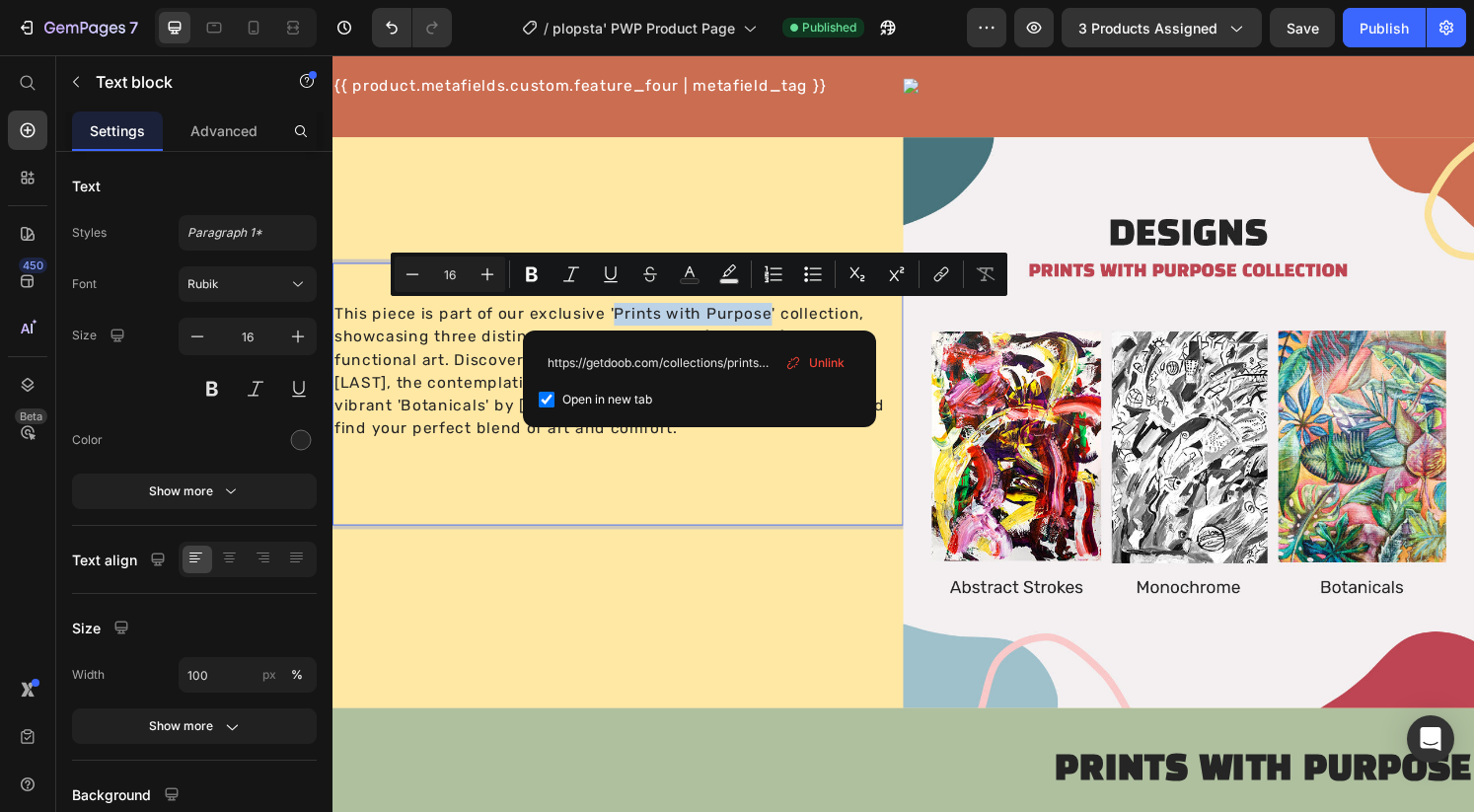 checkbox on "true" 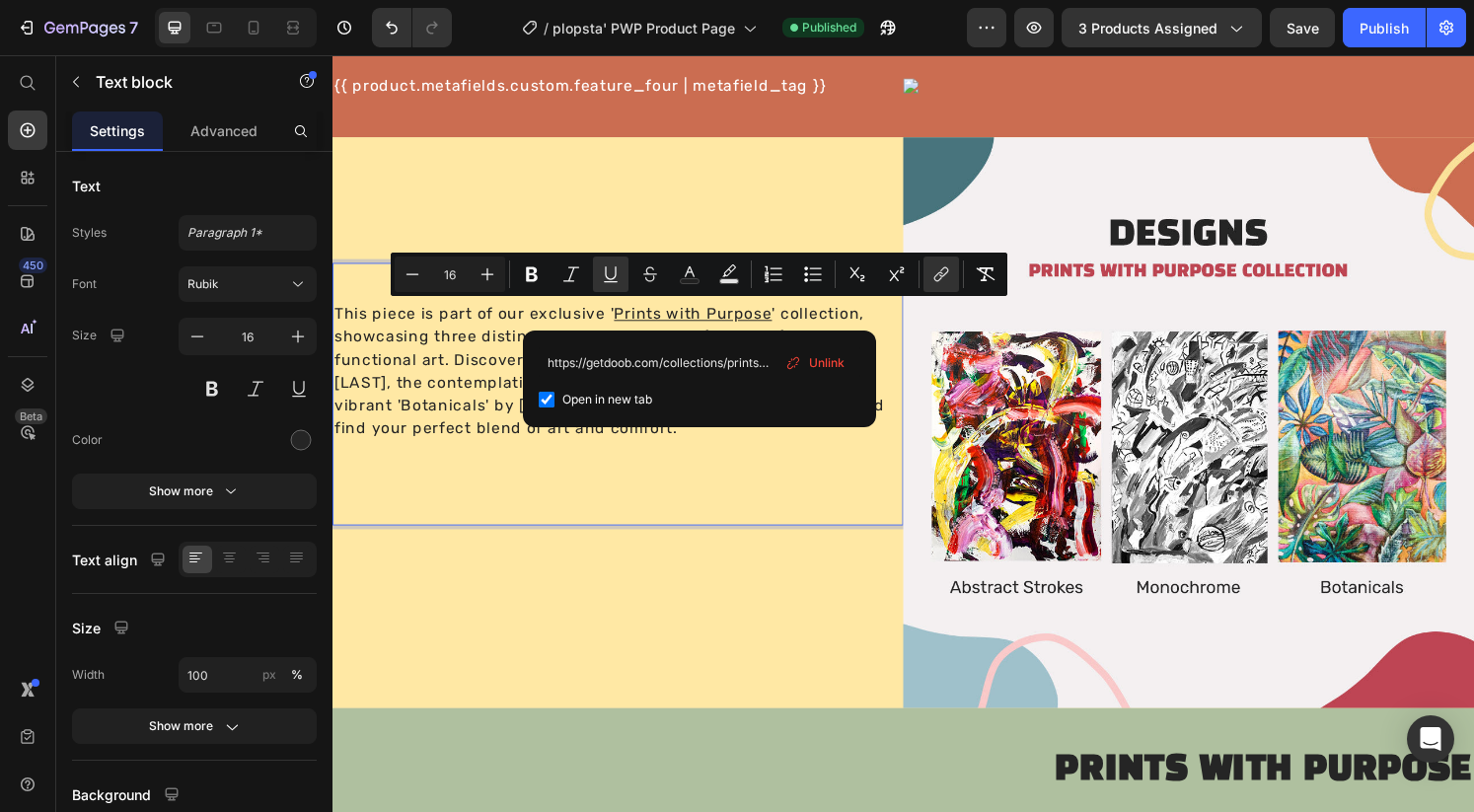 click on "This piece is part of our exclusive ' Prints with Purpose ' collection, showcasing three distinct artworks that transform comfort into functional art. Discover the dynamic 'Abstract Strokes' by [FIRST] [LAST], the contemplative 'Monochrome' by [FIRST] [LAST], and the vibrant 'Botanicals' by [FIRST] [LAST]. Explore the full collection and find your perfect blend of art and comfort." at bounding box center (628, 406) 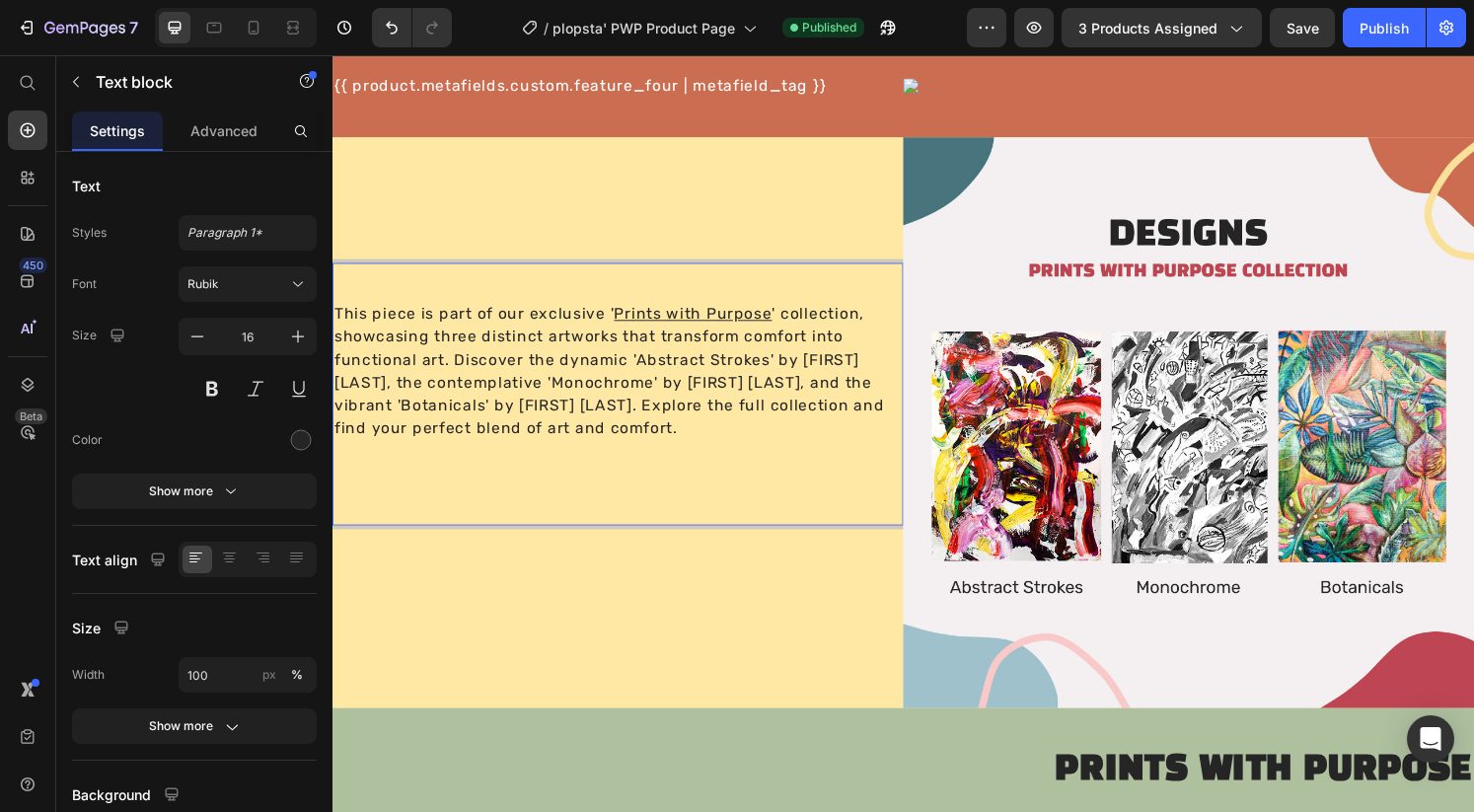 click on "This piece is part of our exclusive ' Prints with Purpose ' collection, showcasing three distinct artworks that transform comfort into functional art. Discover the dynamic 'Abstract Strokes' by [FIRST] [LAST], the contemplative 'Monochrome' by [FIRST] [LAST], and the vibrant 'Botanicals' by [FIRST] [LAST]. Explore the full collection and find your perfect blend of art and comfort." at bounding box center [628, 406] 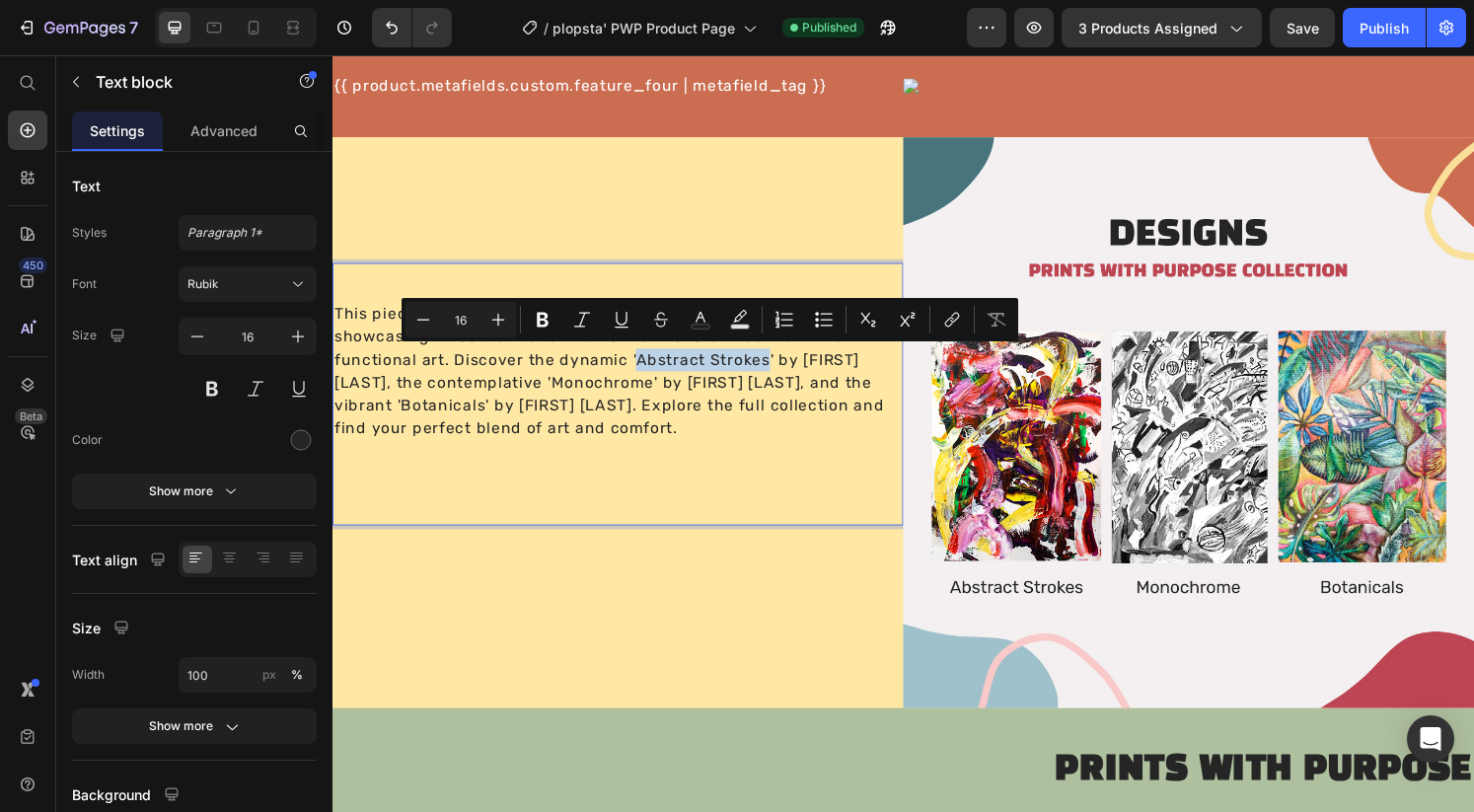 drag, startPoint x: 644, startPoint y: 371, endPoint x: 782, endPoint y: 372, distance: 138.00362 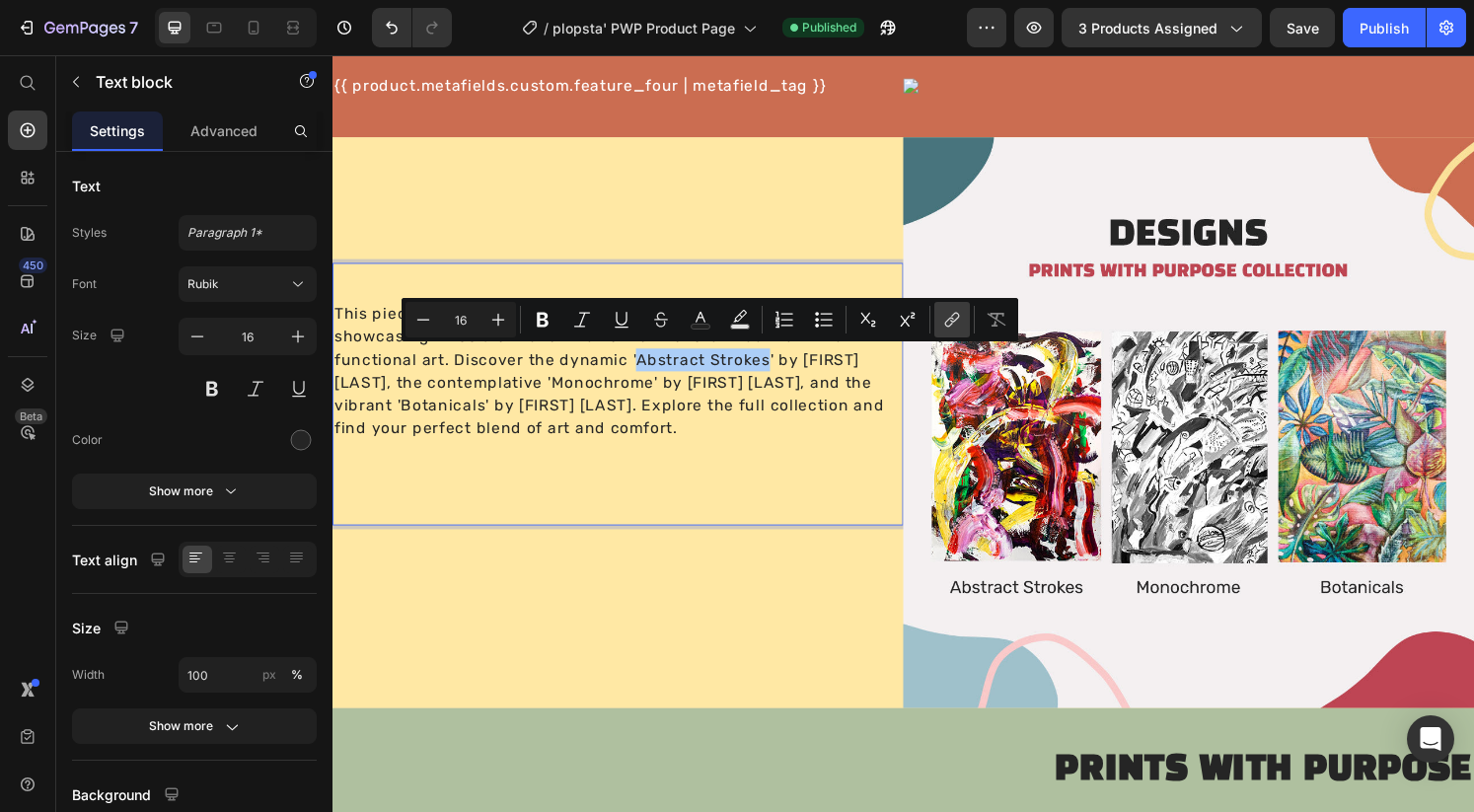 click 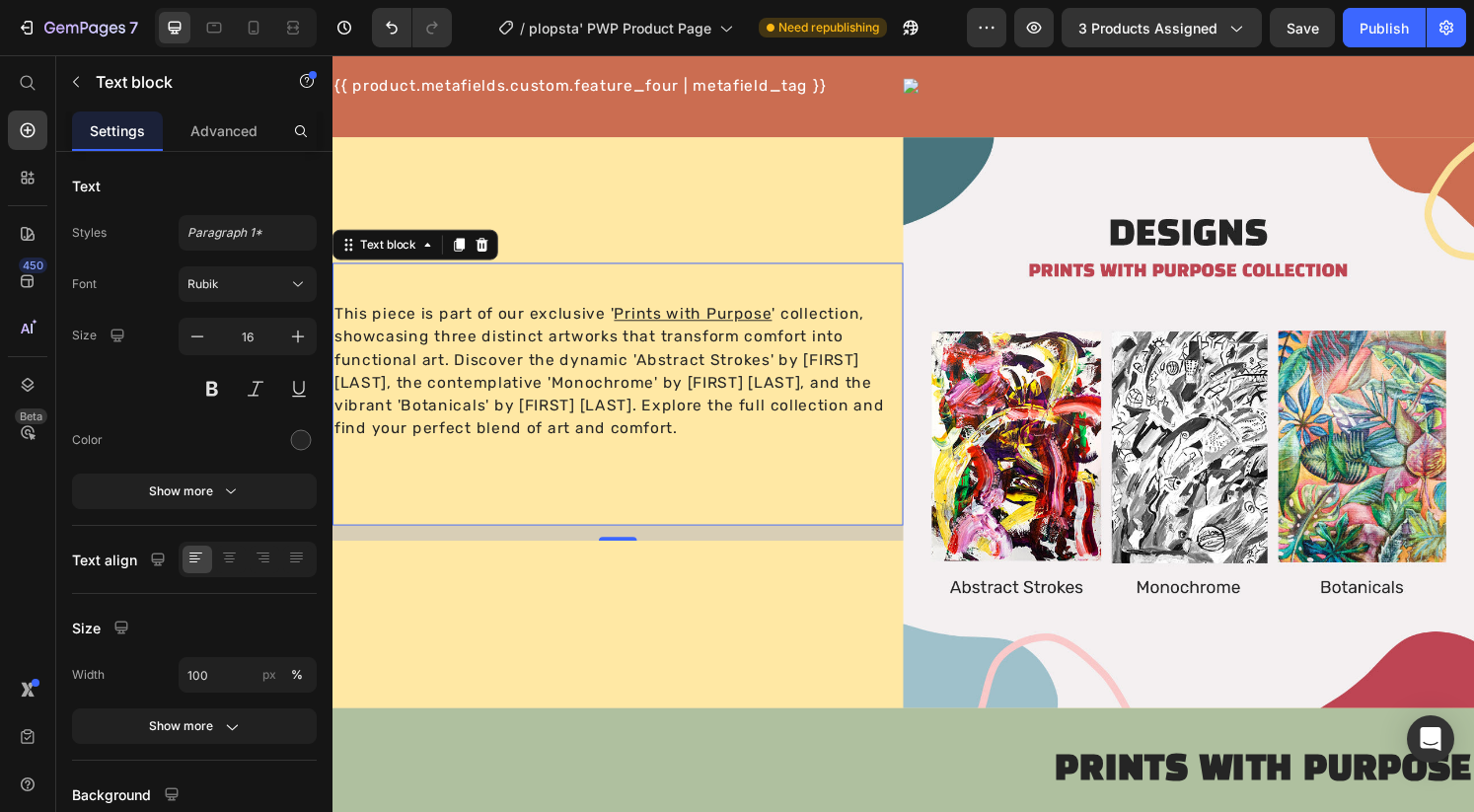 click on "This piece is part of our exclusive ' Prints with Purpose ' collection, showcasing three distinct artworks that transform comfort into functional art. Discover the dynamic 'Abstract Strokes' by [FIRST] [LAST], the contemplative 'Monochrome' by [FIRST] [LAST], and the vibrant 'Botanicals' by [FIRST] [LAST]. Explore the full collection and find your perfect blend of art and comfort." at bounding box center [628, 406] 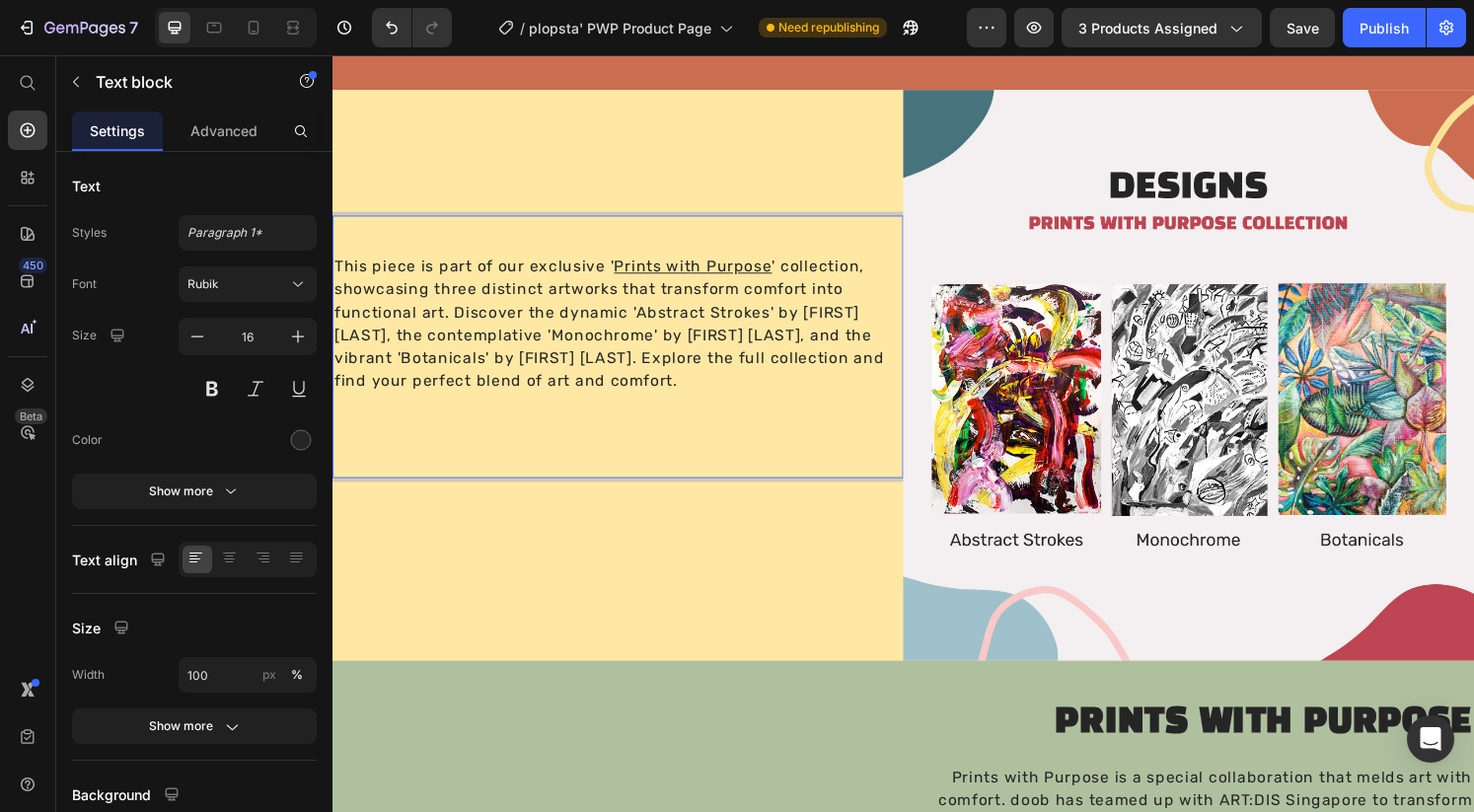 scroll, scrollTop: 1365, scrollLeft: 0, axis: vertical 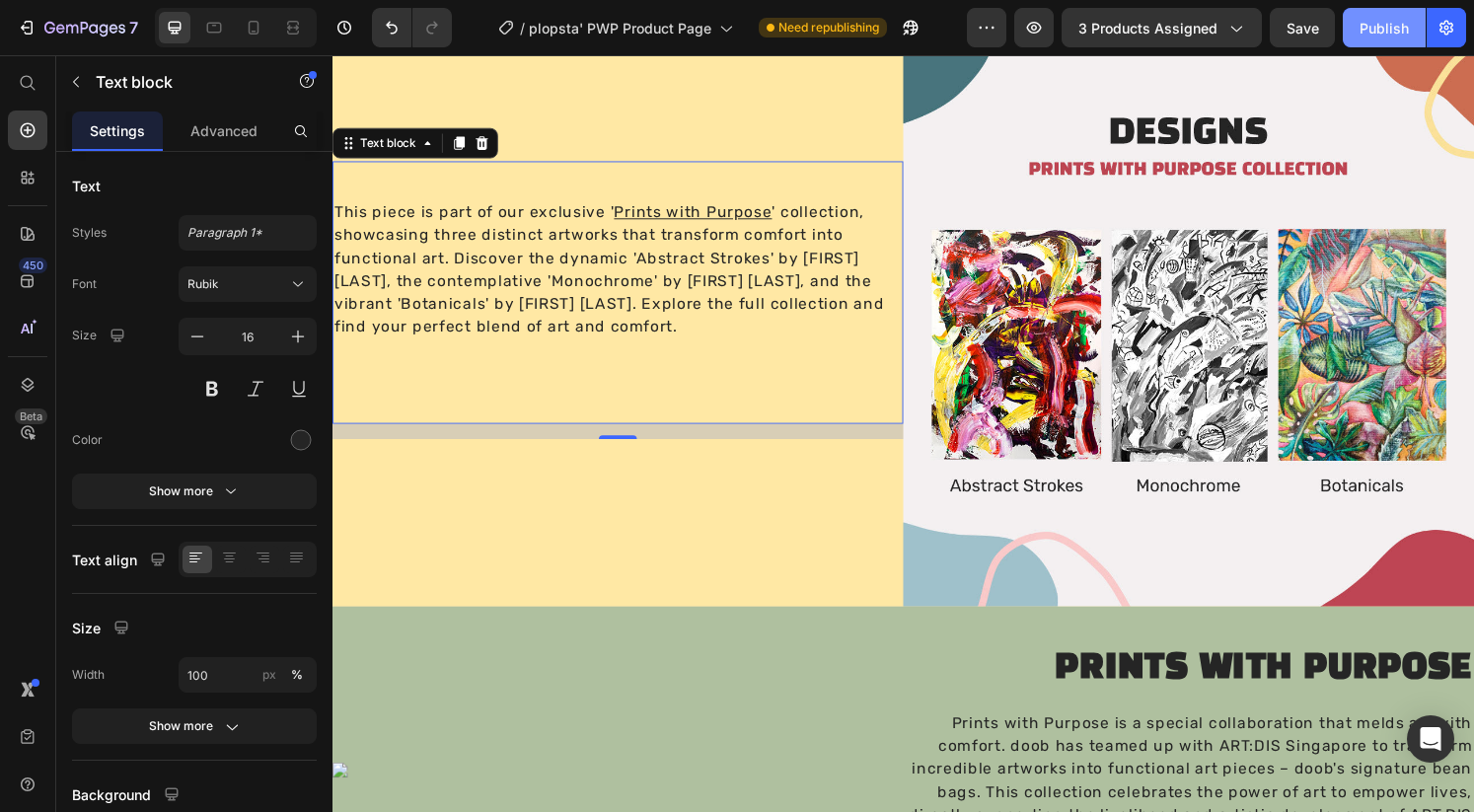 click on "Publish" at bounding box center (1384, 28) 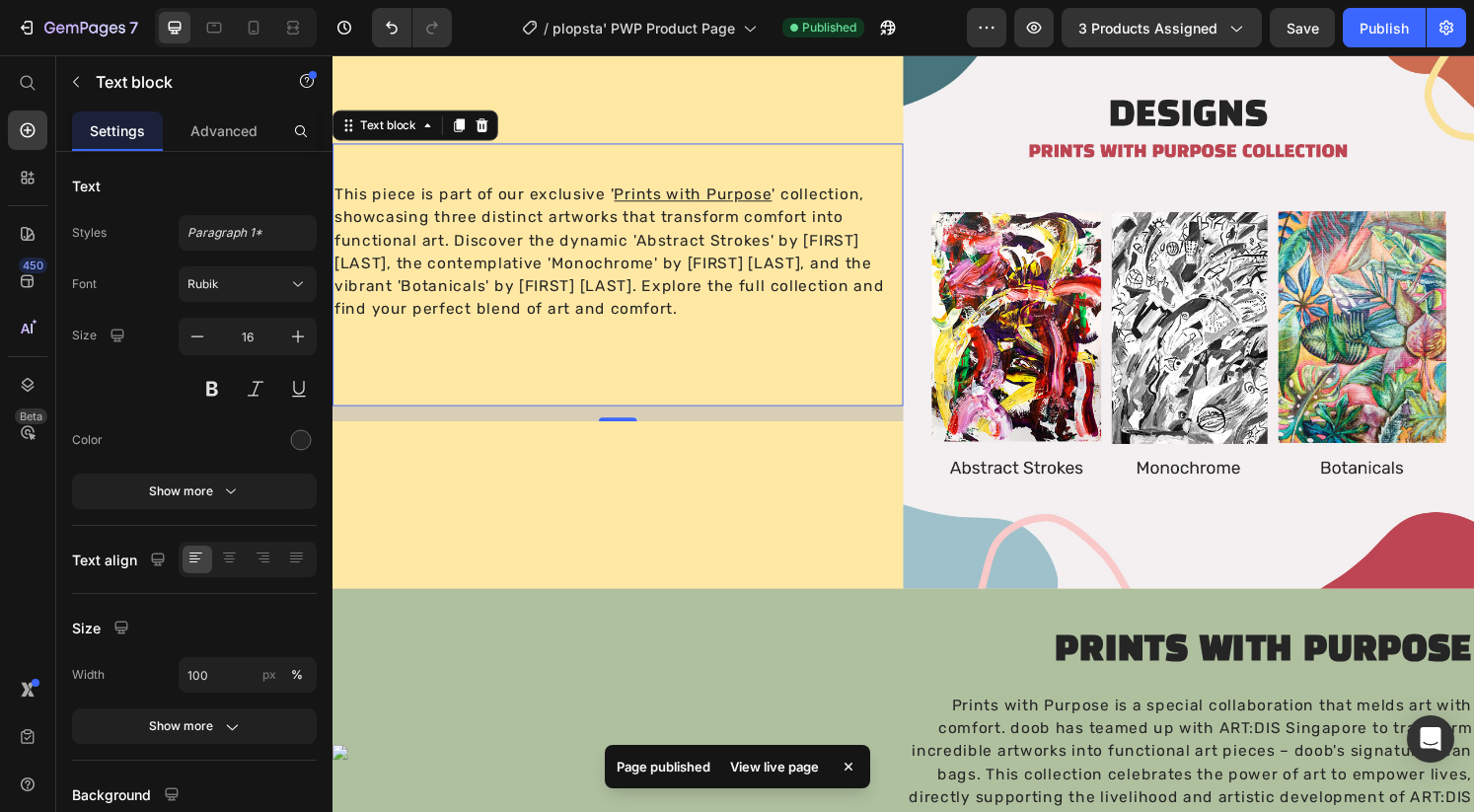 scroll, scrollTop: 1392, scrollLeft: 0, axis: vertical 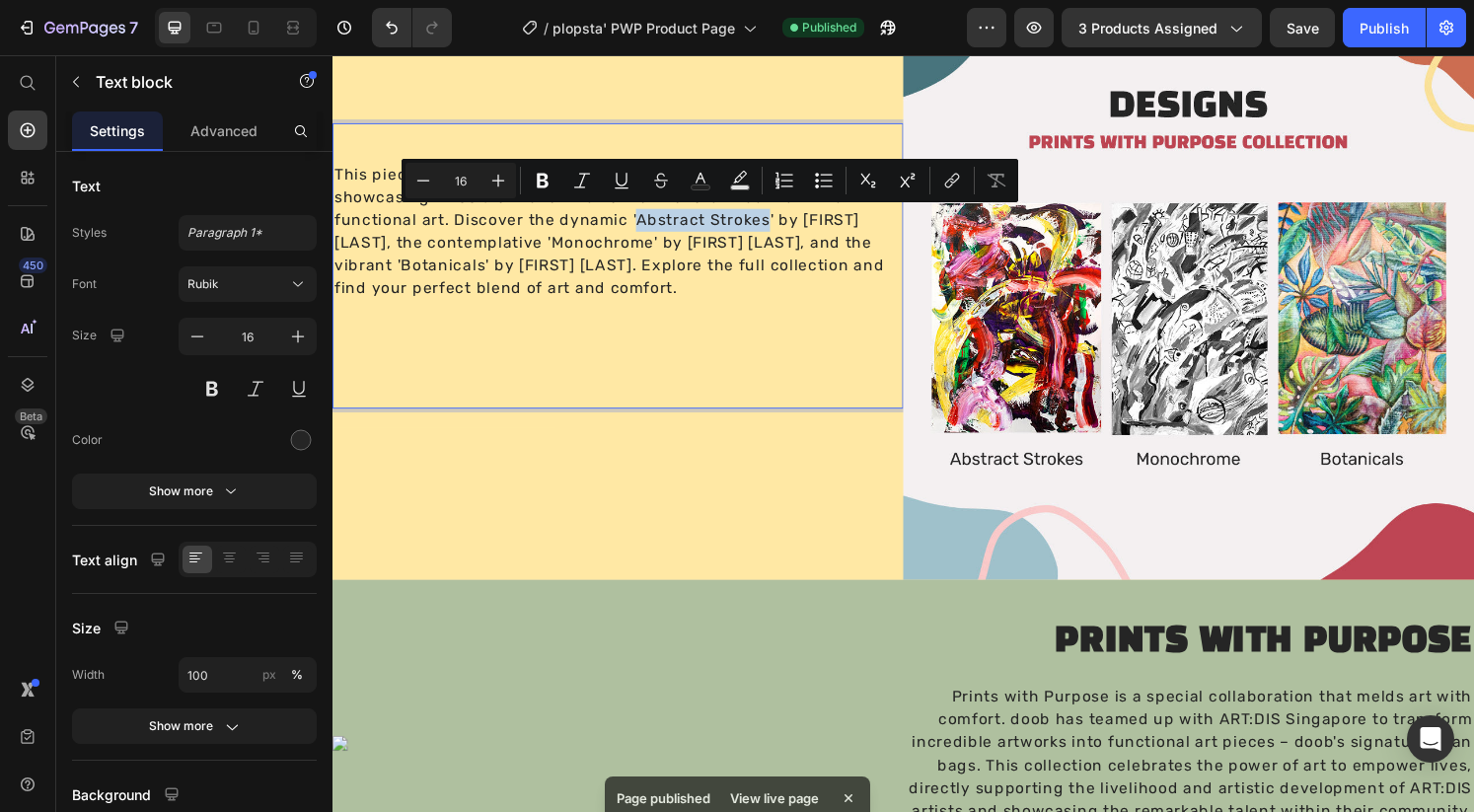 drag, startPoint x: 779, startPoint y: 222, endPoint x: 644, endPoint y: 230, distance: 135.23683 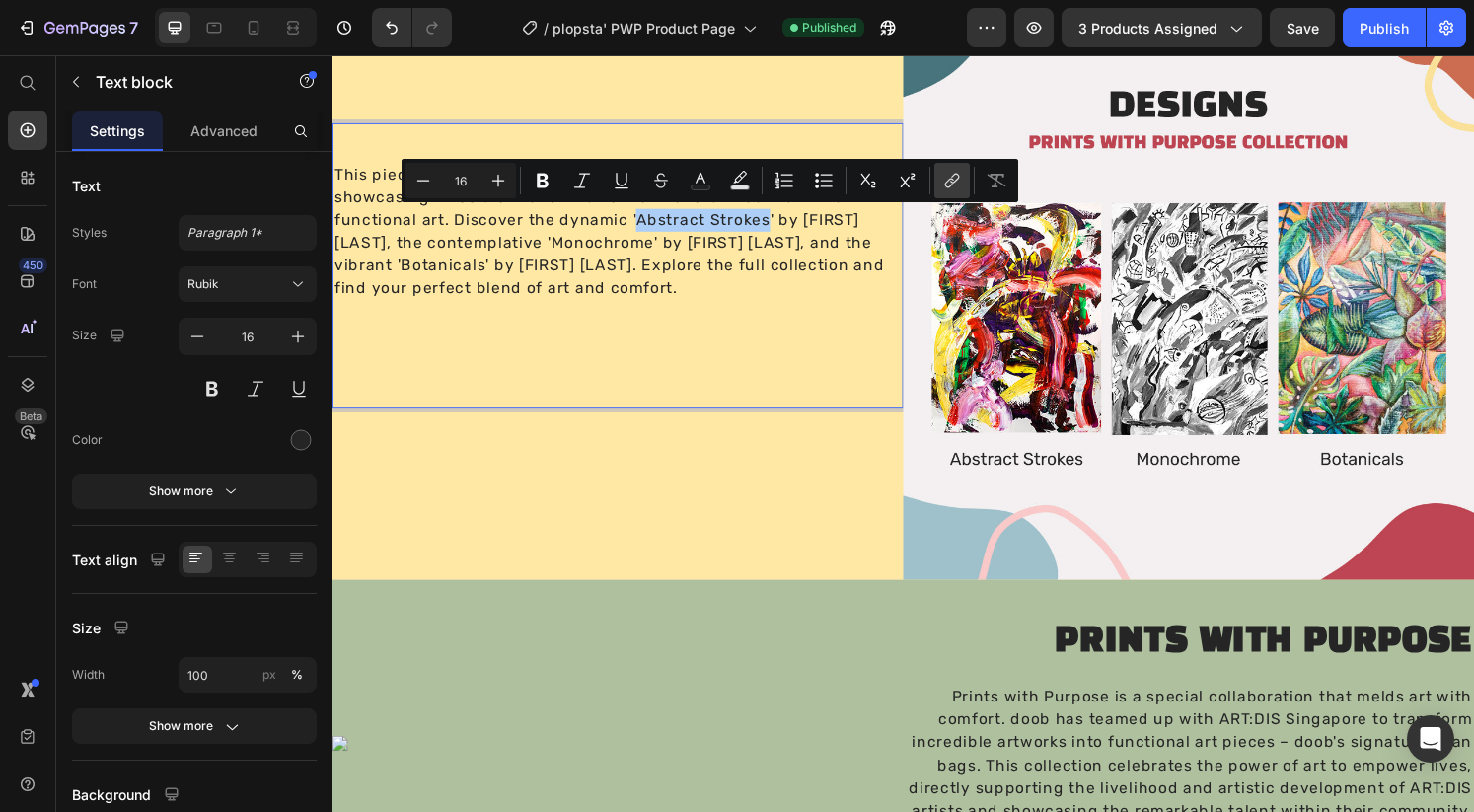 click 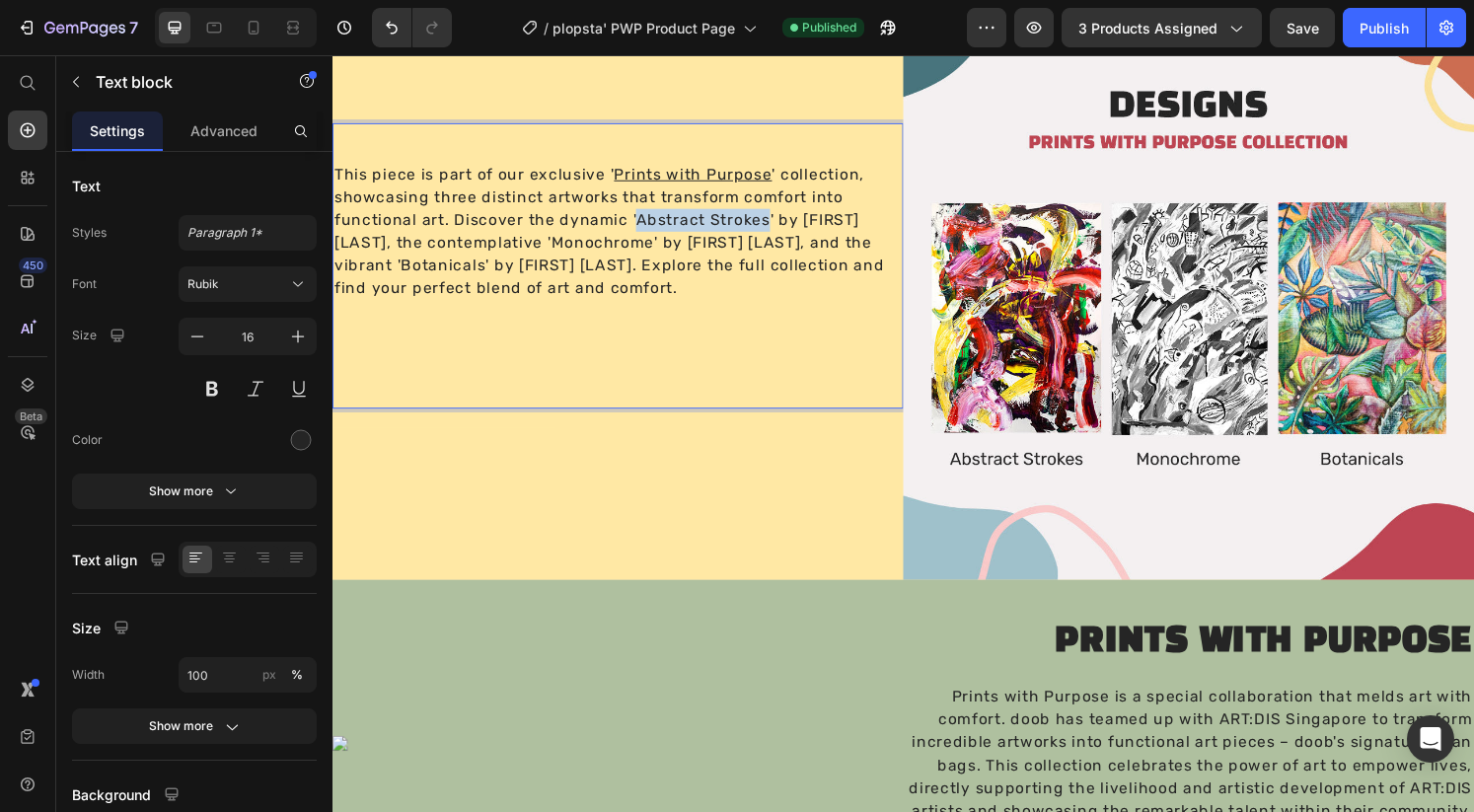 click on "This piece is part of our exclusive ' Prints with Purpose ' collection, showcasing three distinct artworks that transform comfort into functional art. Discover the dynamic 'Abstract Strokes' by [FIRST] [LAST], the contemplative 'Monochrome' by [FIRST] [LAST], and the vibrant 'Botanicals' by [FIRST] [LAST]. Explore the full collection and find your perfect blend of art and comfort." at bounding box center [628, 273] 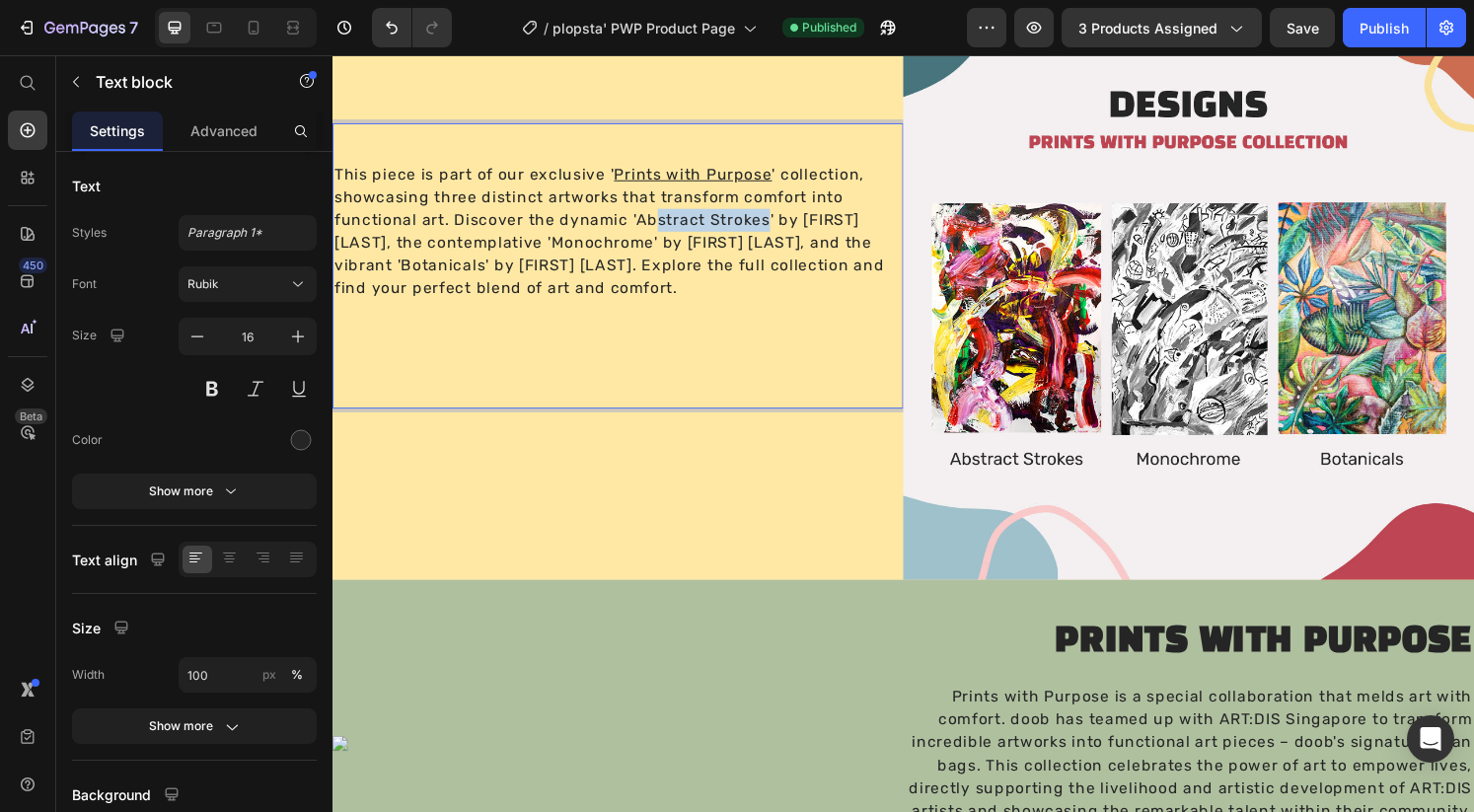 scroll, scrollTop: 1395, scrollLeft: 0, axis: vertical 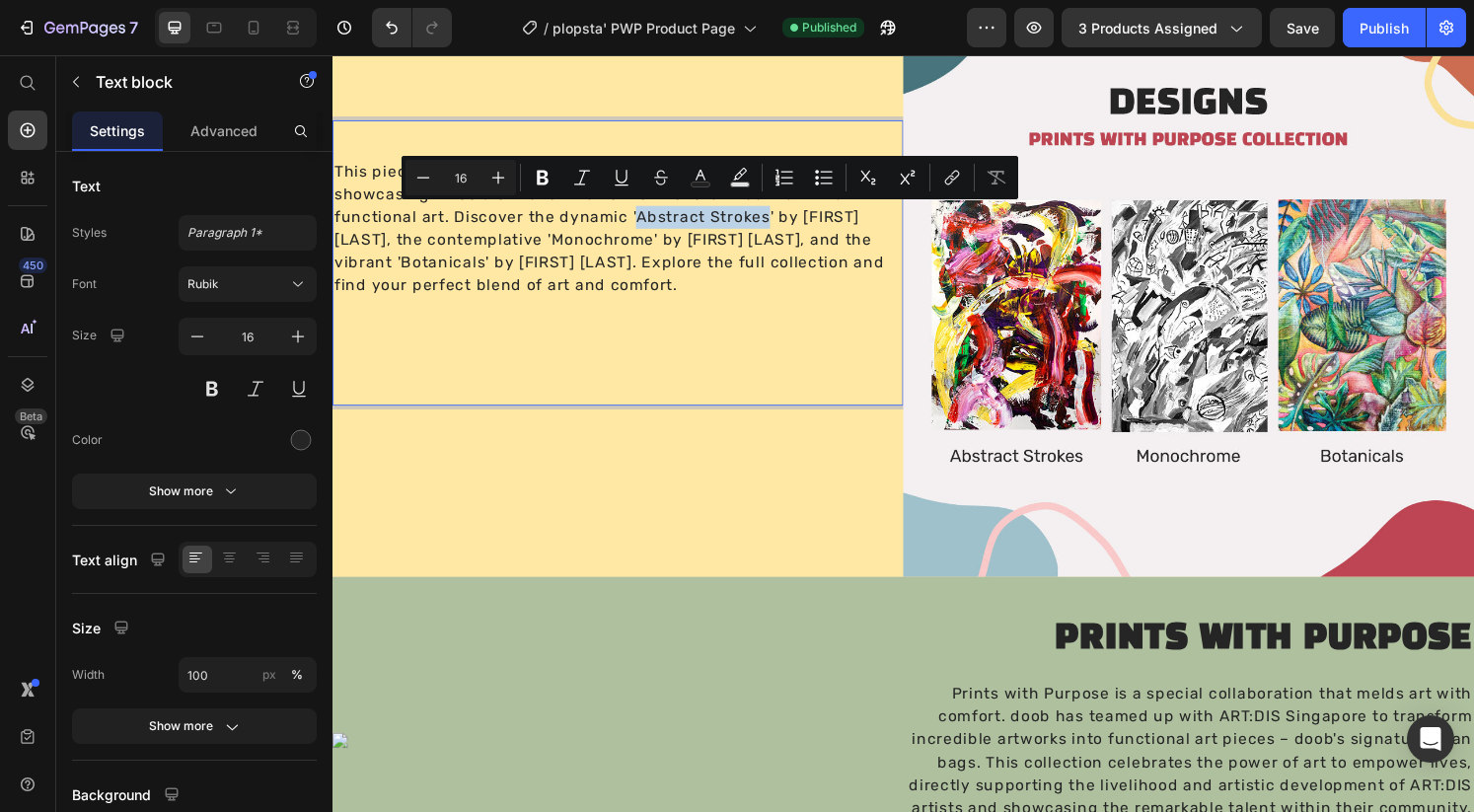 drag, startPoint x: 780, startPoint y: 222, endPoint x: 647, endPoint y: 228, distance: 133.13527 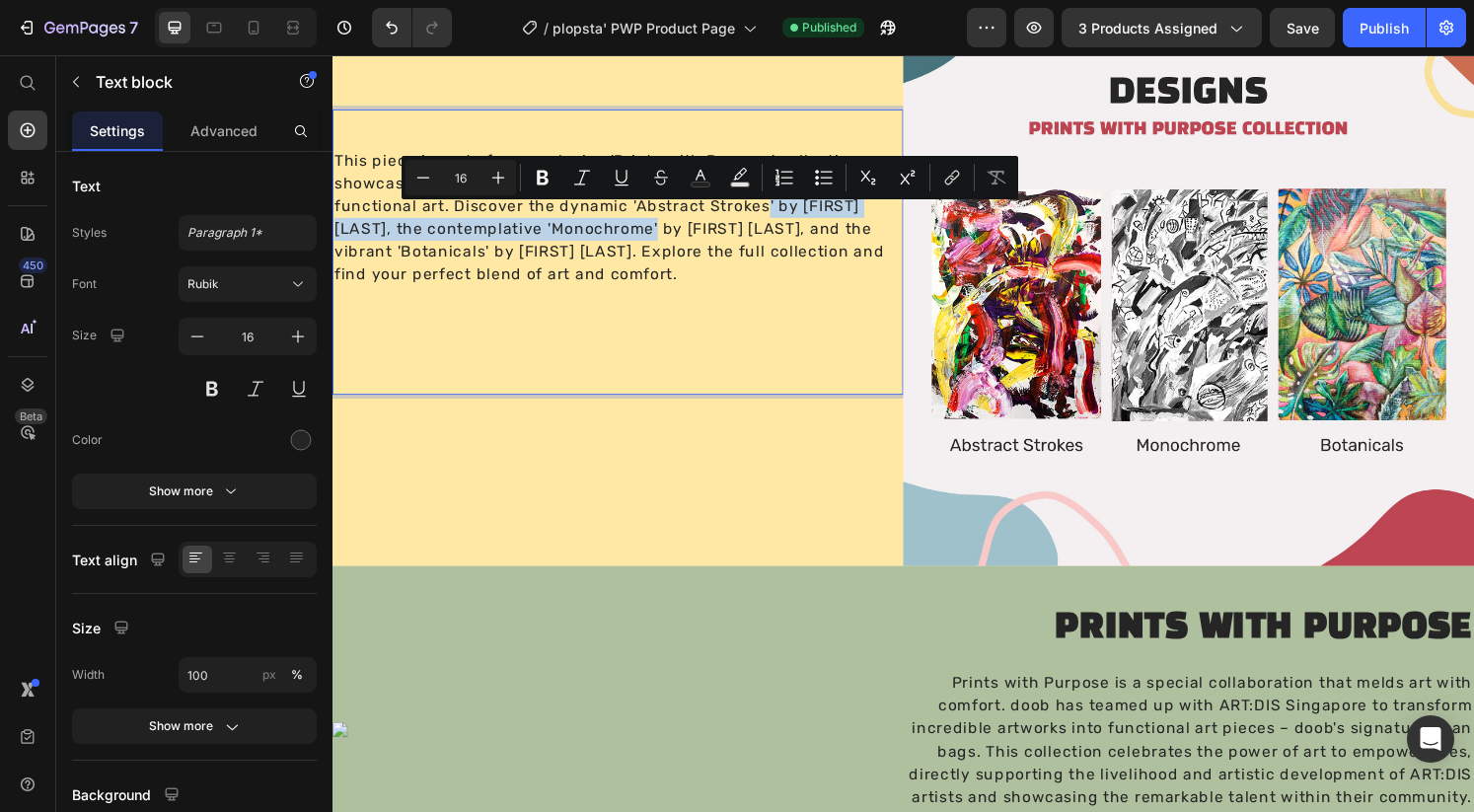 scroll, scrollTop: 1411, scrollLeft: 0, axis: vertical 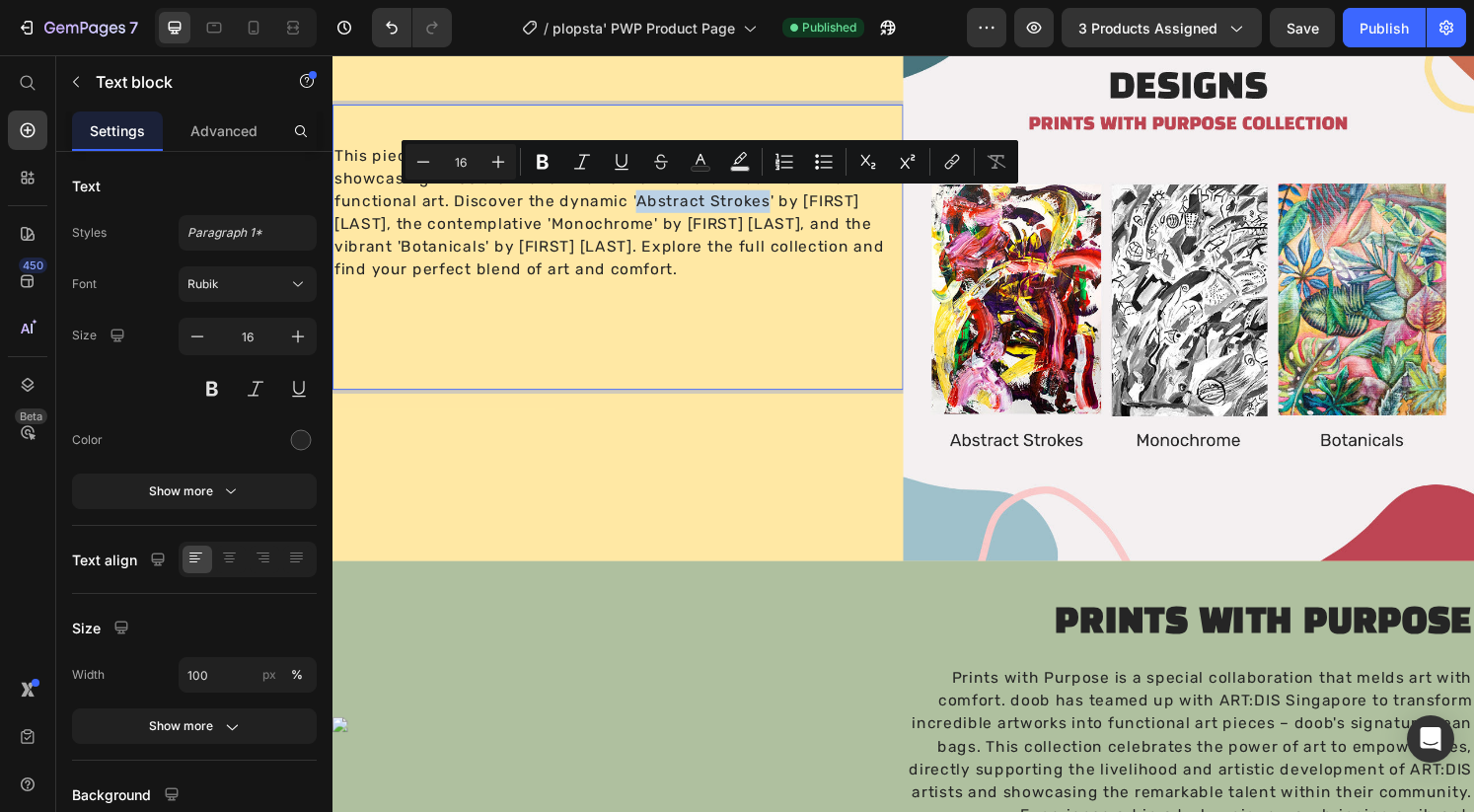drag, startPoint x: 647, startPoint y: 202, endPoint x: 783, endPoint y: 210, distance: 136.23509 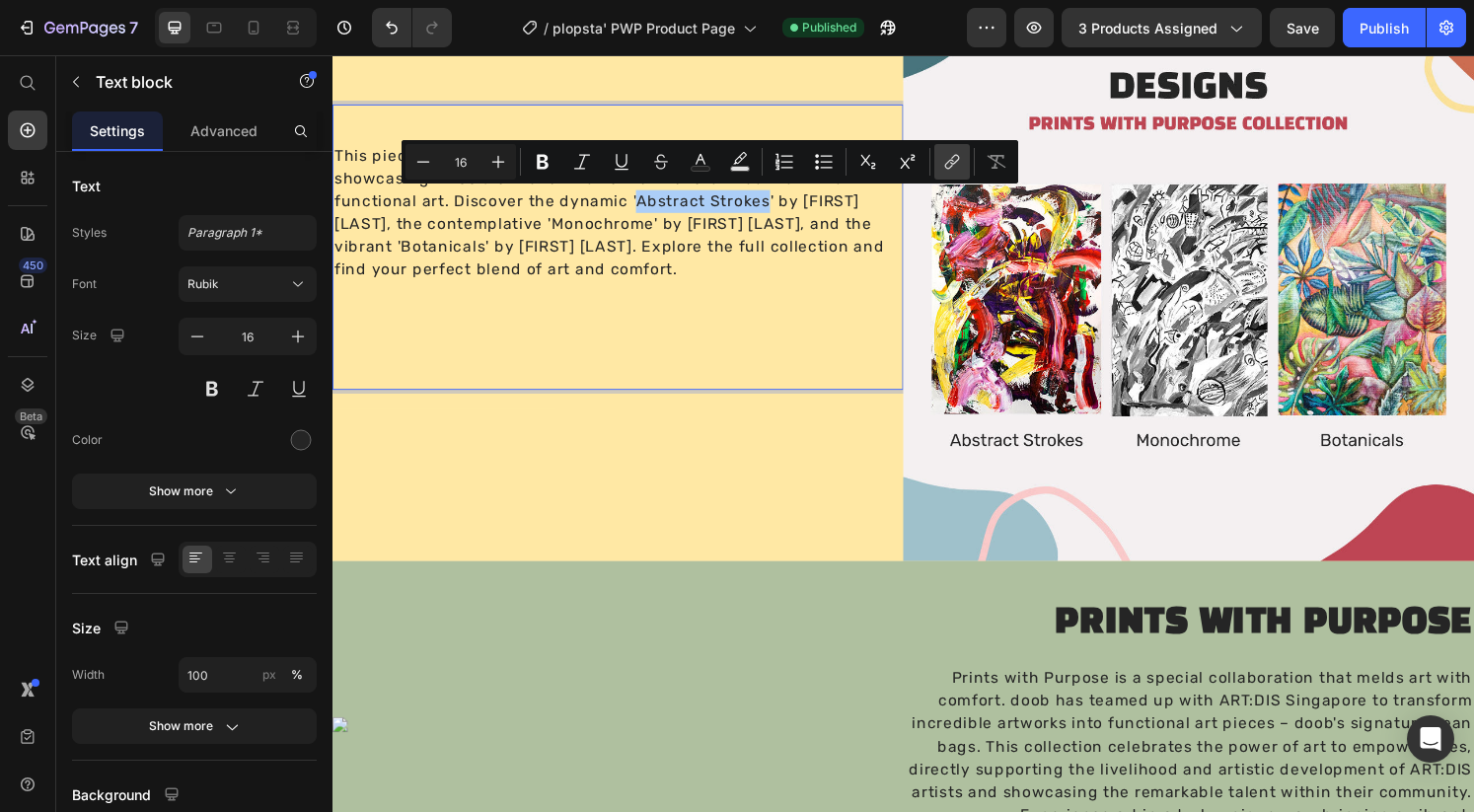 click 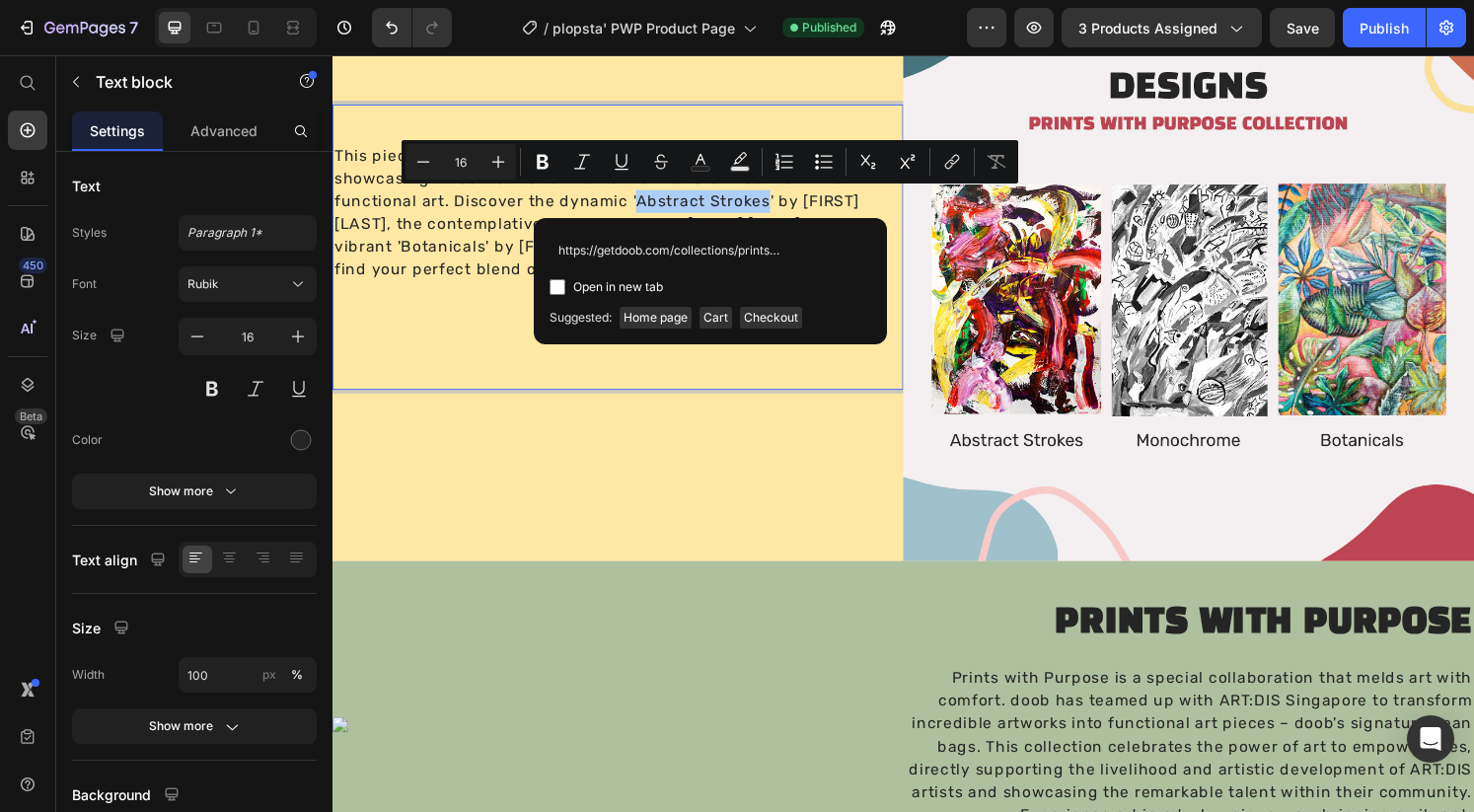 scroll, scrollTop: 0, scrollLeft: 74, axis: horizontal 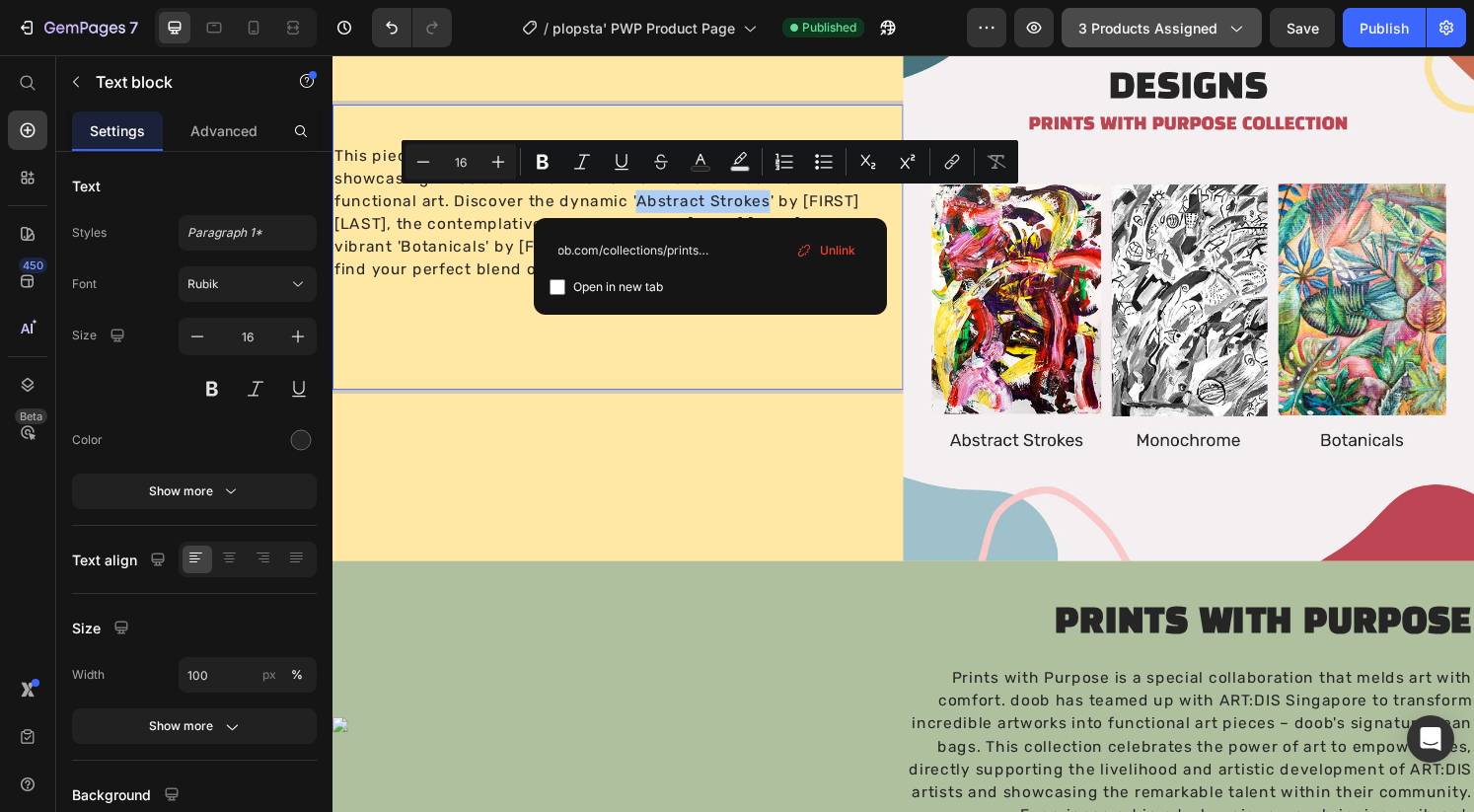 type on "https://getdoob.com/collections/prints-with-purpose" 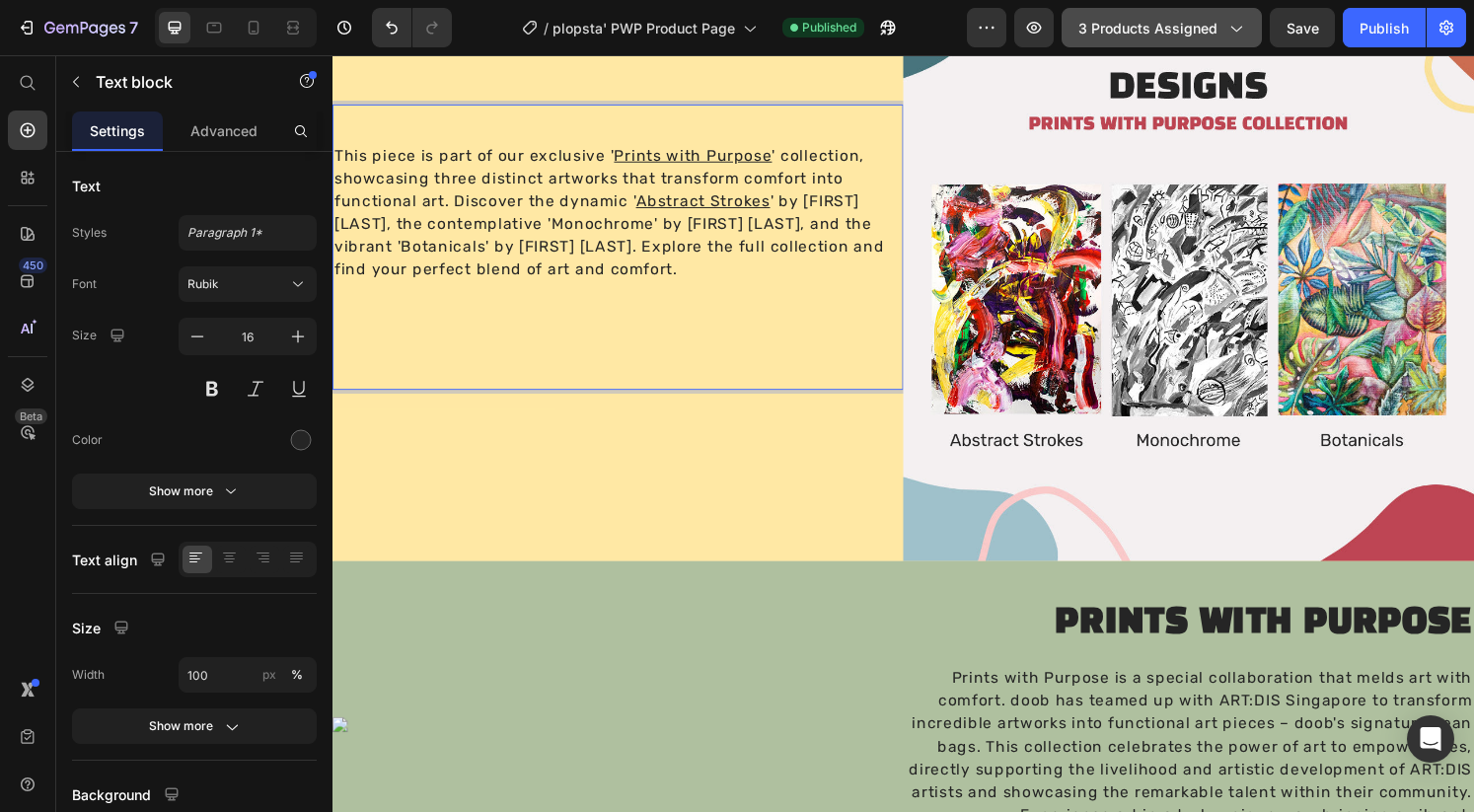 type on "16" 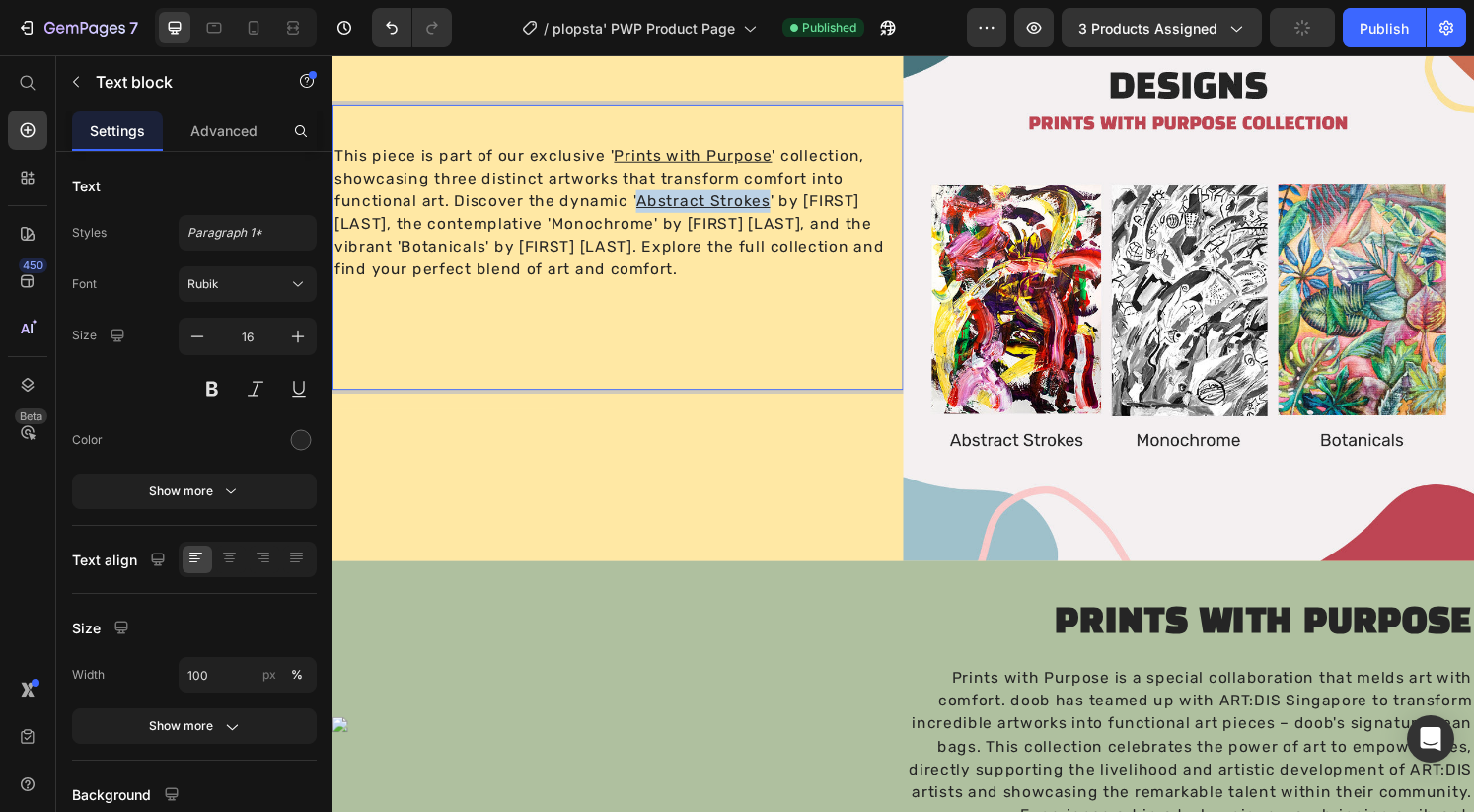drag, startPoint x: 712, startPoint y: 208, endPoint x: 737, endPoint y: 206, distance: 25.079872 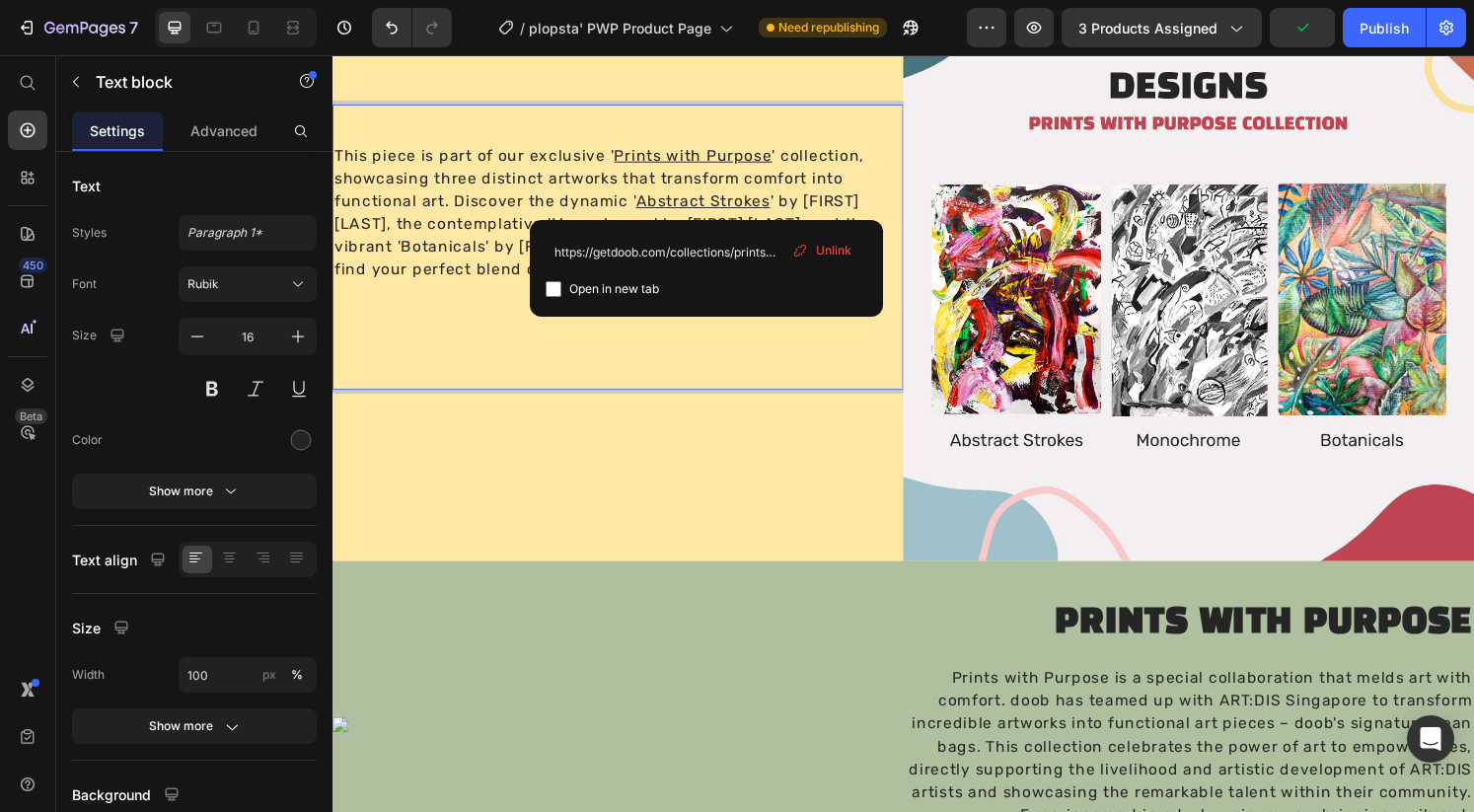 drag, startPoint x: 820, startPoint y: 247, endPoint x: 499, endPoint y: 199, distance: 324.56894 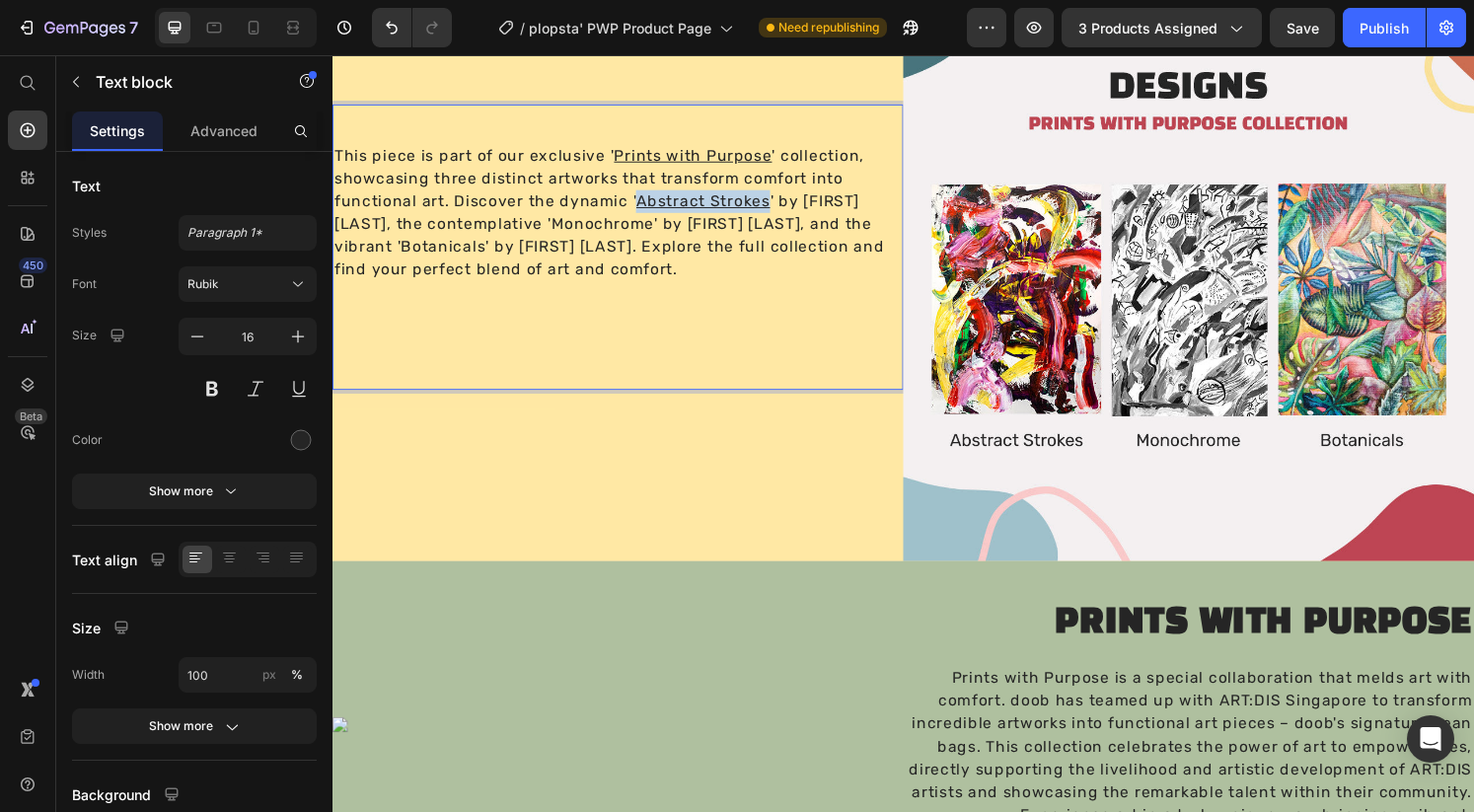 drag, startPoint x: 782, startPoint y: 207, endPoint x: 644, endPoint y: 211, distance: 138.05796 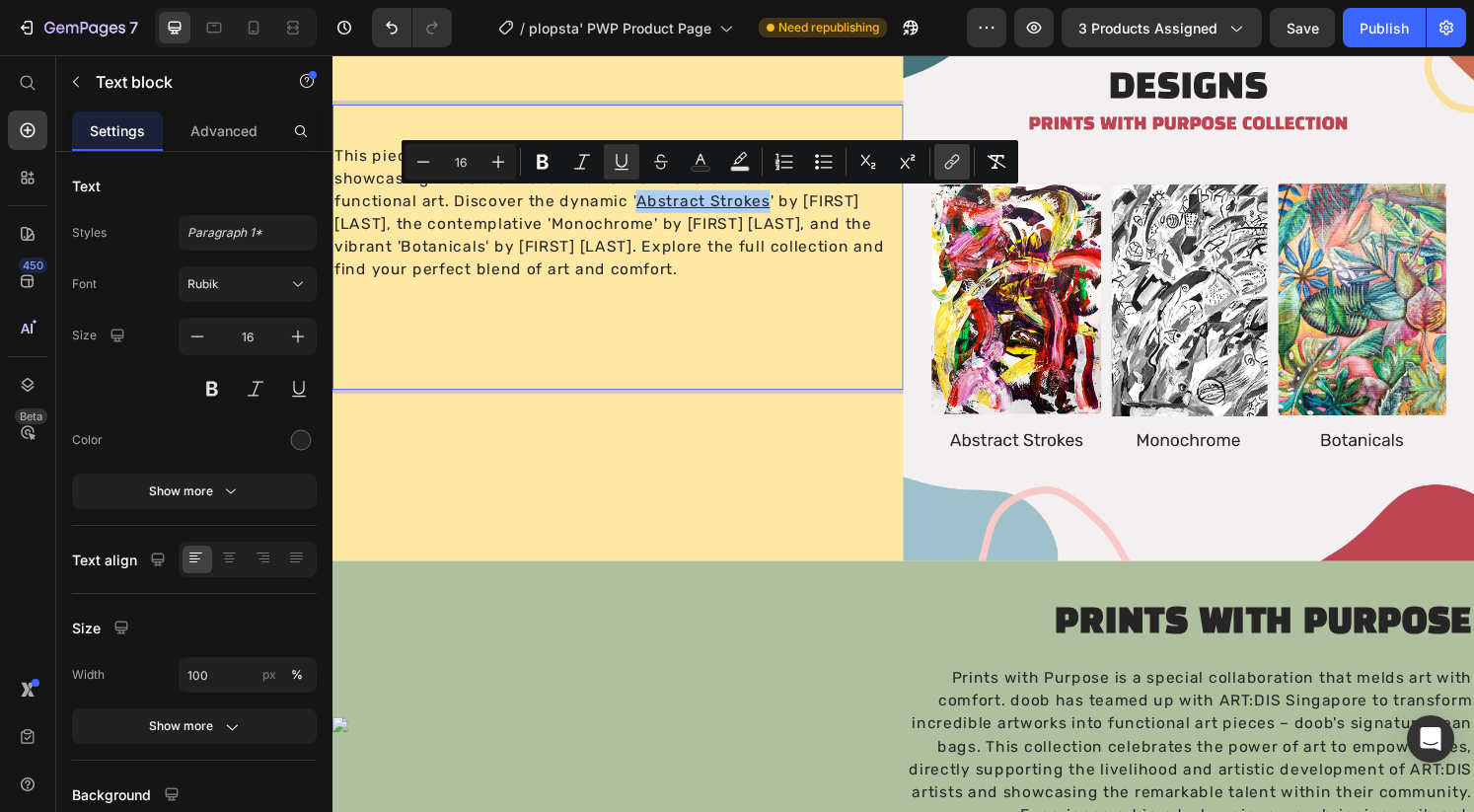 click 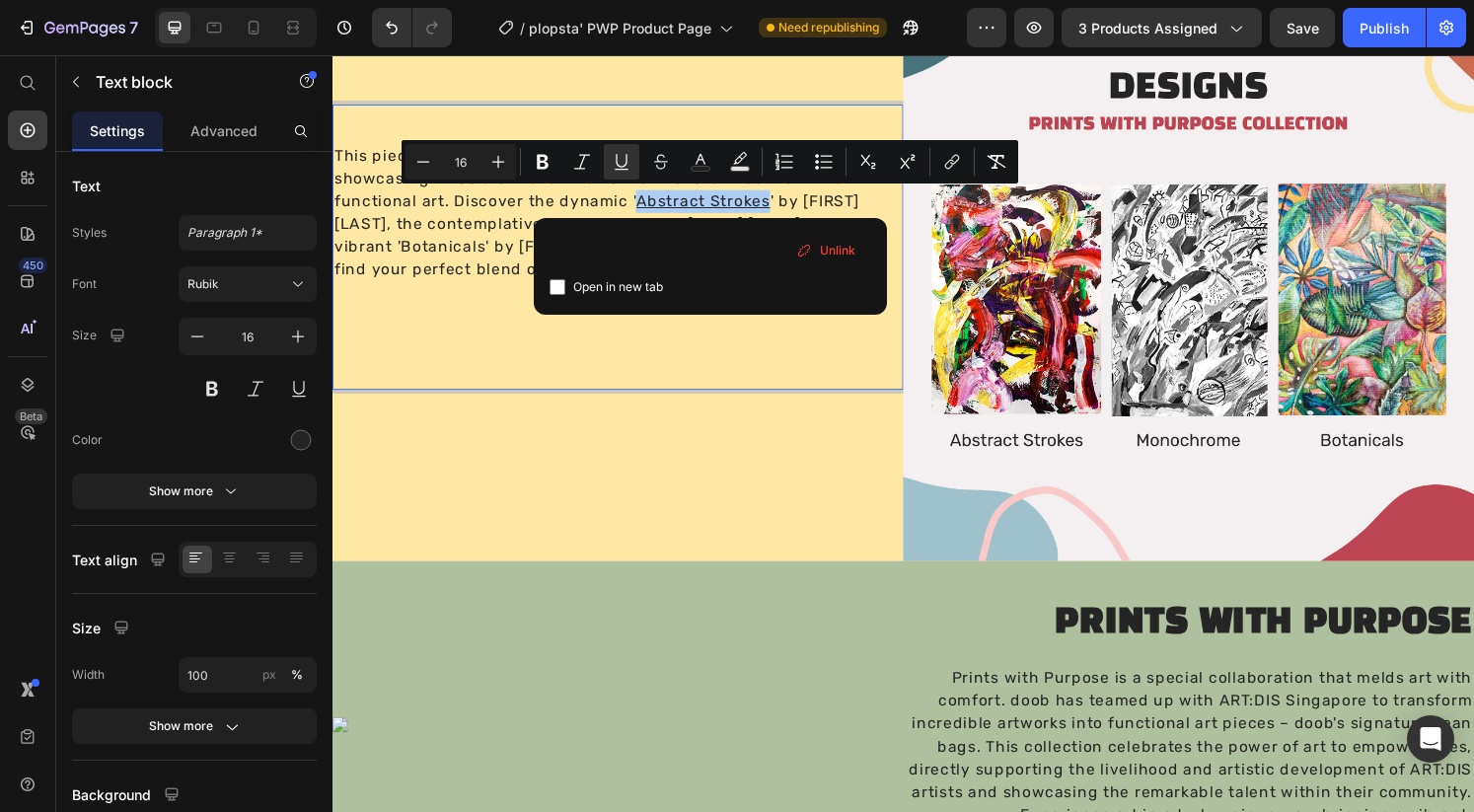 scroll, scrollTop: 0, scrollLeft: 271, axis: horizontal 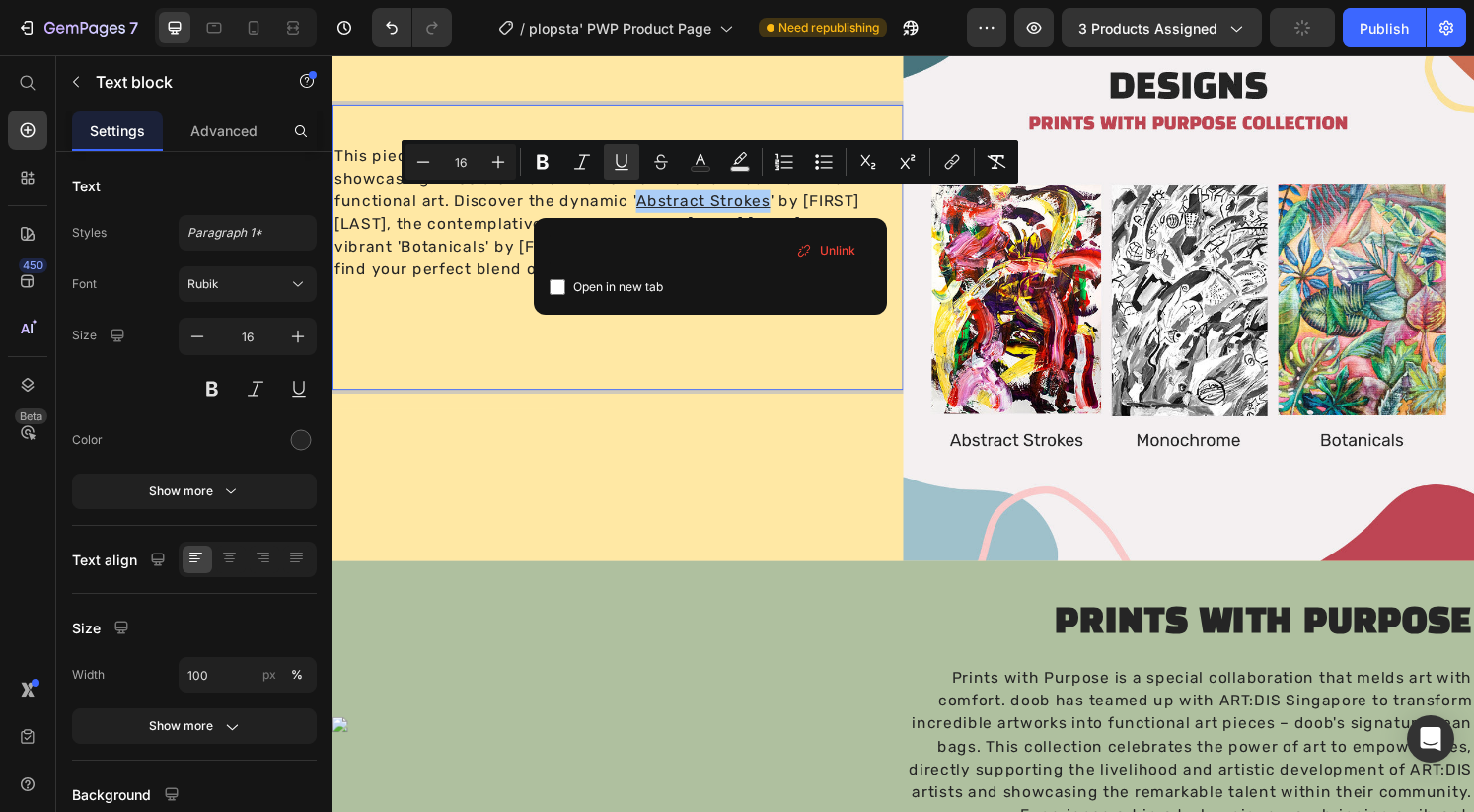 type on "https://getdoob.com/collections/prints-with-purpose/products/plopsta-abstract-strokes" 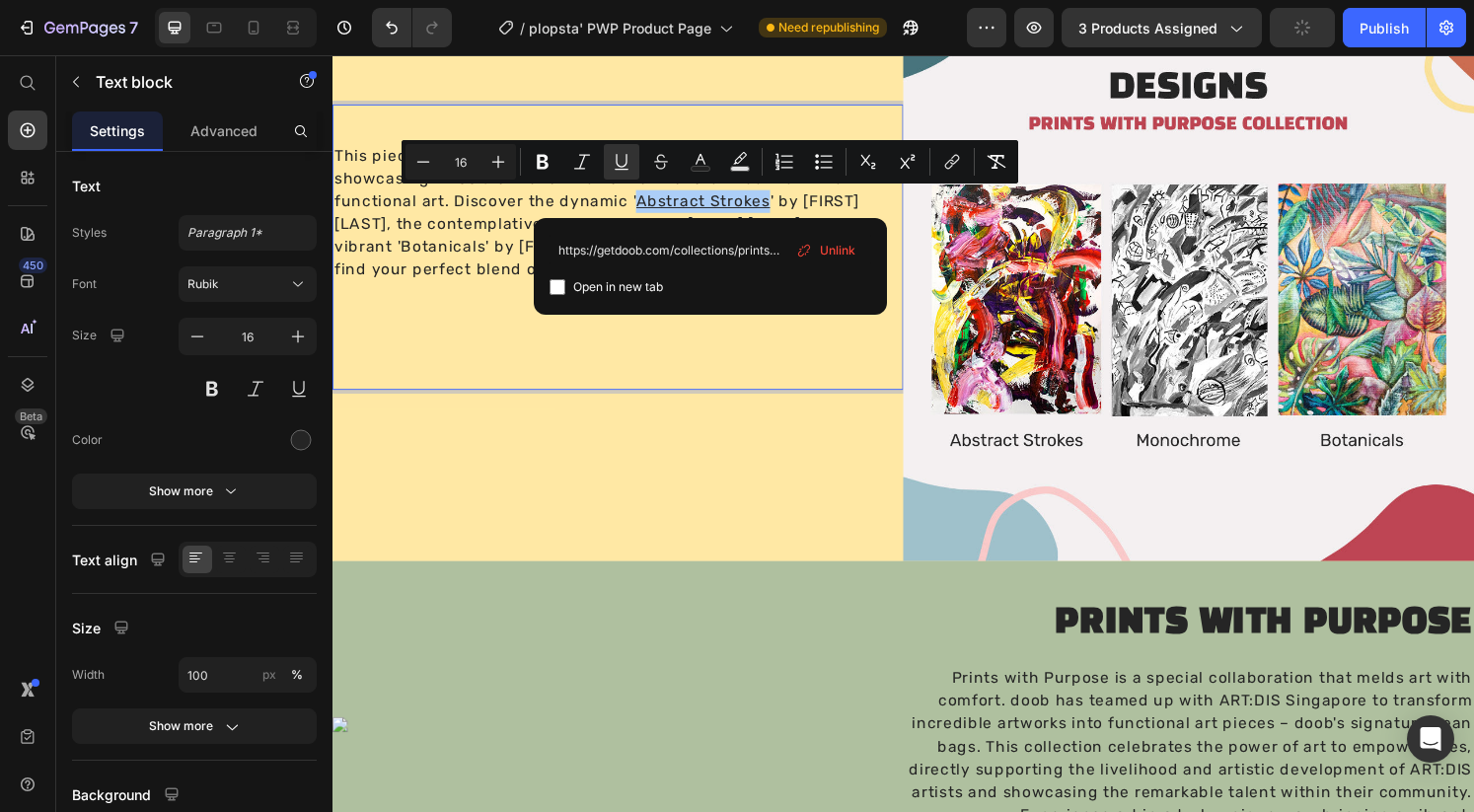 click at bounding box center [557, 287] 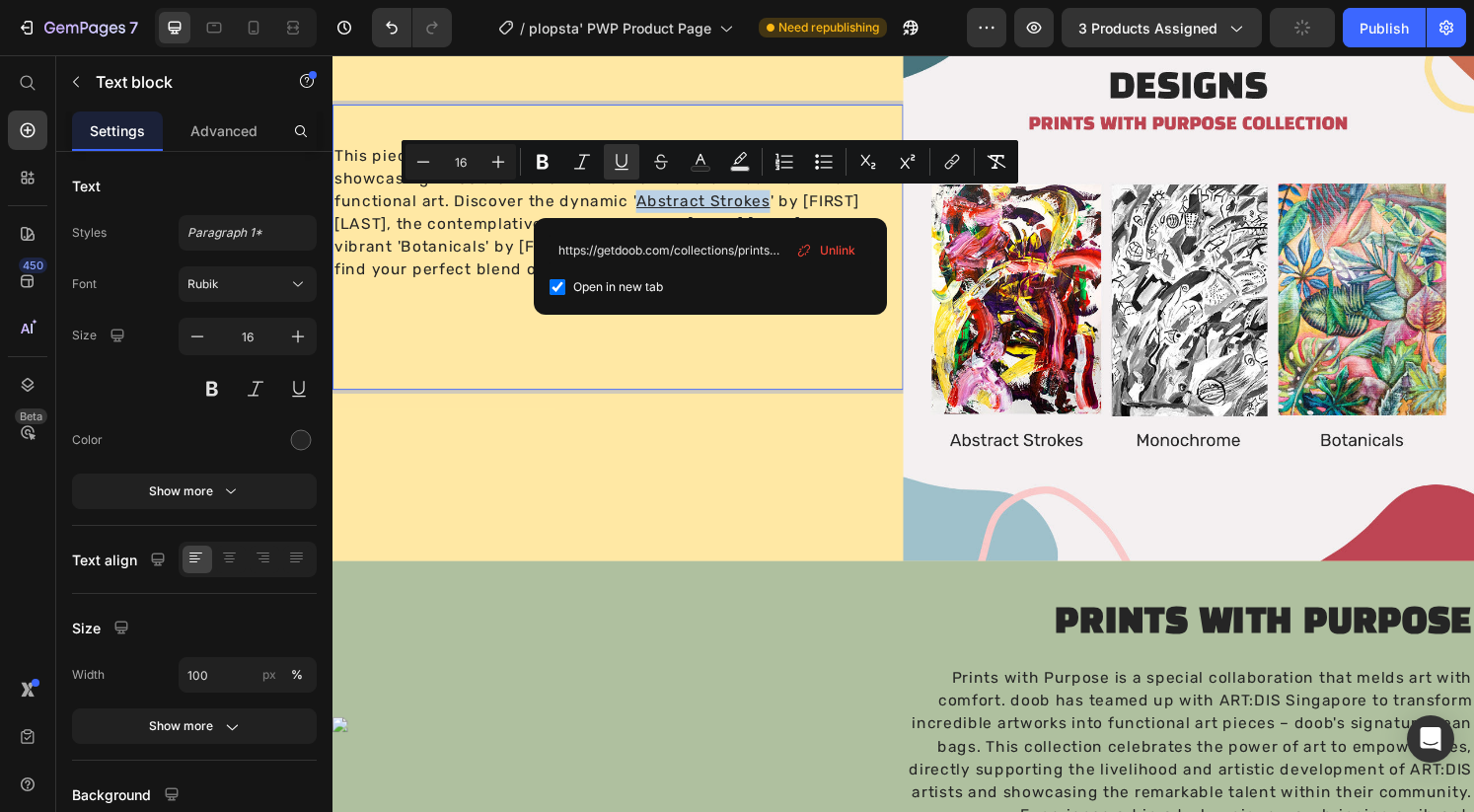 checkbox on "true" 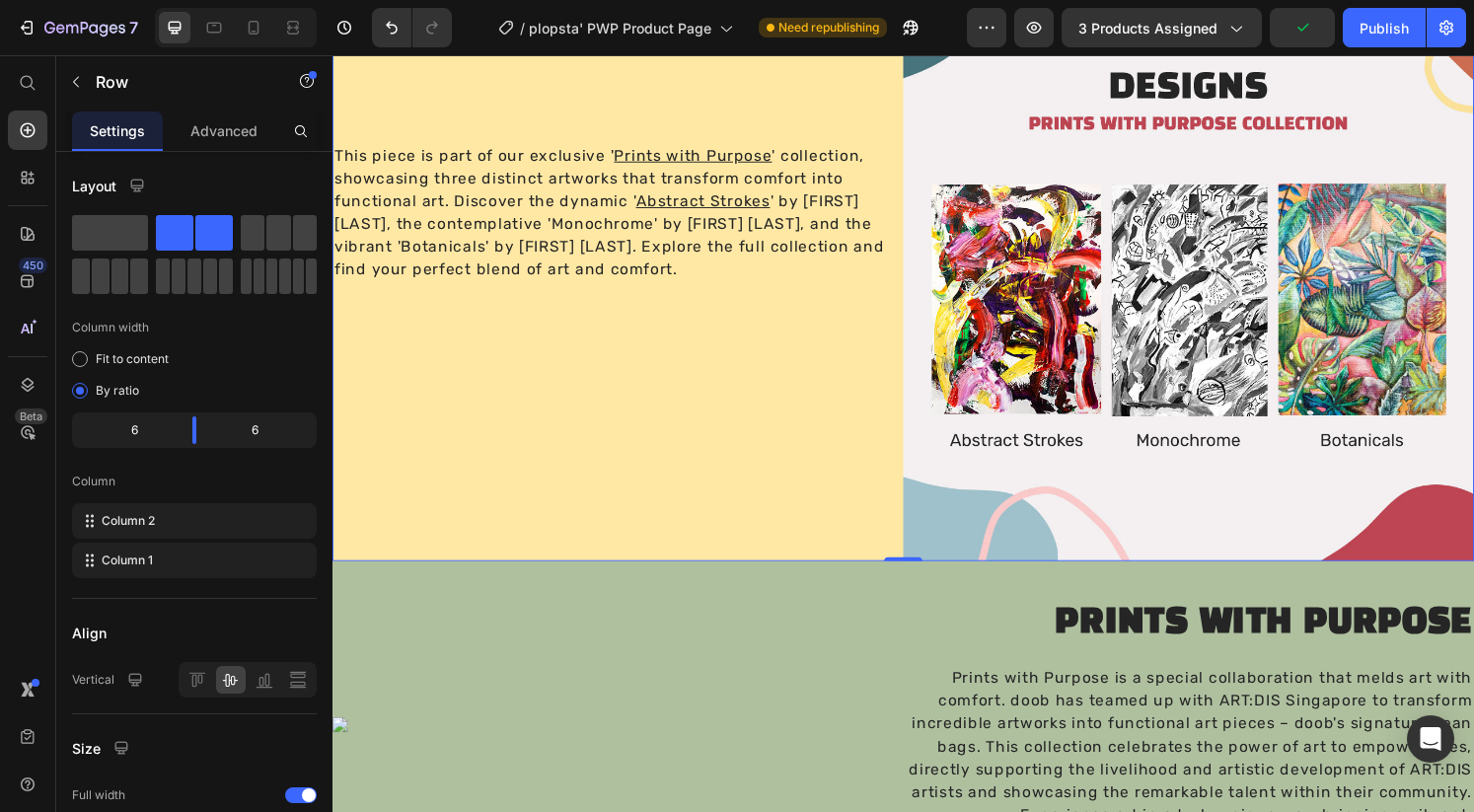 click on "This piece is part of our exclusive ' Prints with Purpose ' collection, showcasing three distinct artworks that transform comfort into functional art. Discover the dynamic ' Abstract Strokes ' by [FIRST] [LAST], the contemplative 'Monochrome' by [FIRST] [LAST], and the vibrant 'Botanicals' by [FIRST] [LAST]. Explore the full collection and find your perfect blend of art and comfort. Text block Text block" at bounding box center [628, 284] 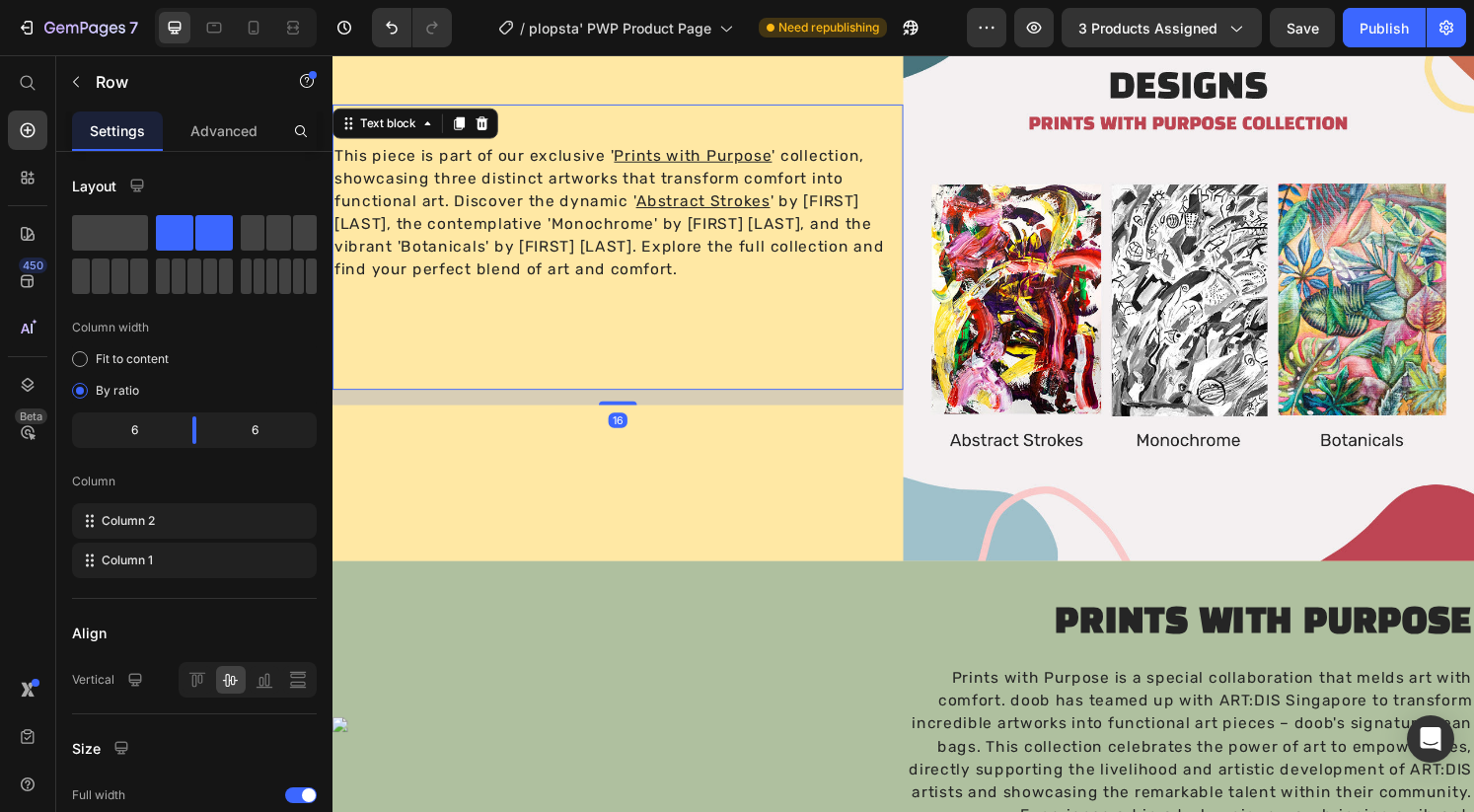 click on "This piece is part of our exclusive ' Prints with Purpose ' collection, showcasing three distinct artworks that transform comfort into functional art. Discover the dynamic ' Abstract Strokes ' by [FIRST] [LAST], the contemplative 'Monochrome' by [FIRST] [LAST], and the vibrant 'Botanicals' by [FIRST] [LAST]. Explore the full collection and find your perfect blend of art and comfort." at bounding box center [628, 255] 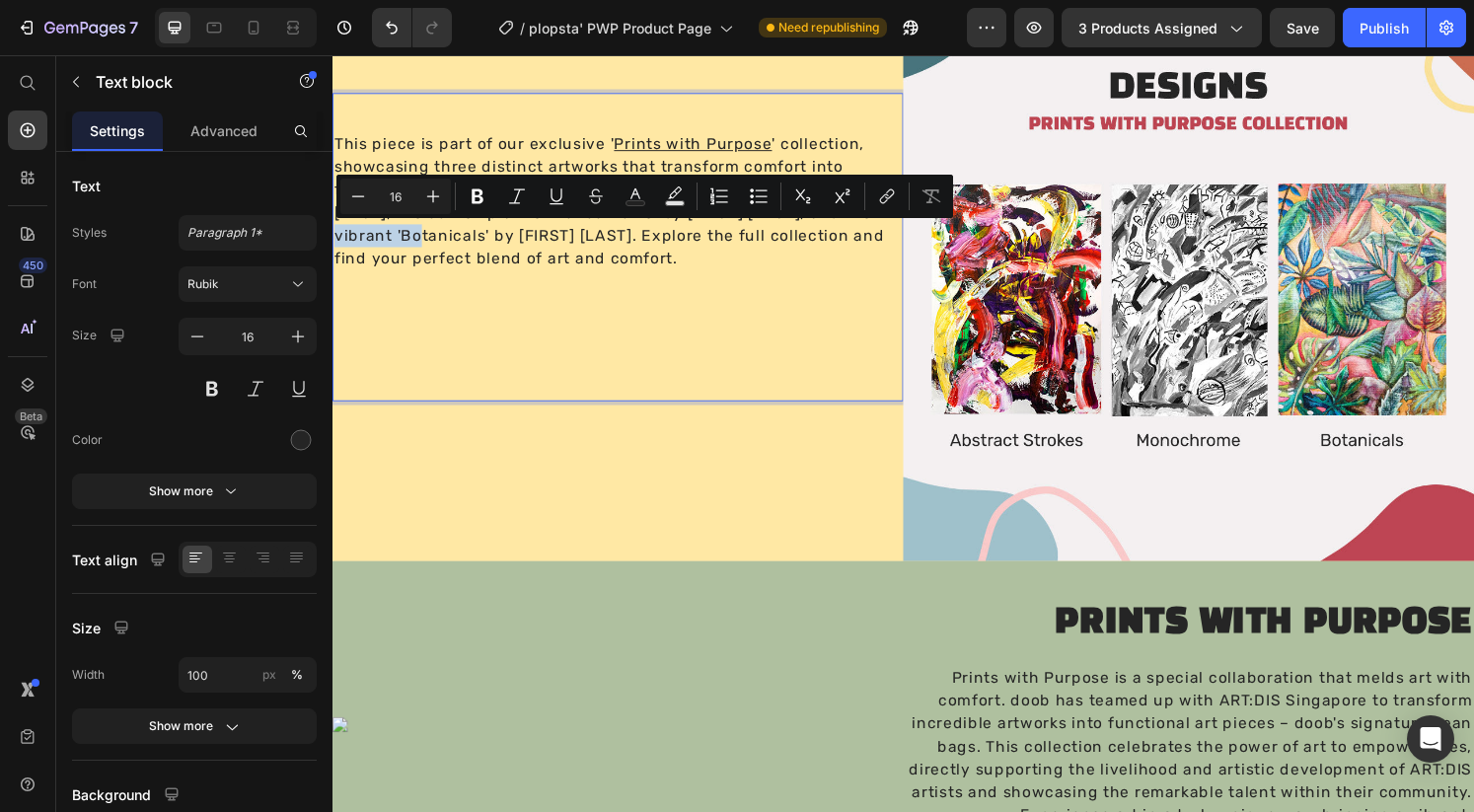 drag, startPoint x: 423, startPoint y: 245, endPoint x: 326, endPoint y: 247, distance: 97.0206 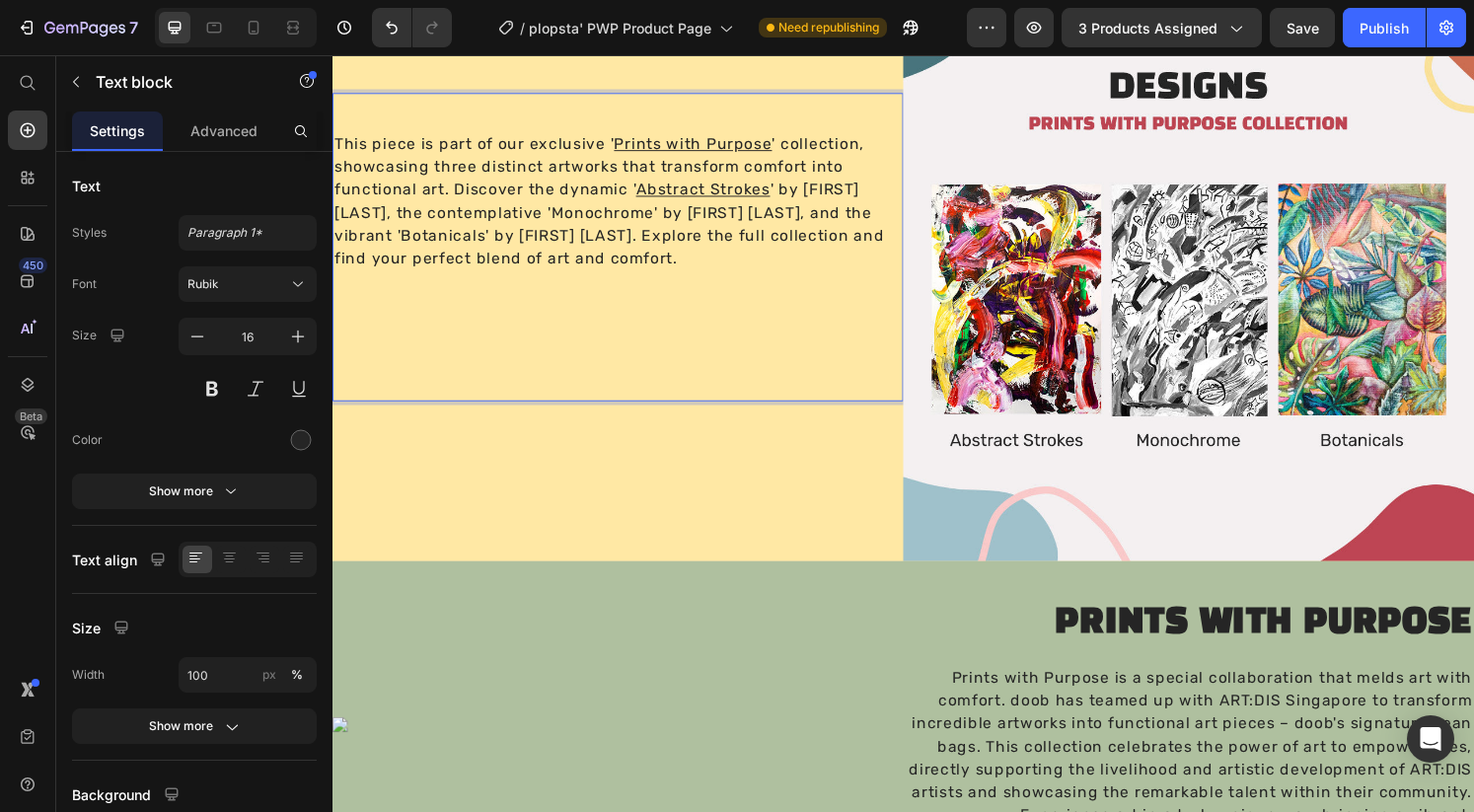 click on "This piece is part of our exclusive ' Prints with Purpose ' collection, showcasing three distinct artworks that transform comfort into functional art. Discover the dynamic ' Abstract Strokes ' by [FIRST] [LAST], the contemplative 'Monochrome' by [FIRST] [LAST], and the vibrant 'Botanicals' by [FIRST] [LAST]. Explore the full collection and find your perfect blend of art and comfort." at bounding box center (628, 255) 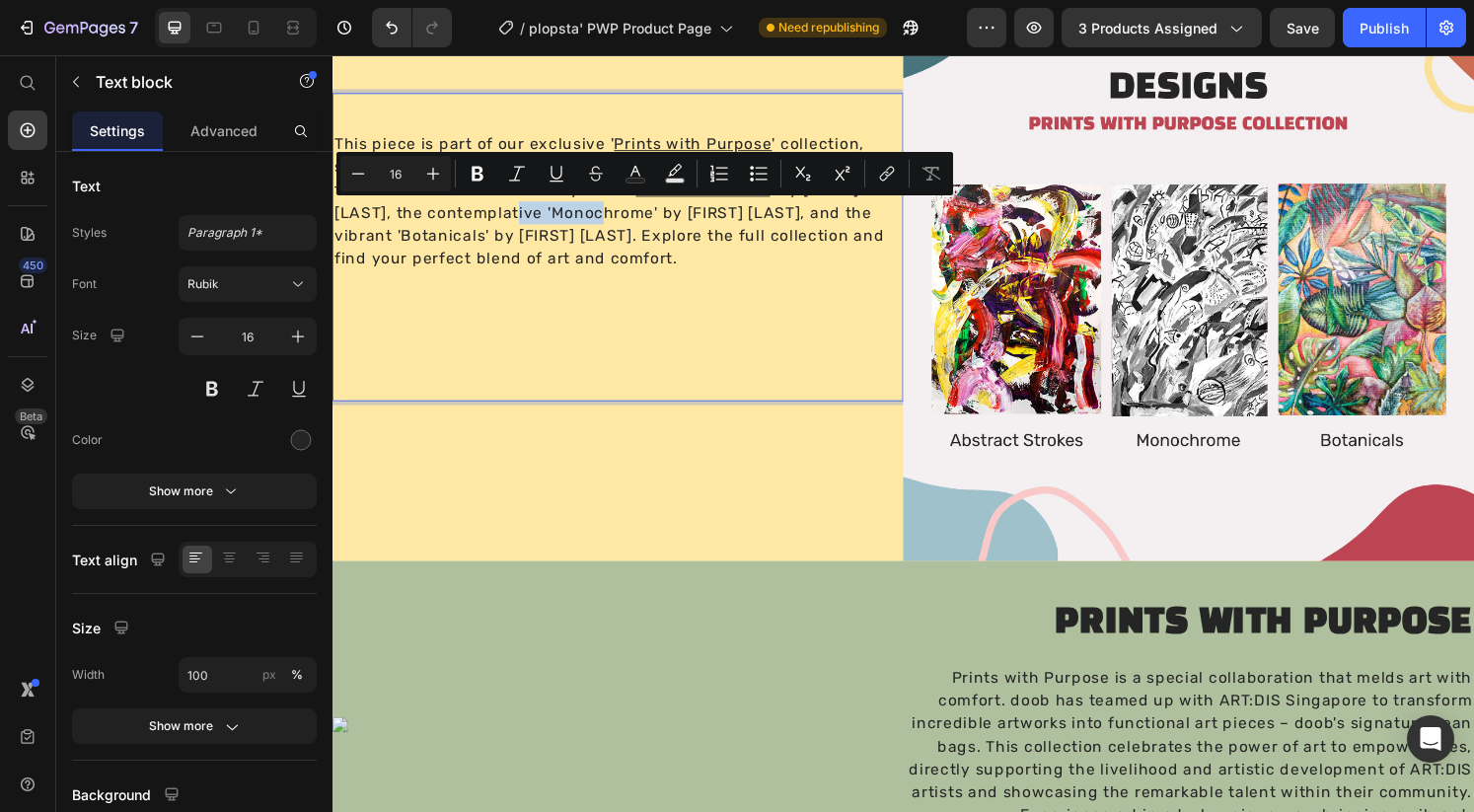 drag, startPoint x: 496, startPoint y: 218, endPoint x: 597, endPoint y: 217, distance: 101.005 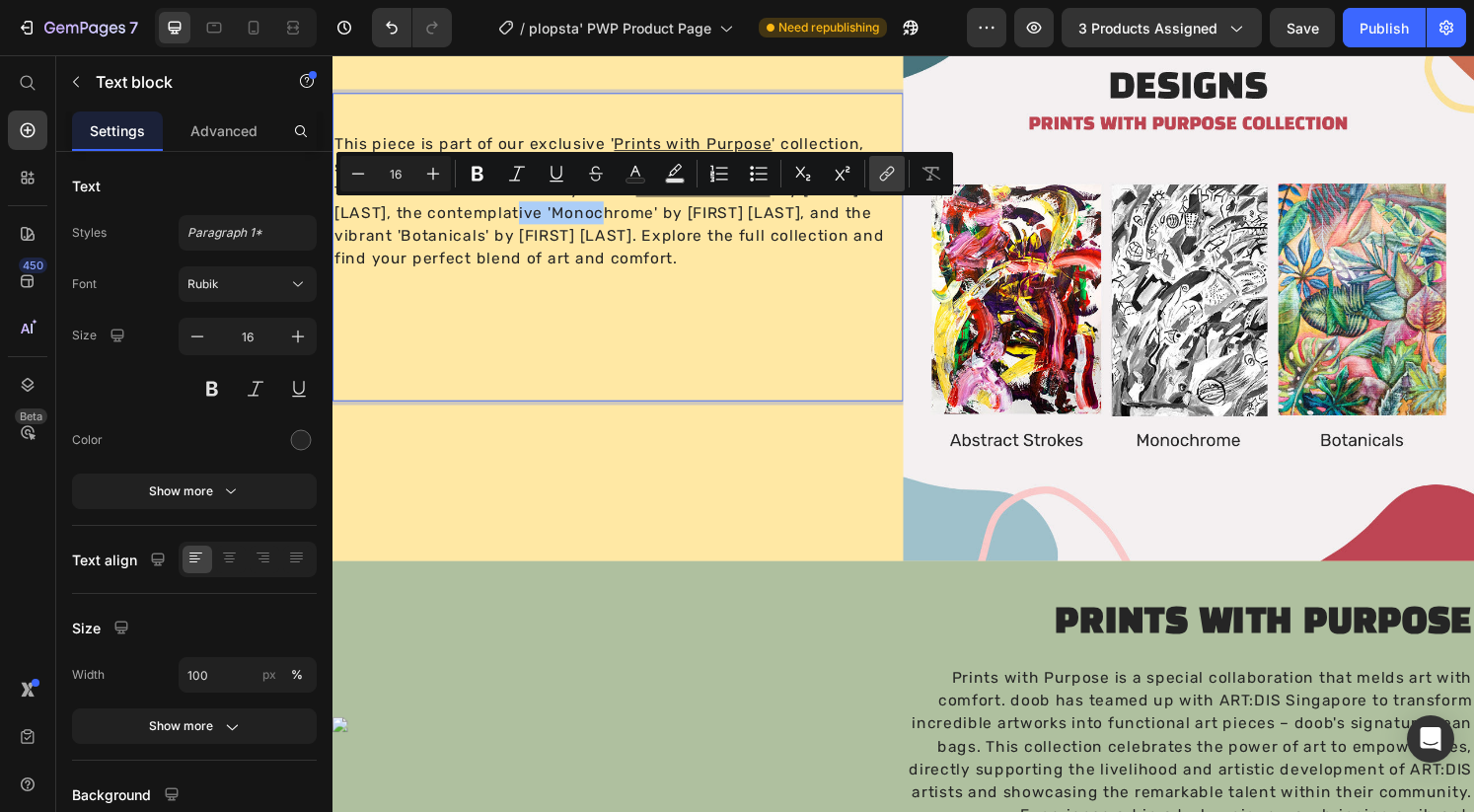 click 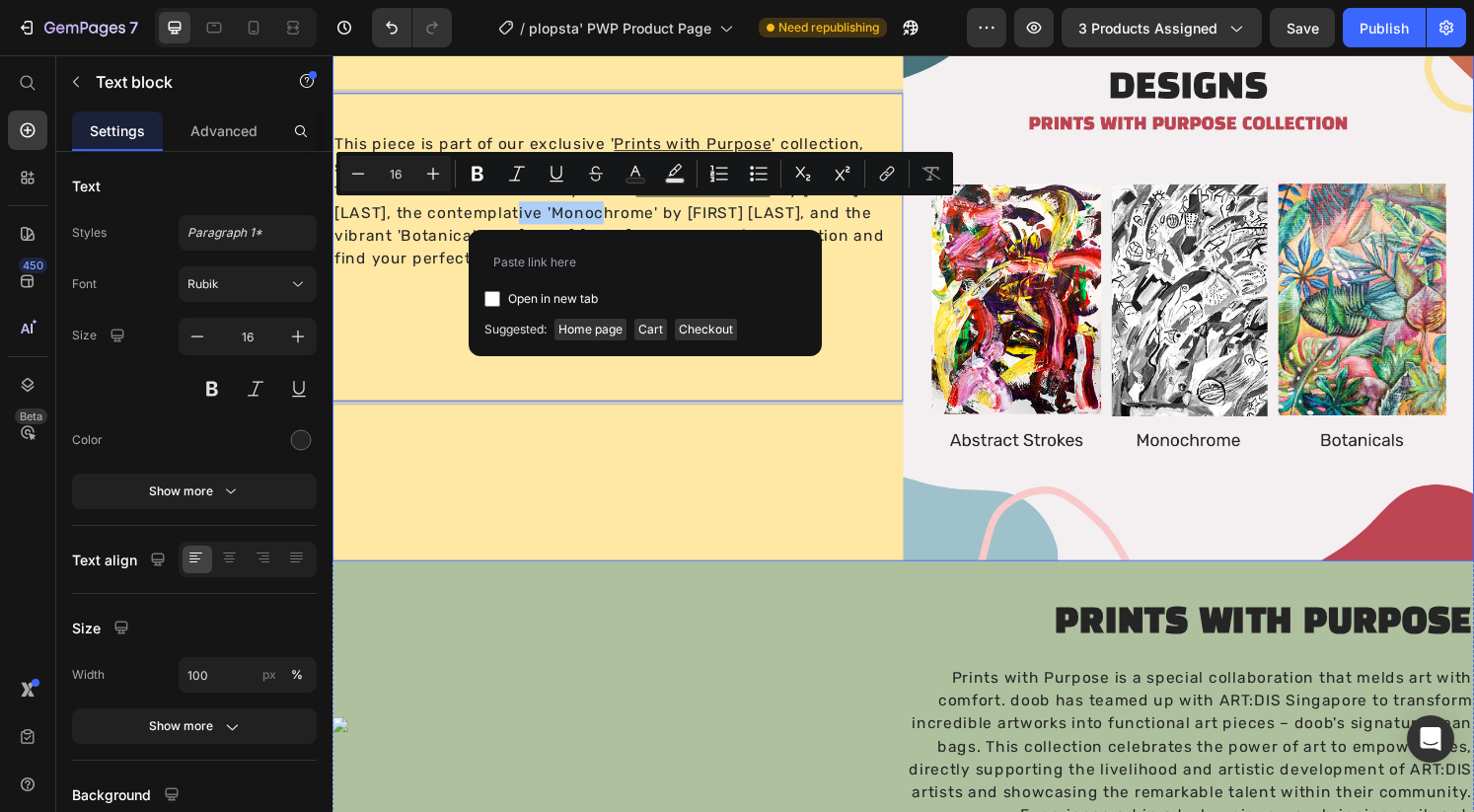 type on "https://getdoob.com/collections/prints-with-purpose/products/plopsta-monochrome" 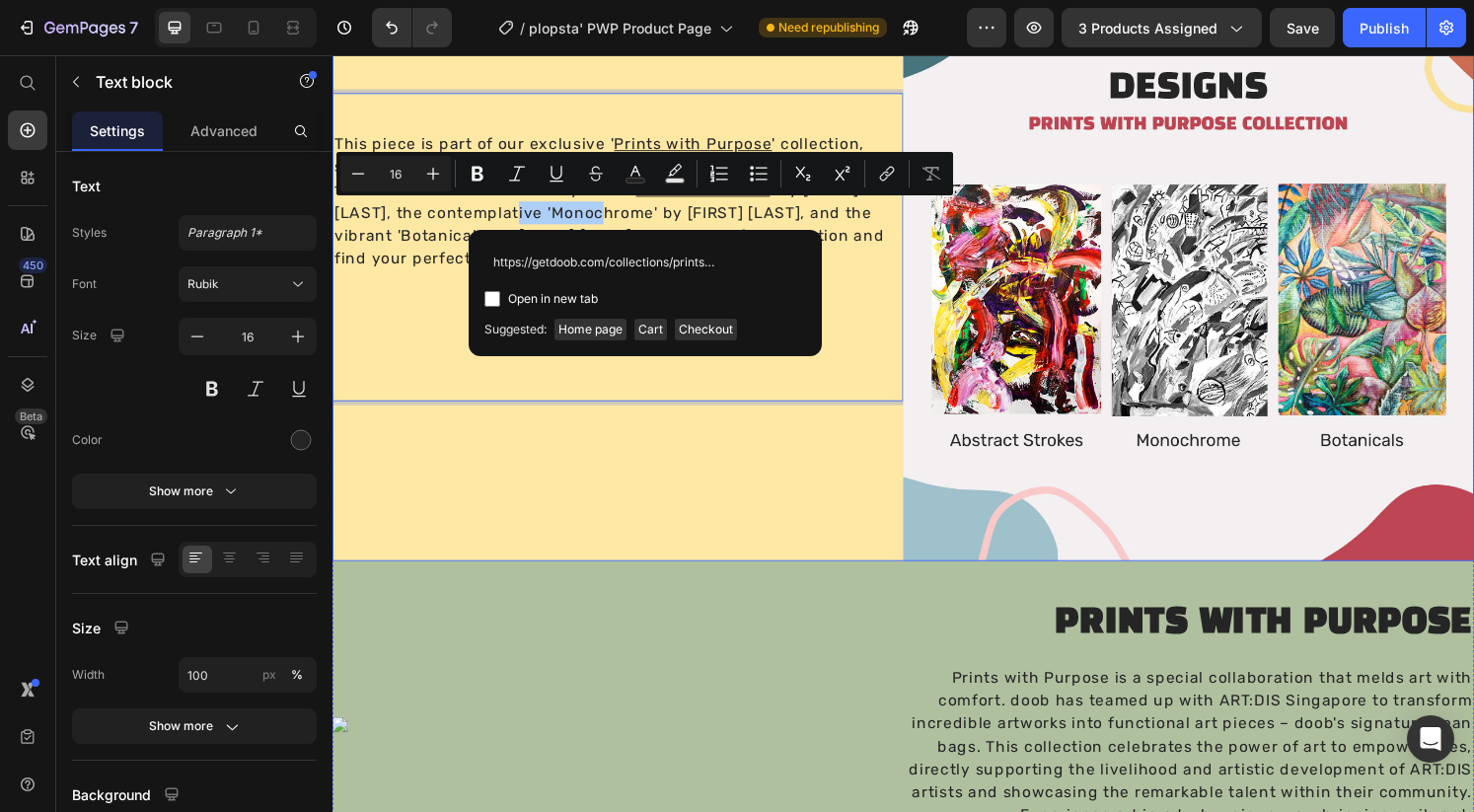scroll, scrollTop: 0, scrollLeft: 254, axis: horizontal 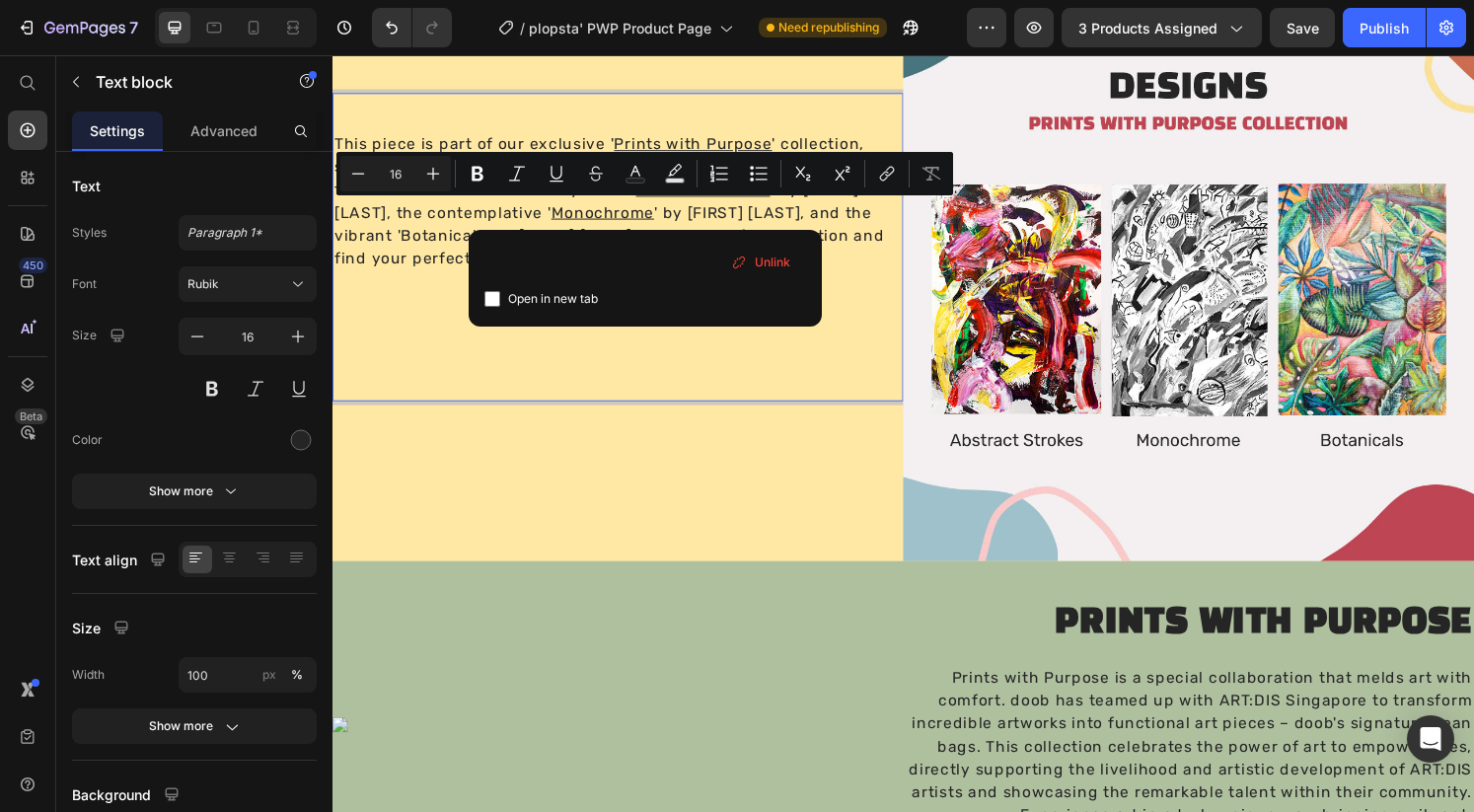 click on "This piece is part of our exclusive ' Prints with Purpose ' collection, showcasing three distinct artworks that transform comfort into functional art. Discover the dynamic ' Abstract Strokes ' by [FIRST] [LAST], the contemplative ' Monochrome ' by [FIRST] [LAST], and the vibrant 'Botanicals' by [FIRST] [LAST]. Explore the full collection and find your perfect blend of art and comfort. Text block   16" at bounding box center [628, 255] 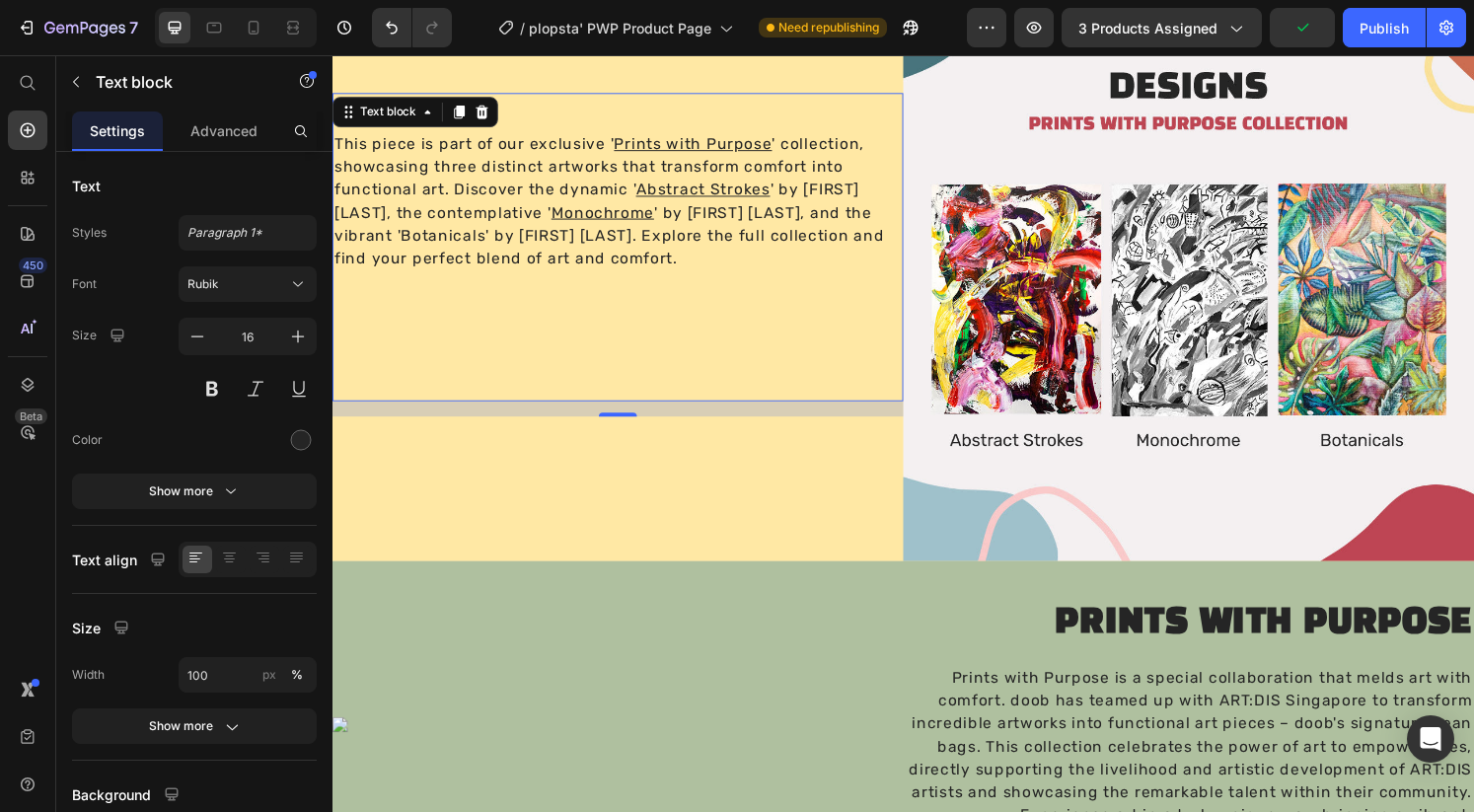 click on "This piece is part of our exclusive ' Prints with Purpose ' collection, showcasing three distinct artworks that transform comfort into functional art. Discover the dynamic ' Abstract Strokes ' by [FIRST] [LAST], the contemplative ' Monochrome ' by [FIRST] [LAST], and the vibrant 'Botanicals' by [FIRST] [LAST]. Explore the full collection and find your perfect blend of art and comfort." at bounding box center [628, 255] 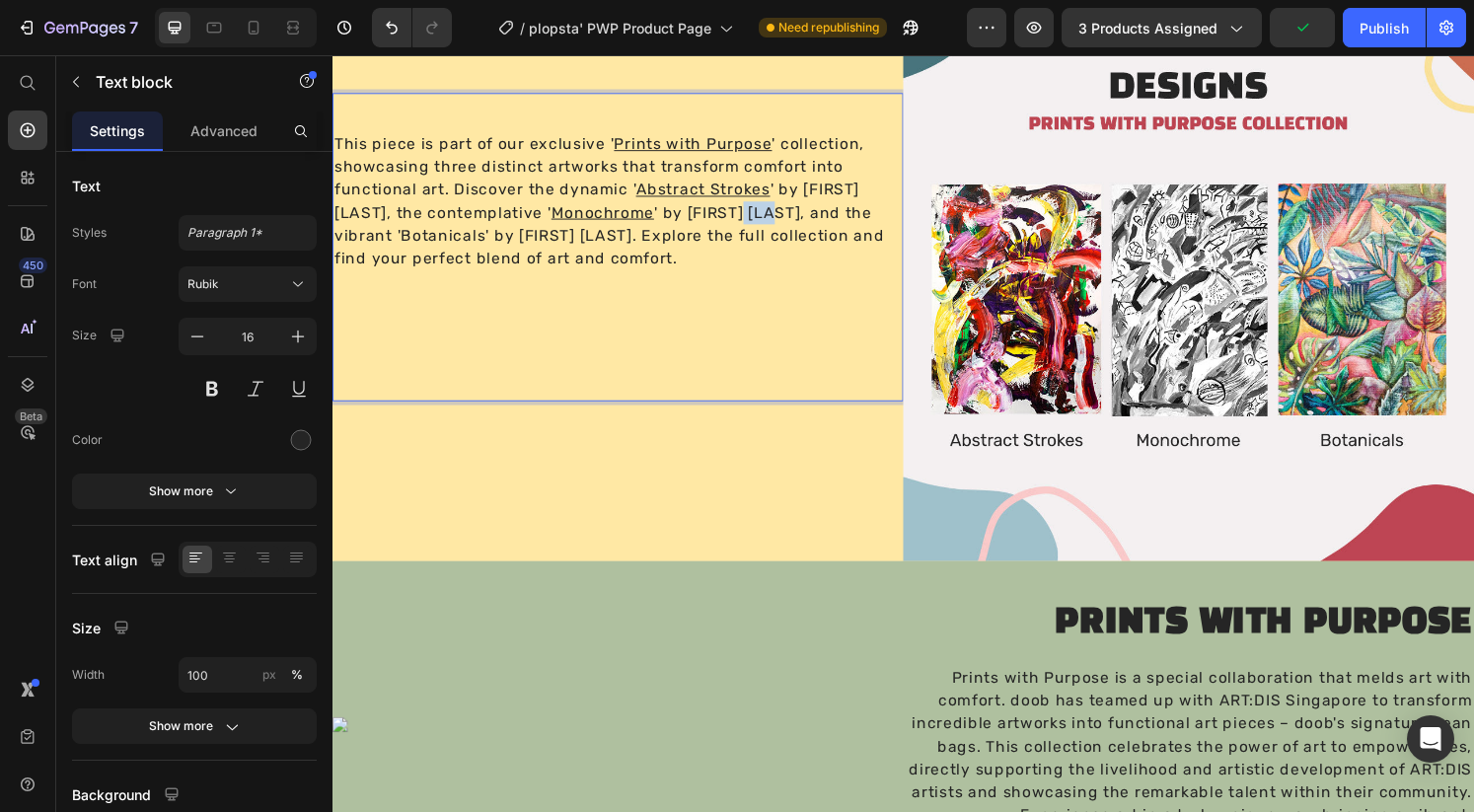 click on "This piece is part of our exclusive ' Prints with Purpose ' collection, showcasing three distinct artworks that transform comfort into functional art. Discover the dynamic ' Abstract Strokes ' by [FIRST] [LAST], the contemplative ' Monochrome ' by [FIRST] [LAST], and the vibrant 'Botanicals' by [FIRST] [LAST]. Explore the full collection and find your perfect blend of art and comfort." at bounding box center [628, 255] 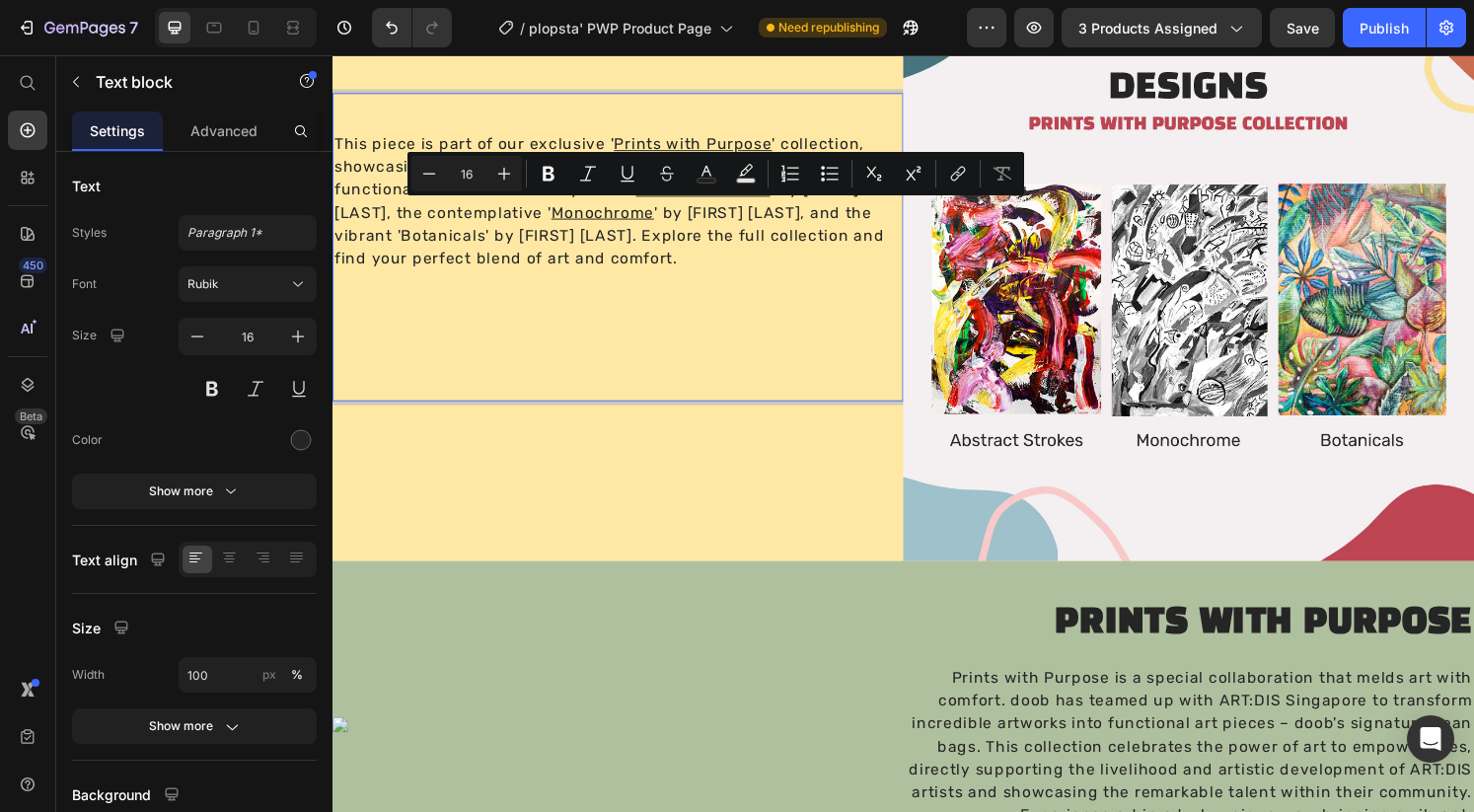 click on "This piece is part of our exclusive ' Prints with Purpose ' collection, showcasing three distinct artworks that transform comfort into functional art. Discover the dynamic ' Abstract Strokes ' by [FIRST] [LAST], the contemplative ' Monochrome ' by [FIRST] [LAST], and the vibrant 'Botanicals' by [FIRST] [LAST]. Explore the full collection and find your perfect blend of art and comfort." at bounding box center (628, 255) 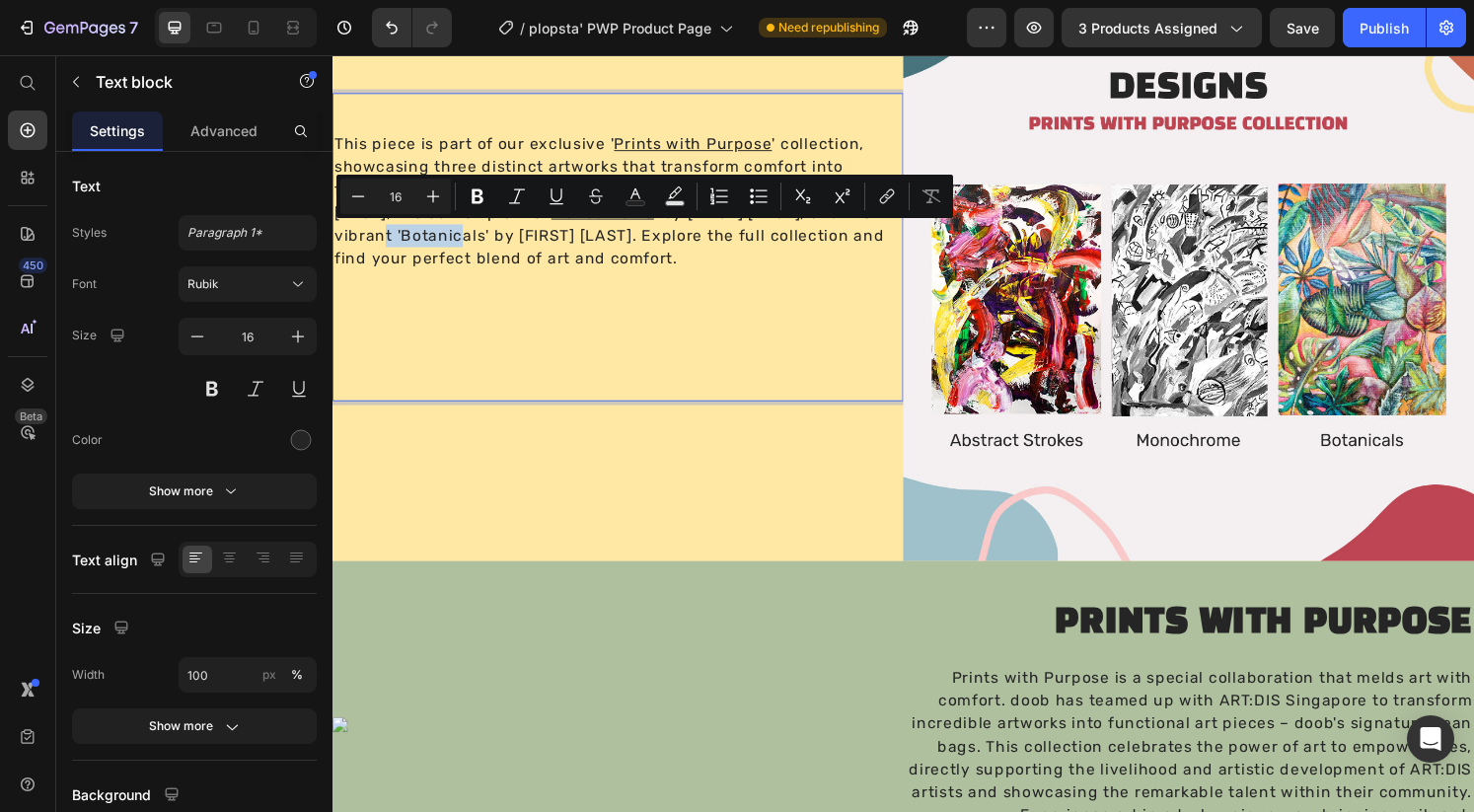 drag, startPoint x: 425, startPoint y: 243, endPoint x: 343, endPoint y: 246, distance: 82.0549 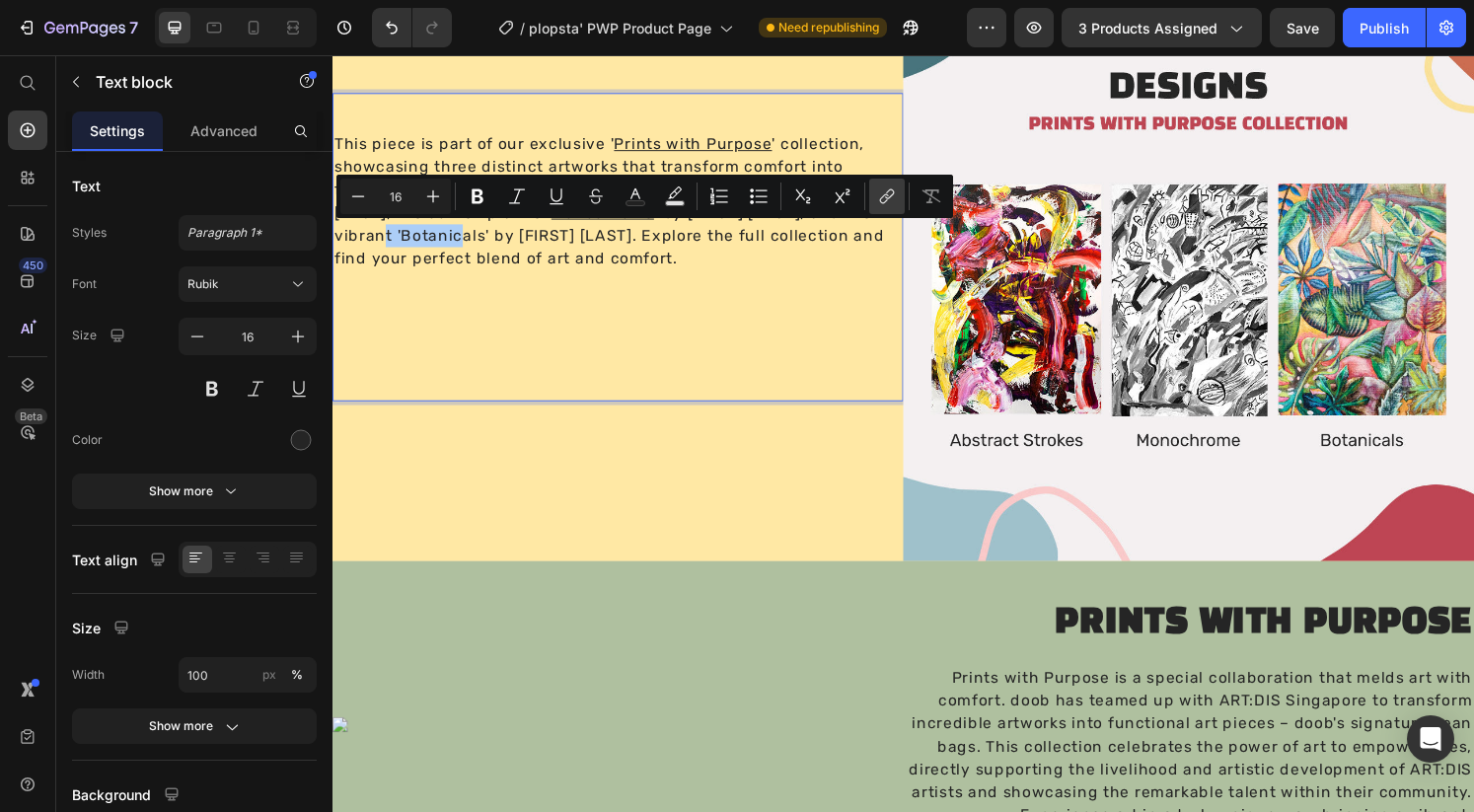 click 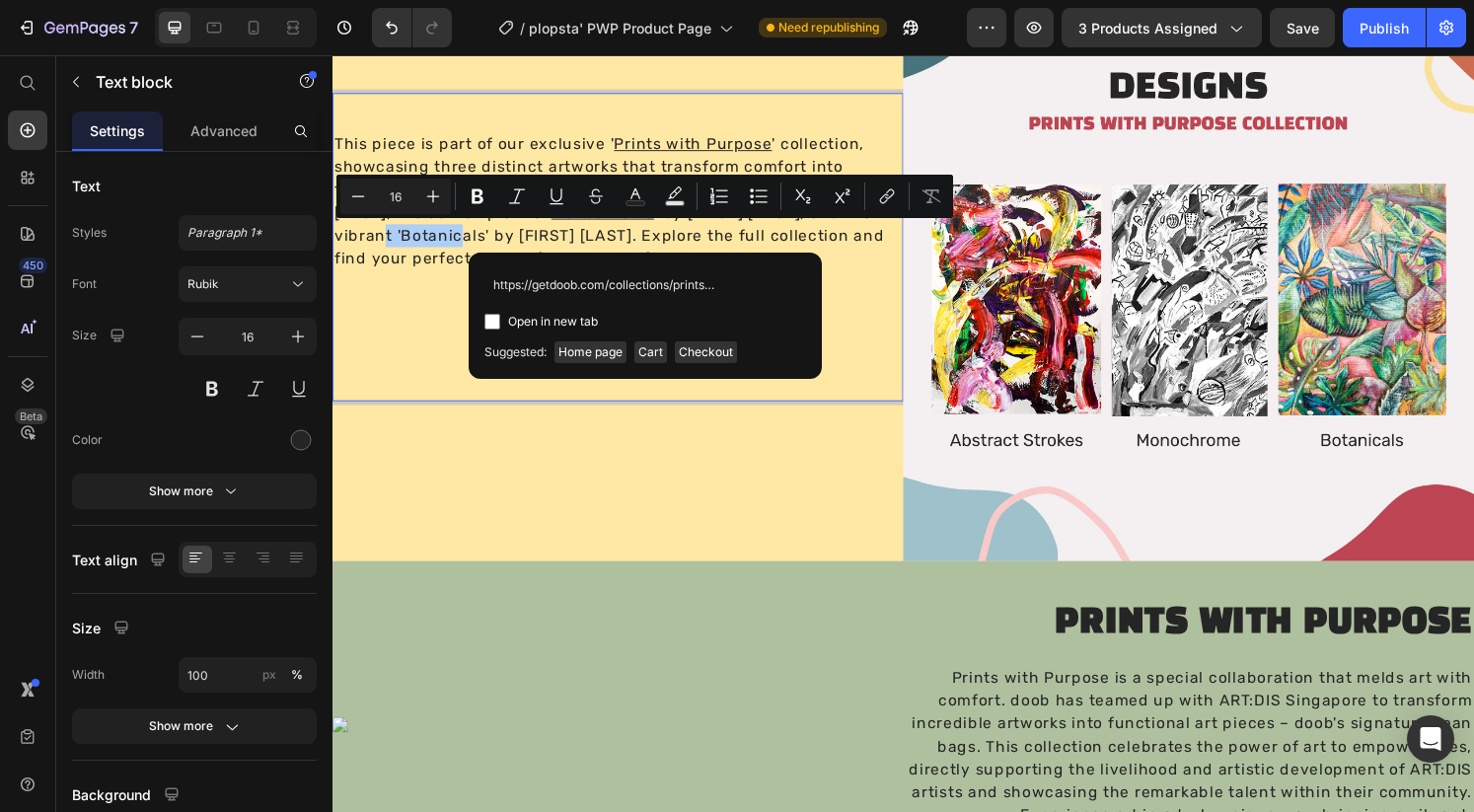 scroll, scrollTop: 0, scrollLeft: 237, axis: horizontal 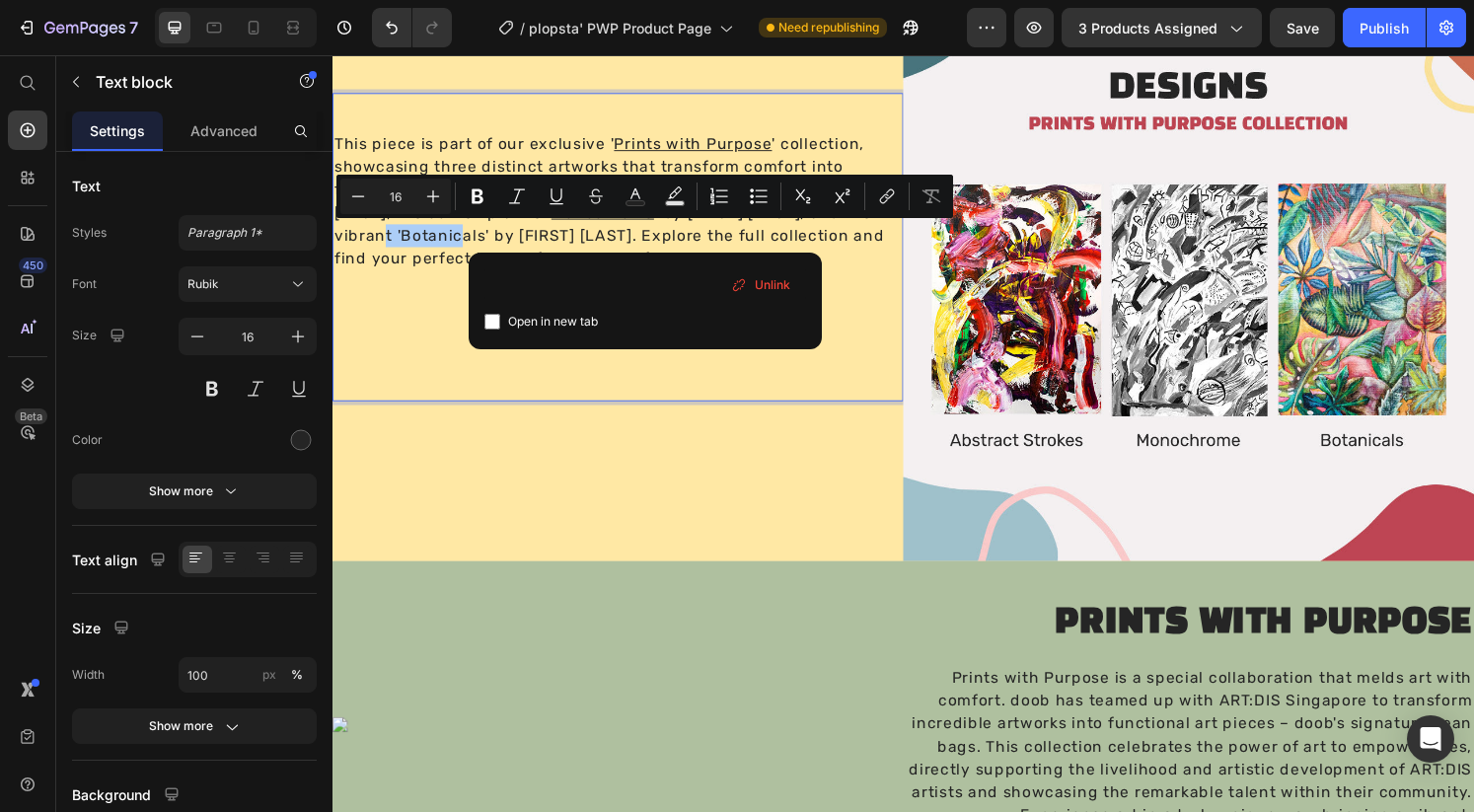 type on "https://getdoob.com/collections/prints-with-purpose/products/plopsta-botanicals" 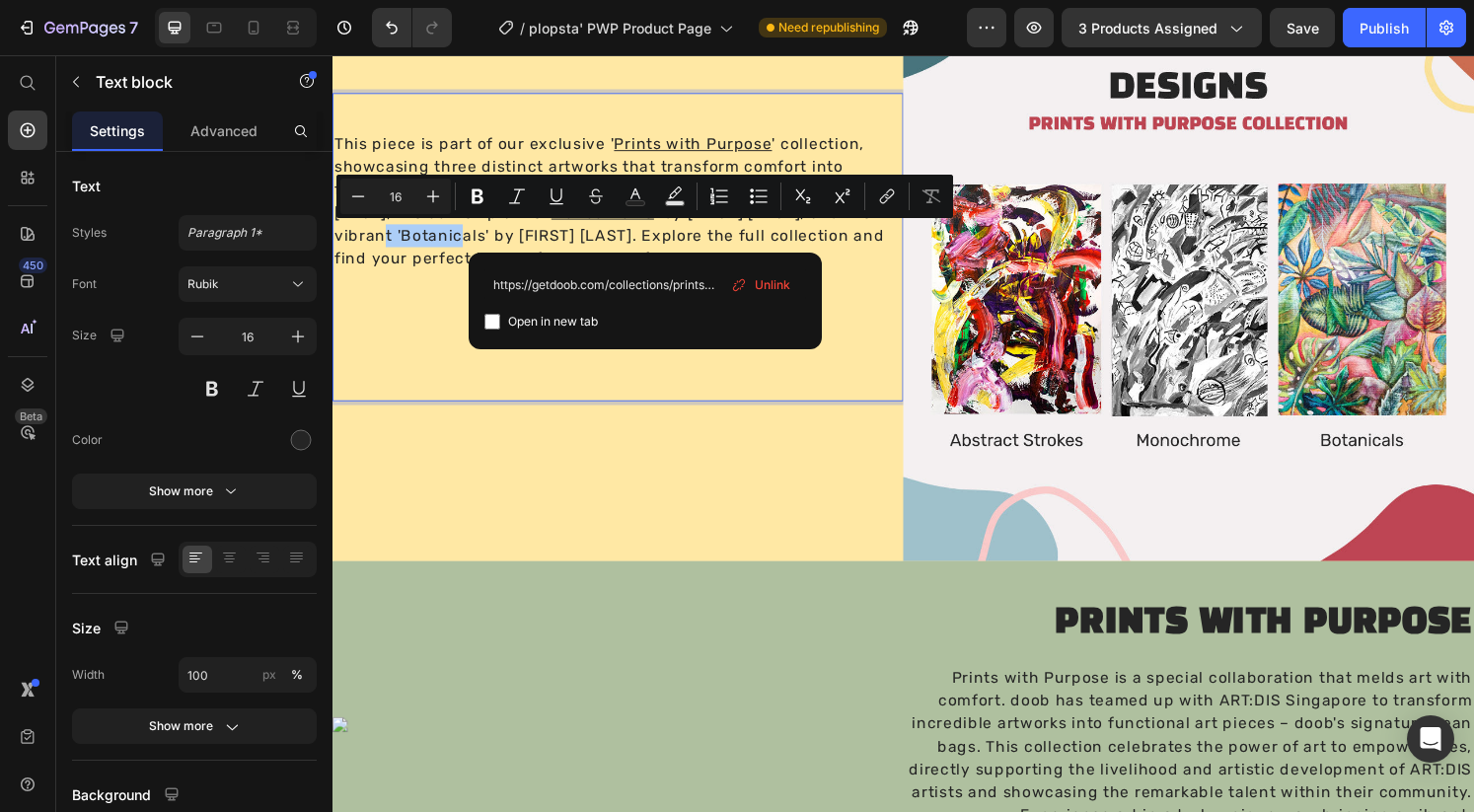 click at bounding box center (492, 322) 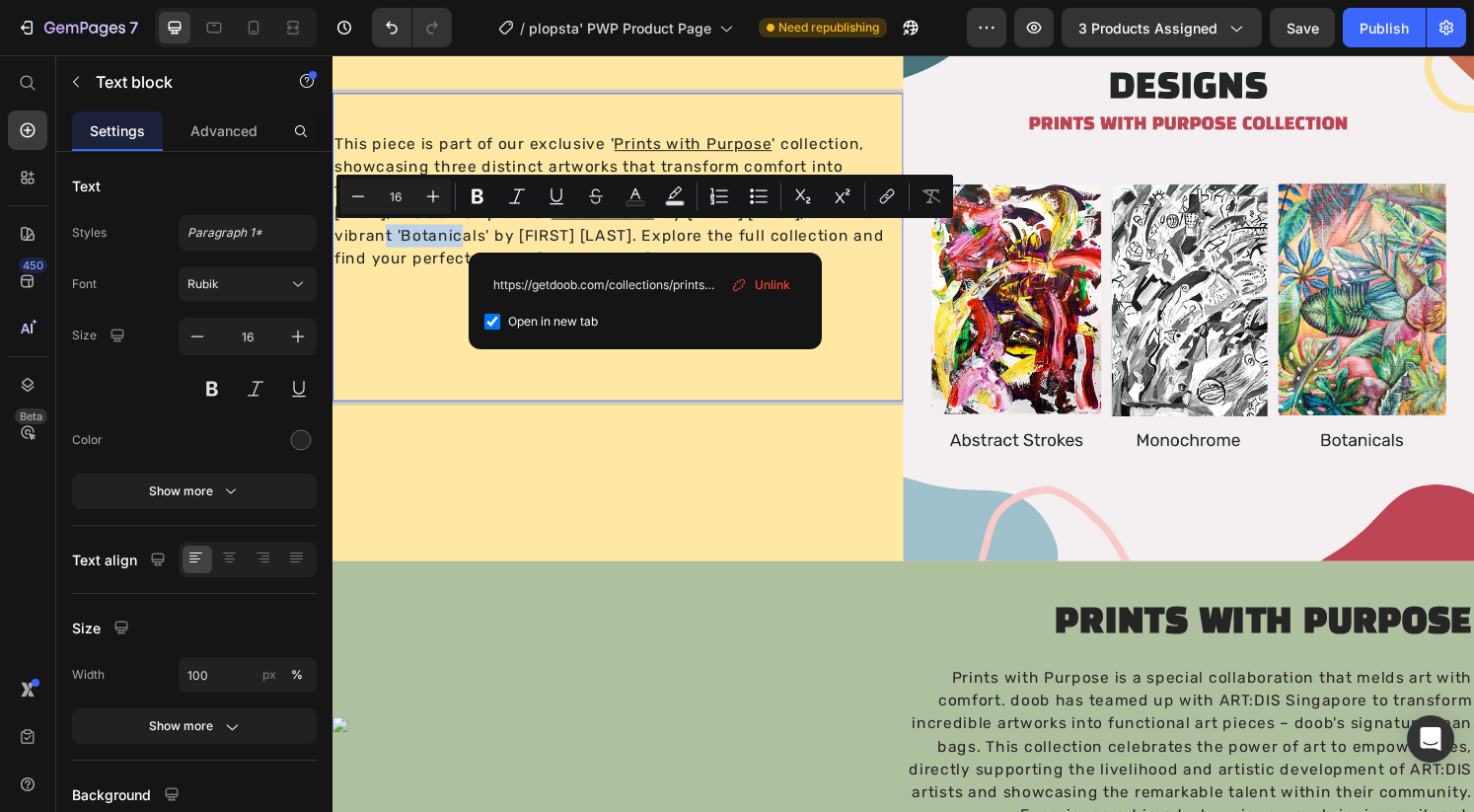 checkbox on "true" 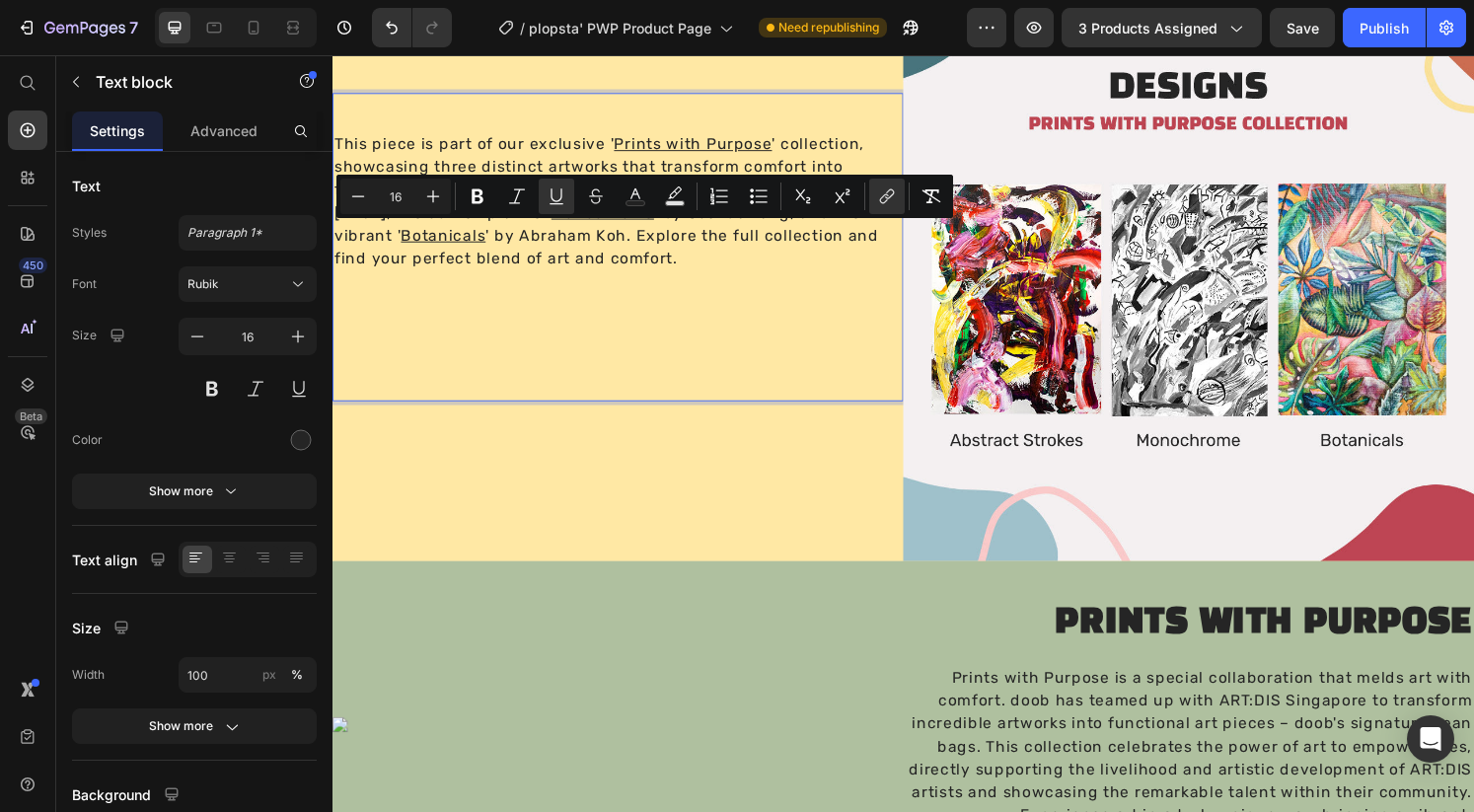 click on "This piece is part of our exclusive ' Prints with Purpose ' collection, showcasing three distinct artworks that transform comfort into functional art. Discover the dynamic ' Abstract Strokes ' by [FIRST] [LAST], the contemplative ' Monochrome ' by [FIRST] [LAST], and the vibrant ' Botanicals ' by [FIRST] [LAST]. Explore the full collection and find your perfect blend of art and comfort." at bounding box center [628, 255] 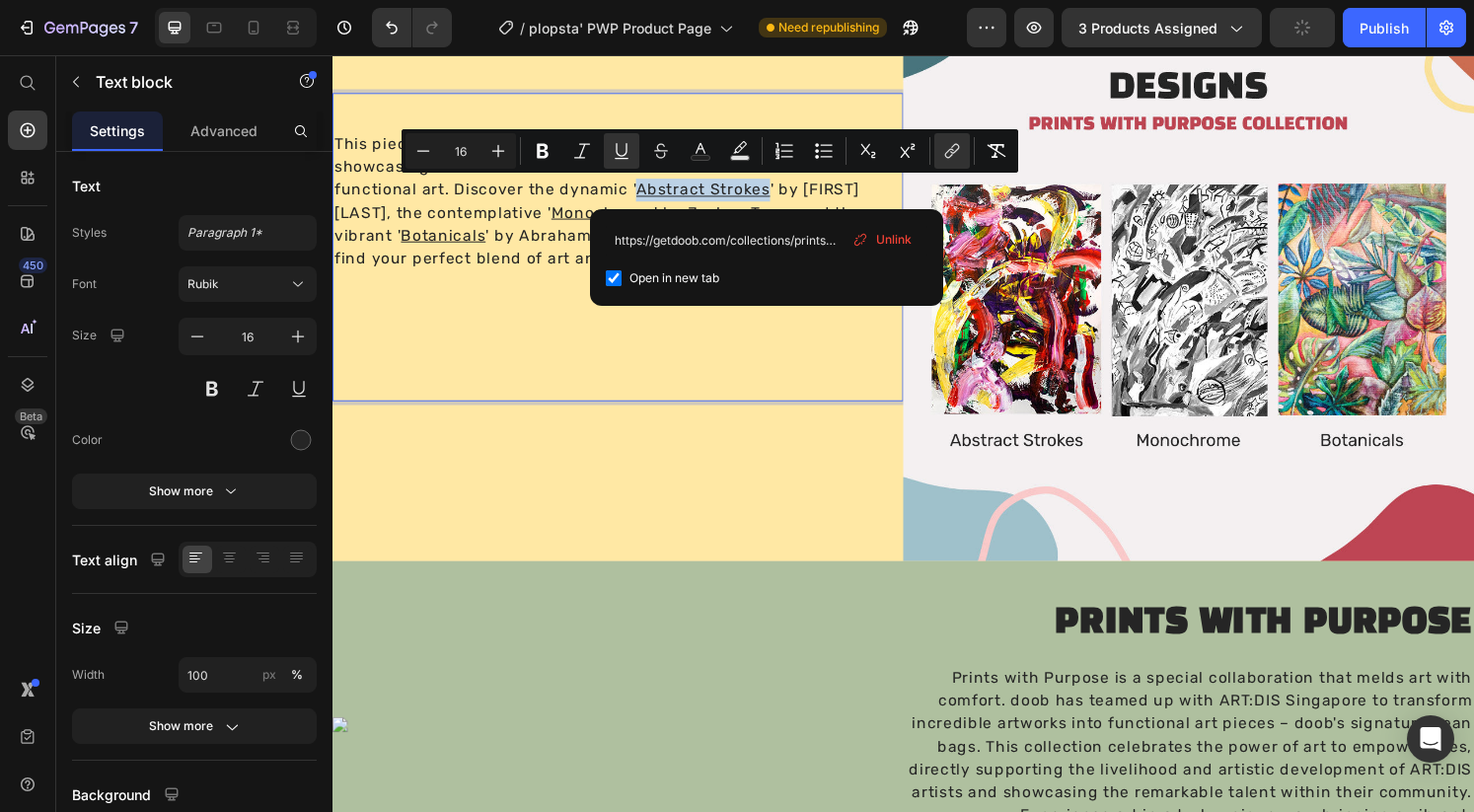 drag, startPoint x: 782, startPoint y: 195, endPoint x: 646, endPoint y: 200, distance: 136.09188 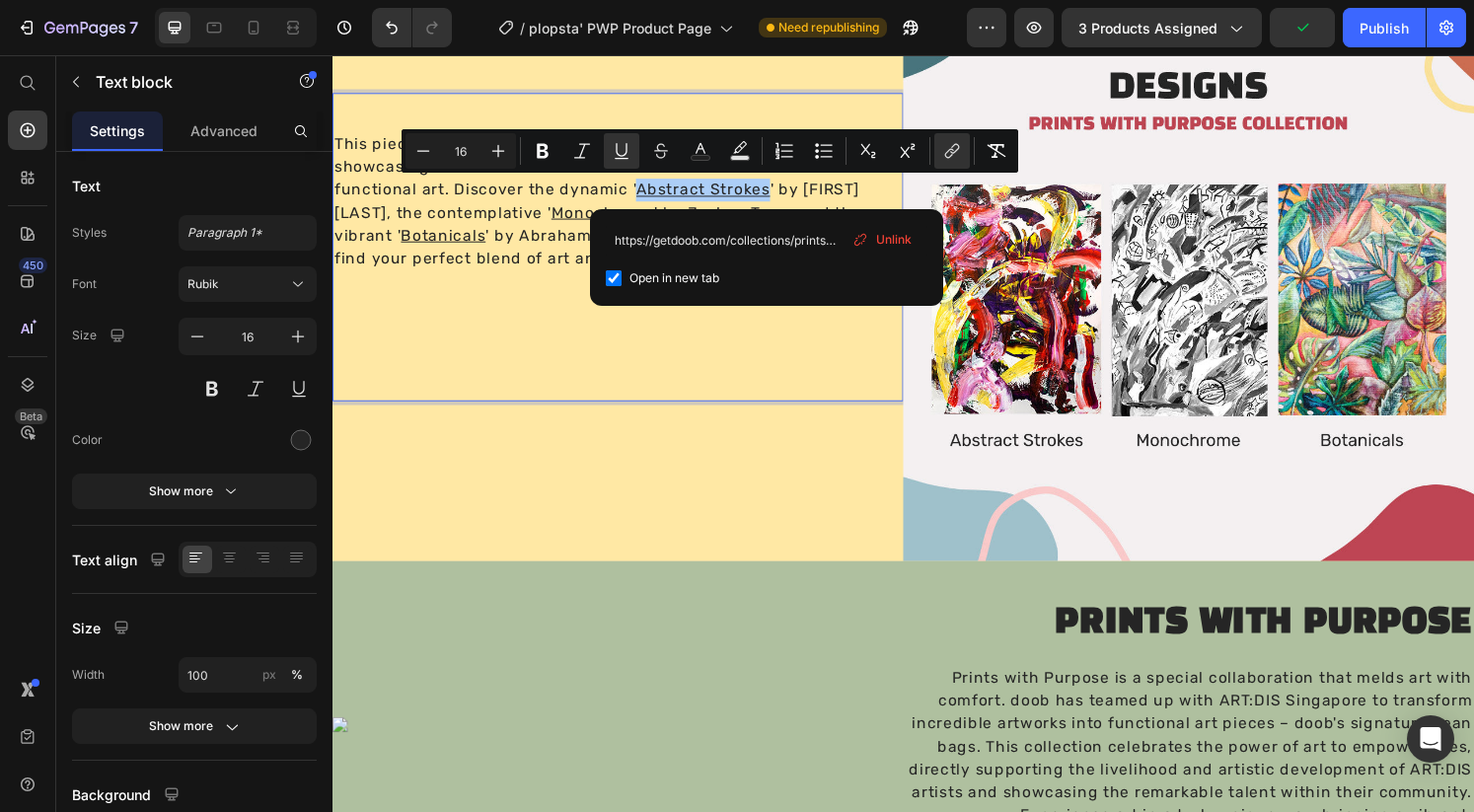 click on "Unlink" at bounding box center (894, 240) 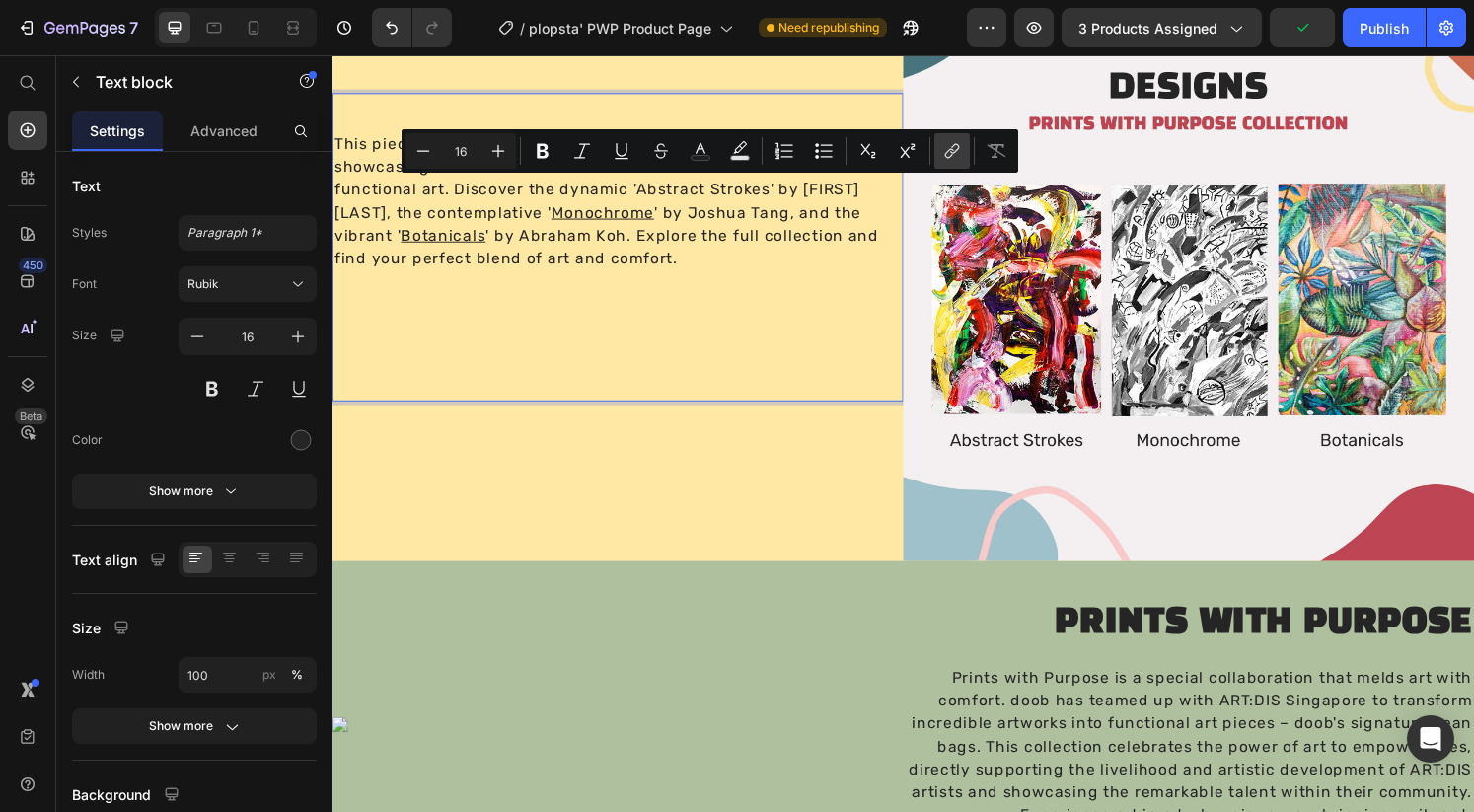 click 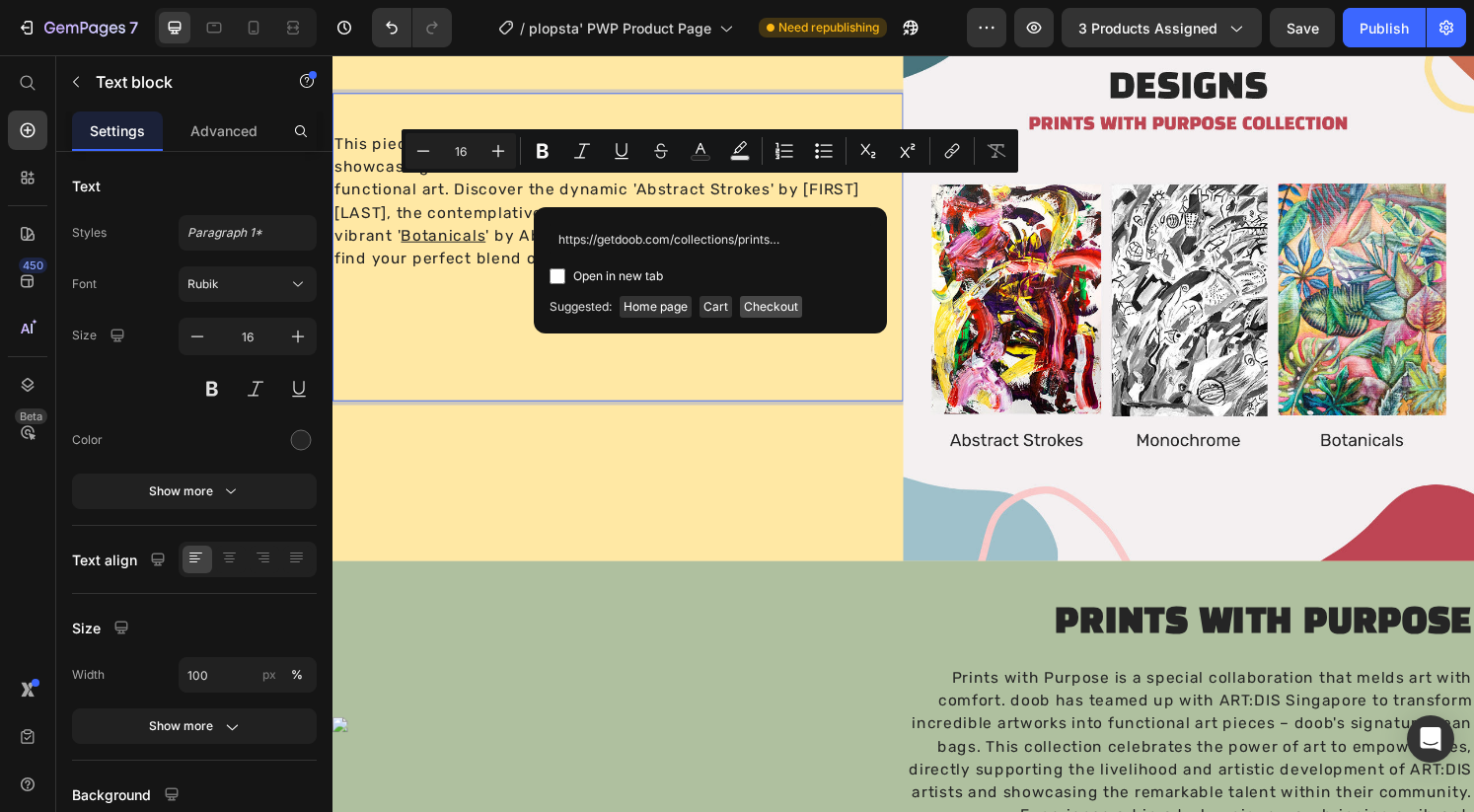 scroll, scrollTop: 0, scrollLeft: 271, axis: horizontal 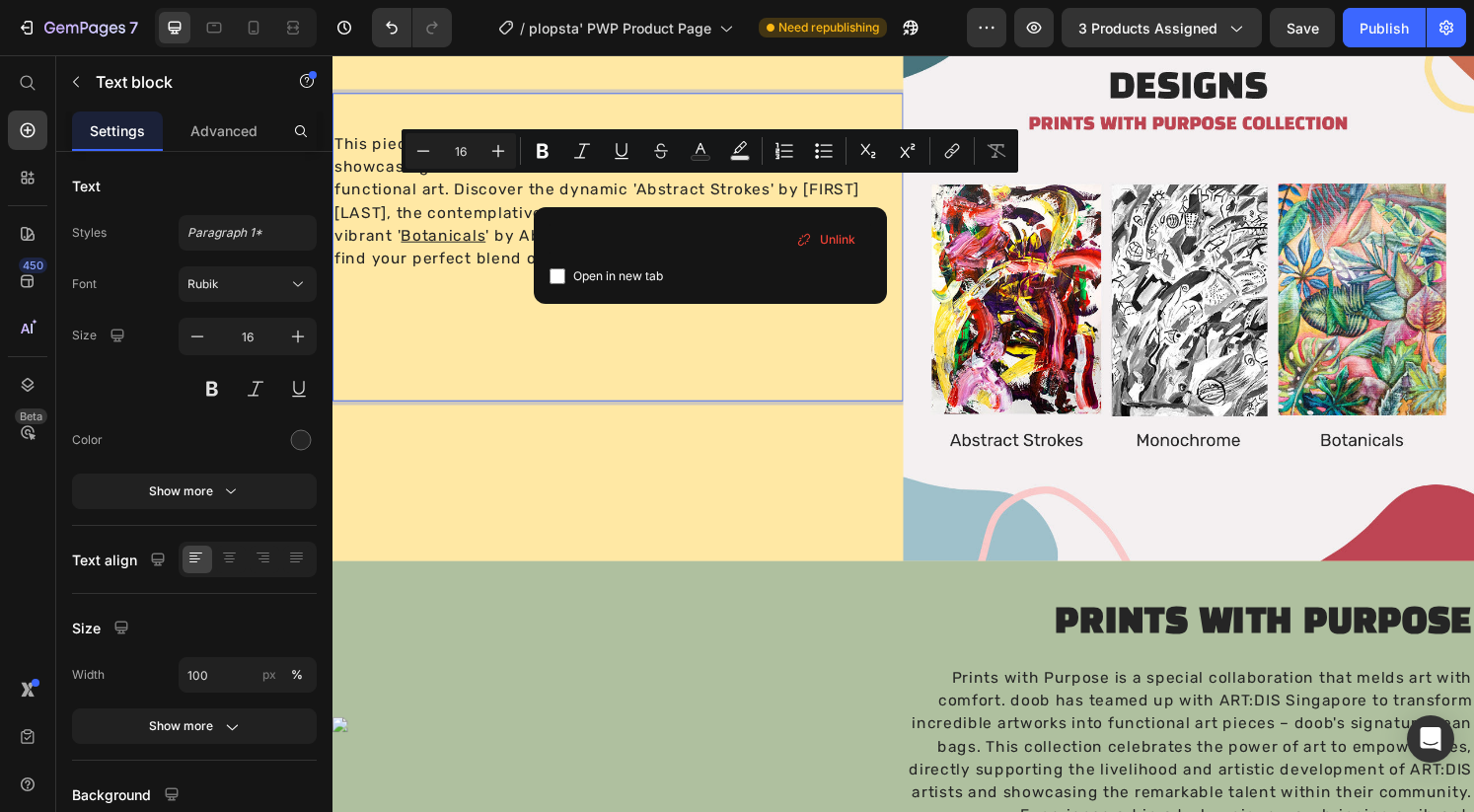 type on "https://getdoob.com/collections/prints-with-purpose/products/plopsta-abstract-strokes" 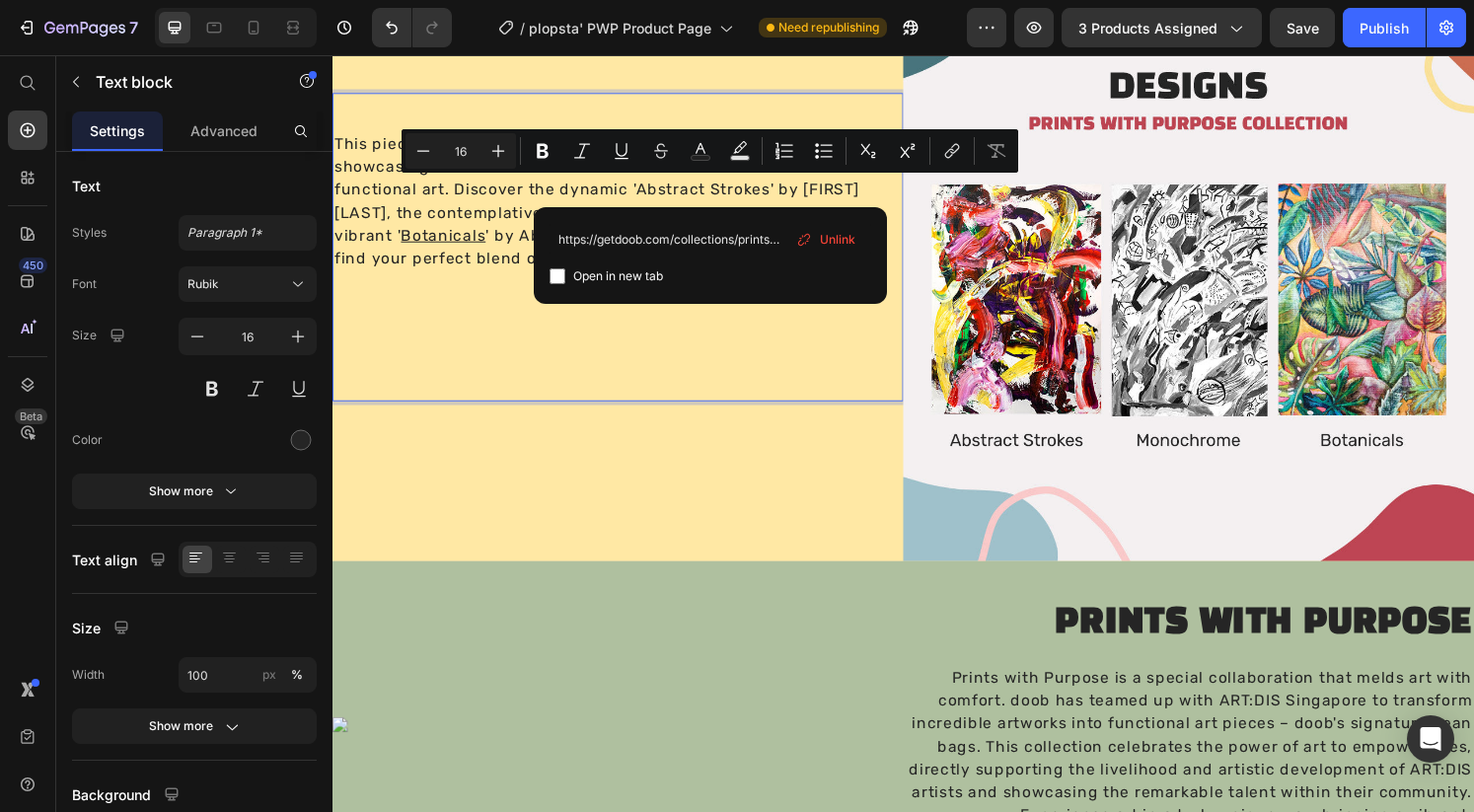 click at bounding box center [557, 276] 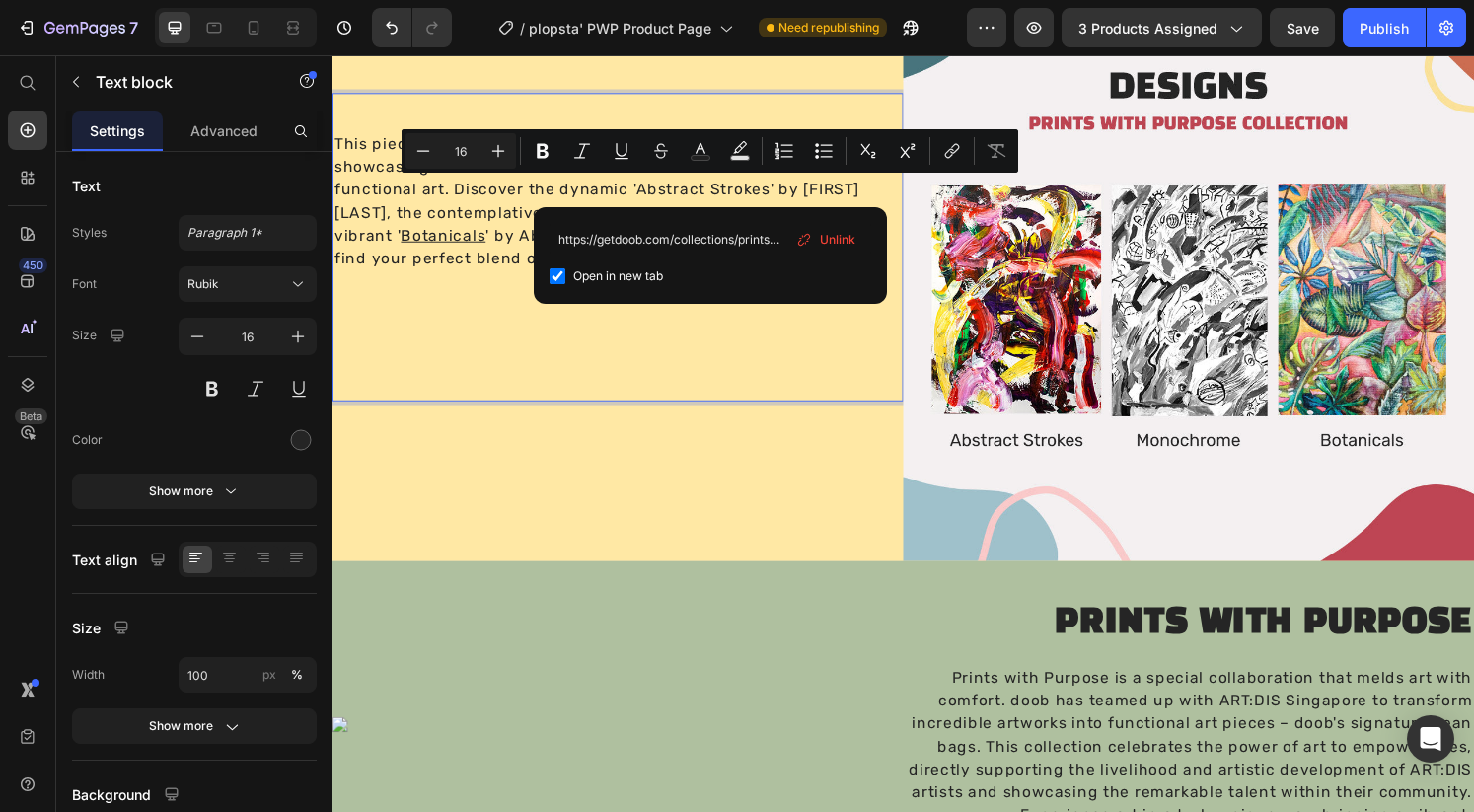 checkbox on "true" 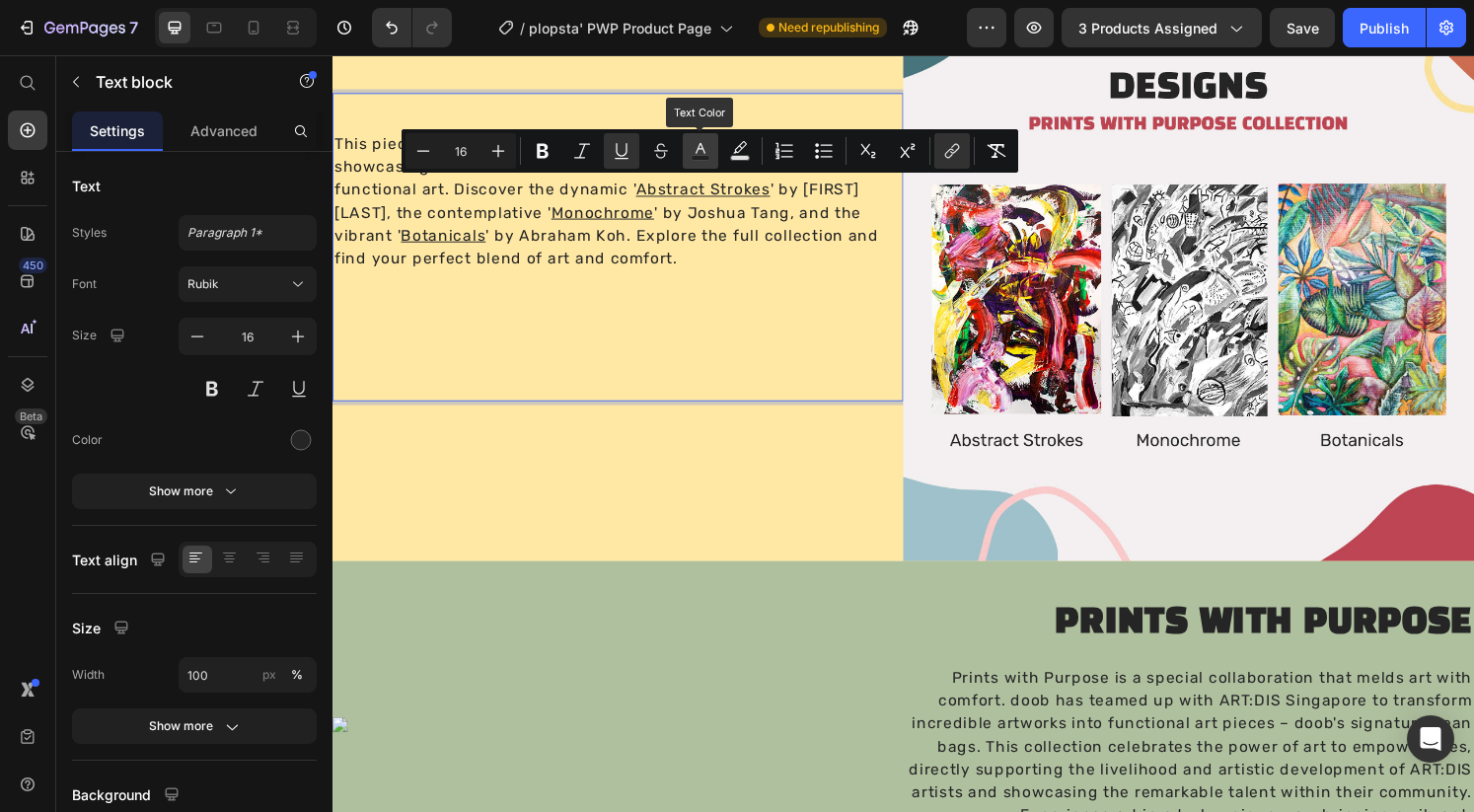 click 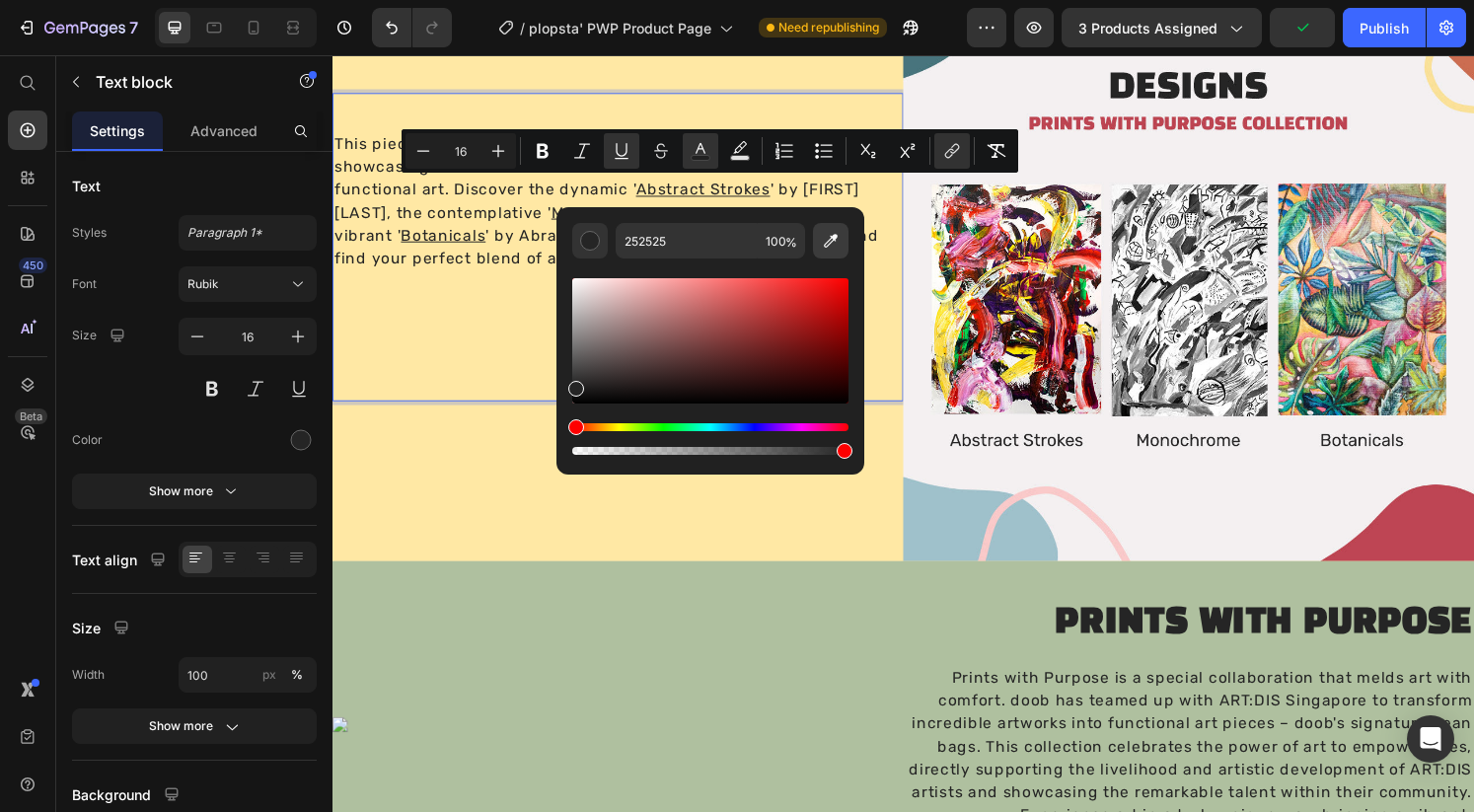 click 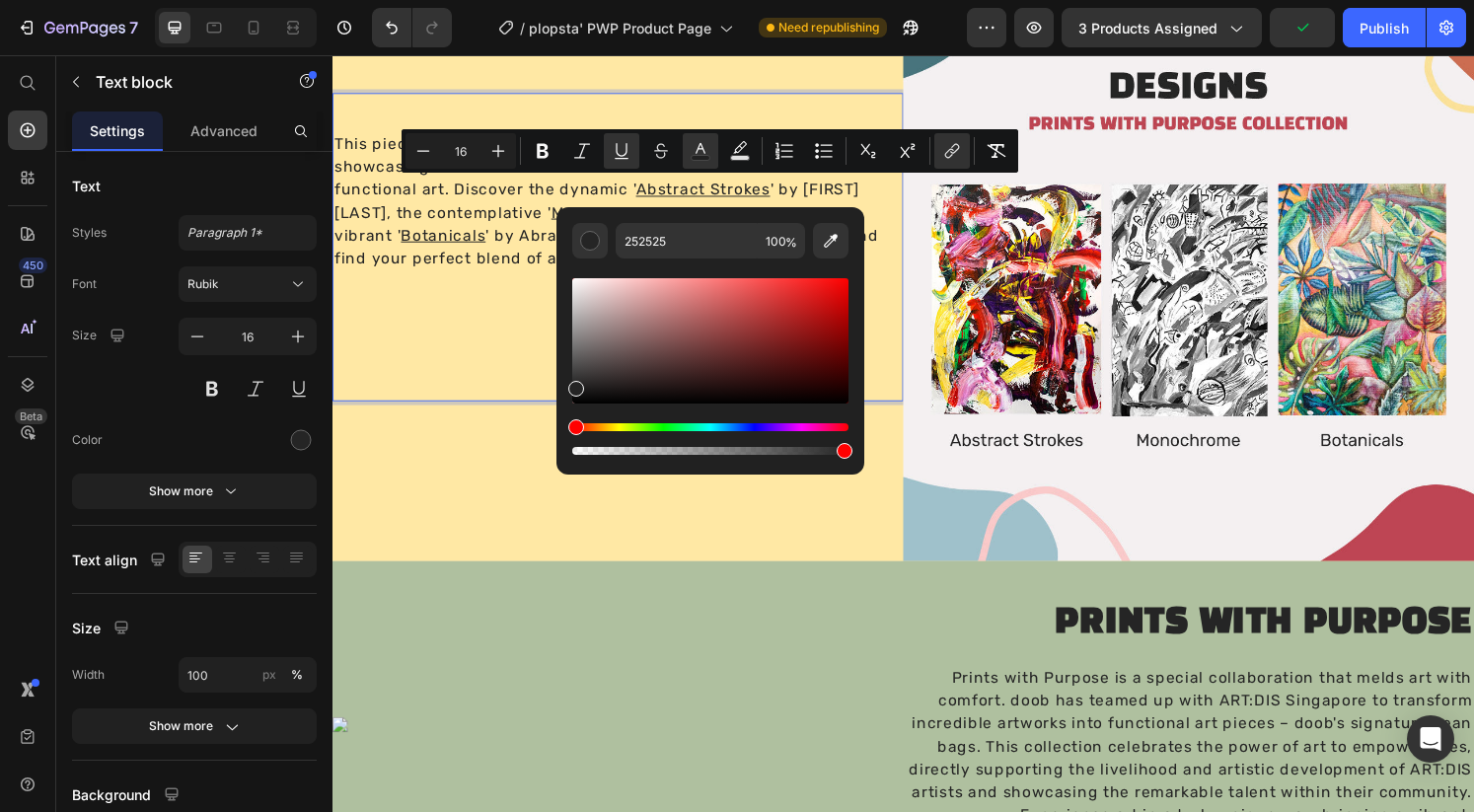 type on "BE4555" 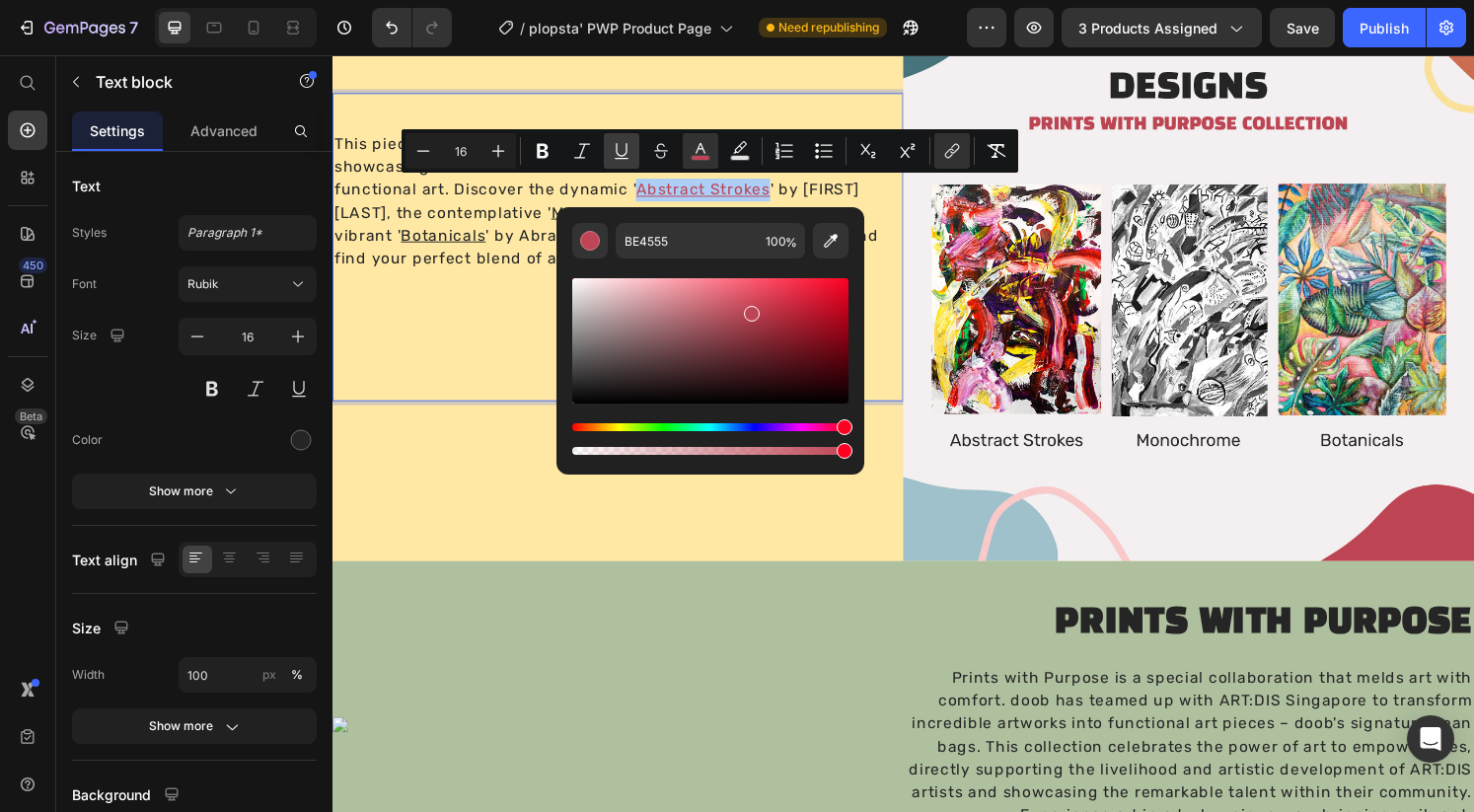 click 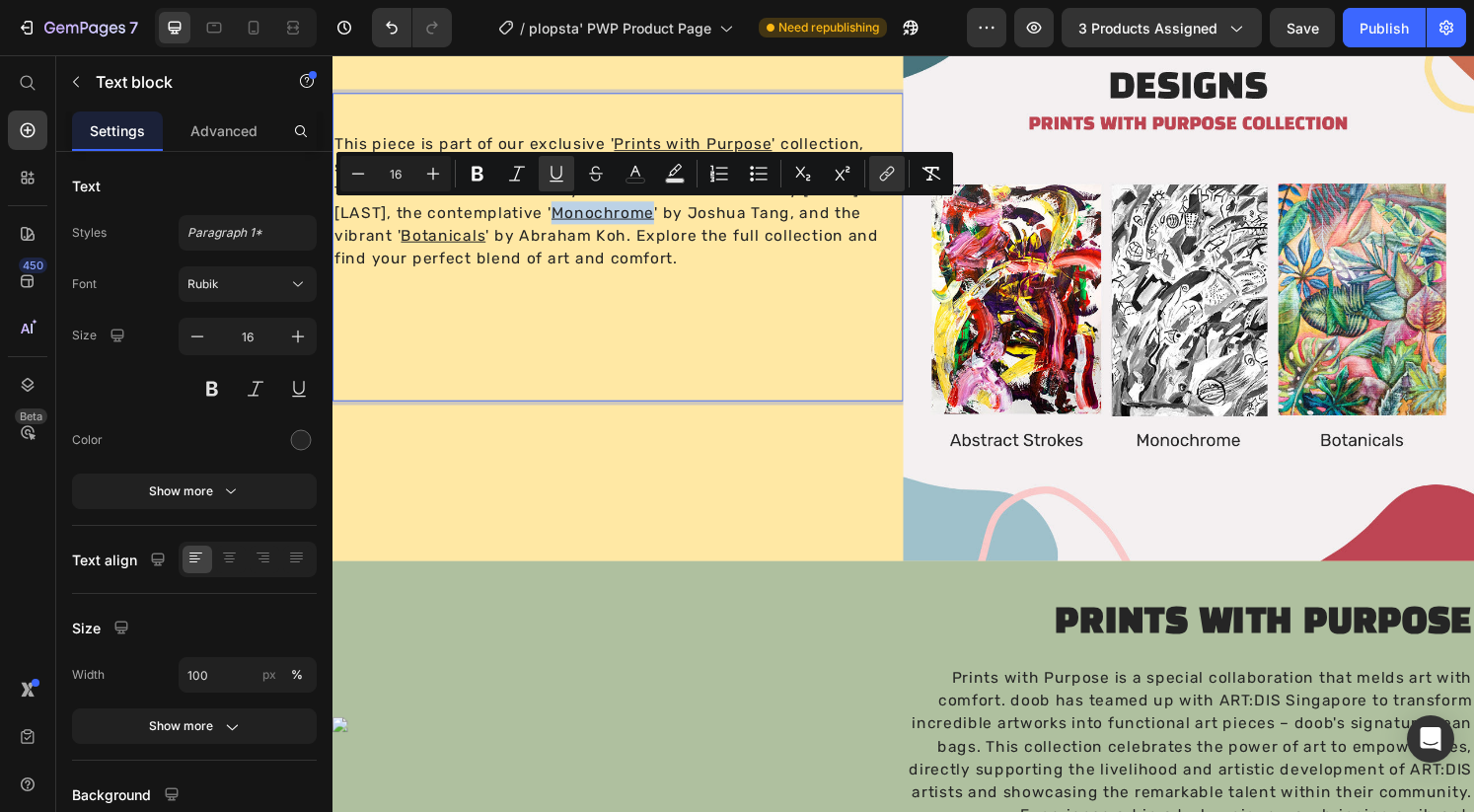 drag, startPoint x: 497, startPoint y: 221, endPoint x: 600, endPoint y: 217, distance: 103.0776 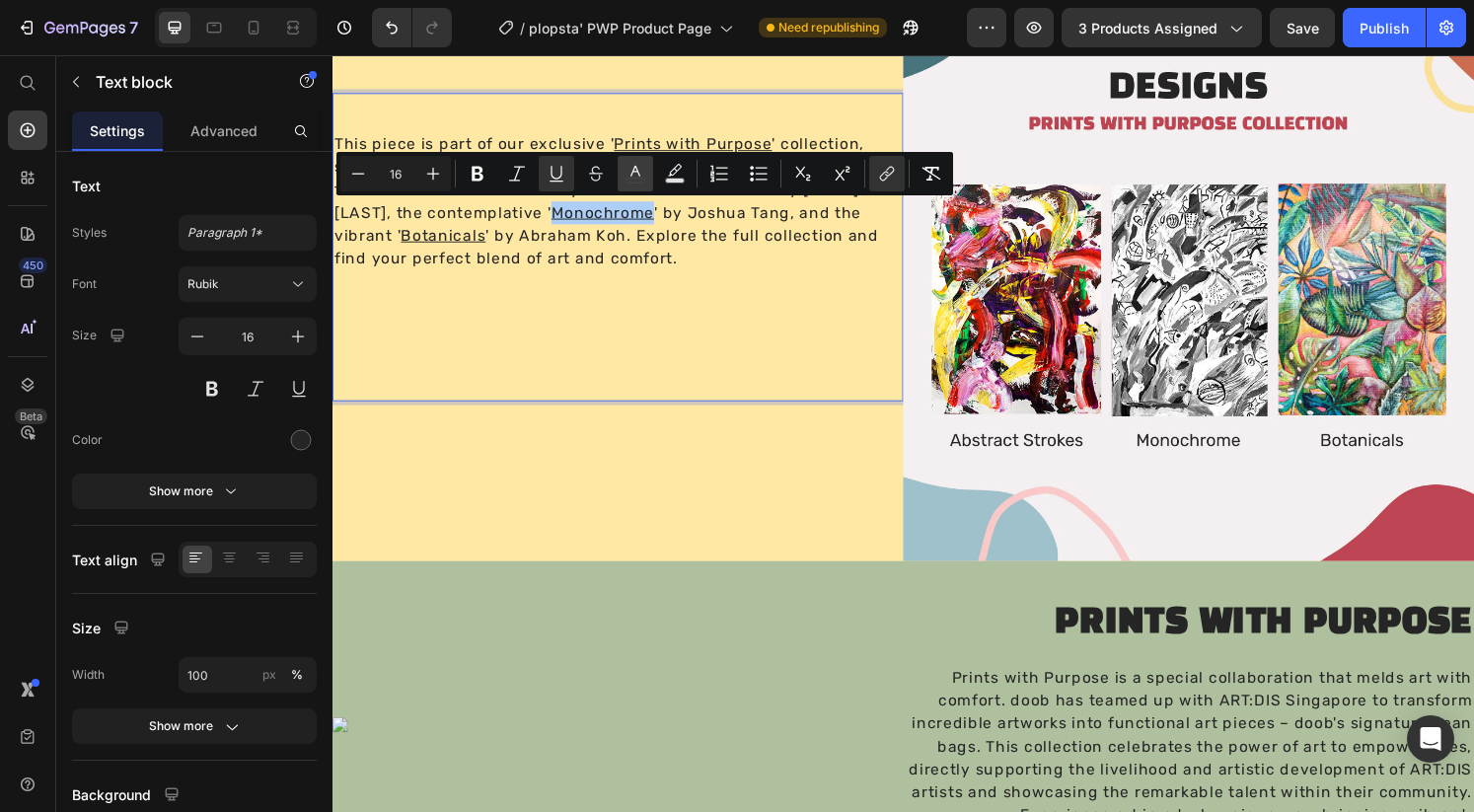 click 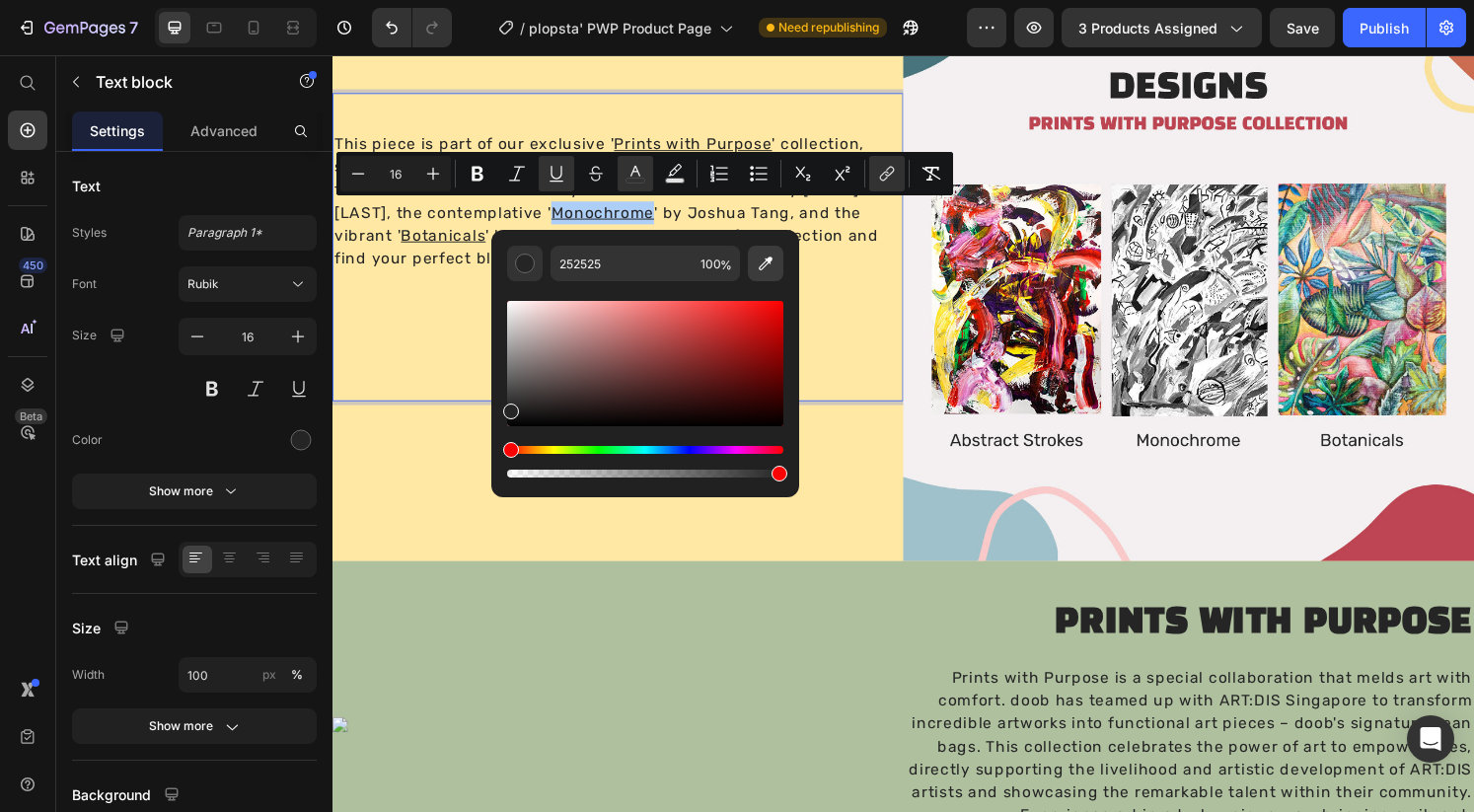 click 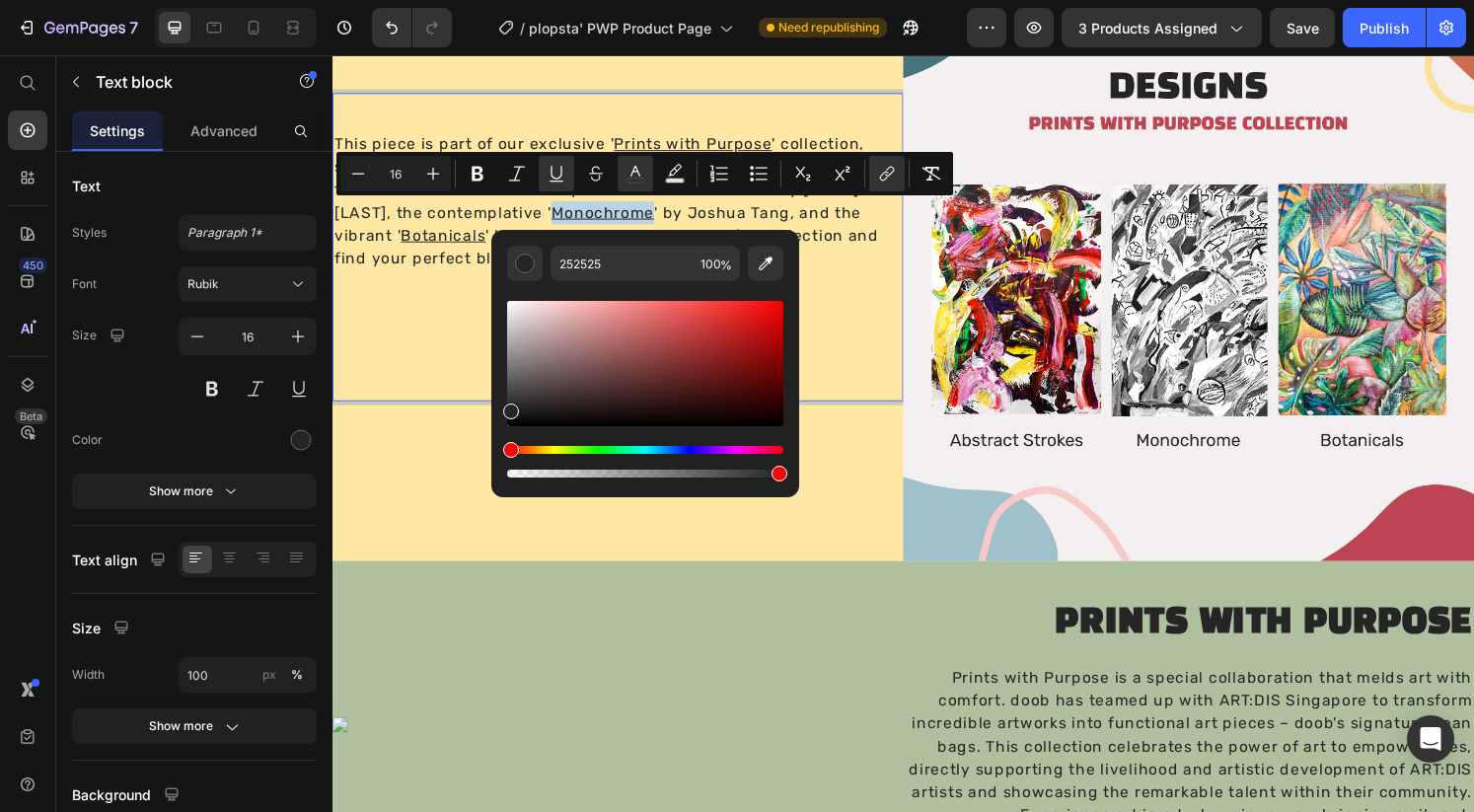 type on "BE4555" 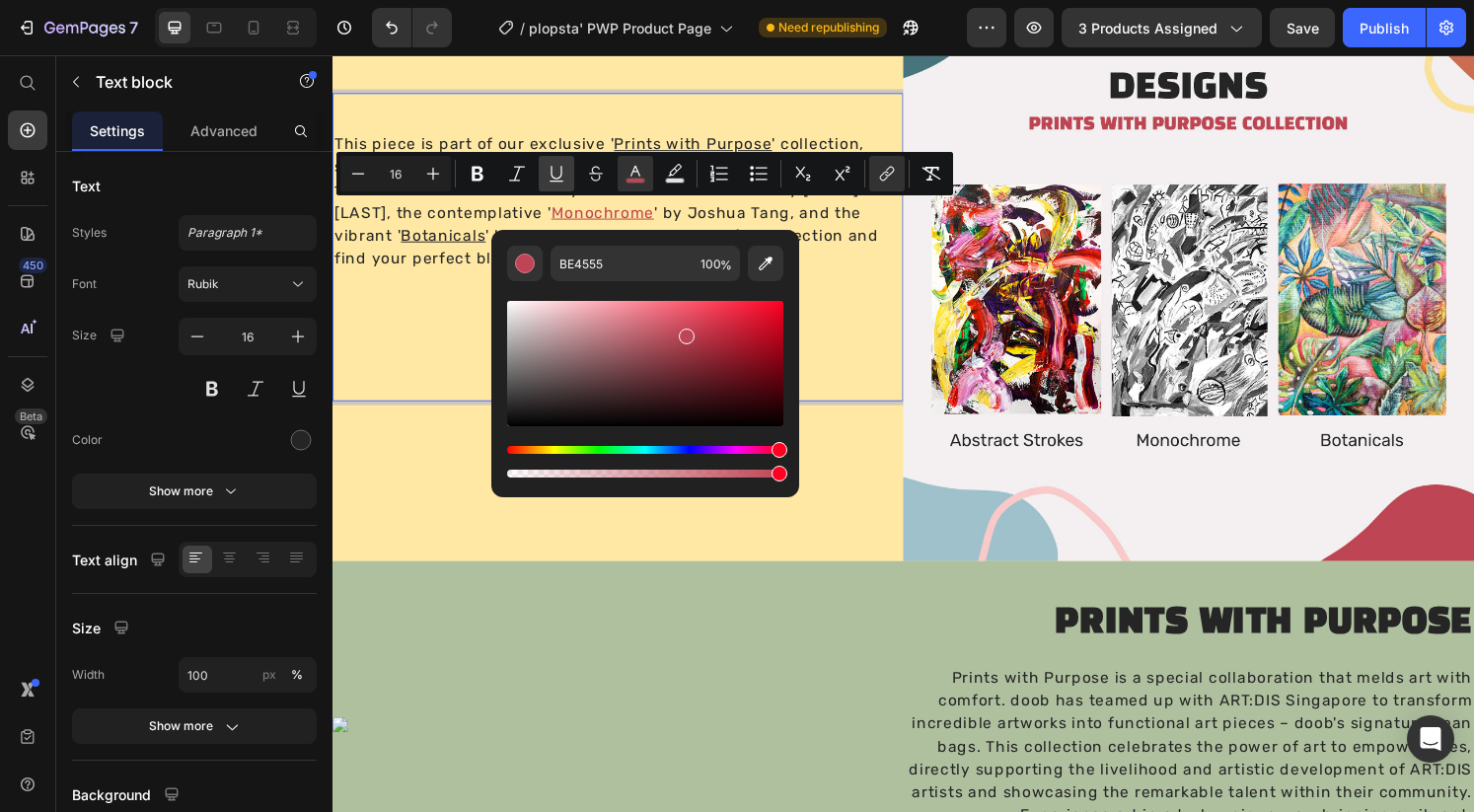 click 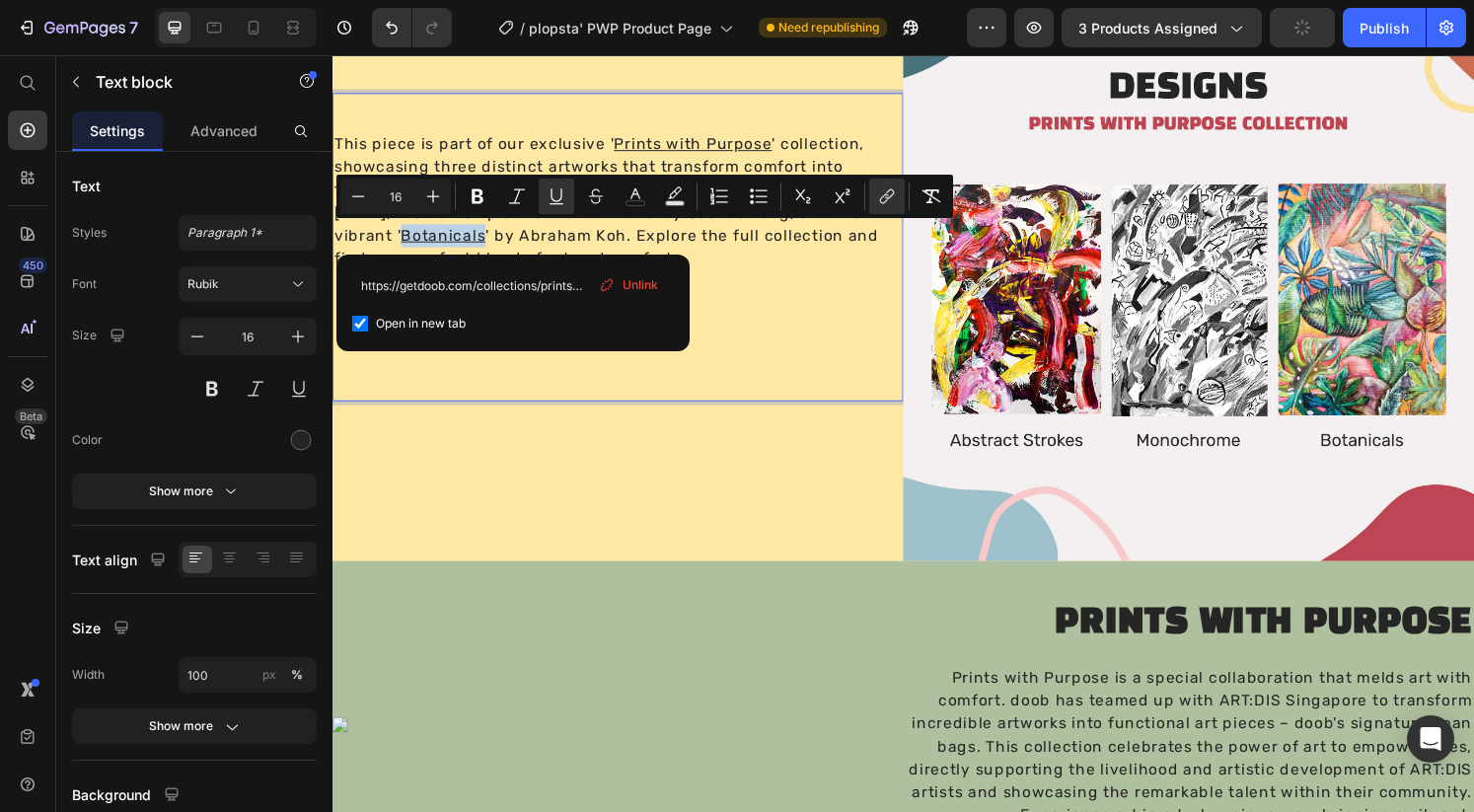 drag, startPoint x: 424, startPoint y: 243, endPoint x: 343, endPoint y: 246, distance: 81.05554 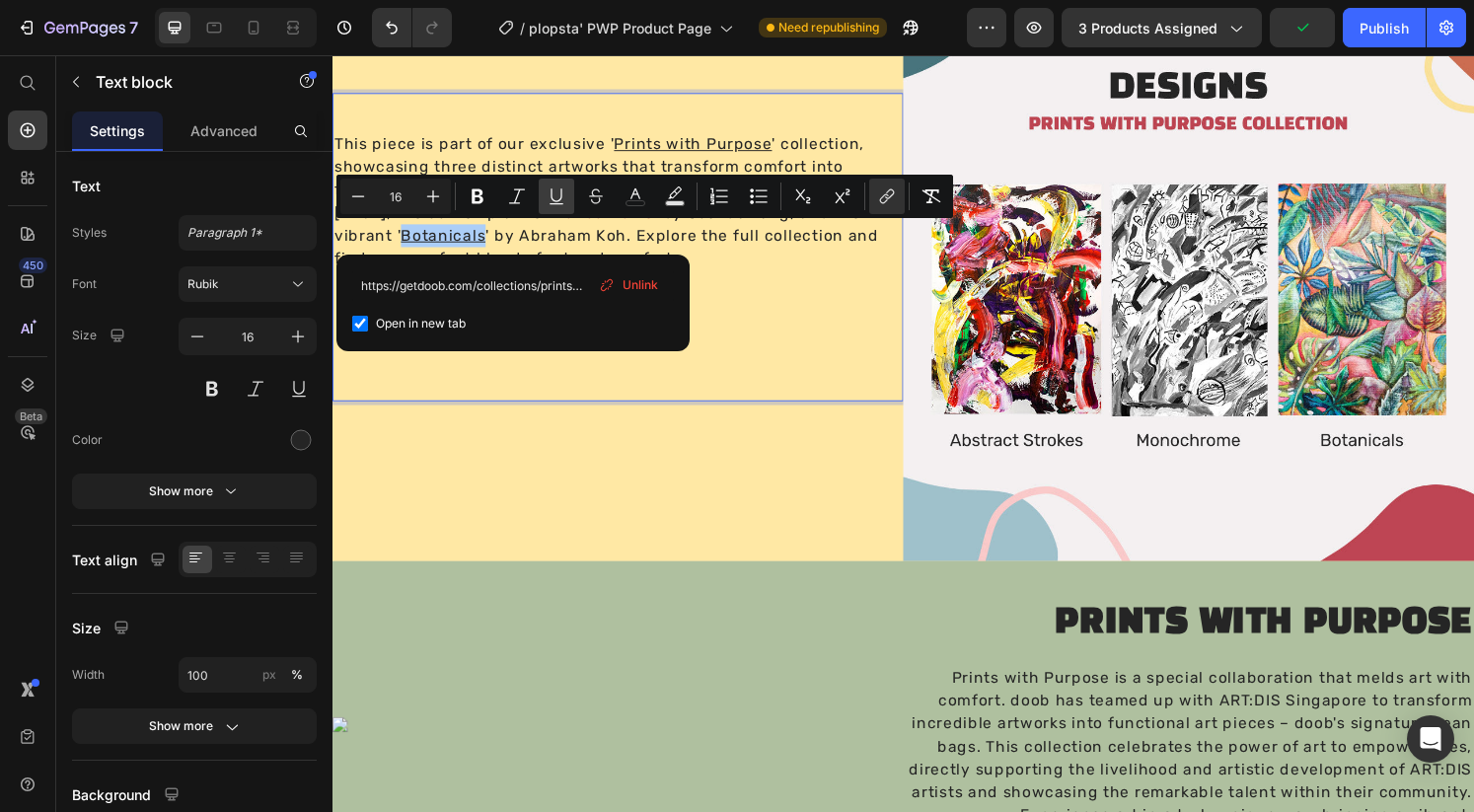 click 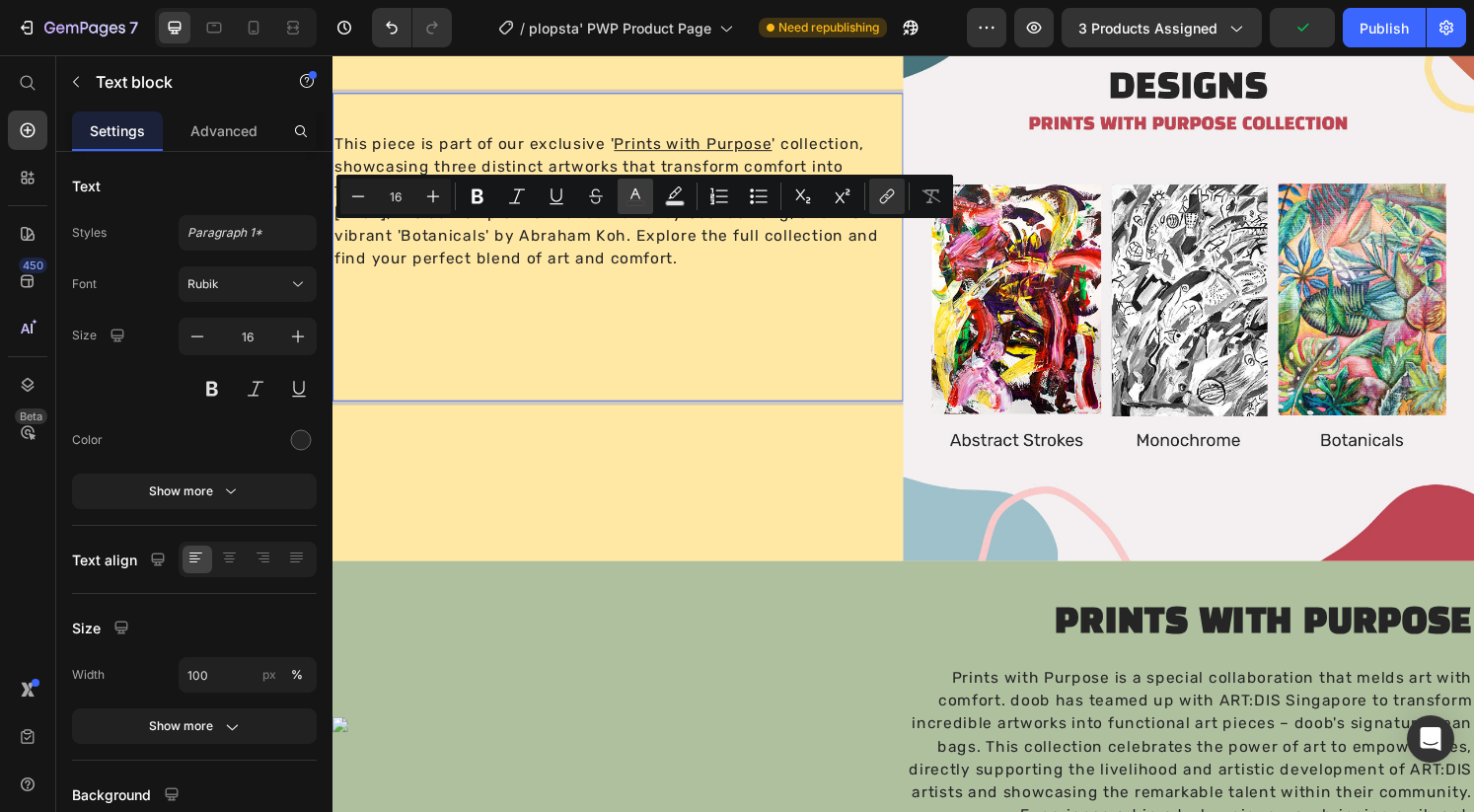 click 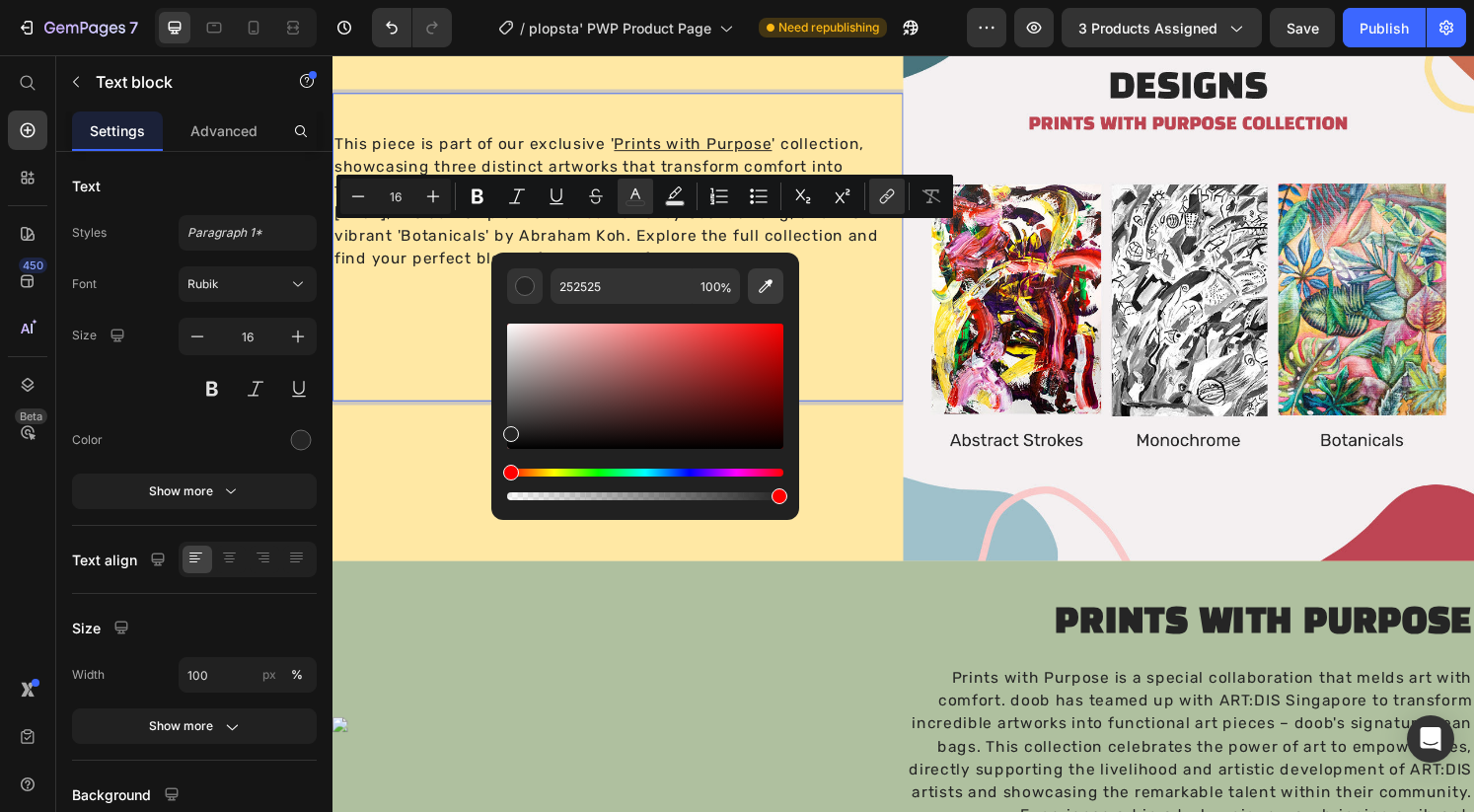 click at bounding box center [766, 286] 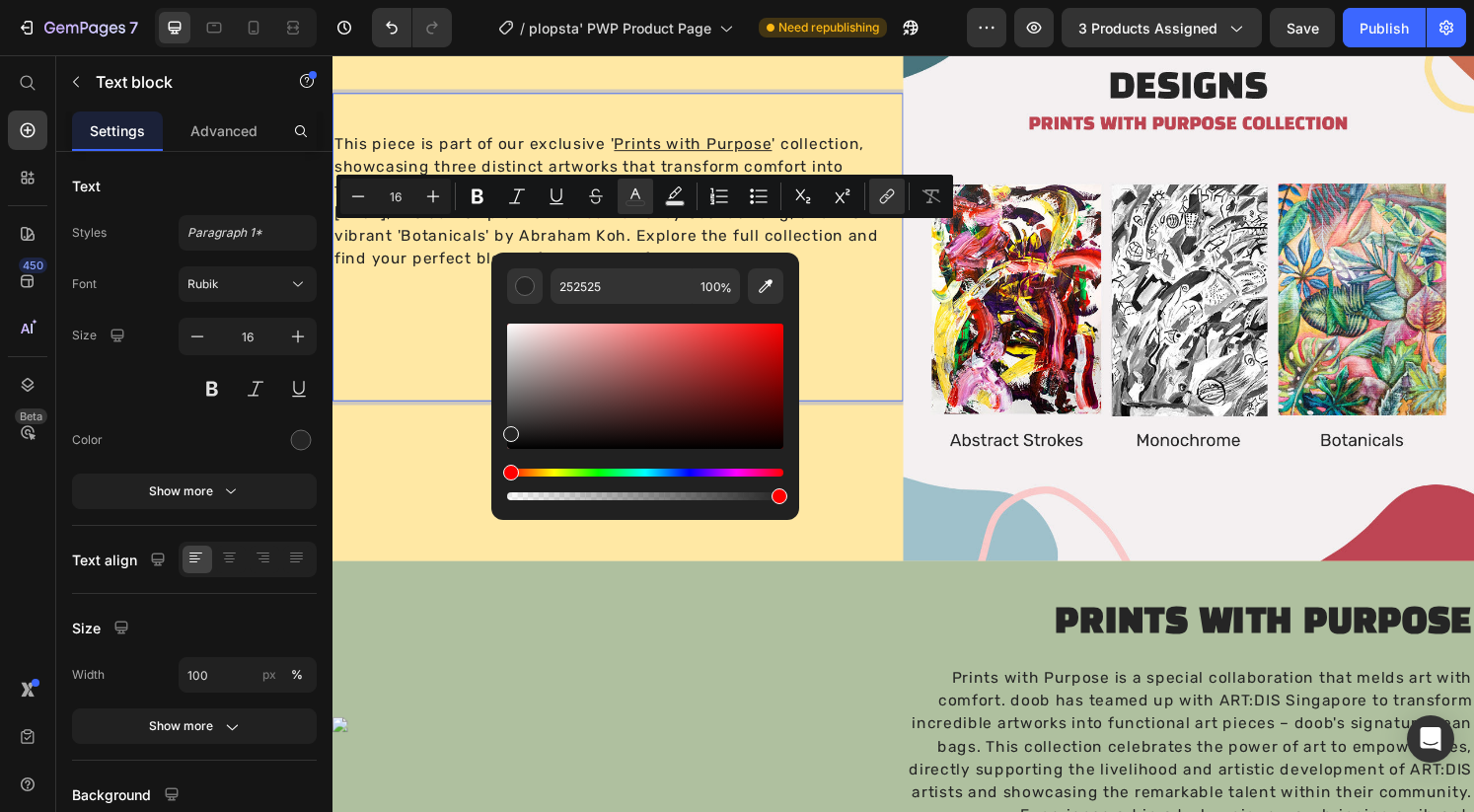 type on "BE4555" 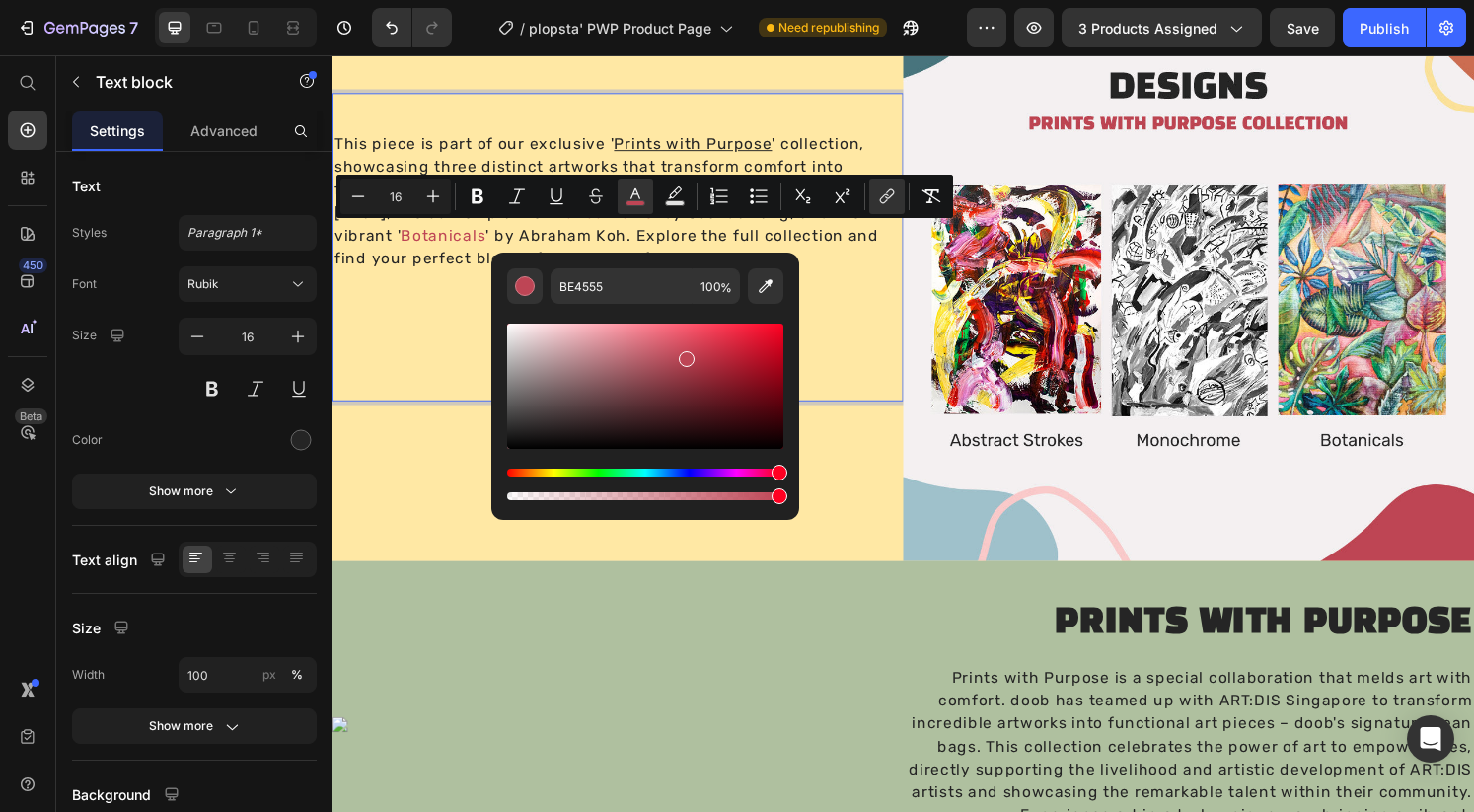 click on "This piece is part of our exclusive ' Prints with Purpose ' collection, showcasing three distinct artworks that transform comfort into functional art. Discover the dynamic ' Abstract Strokes ' by [FIRST] [LAST], the contemplative ' Monochrome ' by [FIRST] [LAST], and the vibrant ' Botanicals ' by [FIRST] [LAST]. Explore the full collection and find your perfect blend of art and comfort." at bounding box center (628, 255) 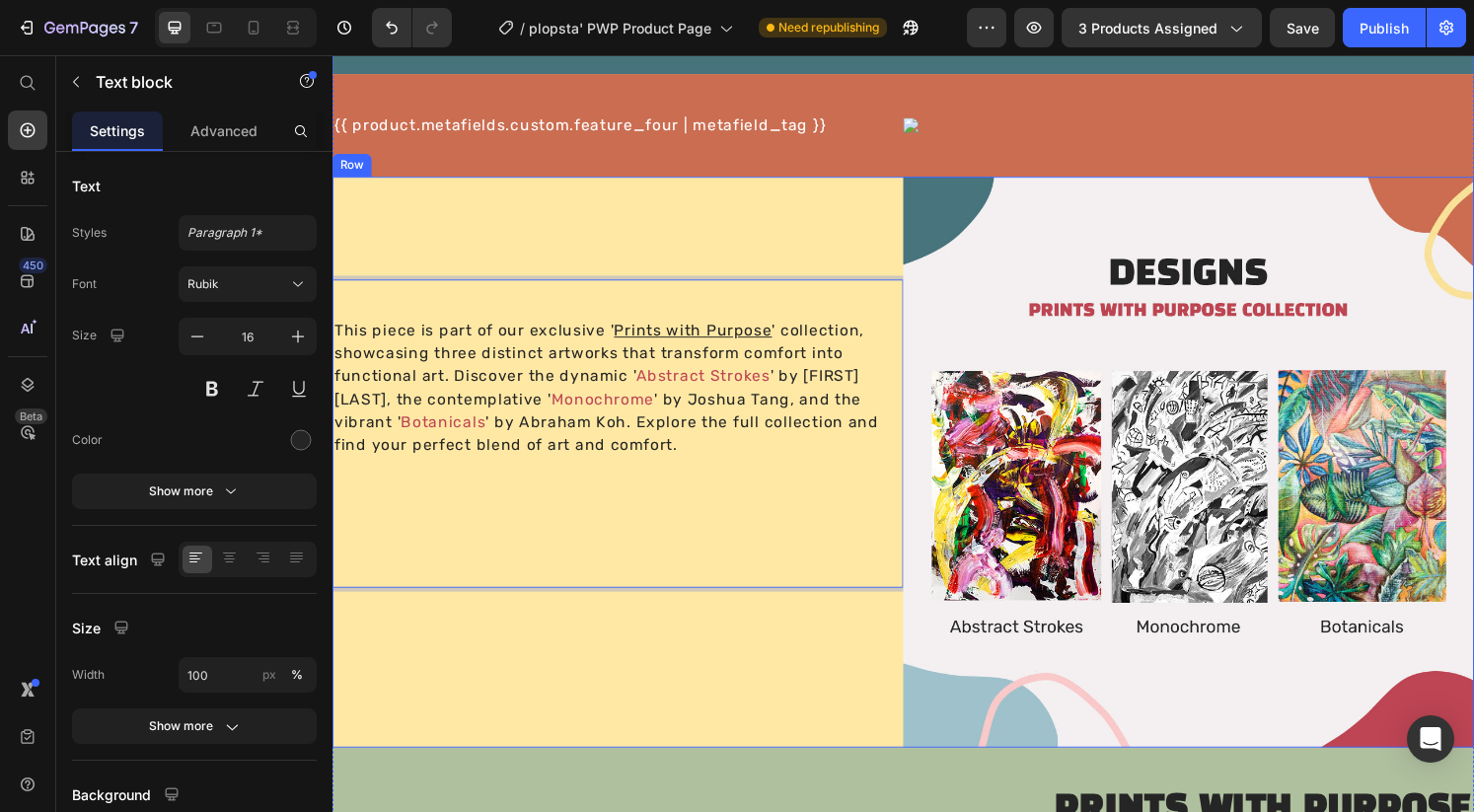 scroll, scrollTop: 1214, scrollLeft: 0, axis: vertical 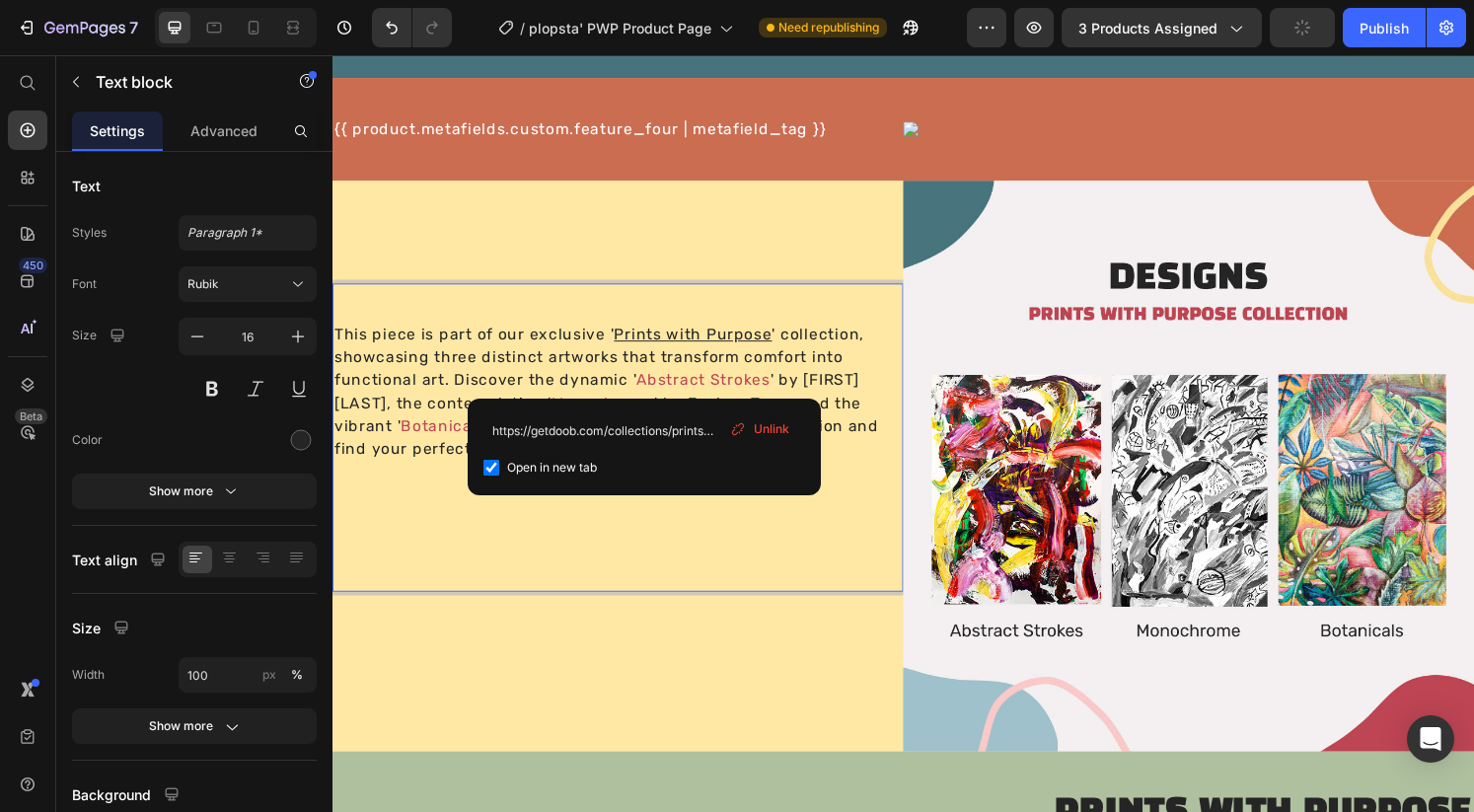 drag, startPoint x: 779, startPoint y: 394, endPoint x: 644, endPoint y: 393, distance: 135.0037 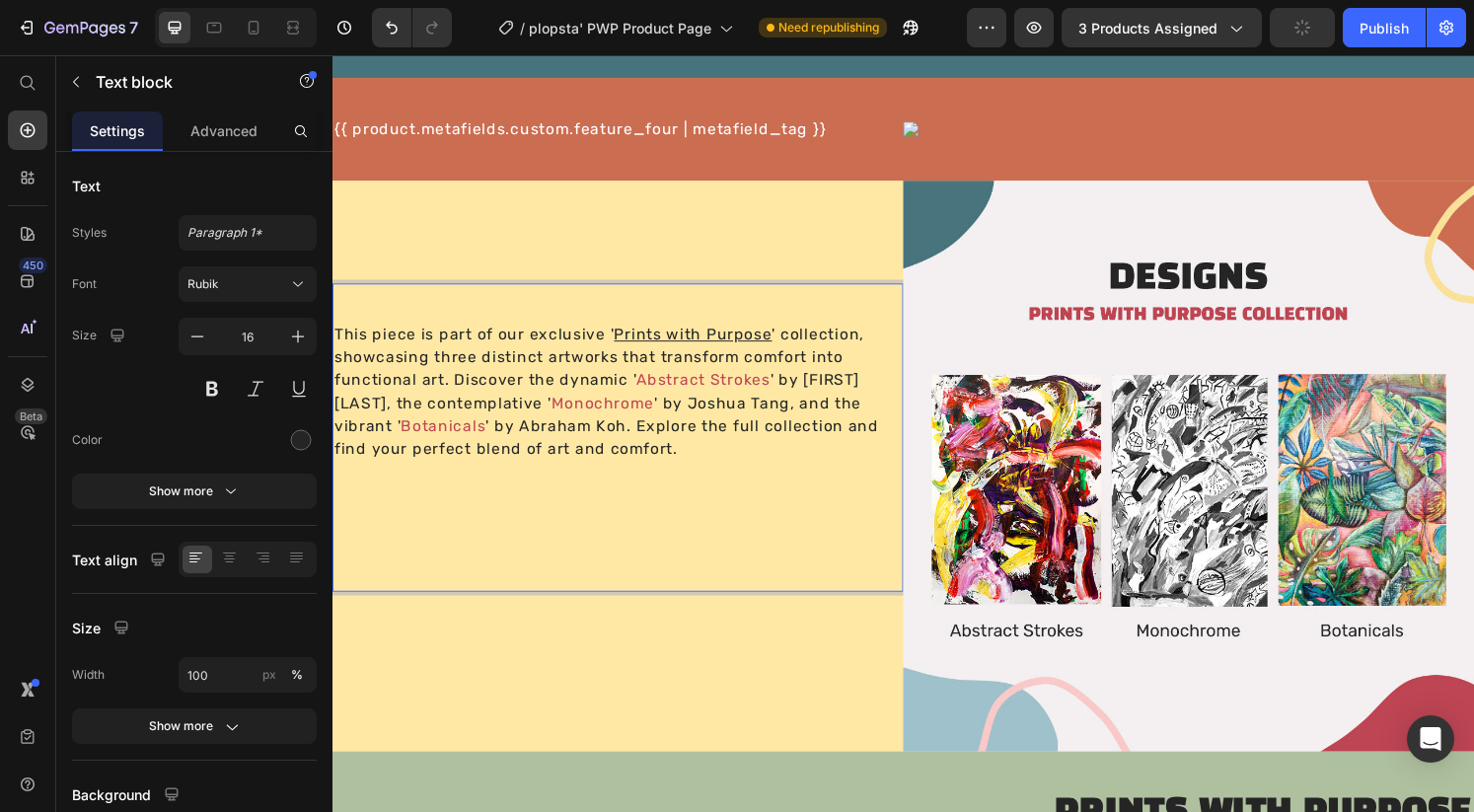 scroll, scrollTop: 1190, scrollLeft: 0, axis: vertical 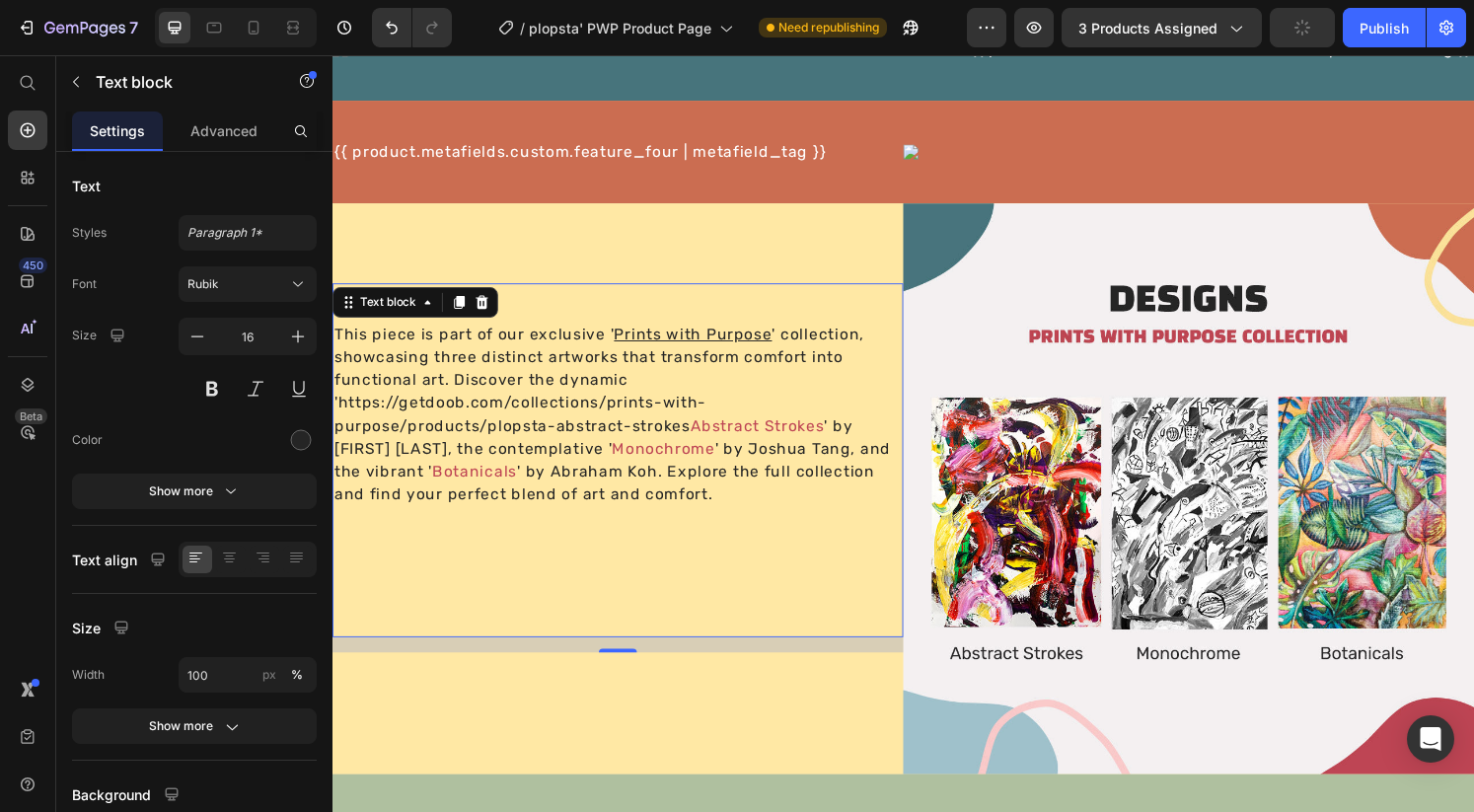drag, startPoint x: 646, startPoint y: 392, endPoint x: 710, endPoint y: 392, distance: 64 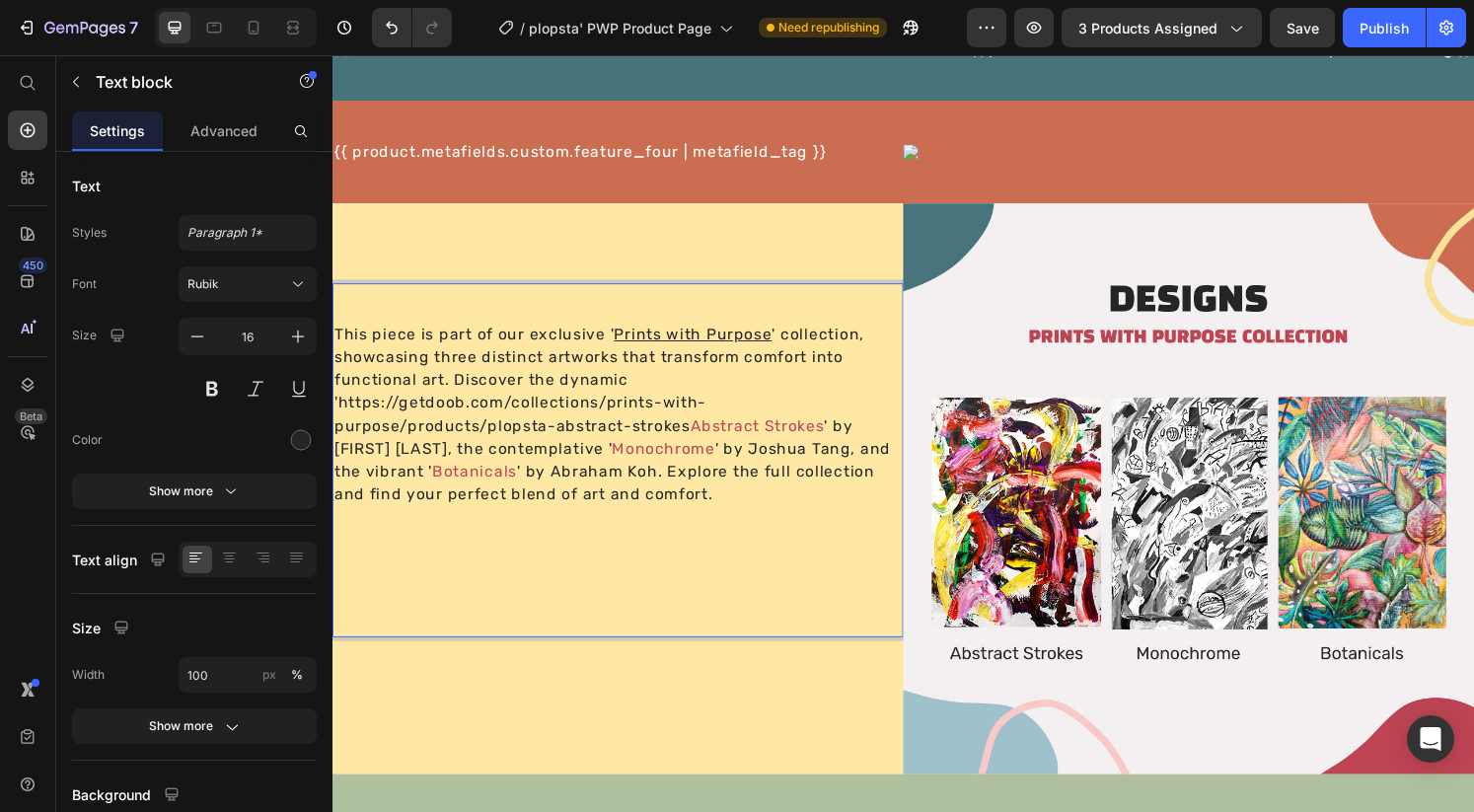 scroll, scrollTop: 1214, scrollLeft: 0, axis: vertical 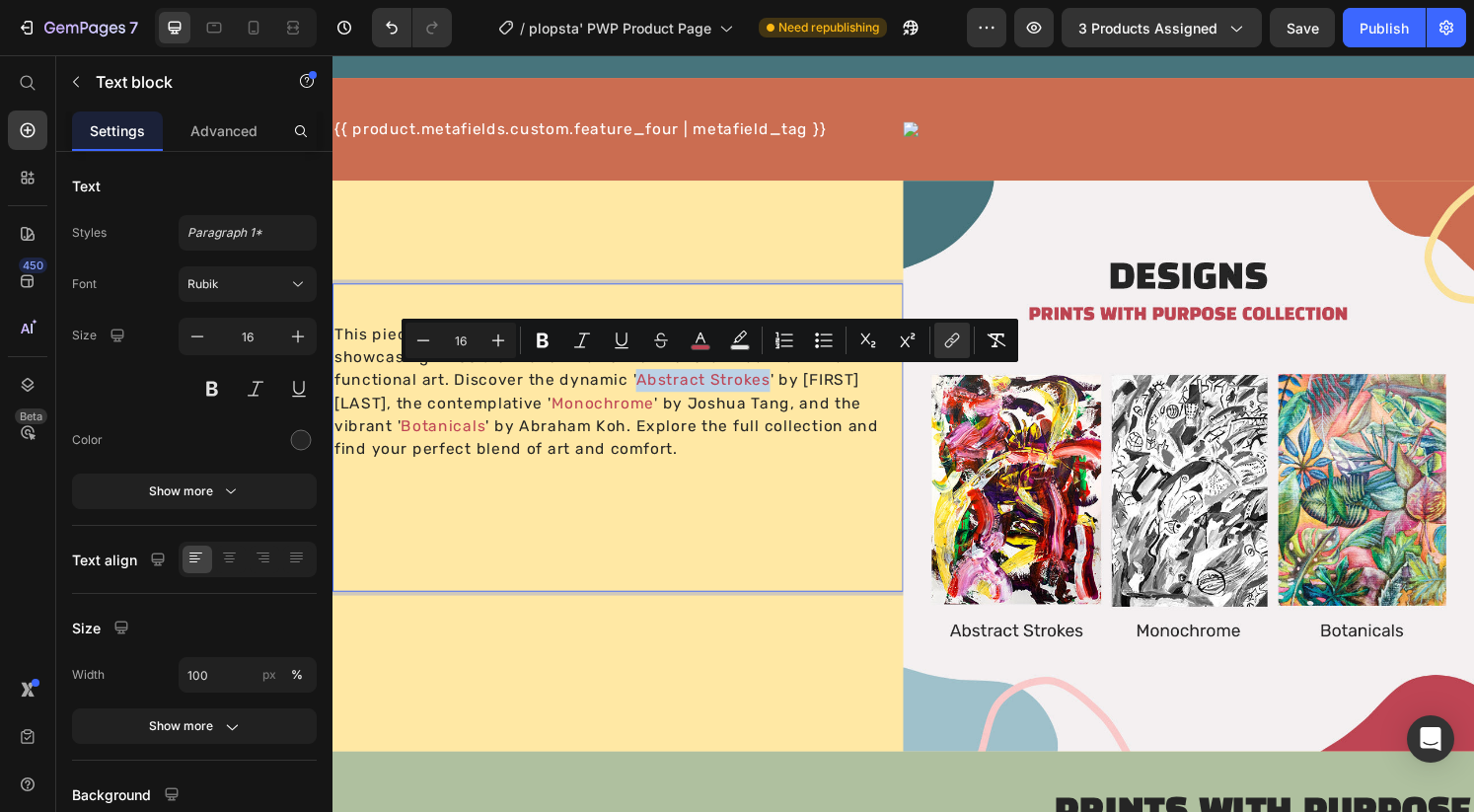 drag, startPoint x: 643, startPoint y: 391, endPoint x: 778, endPoint y: 394, distance: 135.03333 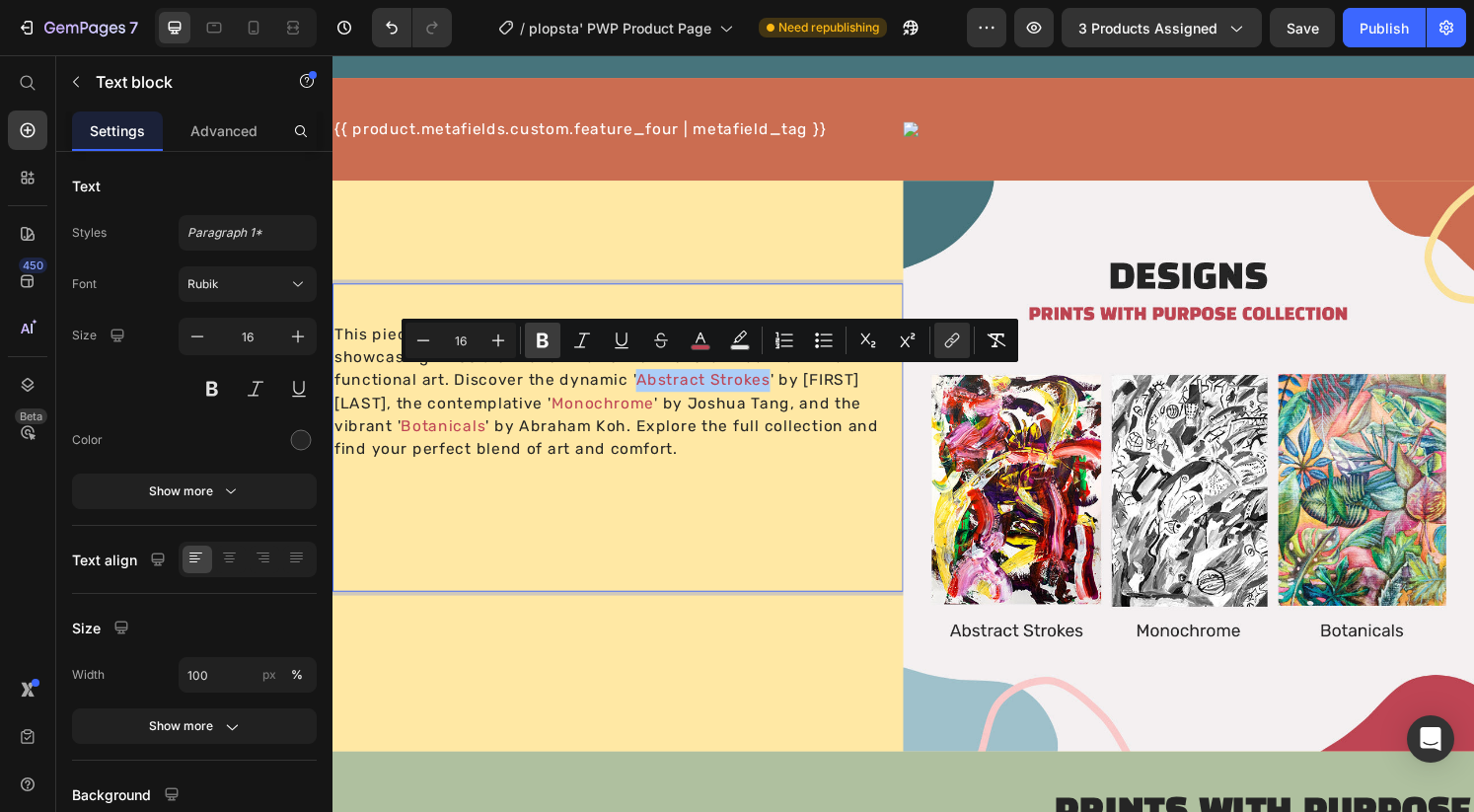 click 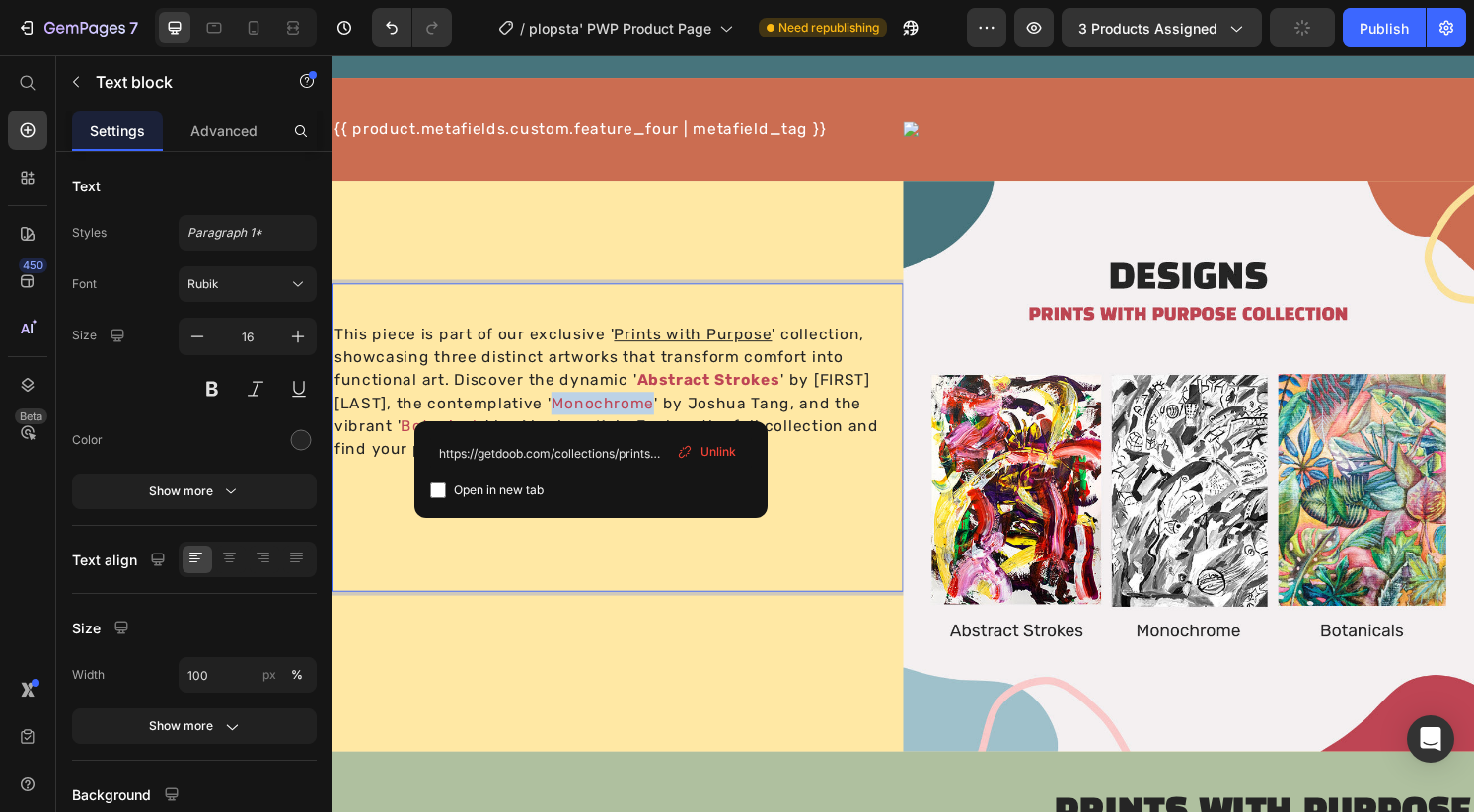 drag, startPoint x: 598, startPoint y: 414, endPoint x: 499, endPoint y: 416, distance: 99.02 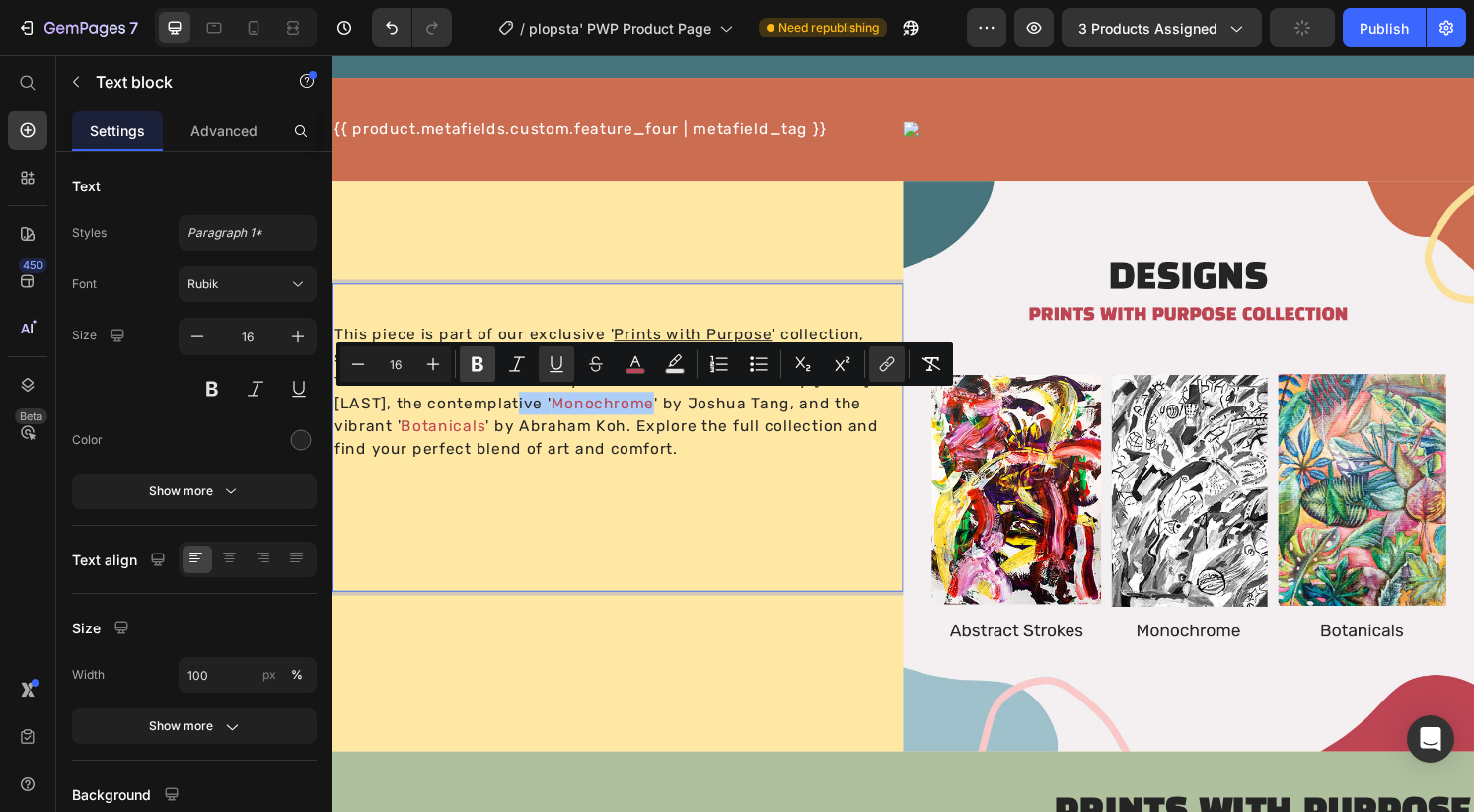 click 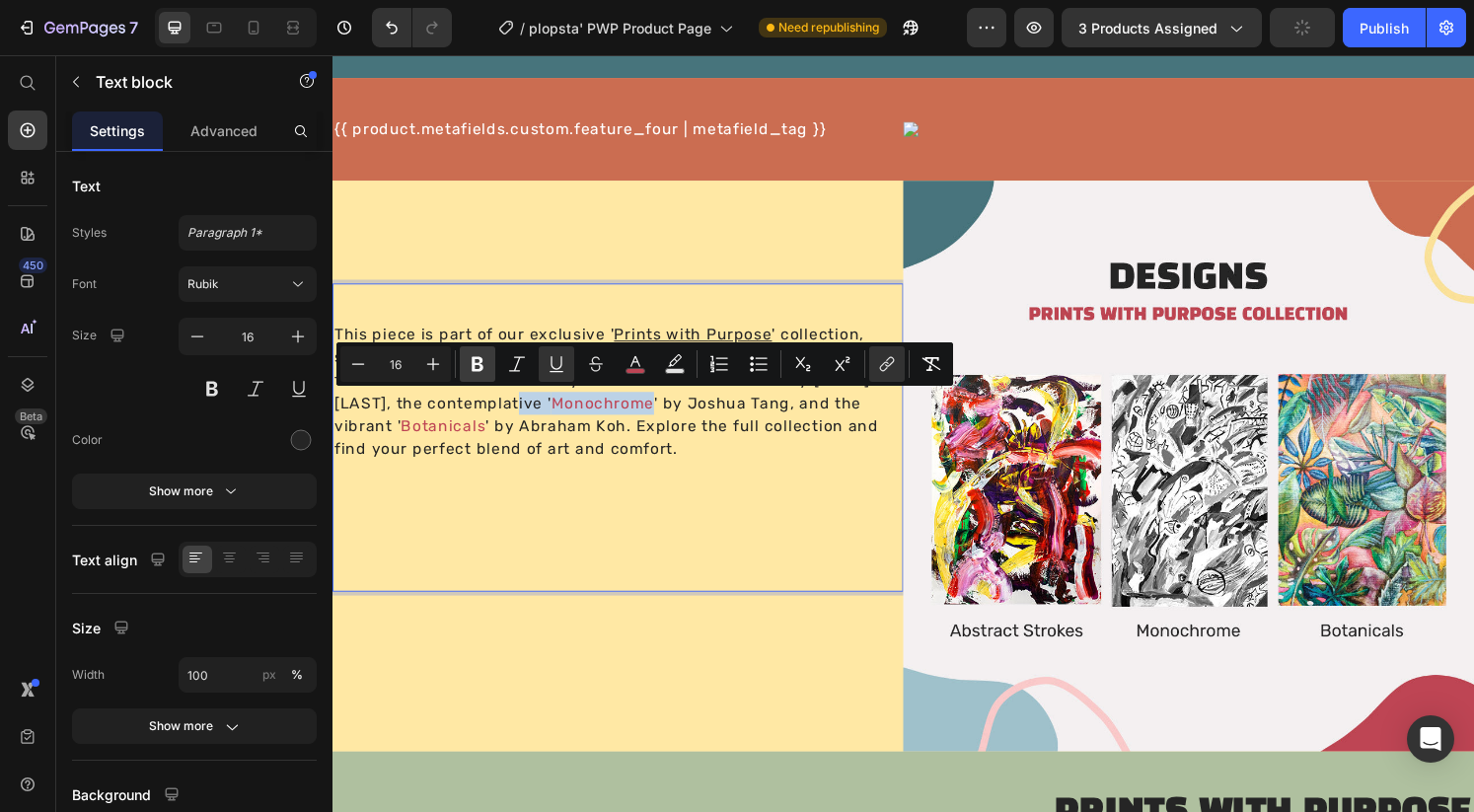 type on "16" 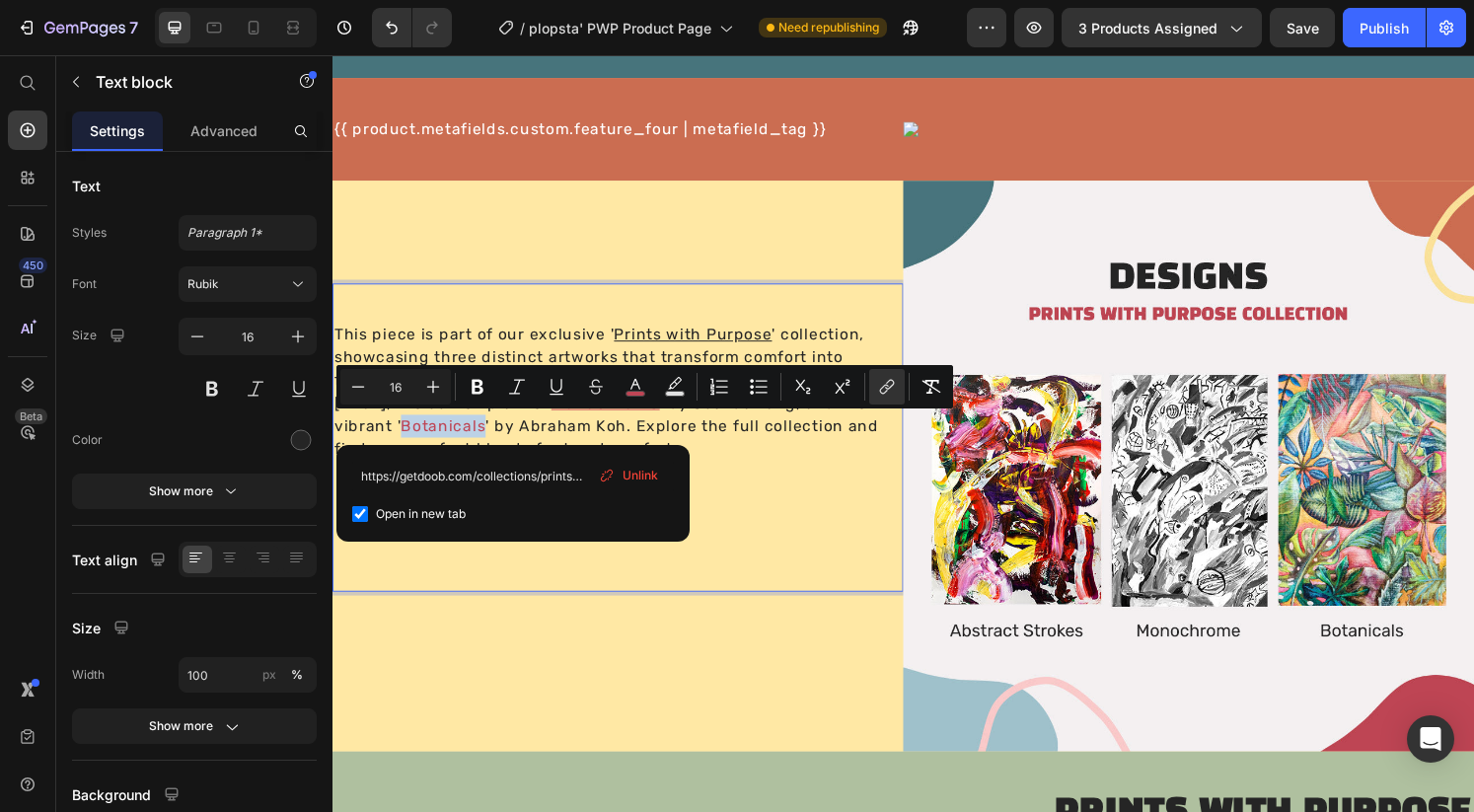 drag, startPoint x: 423, startPoint y: 440, endPoint x: 343, endPoint y: 441, distance: 80.00625 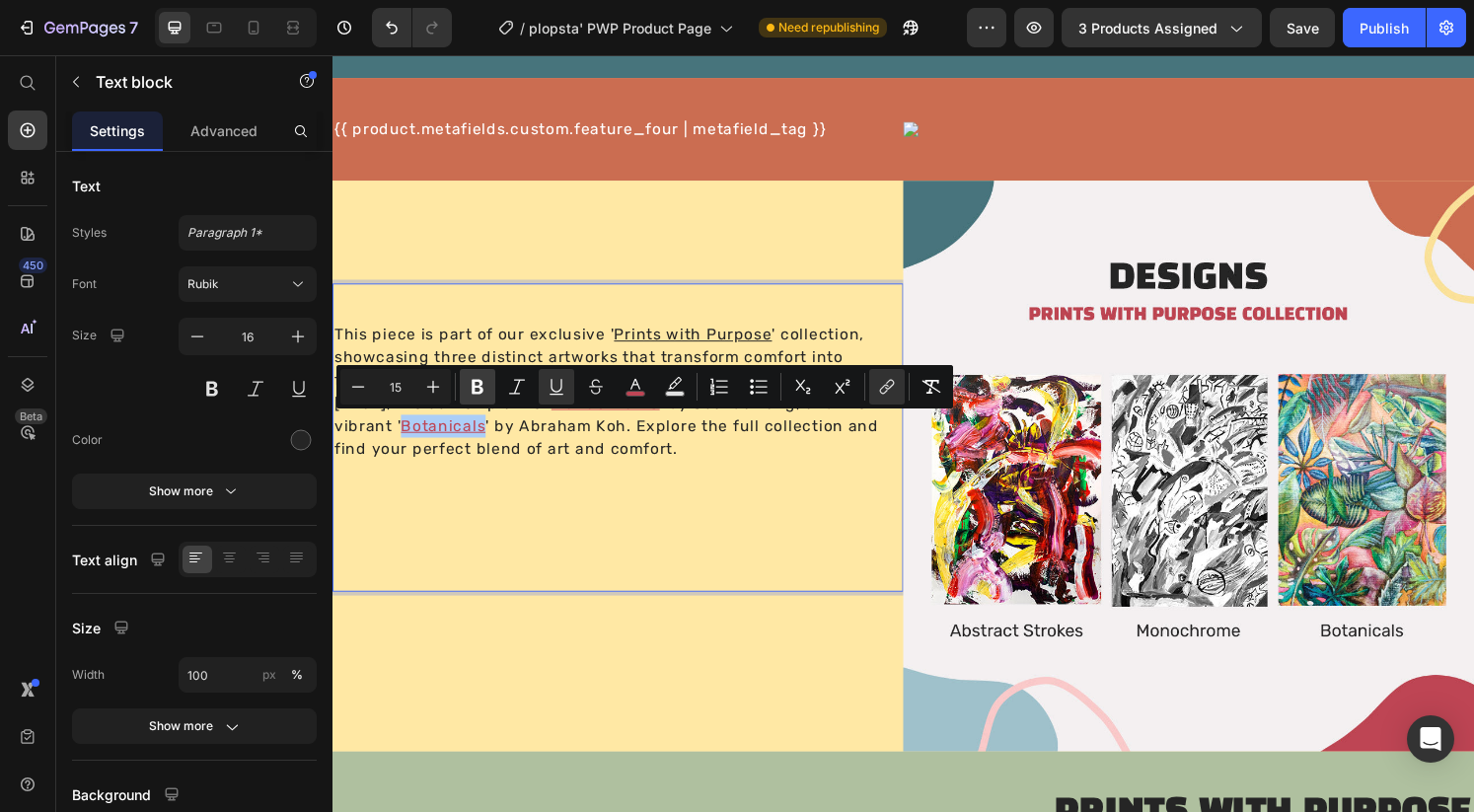 click 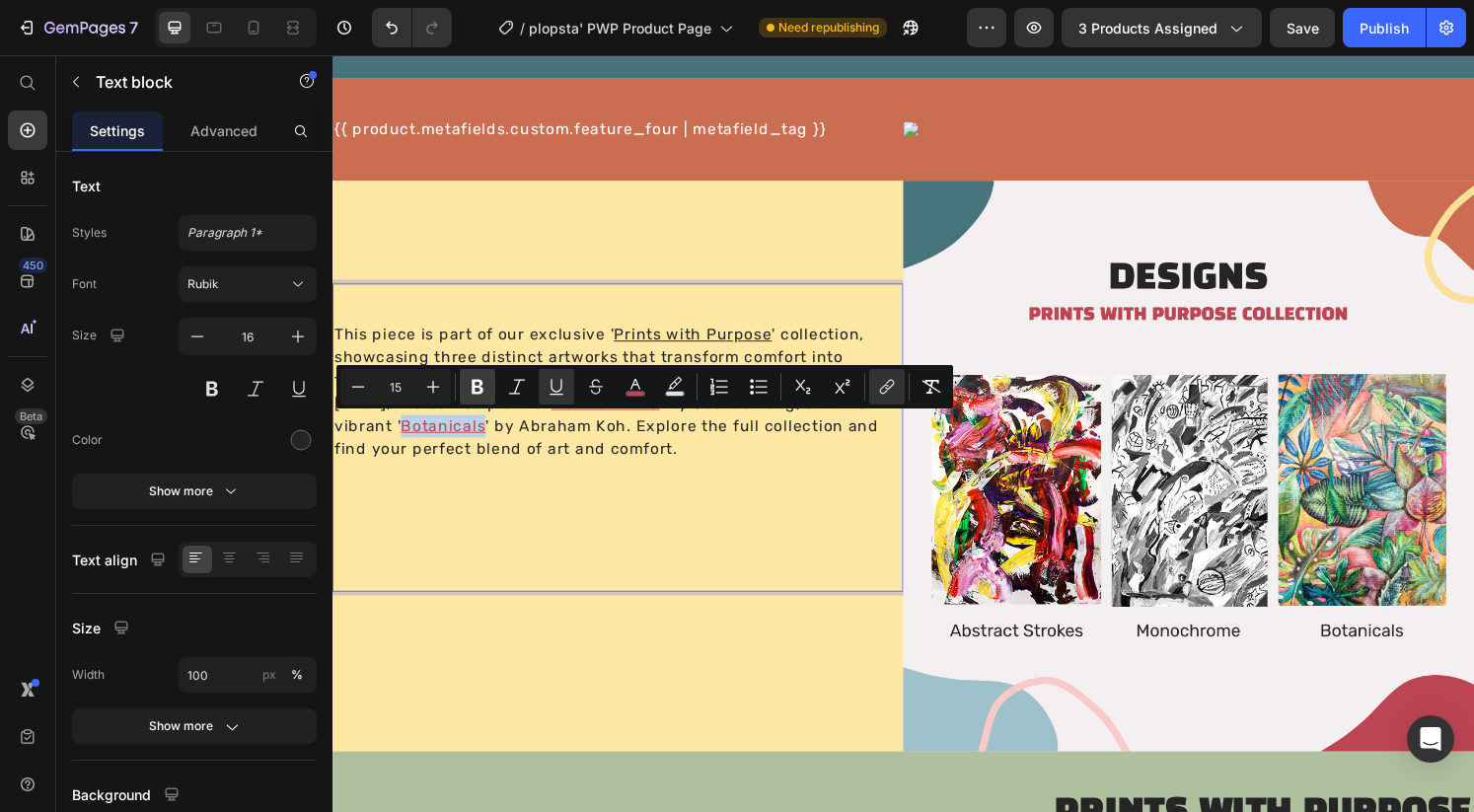 type on "16" 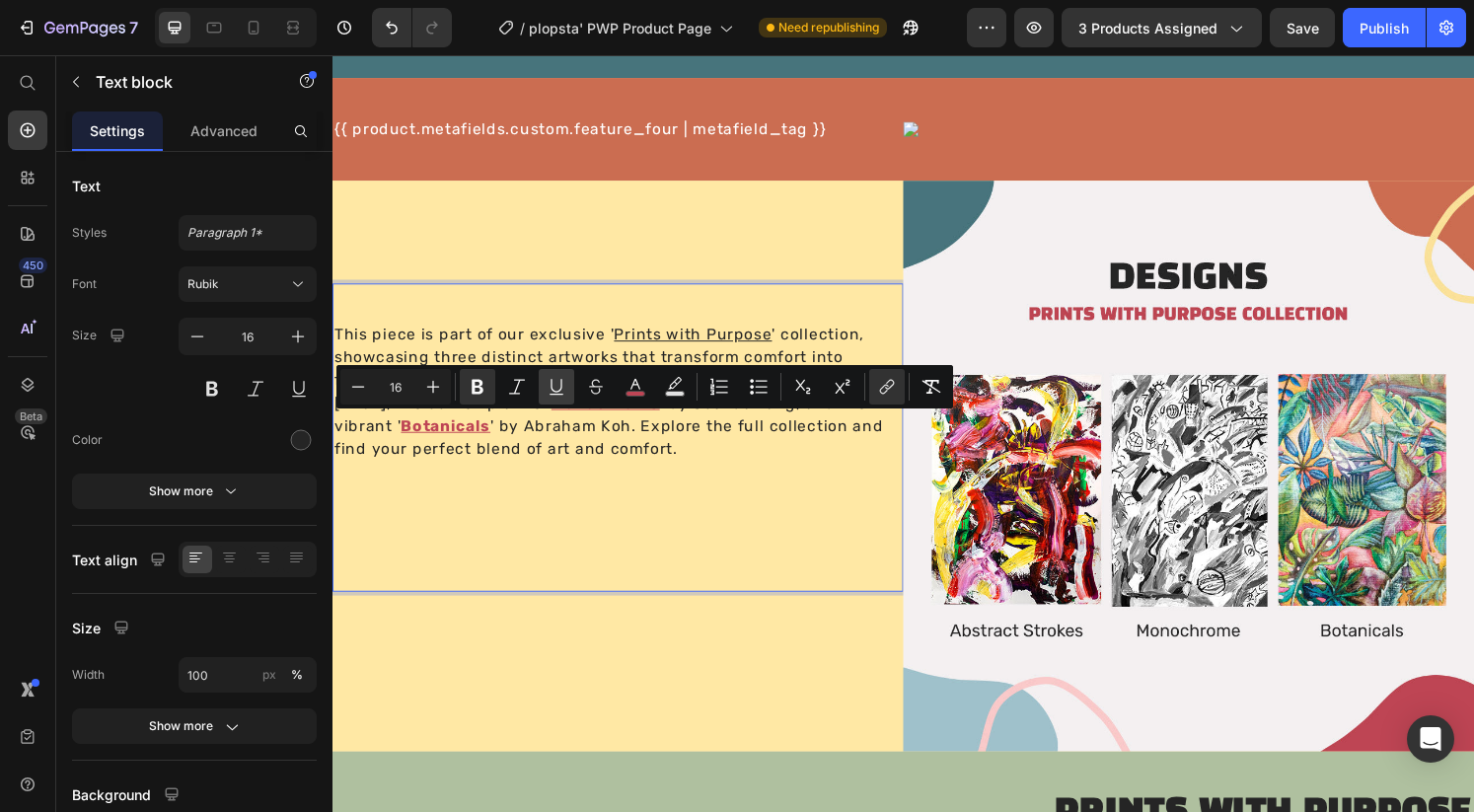 click 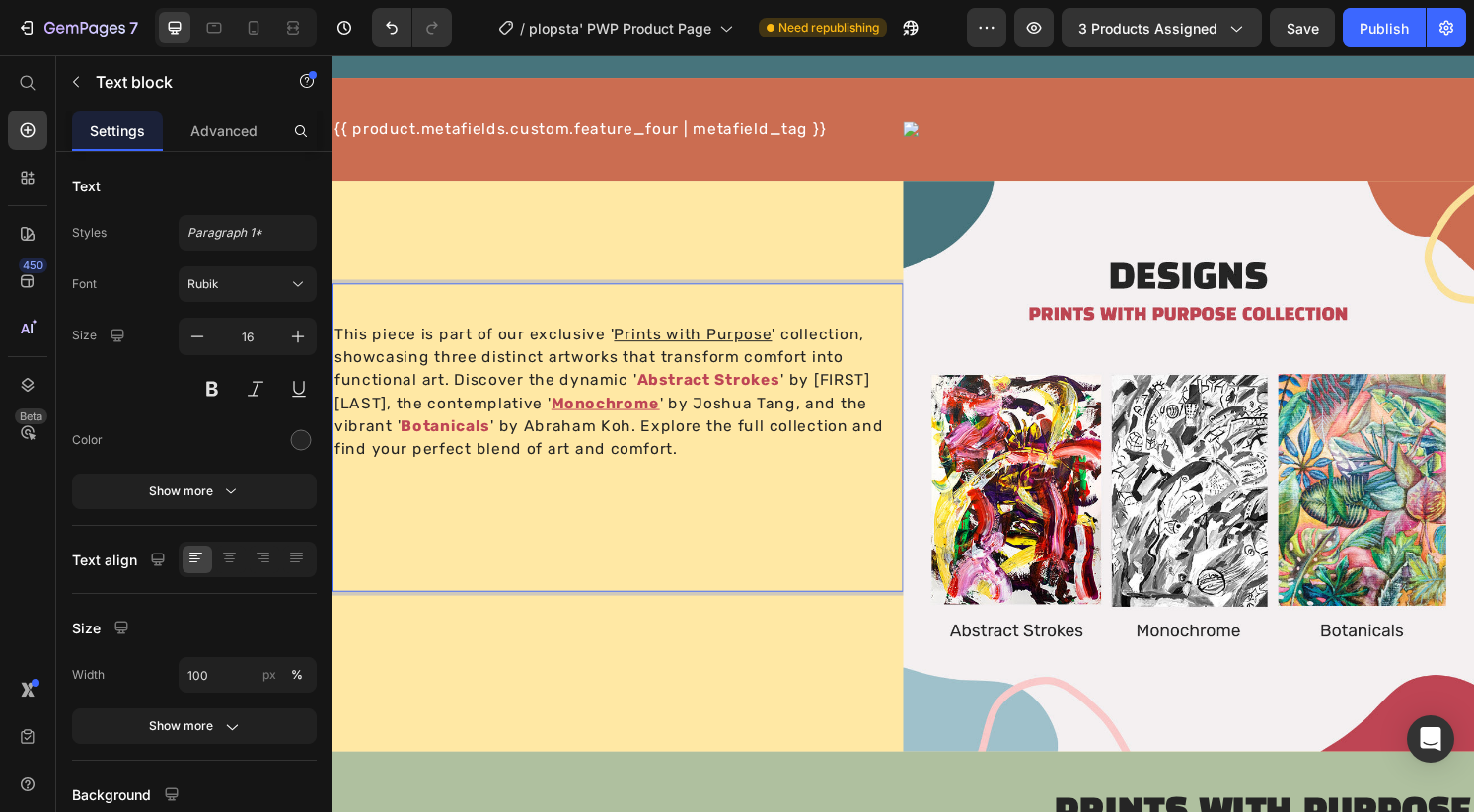 click on "This piece is part of our exclusive ' Prints with Purpose ' collection, showcasing three distinct artworks that transform comfort into functional art. Discover the dynamic ' Abstract Strokes ' by [FIRST] [LAST], the contemplative ' Monochrome ' by [FIRST] [LAST], and the vibrant ' Botanicals ' by [FIRST] [LAST]. Explore the full collection and find your perfect blend of art and comfort." at bounding box center (628, 452) 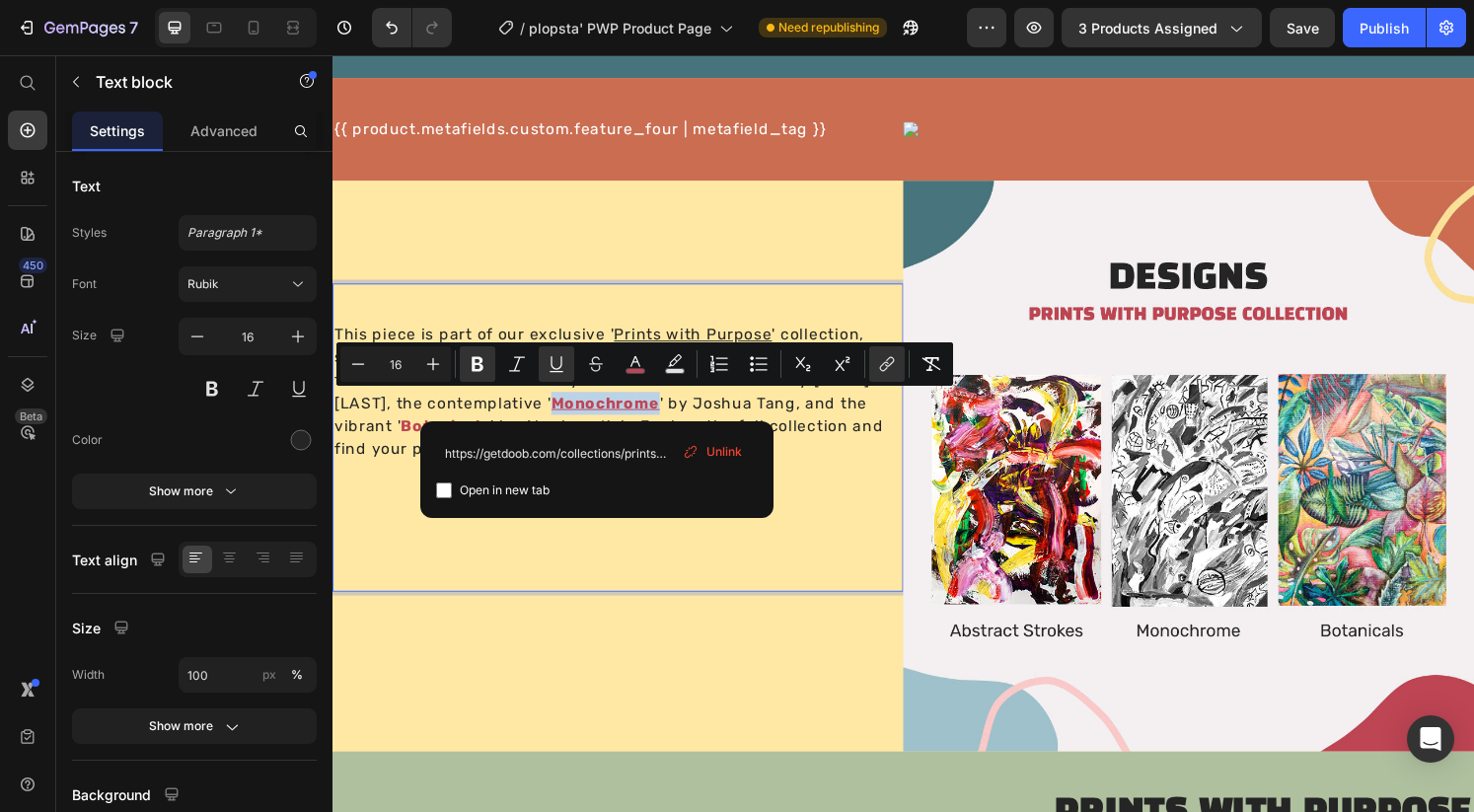 drag, startPoint x: 604, startPoint y: 416, endPoint x: 492, endPoint y: 417, distance: 112.004464 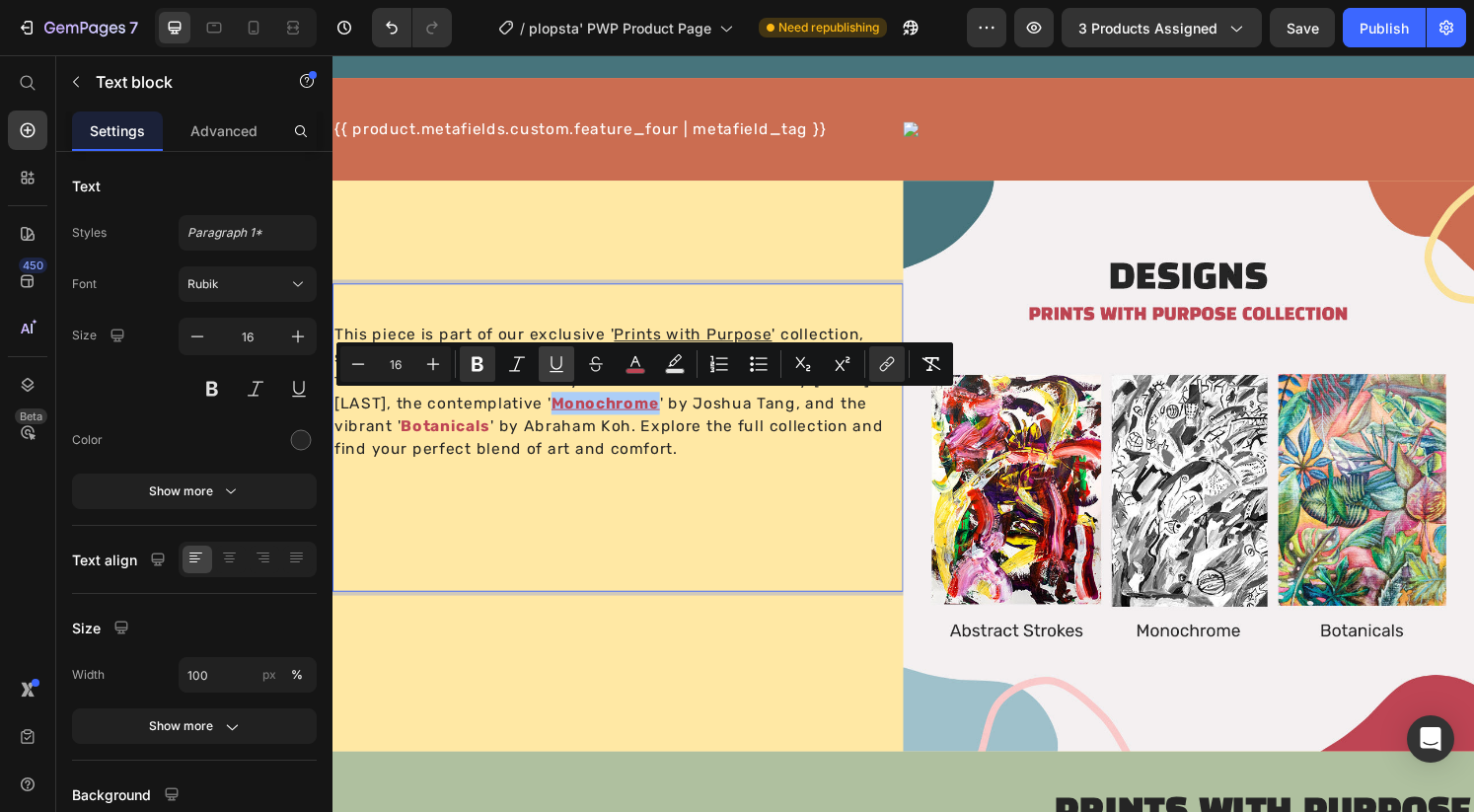 click on "Underline" at bounding box center [556, 364] 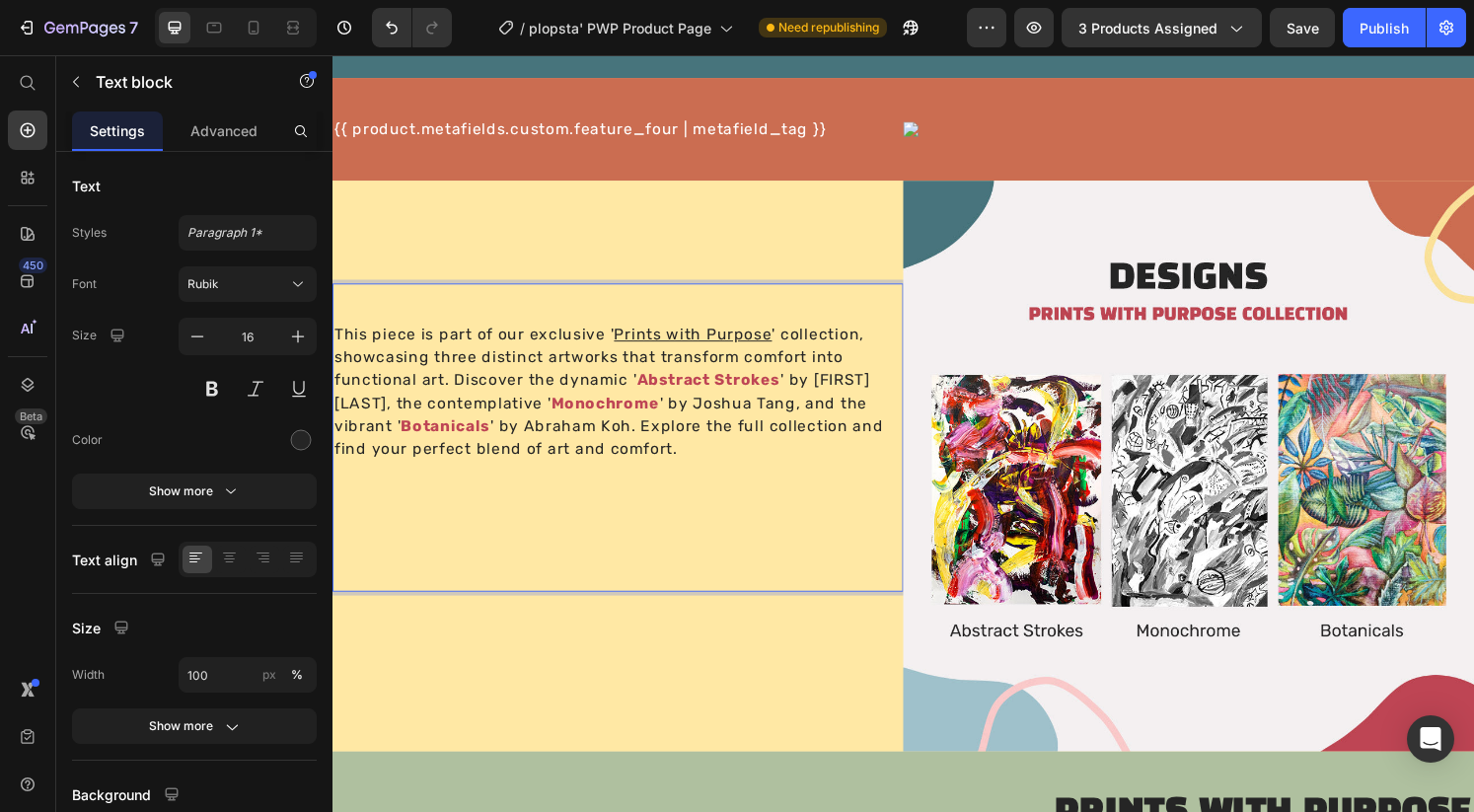 click on "This piece is part of our exclusive ' Prints with Purpose ' collection, showcasing three distinct artworks that transform comfort into functional art. Discover the dynamic ' Abstract Strokes ' by [FIRST] [LAST], the contemplative ' Monochrome ' by [FIRST] [LAST], and the vibrant ' Botanicals ' by [FIRST] [LAST]. Explore the full collection and find your perfect blend of art and comfort." at bounding box center [628, 452] 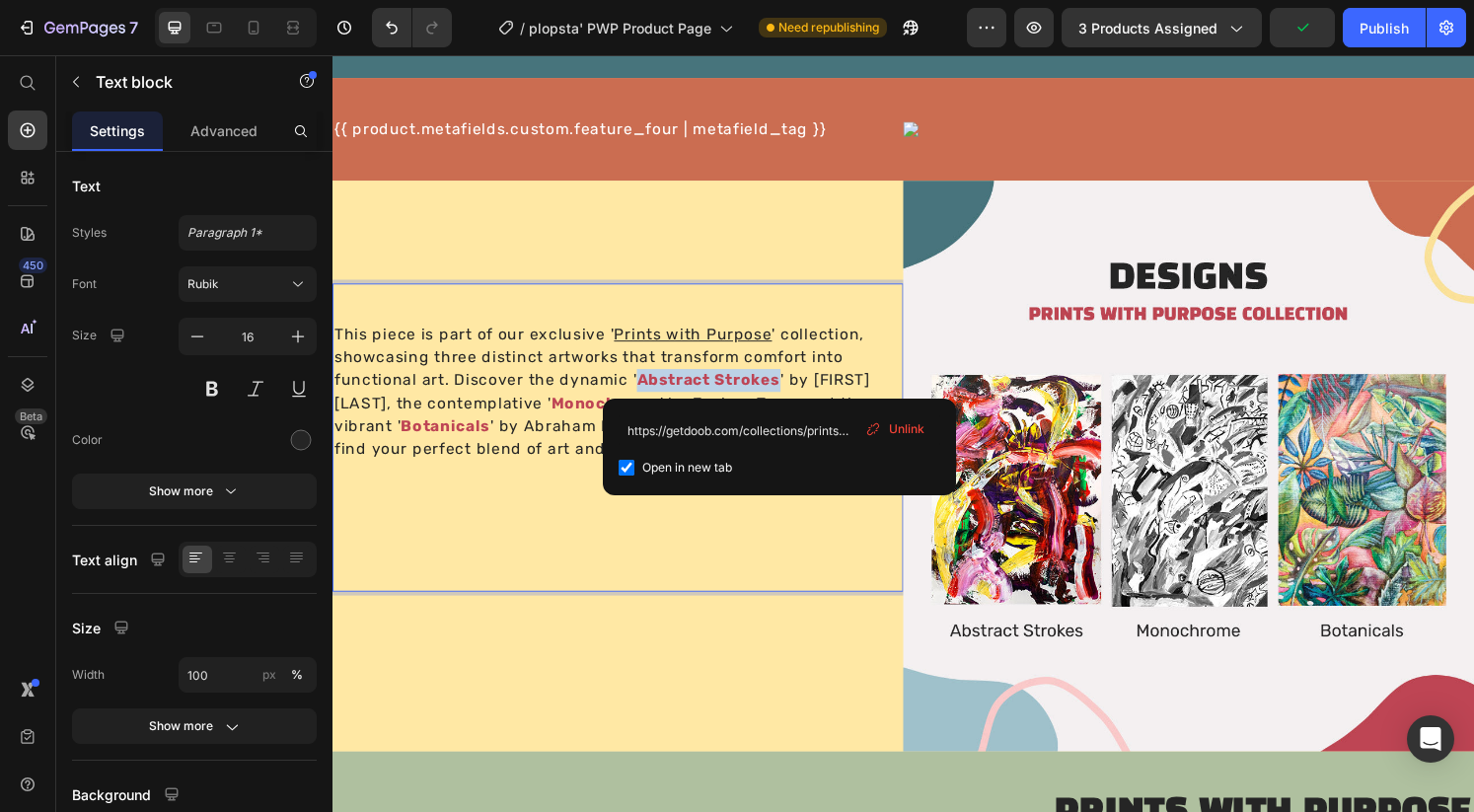 drag, startPoint x: 793, startPoint y: 394, endPoint x: 649, endPoint y: 391, distance: 144.03125 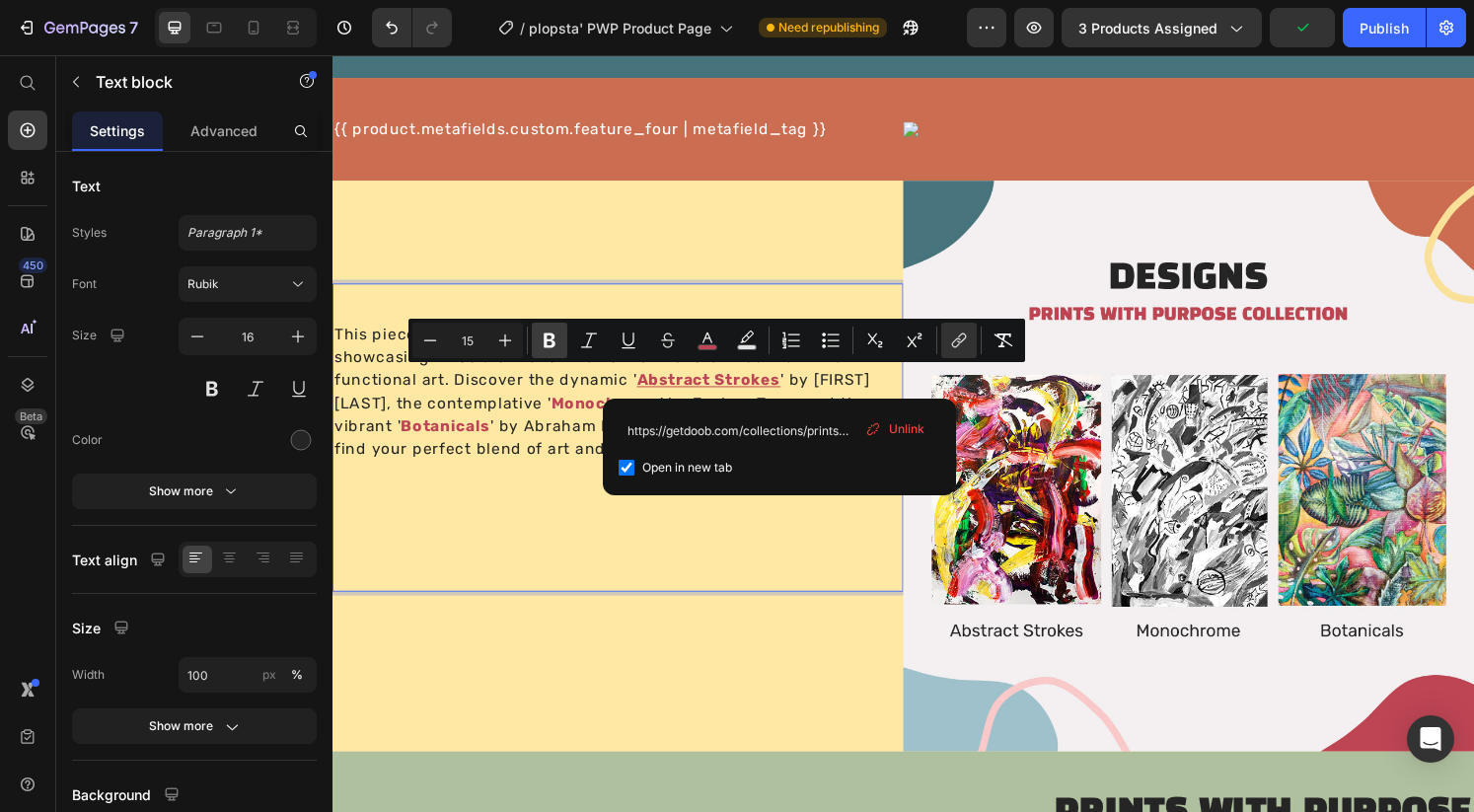 click 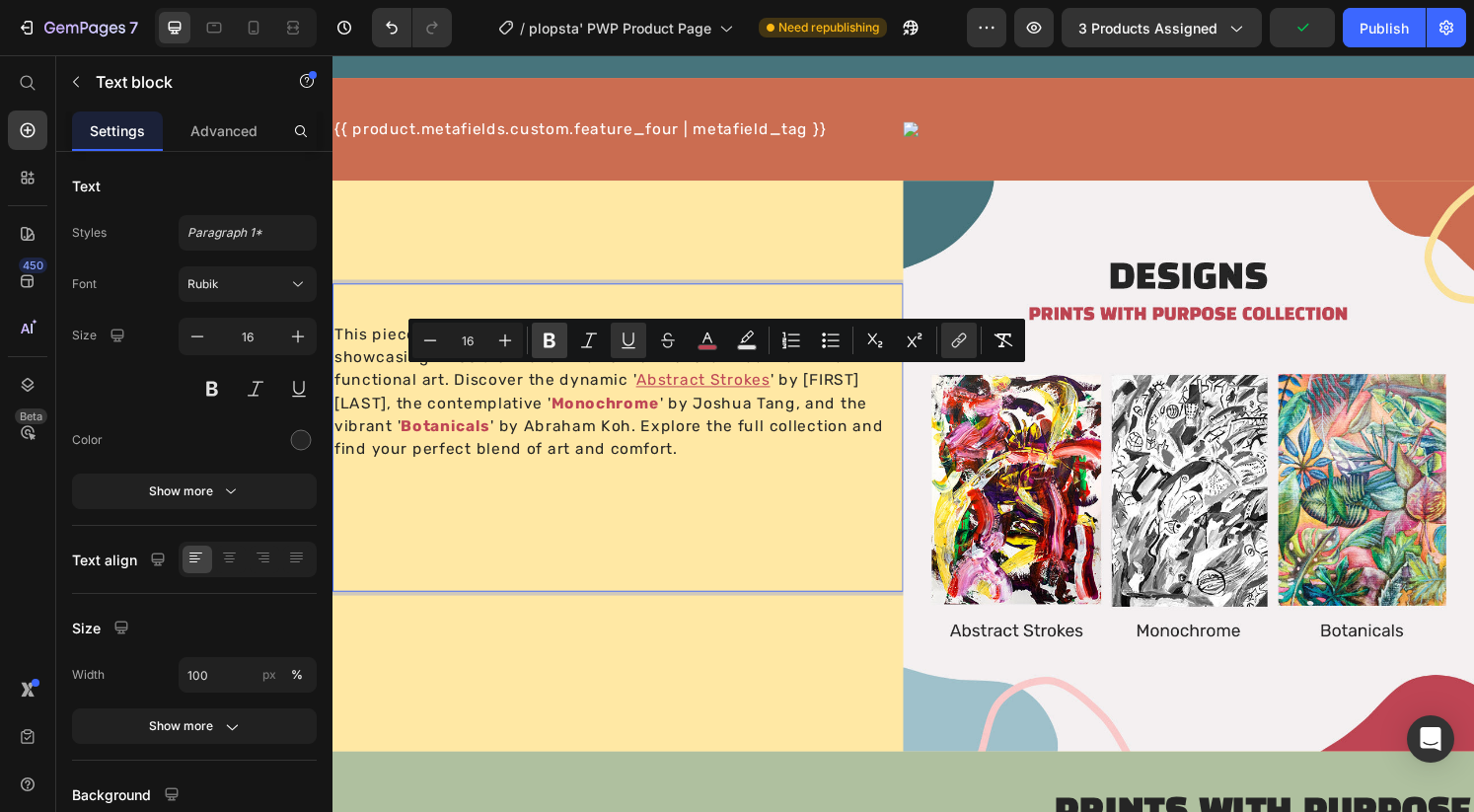 click 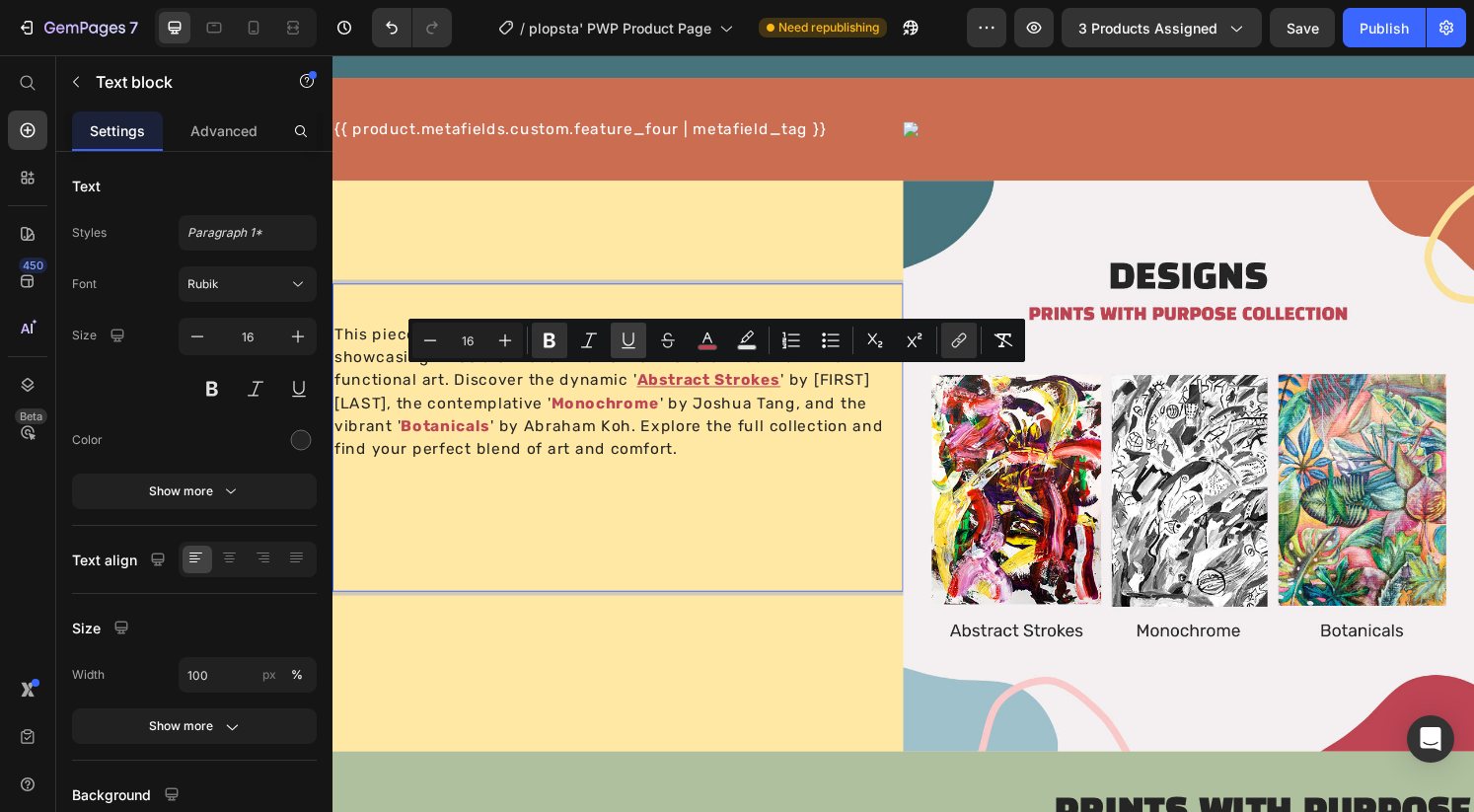 click 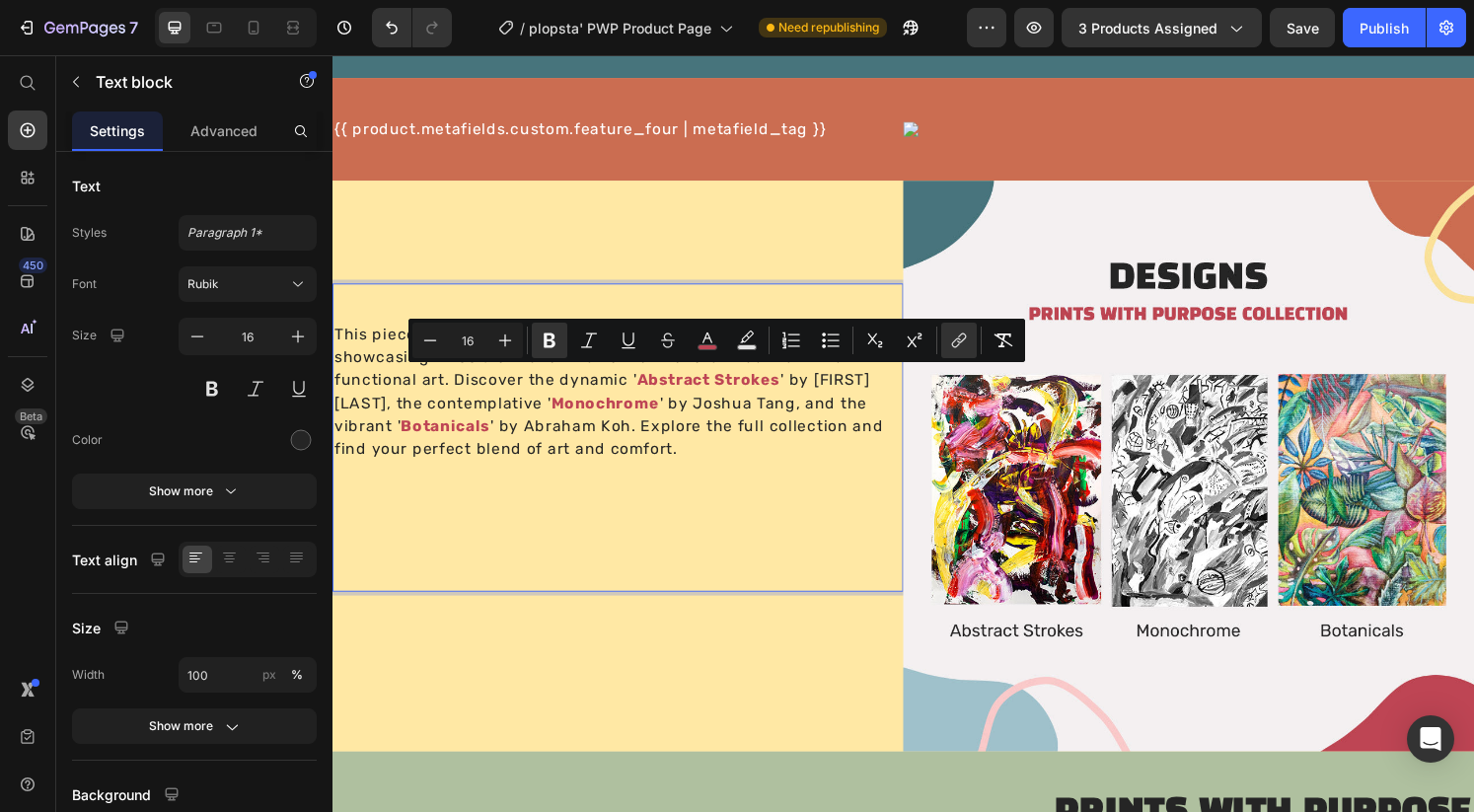 click on "This piece is part of our exclusive ' Prints with Purpose ' collection, showcasing three distinct artworks that transform comfort into functional art. Discover the dynamic ' Abstract Strokes ' by [FIRST] [LAST], the contemplative ' Monochrome ' by [FIRST] [LAST], and the vibrant ' Botanicals ' by [FIRST] [LAST]. Explore the full collection and find your perfect blend of art and comfort." at bounding box center [628, 452] 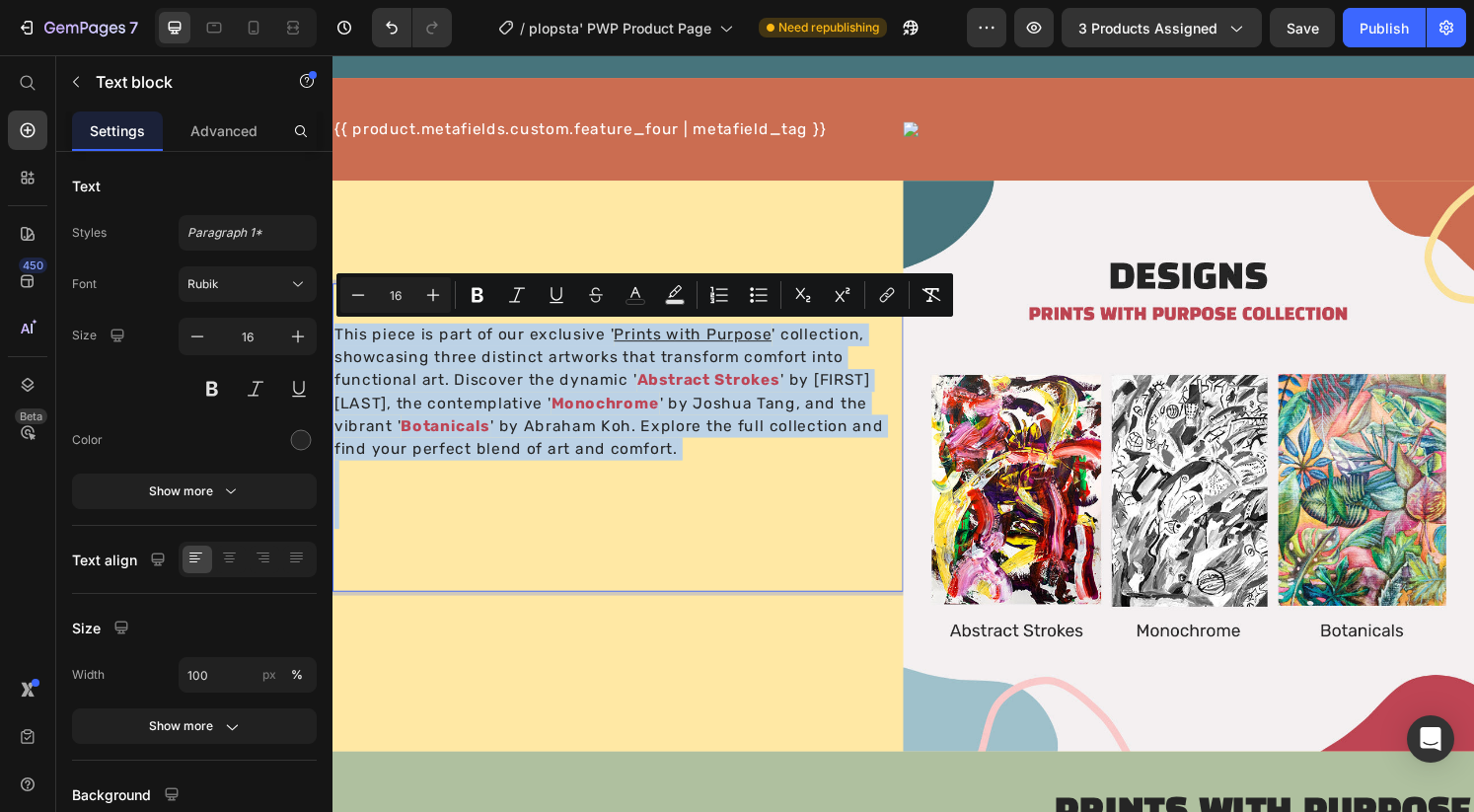 copy on "This piece is part of our exclusive ' Prints with Purpose ' collection, showcasing three distinct artworks that transform comfort into functional art. Discover the dynamic ' Abstract Strokes ' by [FIRST] [LAST], the contemplative ' Monochrome ' by [FIRST] [LAST], and the vibrant ' Botanicals ' by [FIRST] [LAST]. Explore the full collection and find your perfect blend of art and comfort." 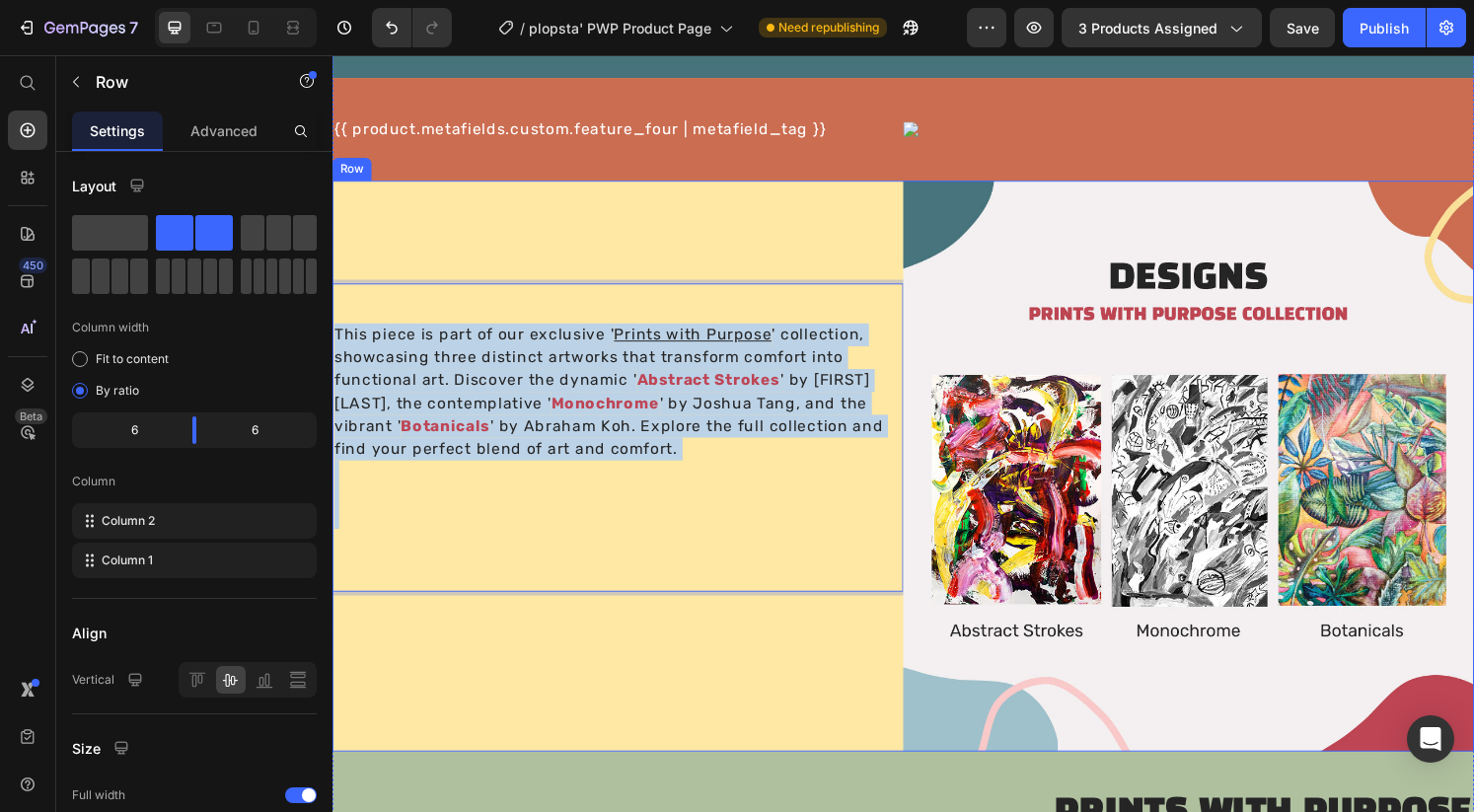 click on "This piece is part of our exclusive ' Prints with Purpose ' collection, showcasing three distinct artworks that transform comfort into functional art. Discover the dynamic ' Abstract Strokes ' by [FIRST] [LAST], the contemplative ' Monochrome ' by [FIRST] [LAST], and the vibrant 'Botanicals' by [FIRST] [LAST]. Explore the full collection and find your perfect blend of art and comfort. Text block   16 Text block" at bounding box center [628, 481] 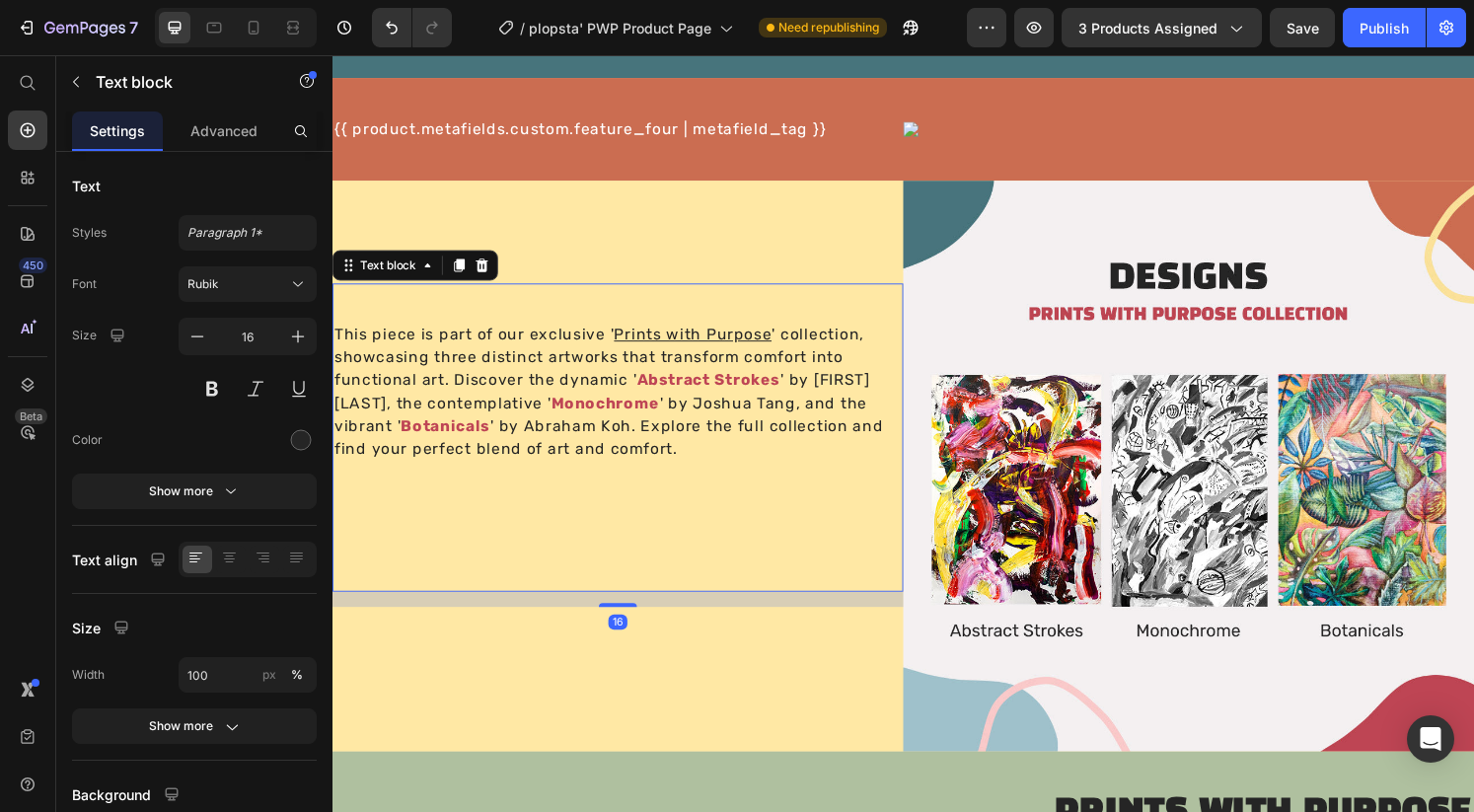 click on "This piece is part of our exclusive ' Prints with Purpose ' collection, showcasing three distinct artworks that transform comfort into functional art. Discover the dynamic ' Abstract Strokes ' by [FIRST] [LAST], the contemplative ' Monochrome ' by [FIRST] [LAST], and the vibrant ' Botanicals ' by [FIRST] [LAST]. Explore the full collection and find your perfect blend of art and comfort." at bounding box center [628, 452] 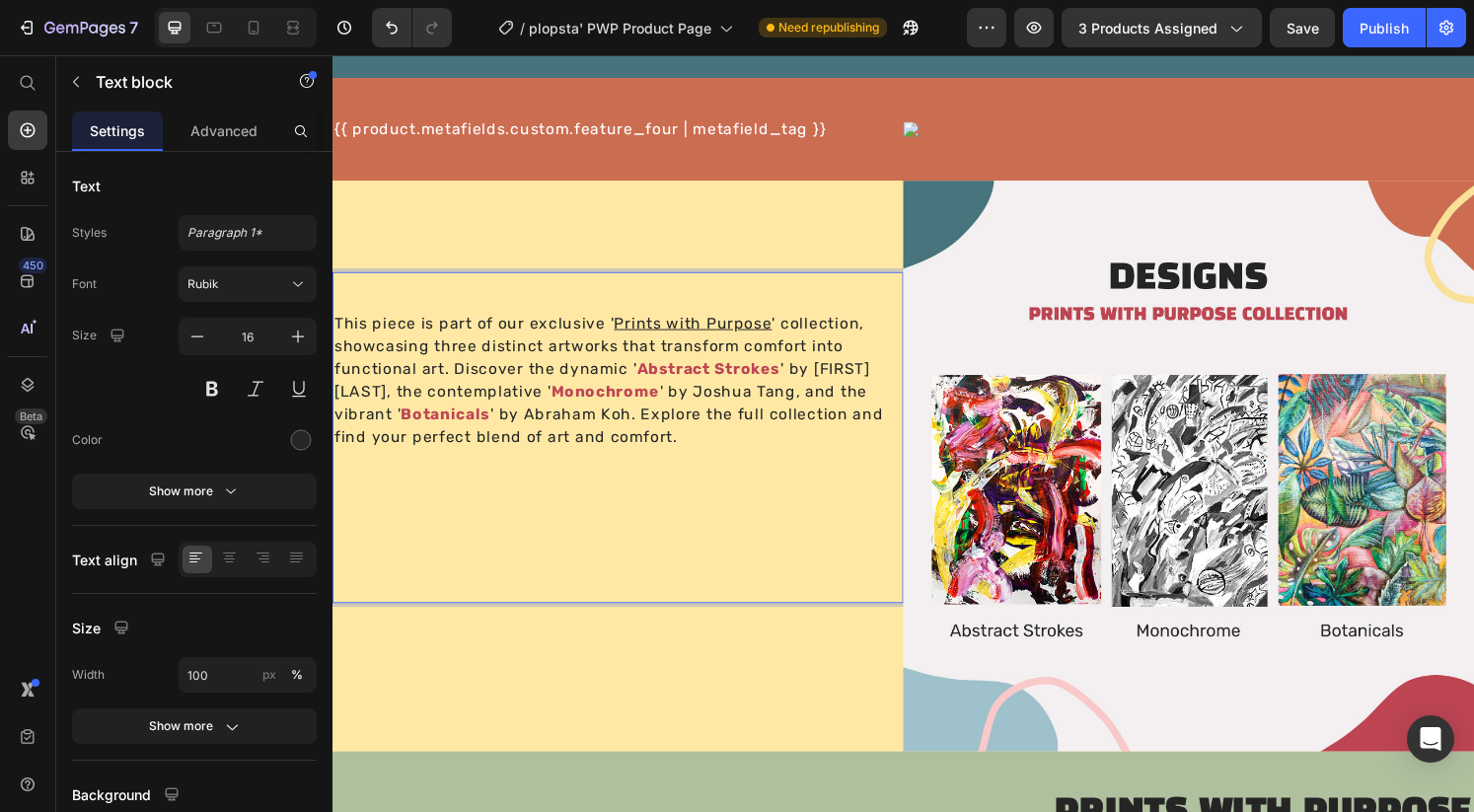 click on "This piece is part of our exclusive ' Prints with Purpose ' collection, showcasing three distinct artworks that transform comfort into functional art. Discover the dynamic ' Abstract Strokes ' by [FIRST] [LAST], the contemplative ' Monochrome ' by [FIRST] [LAST], and the vibrant ' Botanicals ' by [FIRST] [LAST]. Explore the full collection and find your perfect blend of art and comfort." at bounding box center [628, 452] 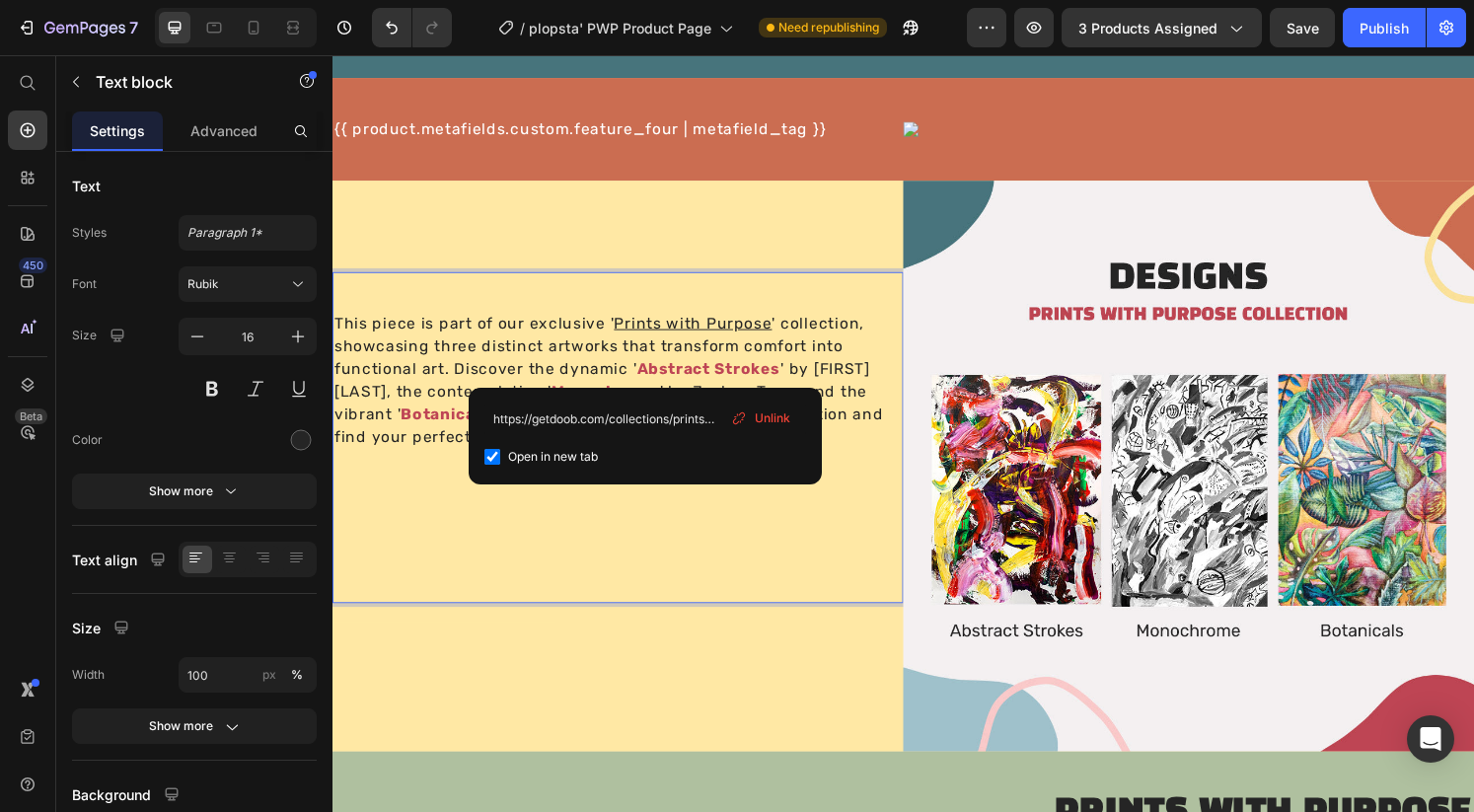 click on "Abstract Strokes" at bounding box center [722, 380] 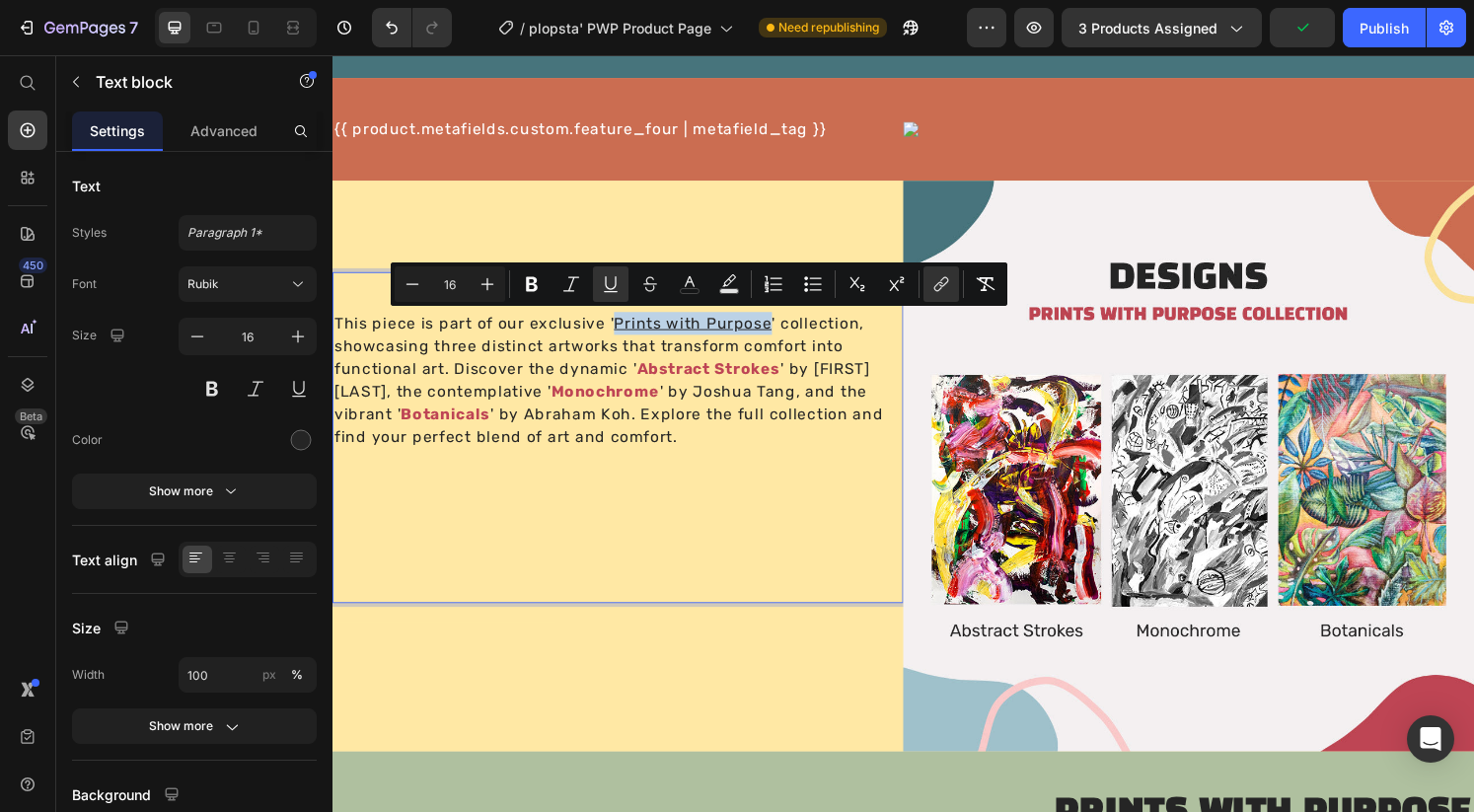 drag, startPoint x: 622, startPoint y: 332, endPoint x: 779, endPoint y: 329, distance: 157.02866 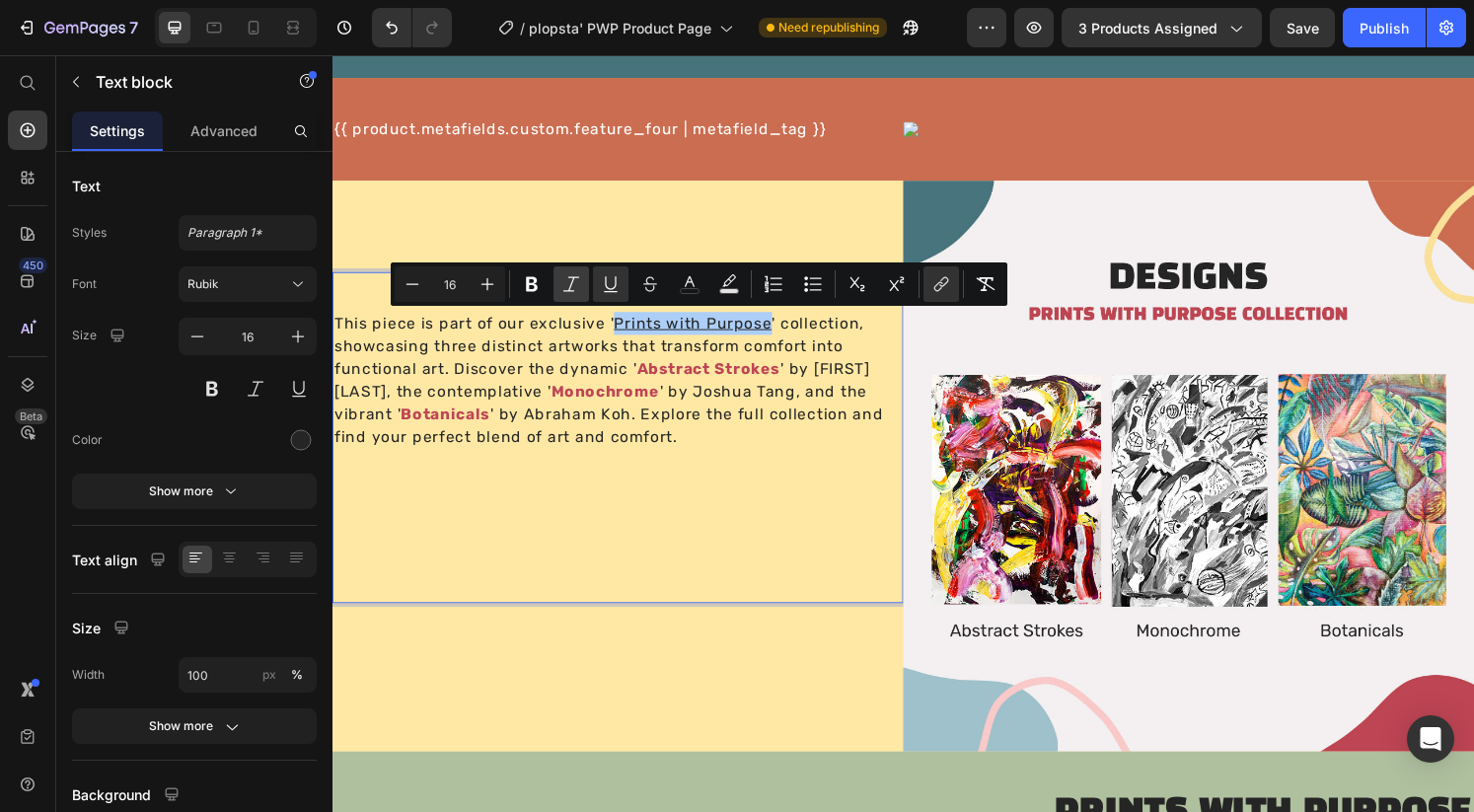 drag, startPoint x: 611, startPoint y: 281, endPoint x: 570, endPoint y: 283, distance: 41.04875 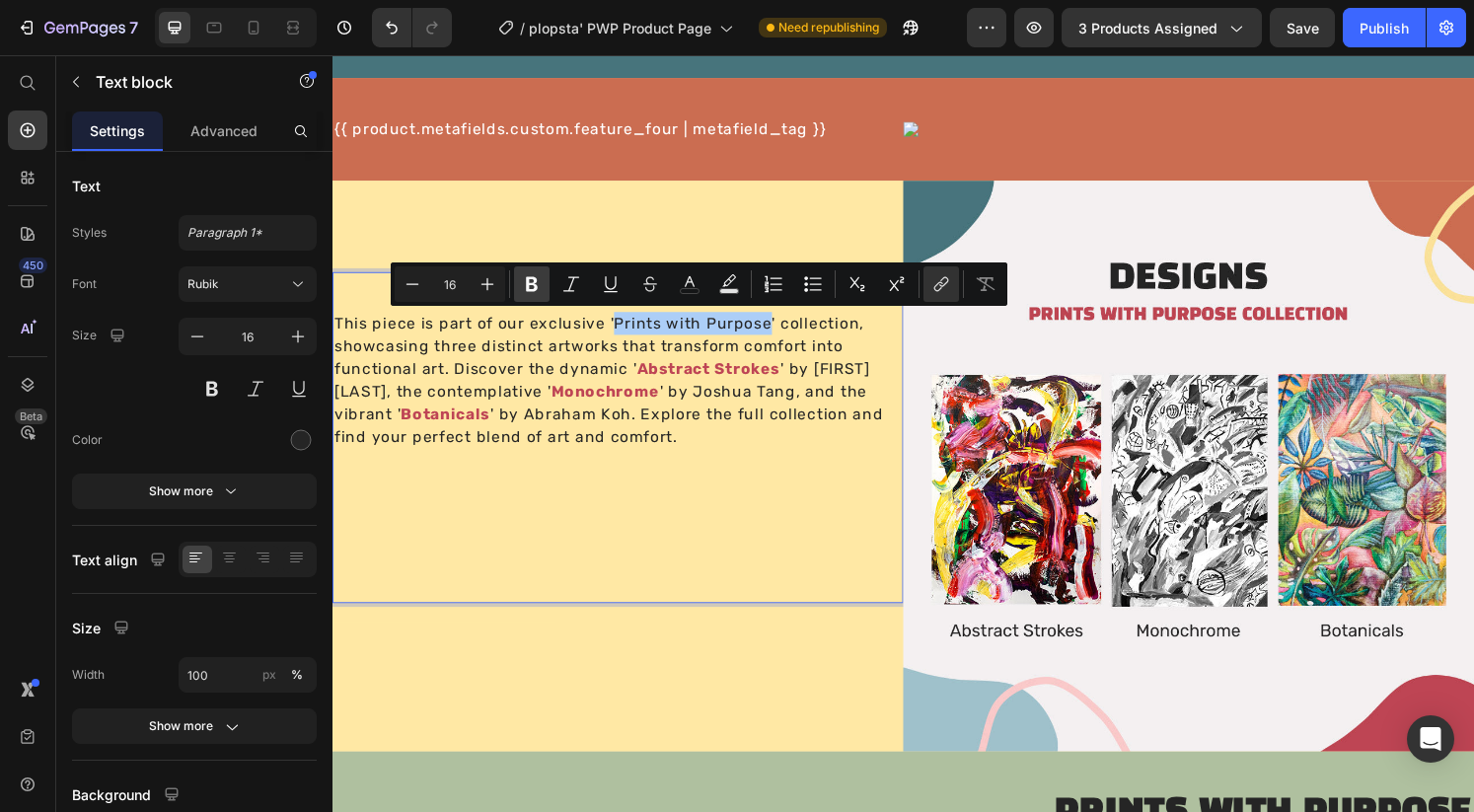click 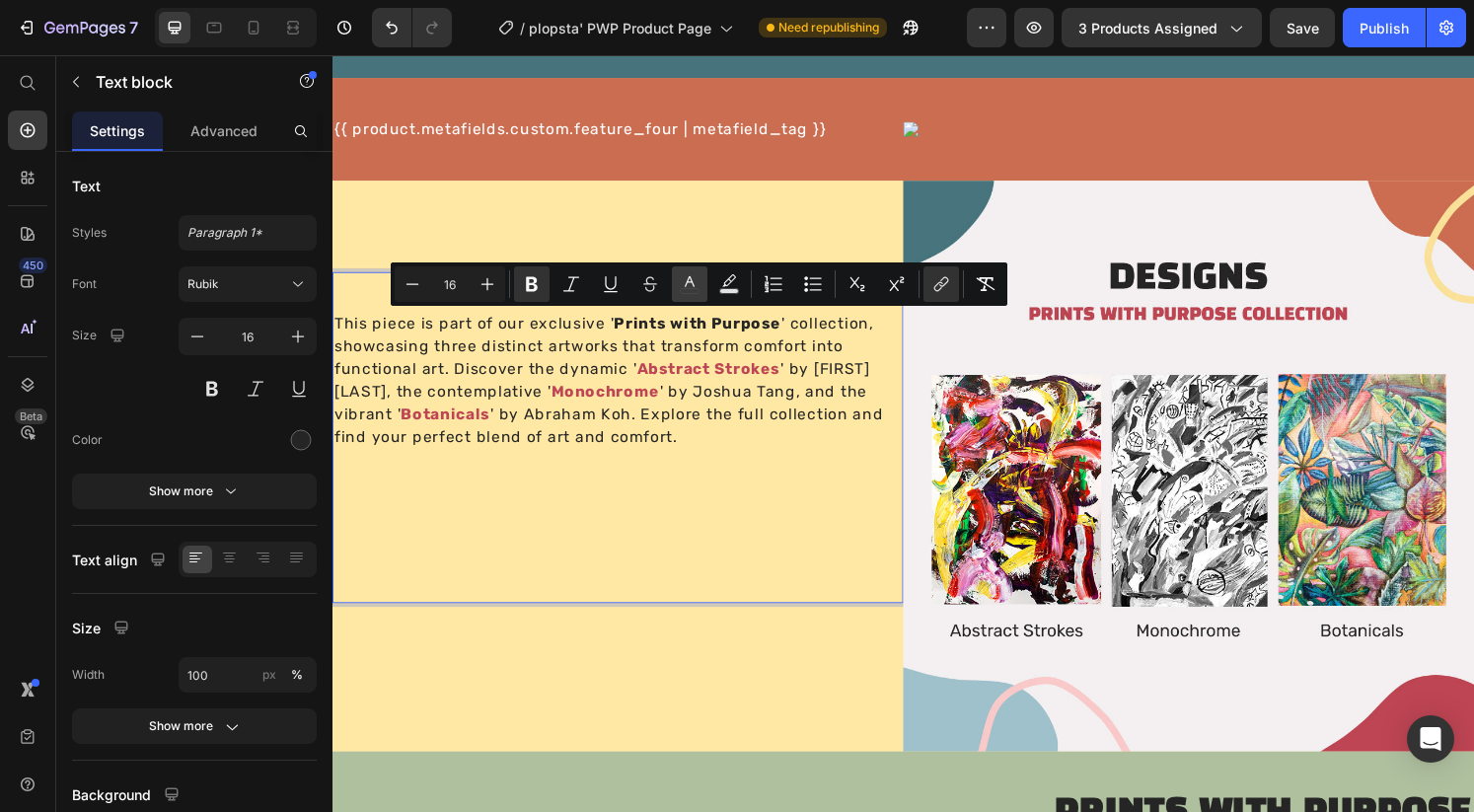 click 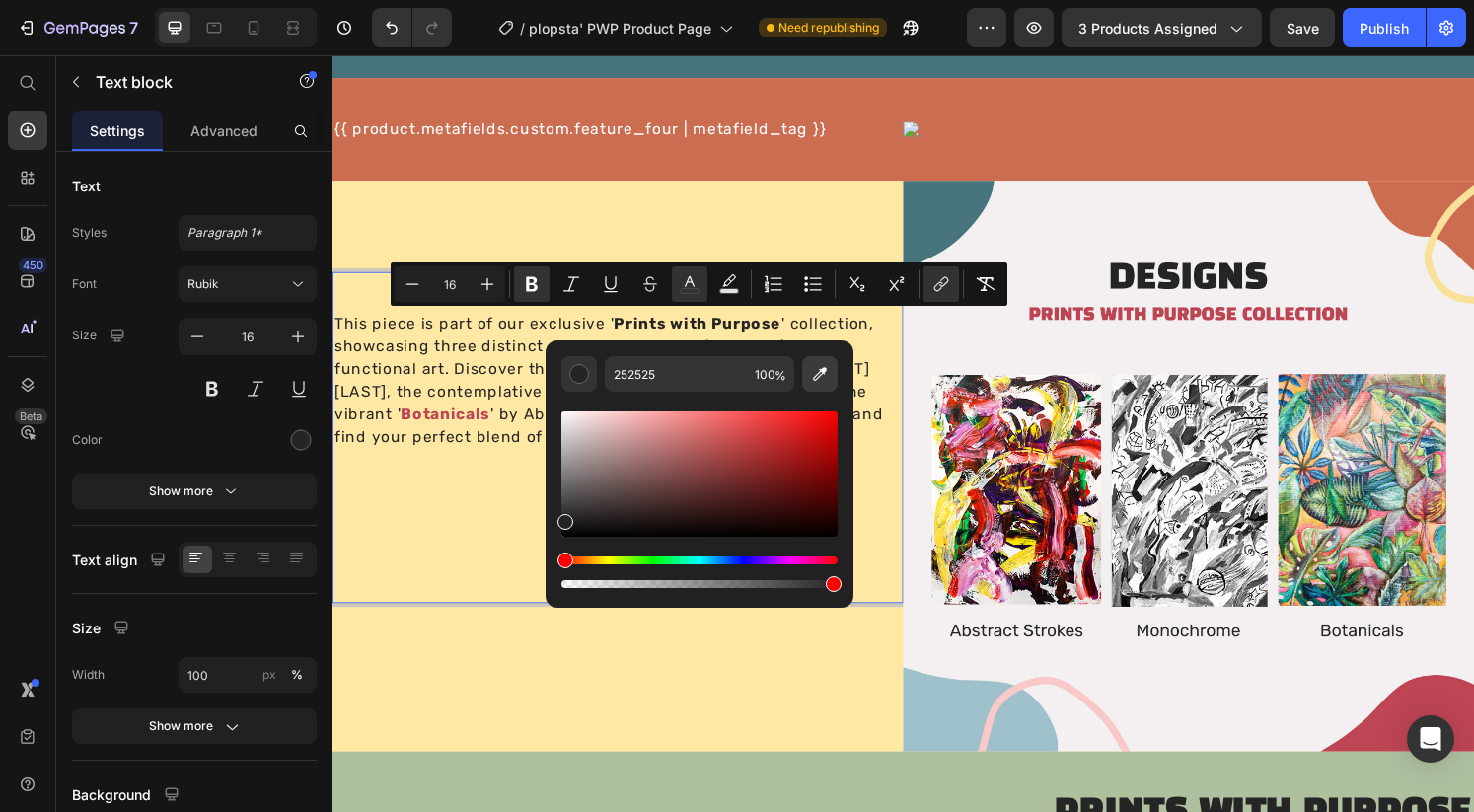 click 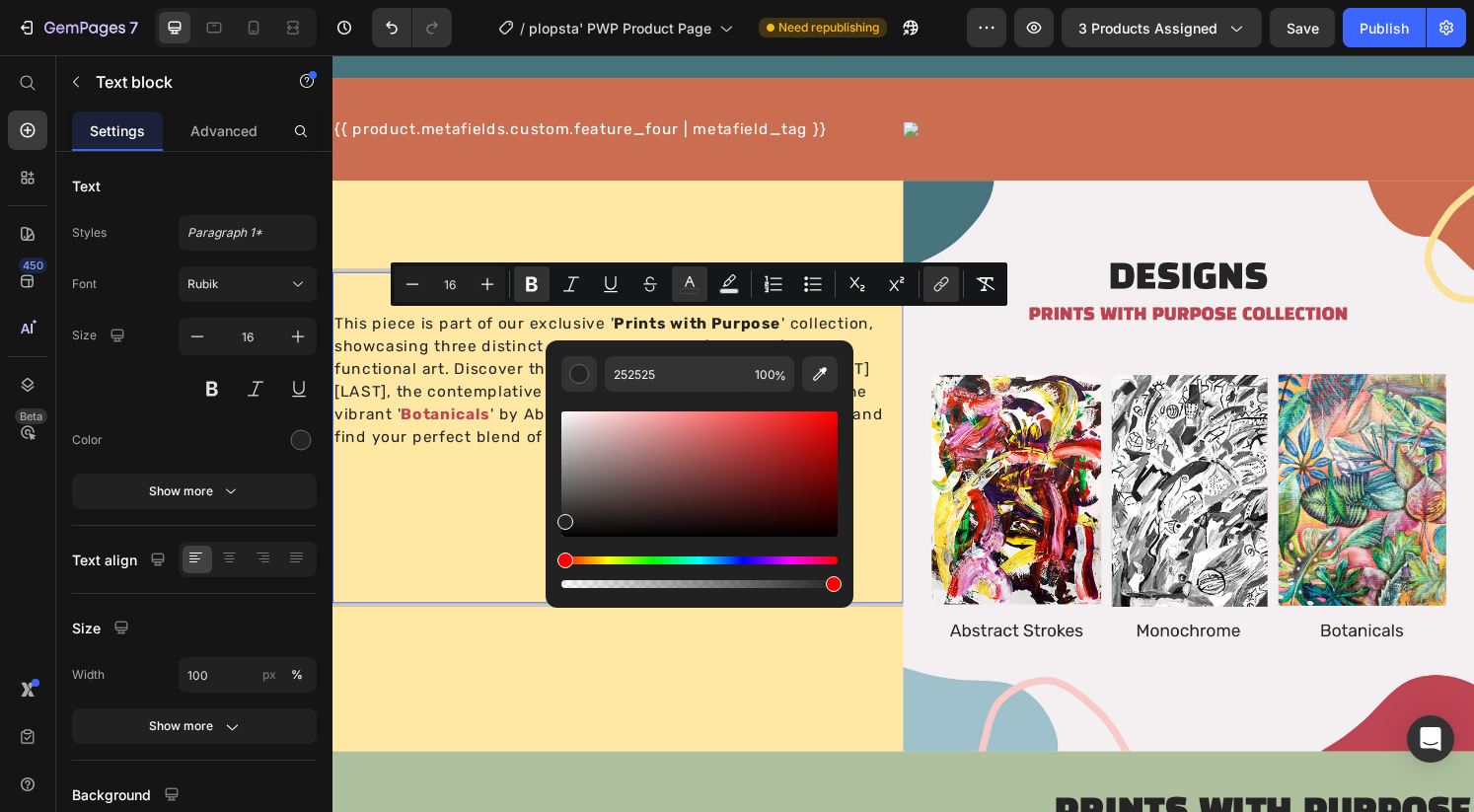 type on "BD4454" 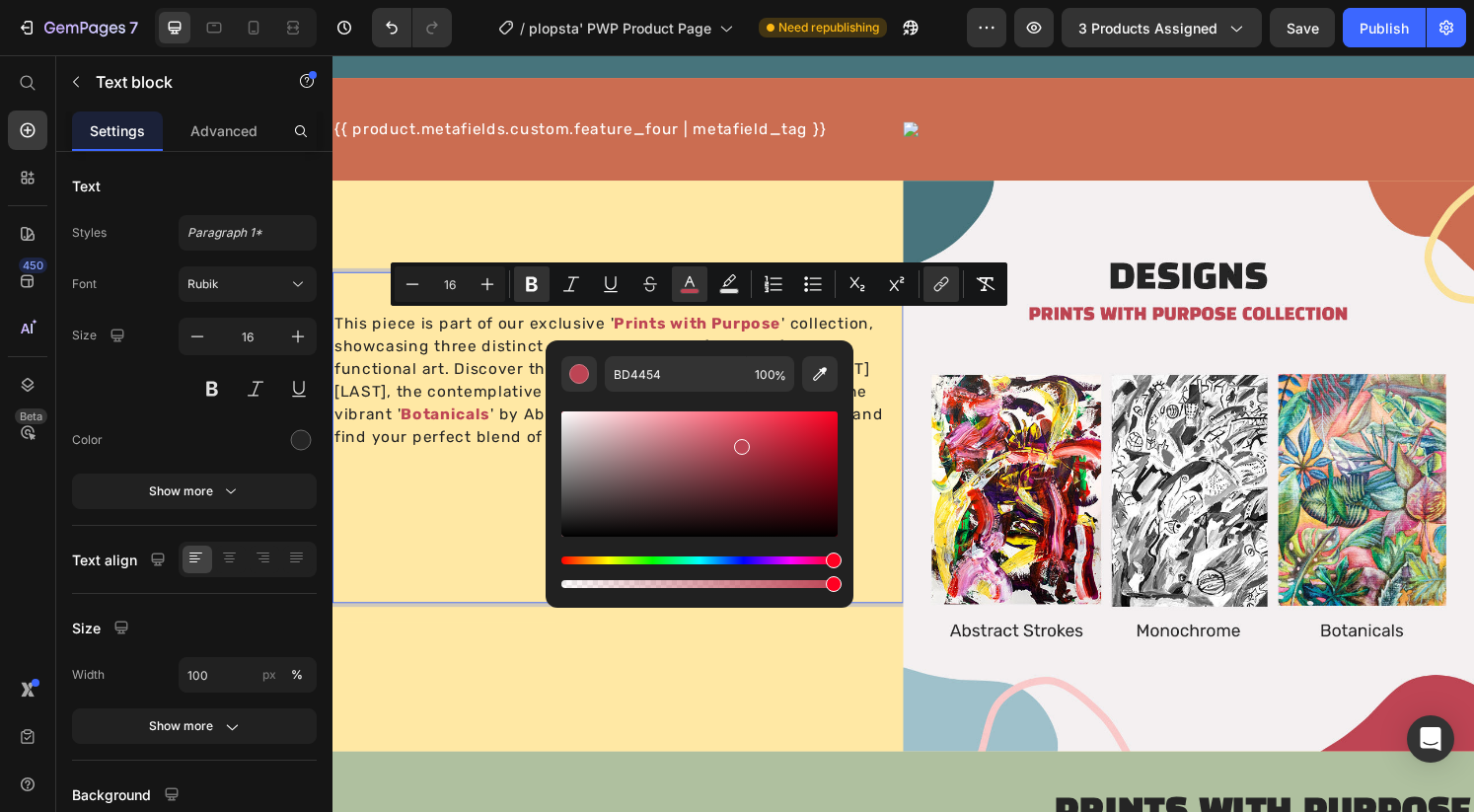 click on "This piece is part of our exclusive ' Prints with Purpose ' collection, showcasing three distinct artworks that transform comfort into functional art. Discover the dynamic ' Abstract Strokes ' by [FIRST] [LAST], the contemplative ' Monochrome ' by [FIRST] [LAST], and the vibrant ' Botanicals ' by [FIRST] [LAST]. Explore the full collection and find your perfect blend of art and comfort." at bounding box center [628, 452] 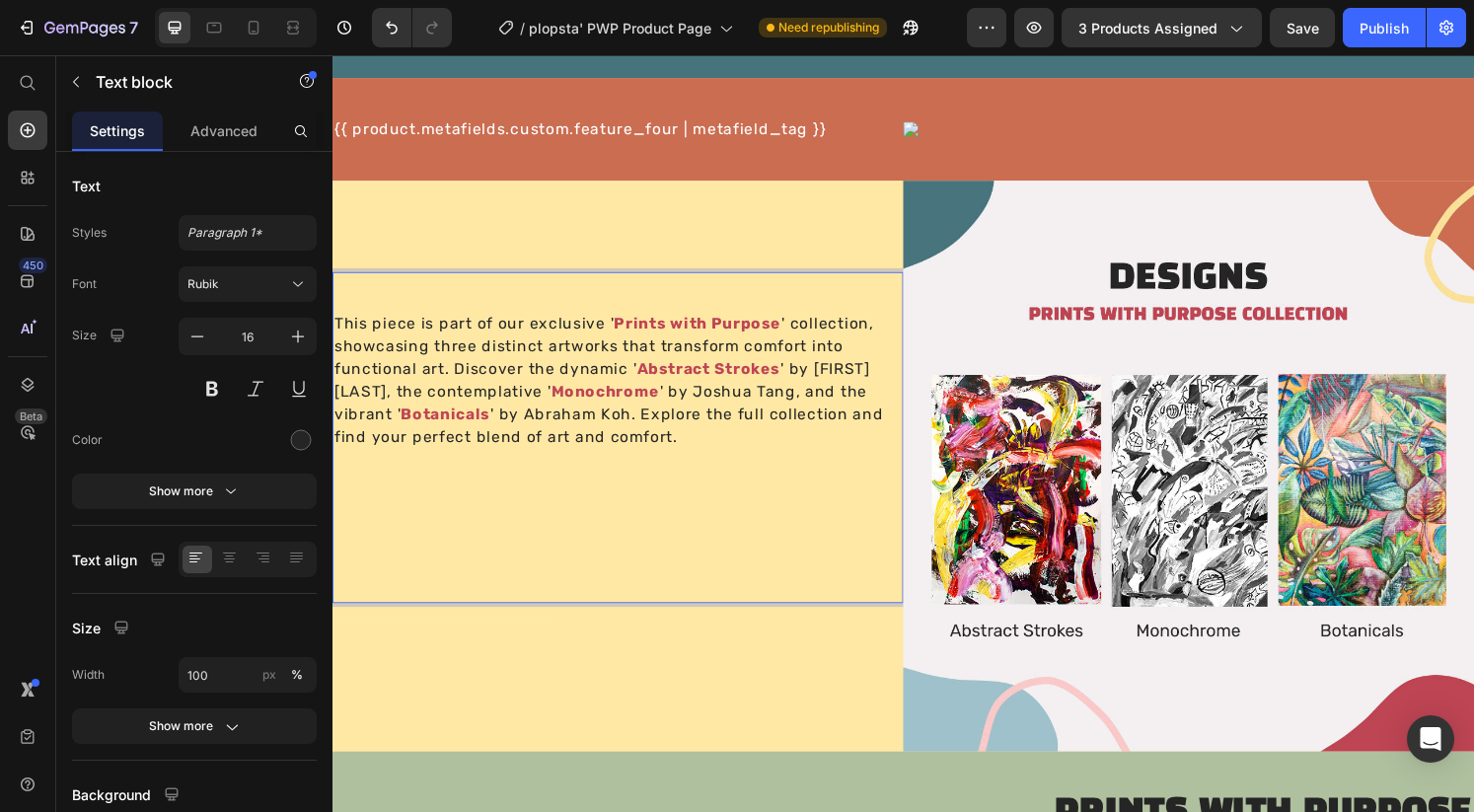 click on "This piece is part of our exclusive ' Prints with Purpose ' collection, showcasing three distinct artworks that transform comfort into functional art. Discover the dynamic ' Abstract Strokes ' by [FIRST] [LAST], the contemplative ' Monochrome ' by [FIRST] [LAST], and the vibrant ' Botanicals ' by [FIRST] [LAST]. Explore the full collection and find your perfect blend of art and comfort. ⁠⁠⁠⁠⁠⁠⁠" at bounding box center (628, 452) 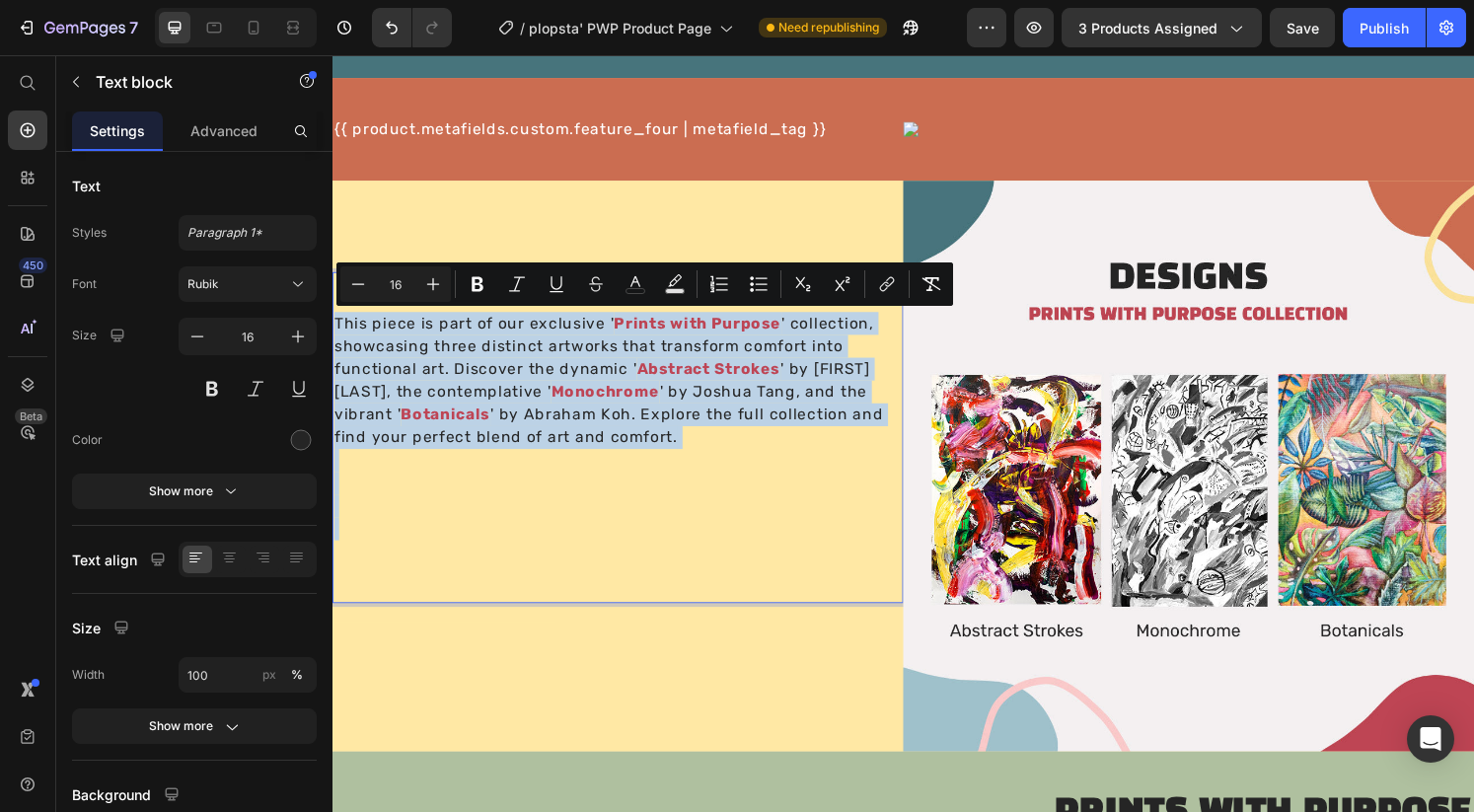 copy on "This piece is part of our exclusive ' Prints with Purpose ' collection, showcasing three distinct artworks that transform comfort into functional art. Discover the dynamic ' Abstract Strokes ' by [FIRST] [LAST], the contemplative ' Monochrome ' by [FIRST] [LAST], and the vibrant ' Botanicals ' by [FIRST] [LAST]. Explore the full collection and find your perfect blend of art and comfort." 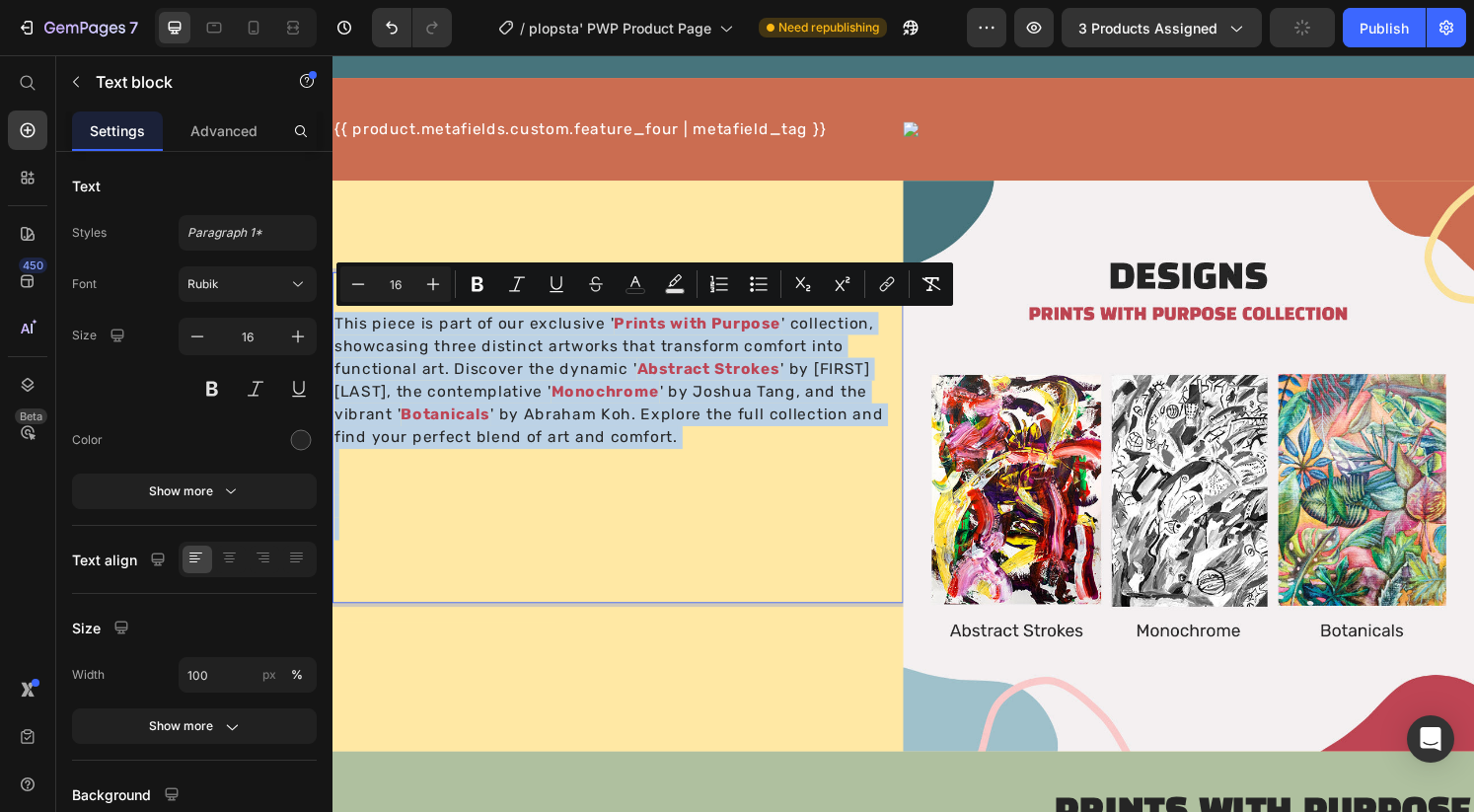 click on "This piece is part of our exclusive ' Prints with Purpose ' collection, showcasing three distinct artworks that transform comfort into functional art. Discover the dynamic ' Abstract Strokes ' by [FIRST] [LAST], the contemplative ' Monochrome ' by [FIRST] [LAST], and the vibrant ' Botanicals ' by [FIRST] [LAST]. Explore the full collection and find your perfect blend of art and comfort." at bounding box center (628, 452) 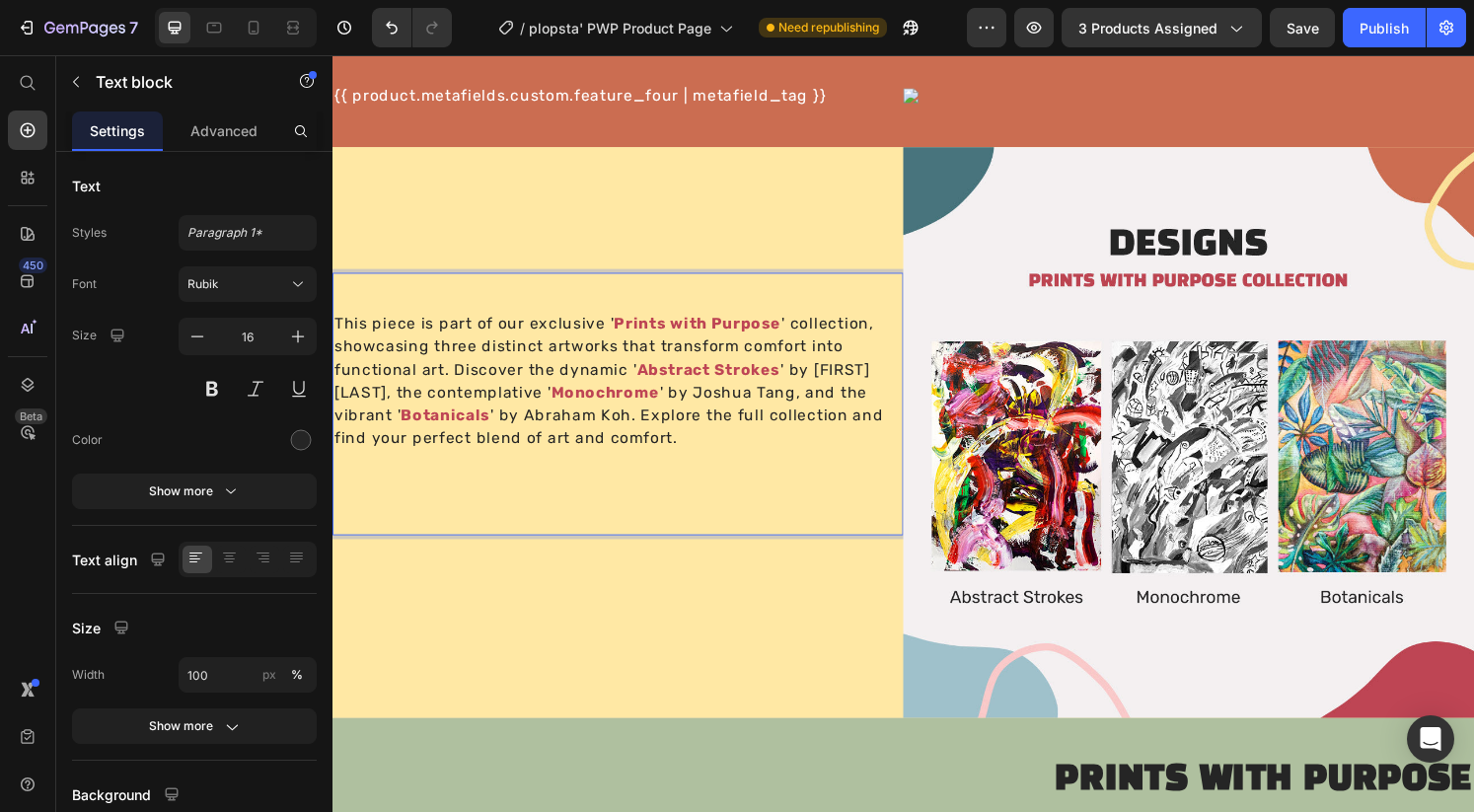 scroll, scrollTop: 1261, scrollLeft: 0, axis: vertical 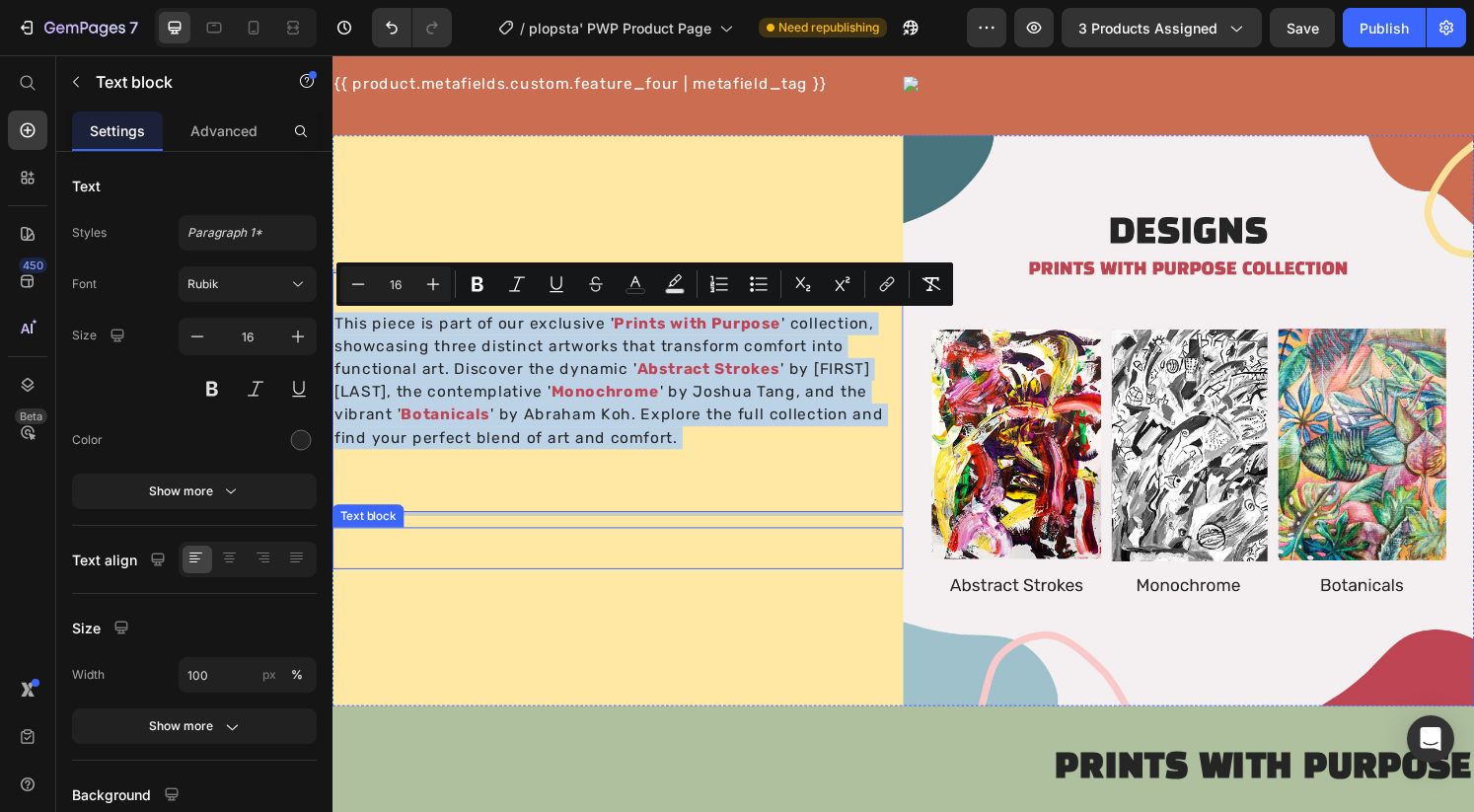copy on "This piece is part of our exclusive ' Prints with Purpose ' collection, showcasing three distinct artworks that transform comfort into functional art. Discover the dynamic ' Abstract Strokes ' by [FIRST] [LAST], the contemplative ' Monochrome ' by [FIRST] [LAST], and the vibrant ' Botanicals ' by [FIRST] [LAST]. Explore the full collection and find your perfect blend of art and comfort." 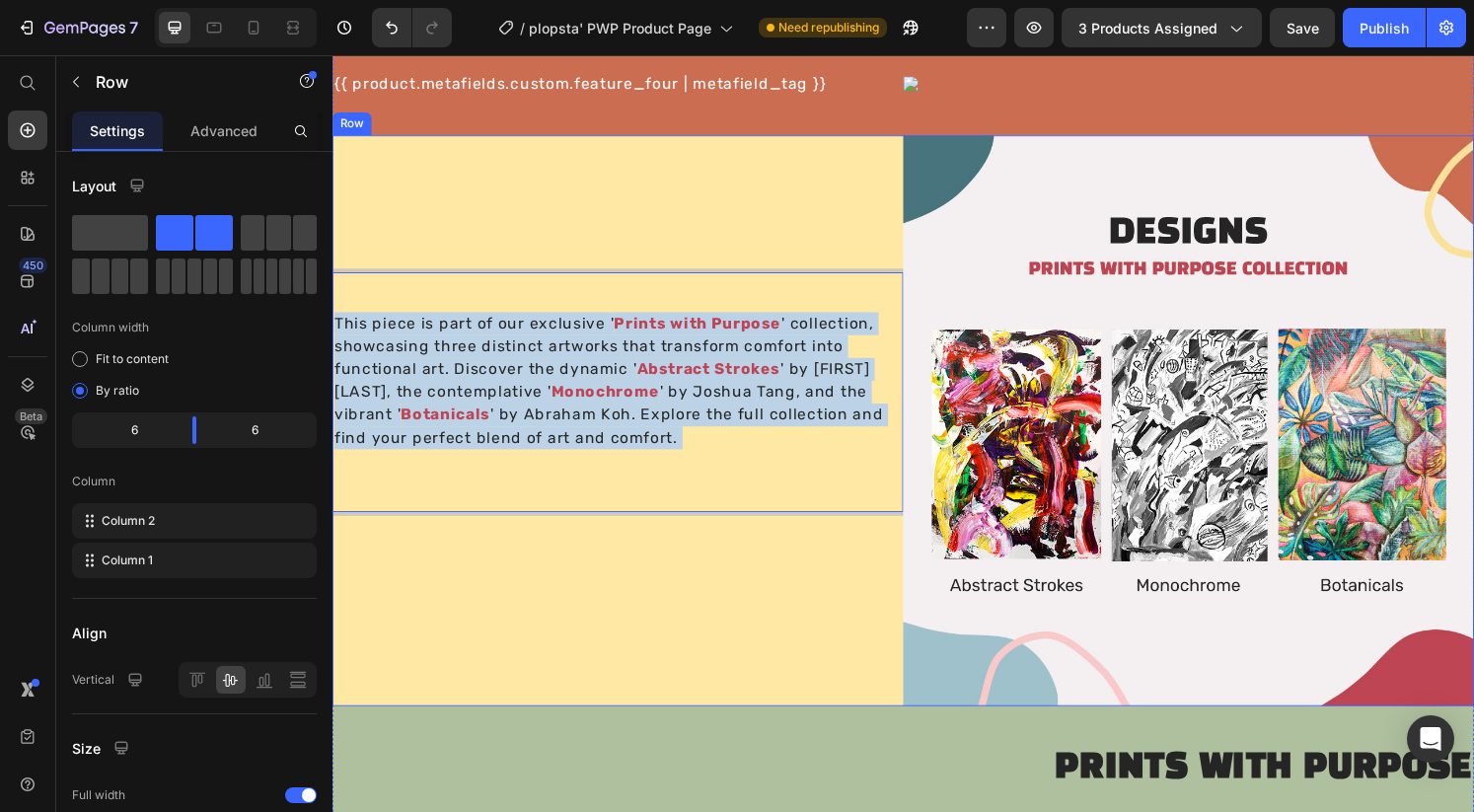 click on "This piece is part of our exclusive ' Prints with Purpose ' collection, showcasing three distinct artworks that transform comfort into functional art. Discover the dynamic ' Abstract Strokes ' by [FIRST] [LAST], the contemplative ' Monochrome ' by [FIRST] [LAST], and the vibrant 'Botanicals' by [FIRST] [LAST]. Explore the full collection and find your perfect blend of art and comfort. Text block   16 Text block" at bounding box center (628, 434) 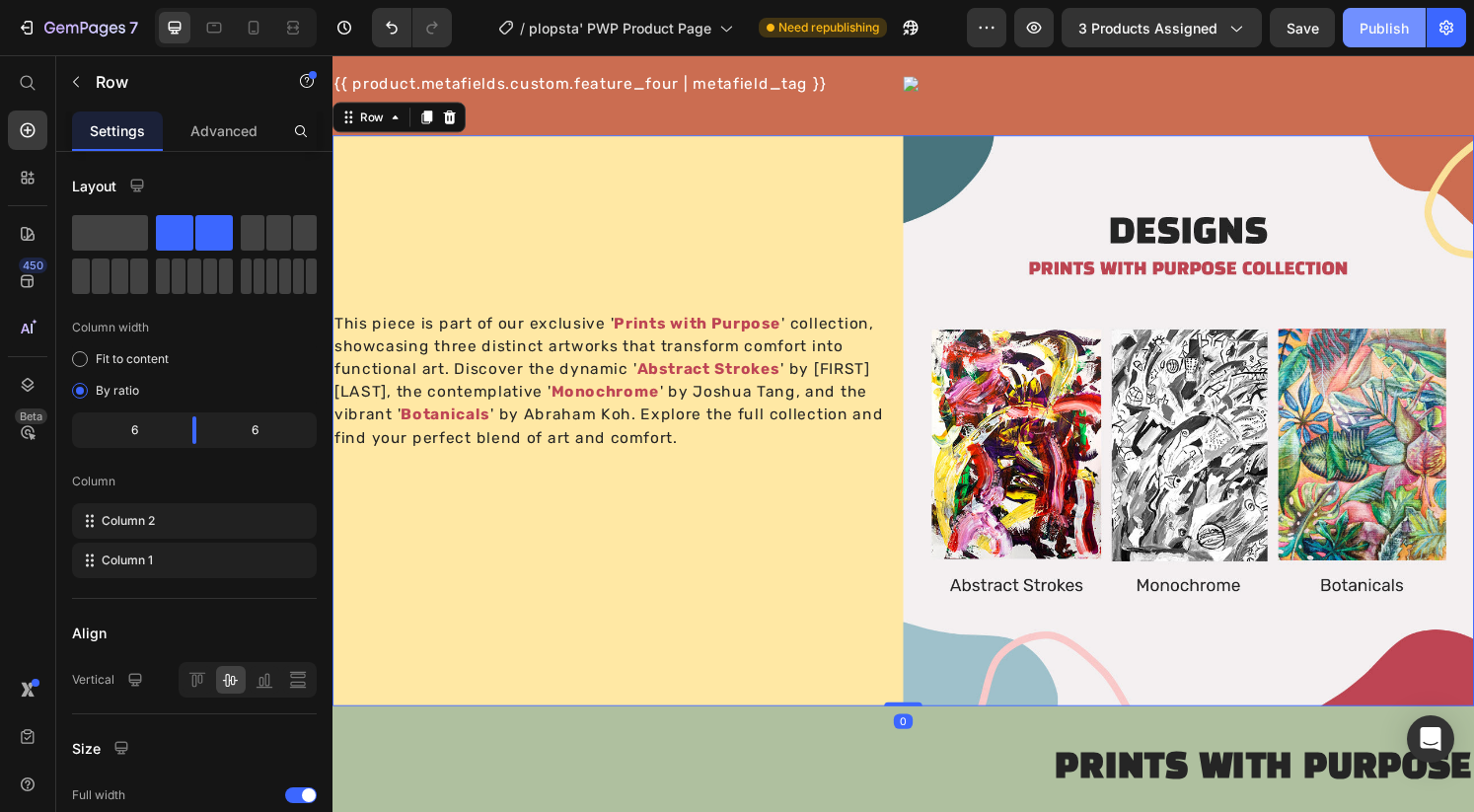 click on "Publish" at bounding box center (1384, 28) 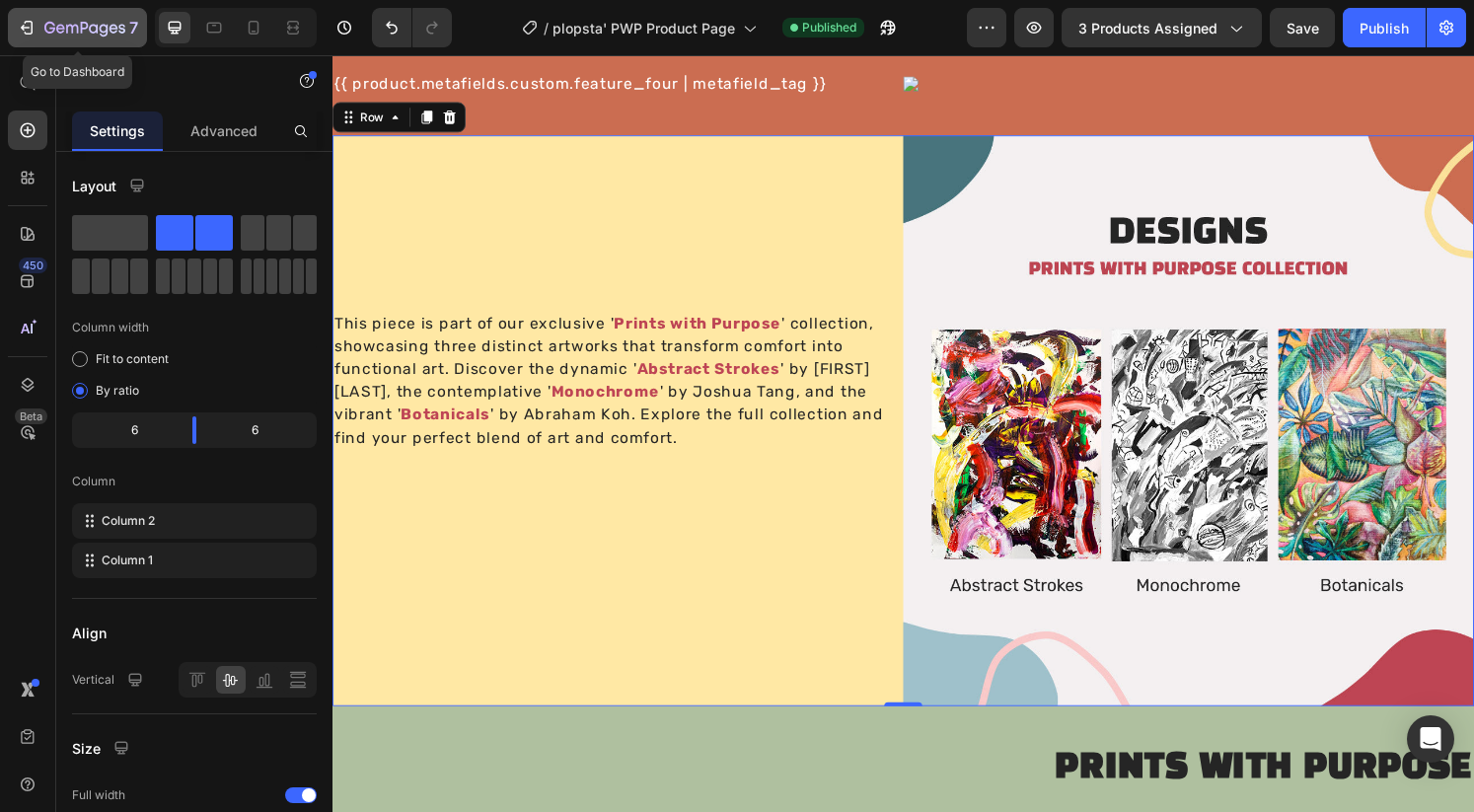 click 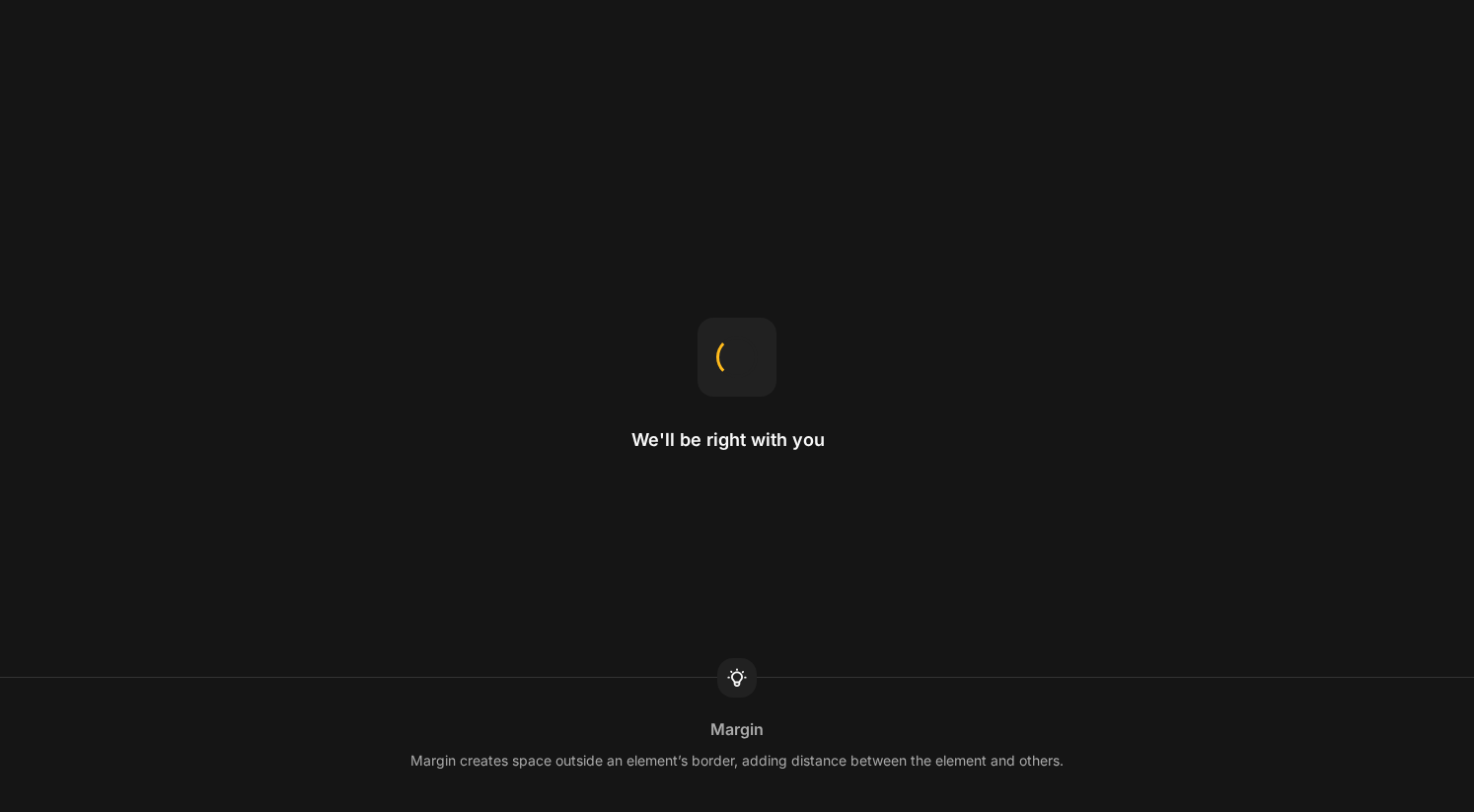 scroll, scrollTop: 0, scrollLeft: 0, axis: both 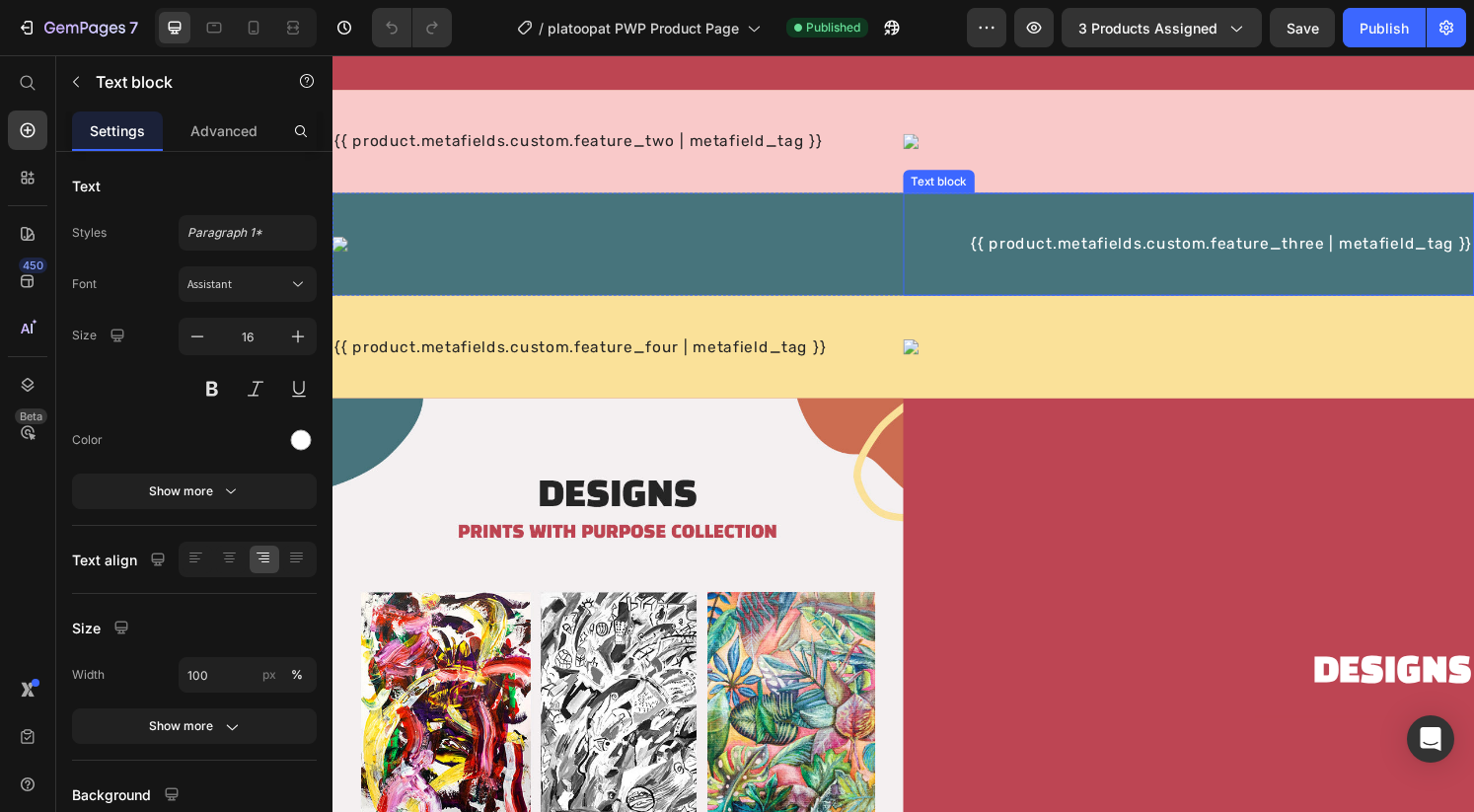 click on "{{ product.metafields.custom.feature_three | metafield_tag }}" at bounding box center (1220, 251) 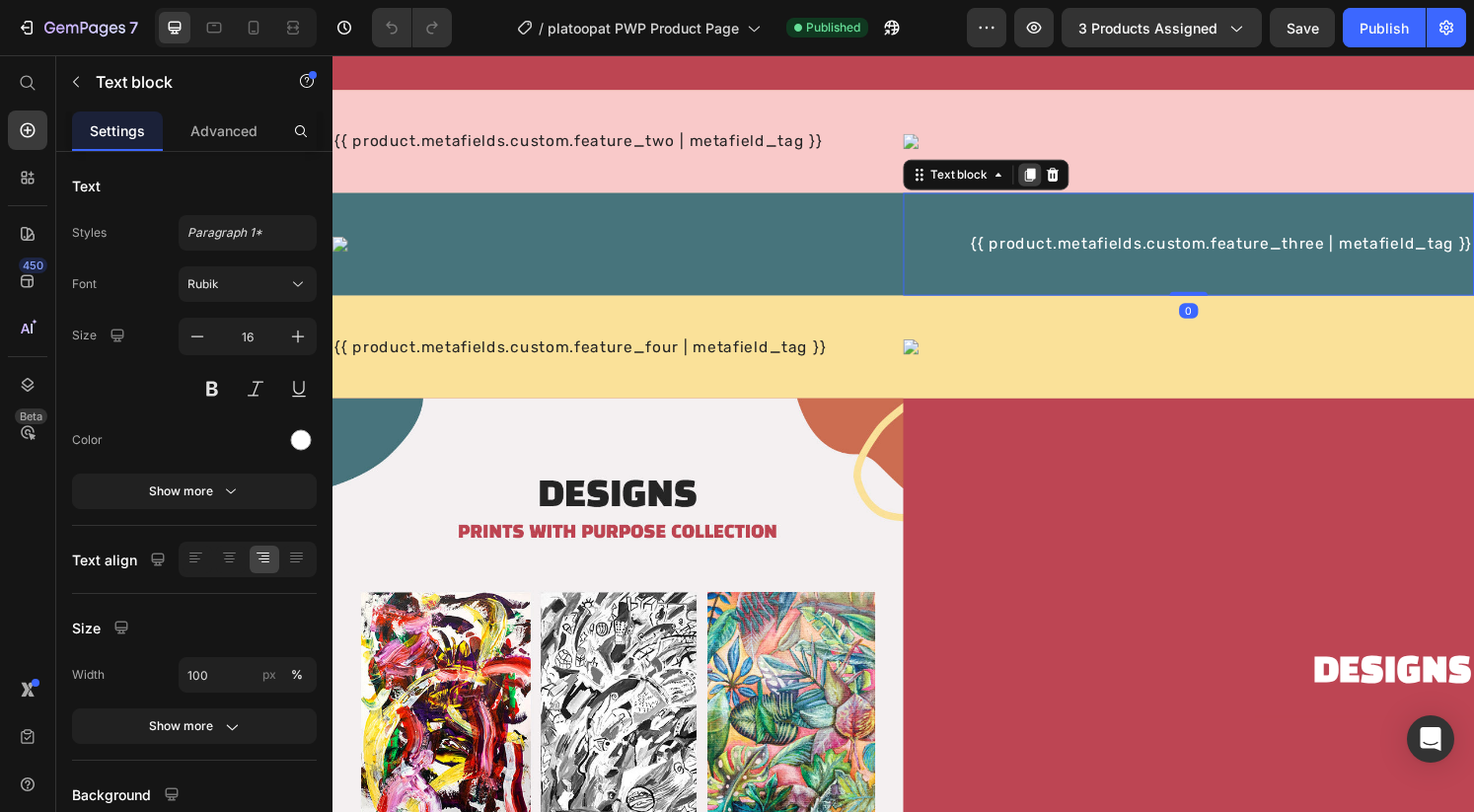 click 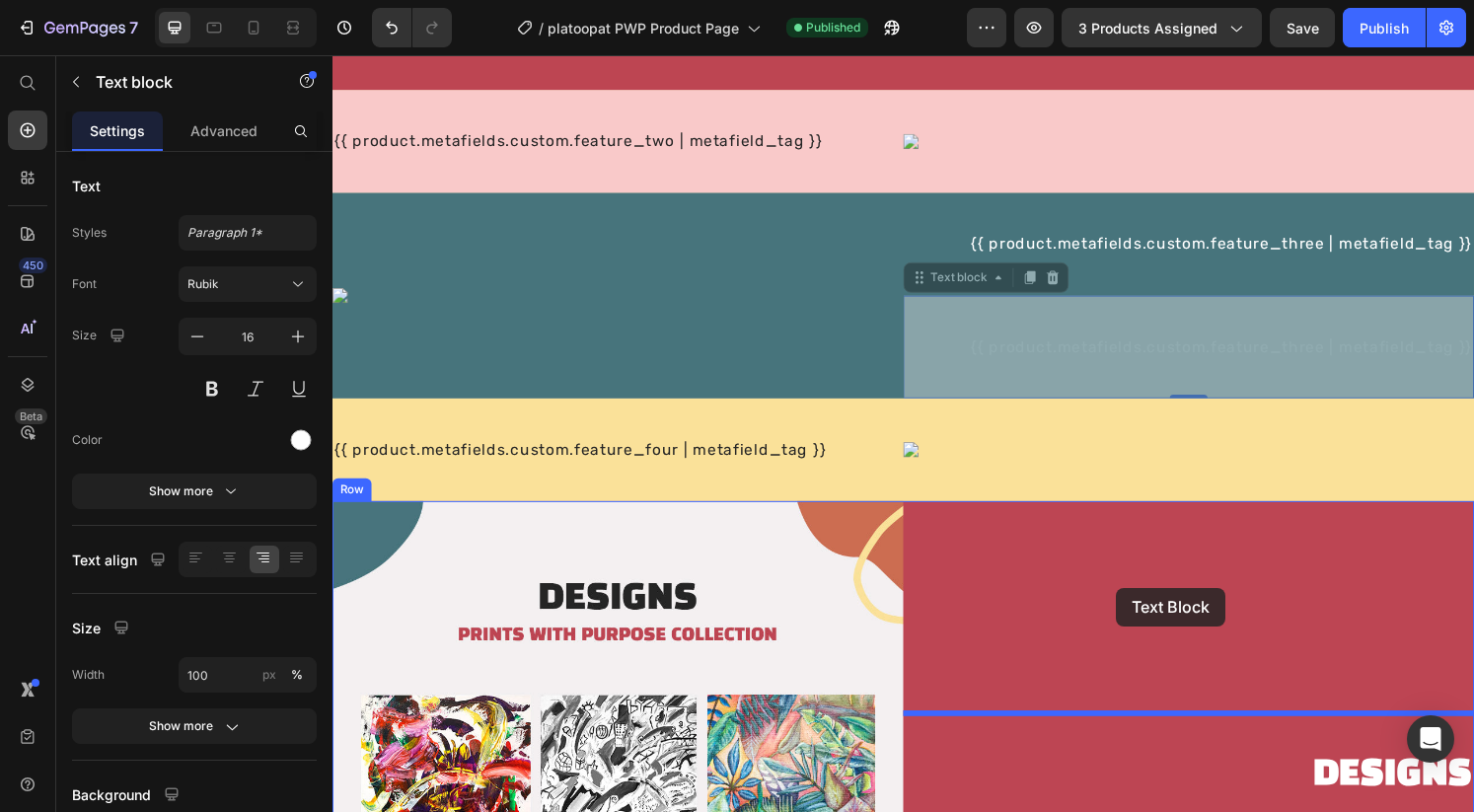 drag, startPoint x: 990, startPoint y: 287, endPoint x: 1144, endPoint y: 608, distance: 356.0295 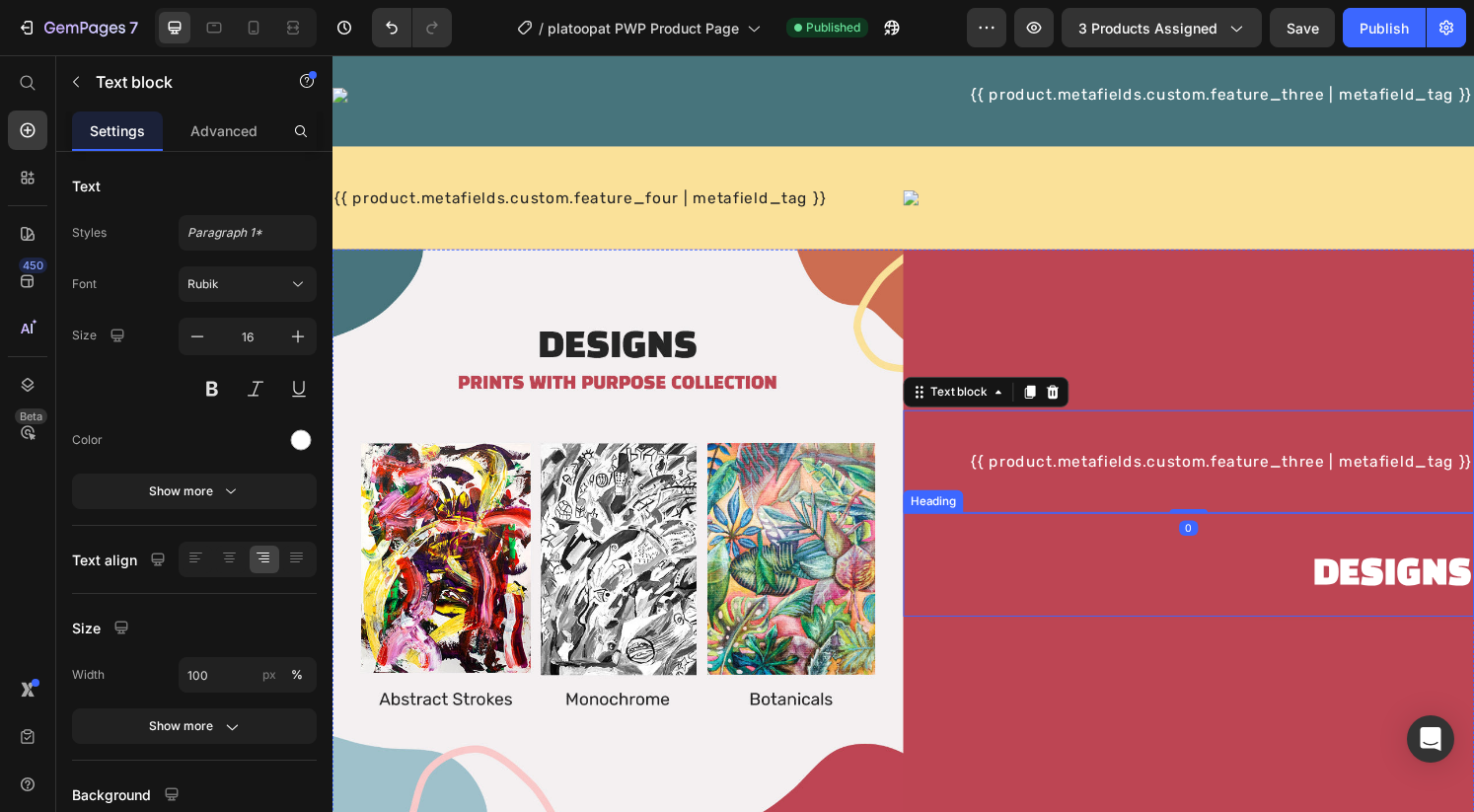 scroll, scrollTop: 1133, scrollLeft: 0, axis: vertical 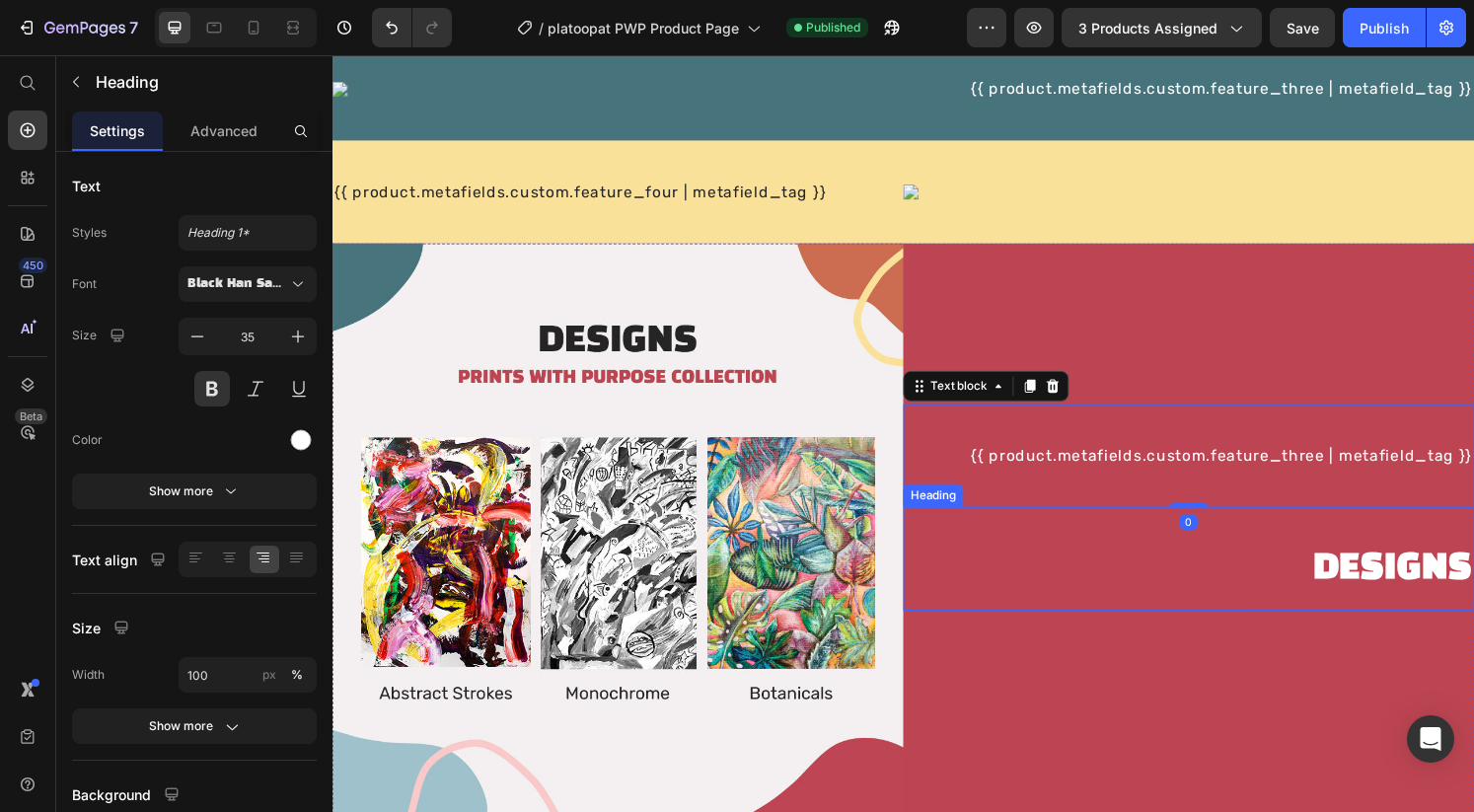 click on "DESIGNS" at bounding box center [1220, 588] 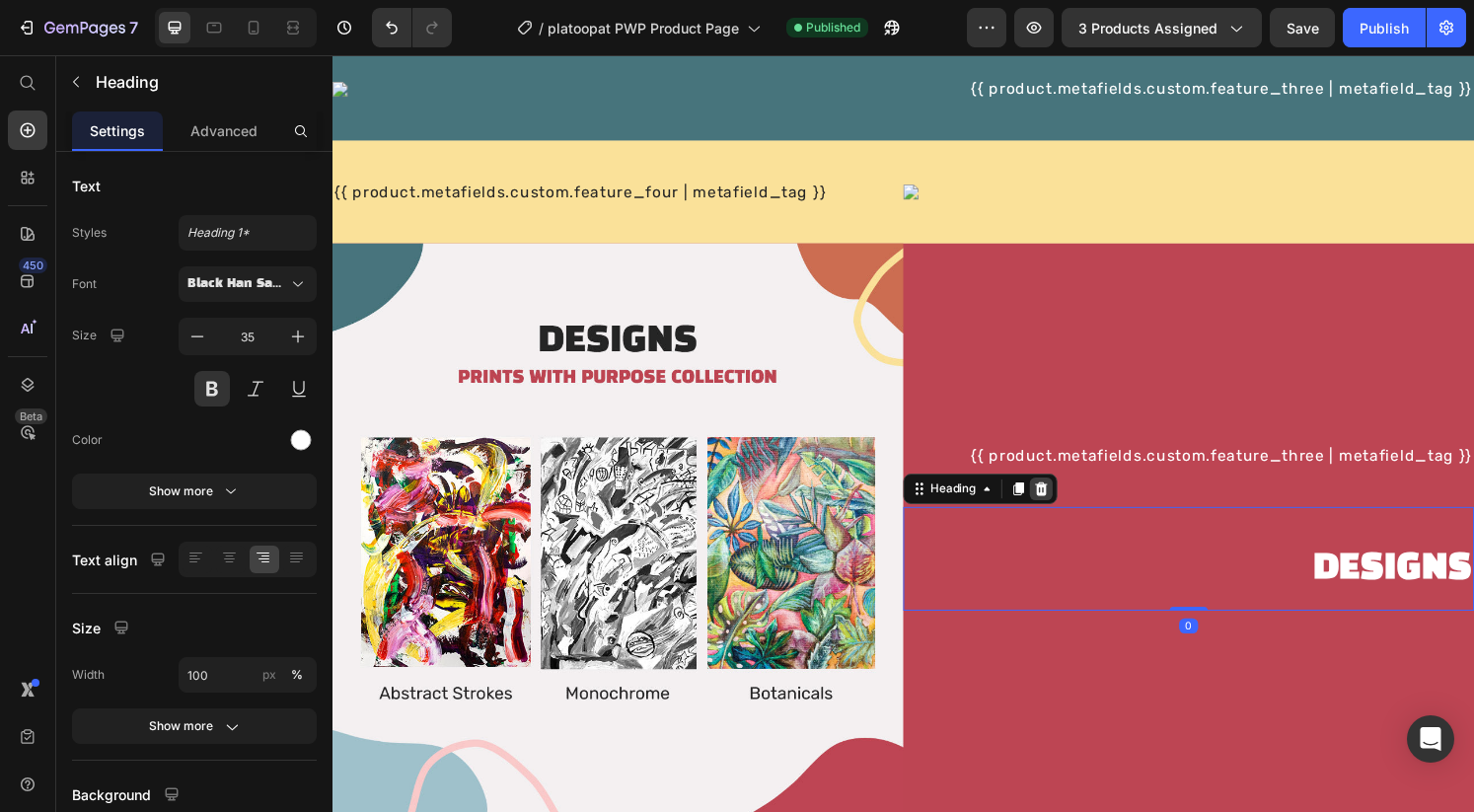 click 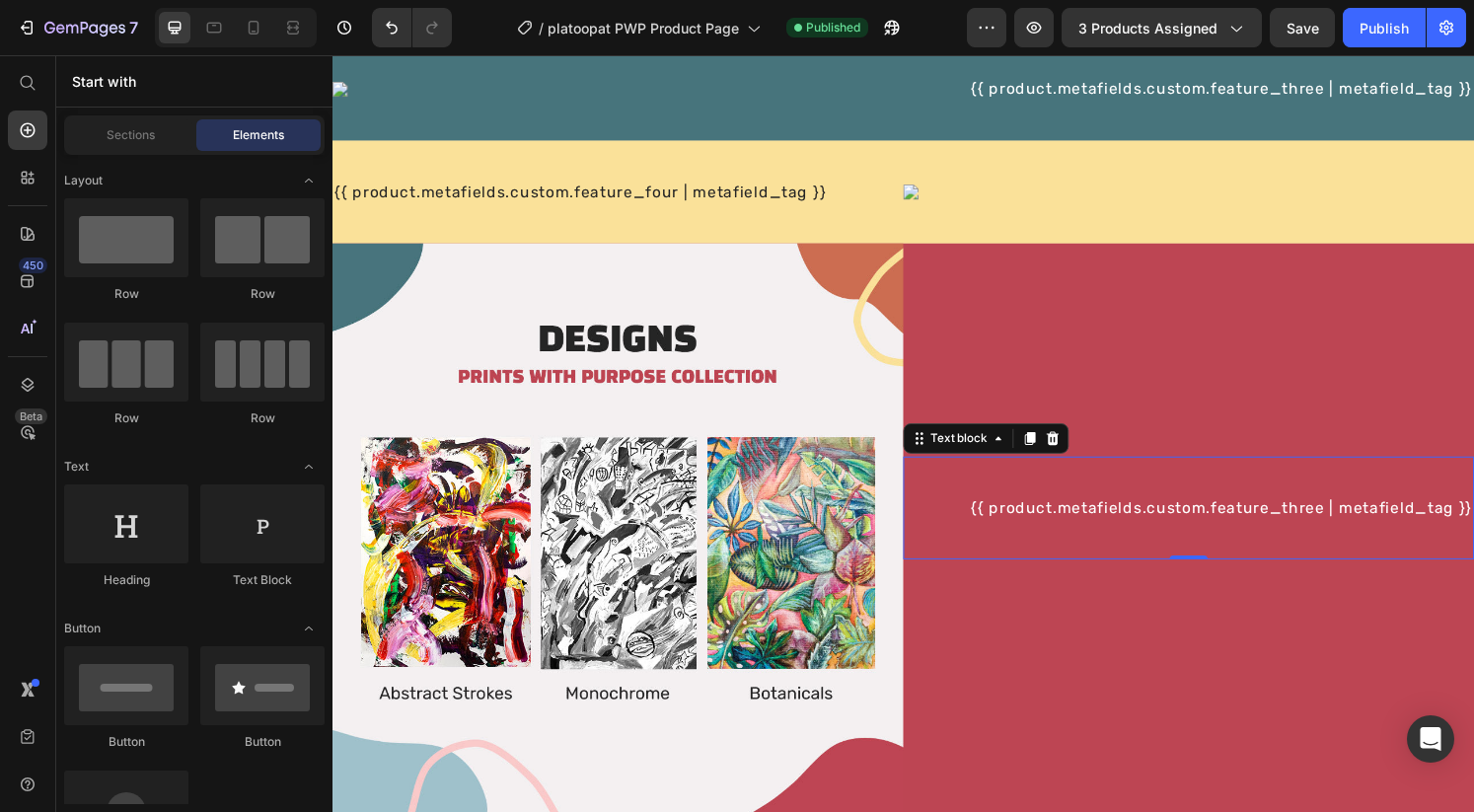 click on "{{ product.metafields.custom.feature_three | metafield_tag }}" at bounding box center [1220, 525] 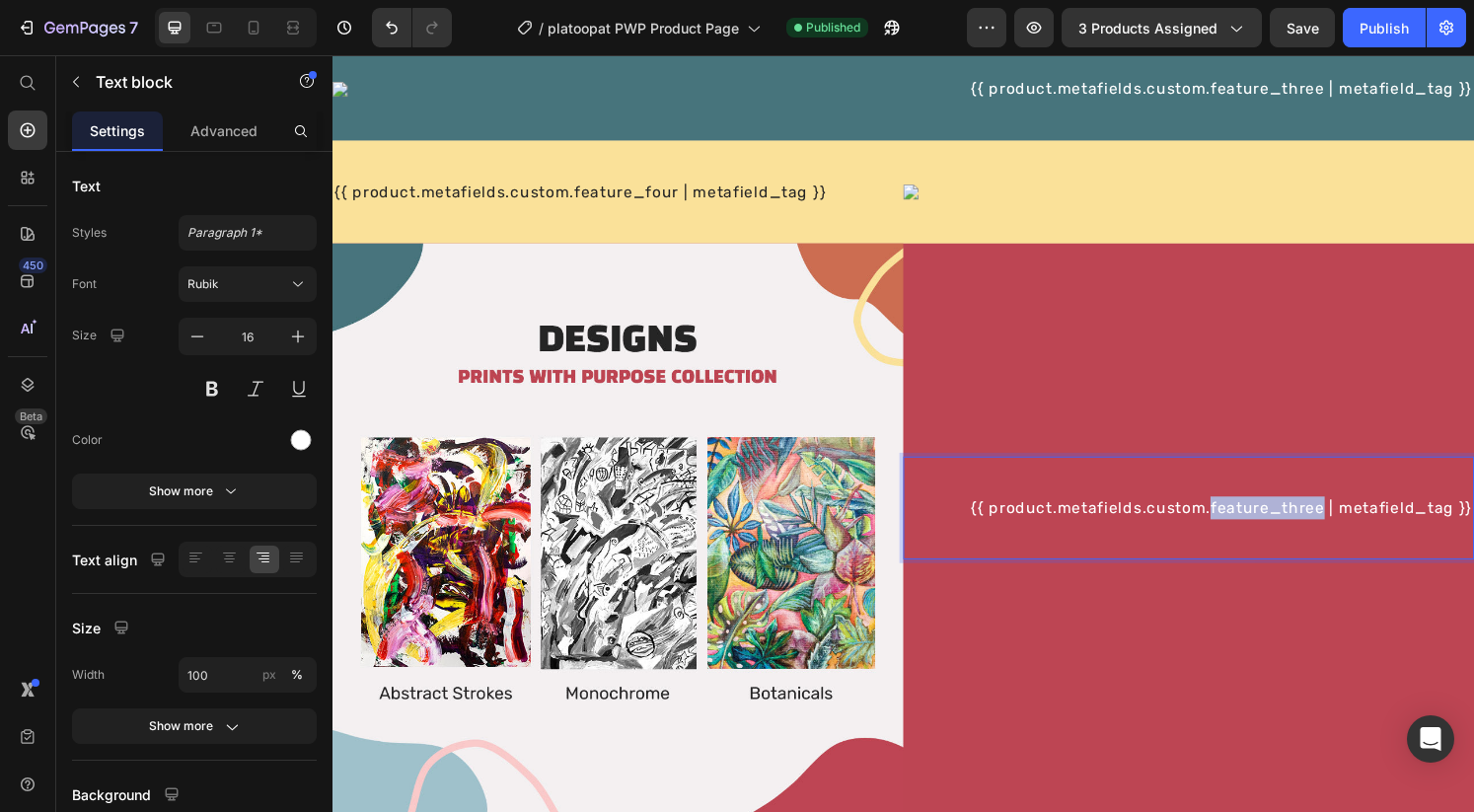 click on "{{ product.metafields.custom.feature_three | metafield_tag }}" at bounding box center (1220, 525) 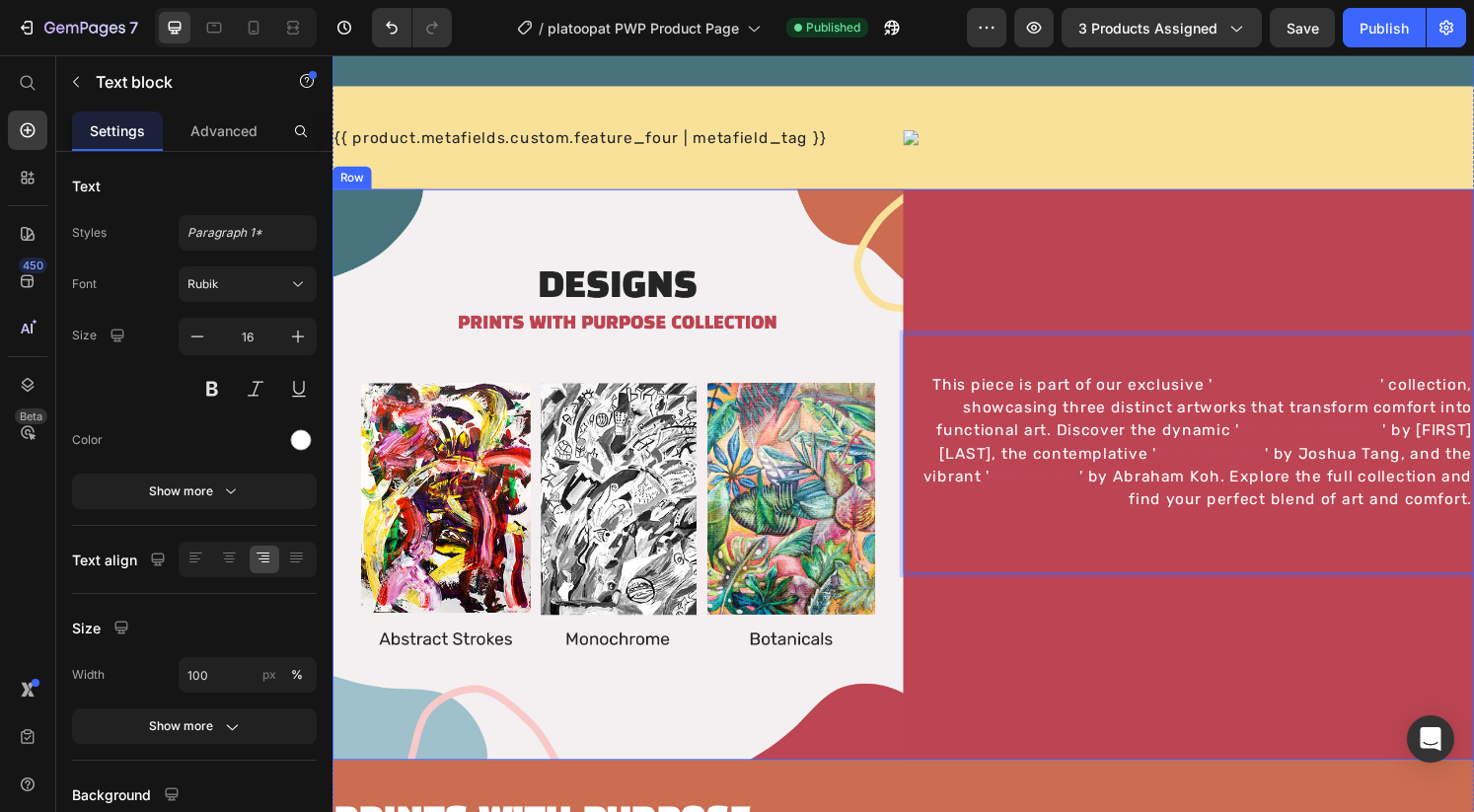 scroll, scrollTop: 1199, scrollLeft: 0, axis: vertical 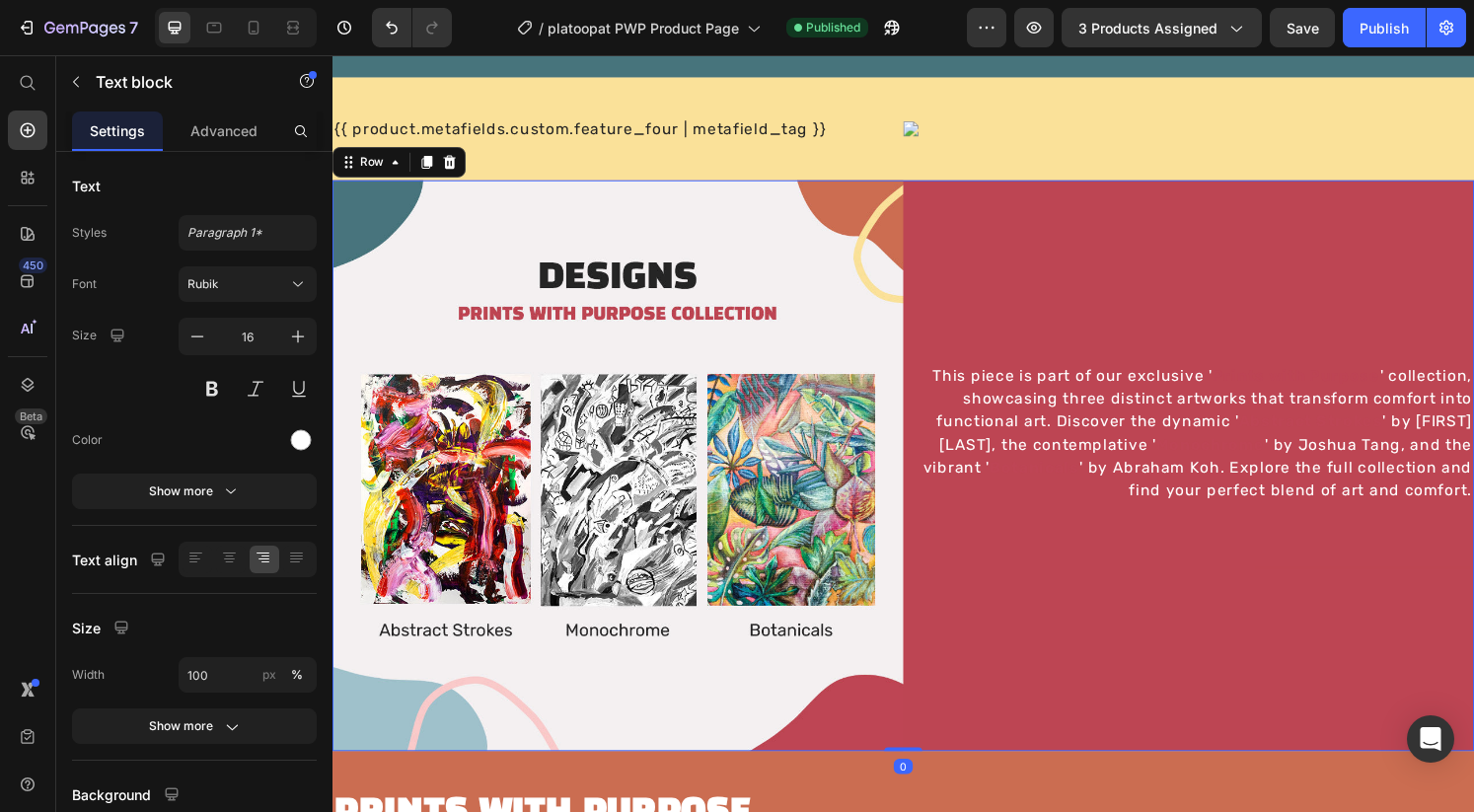 click on "This piece is part of our exclusive ' Prints with Purpose ' collection, showcasing three distinct artworks that transform comfort into functional art. Discover the dynamic ' Abstract Strokes ' by Avlynn Ng, the contemplative ' Monochrome ' by Joshua Tang, and the vibrant ' Botanicals ' by Abraham Koh. Explore the full collection and find your perfect blend of art and comfort. Text block Text block" at bounding box center [1220, 480] 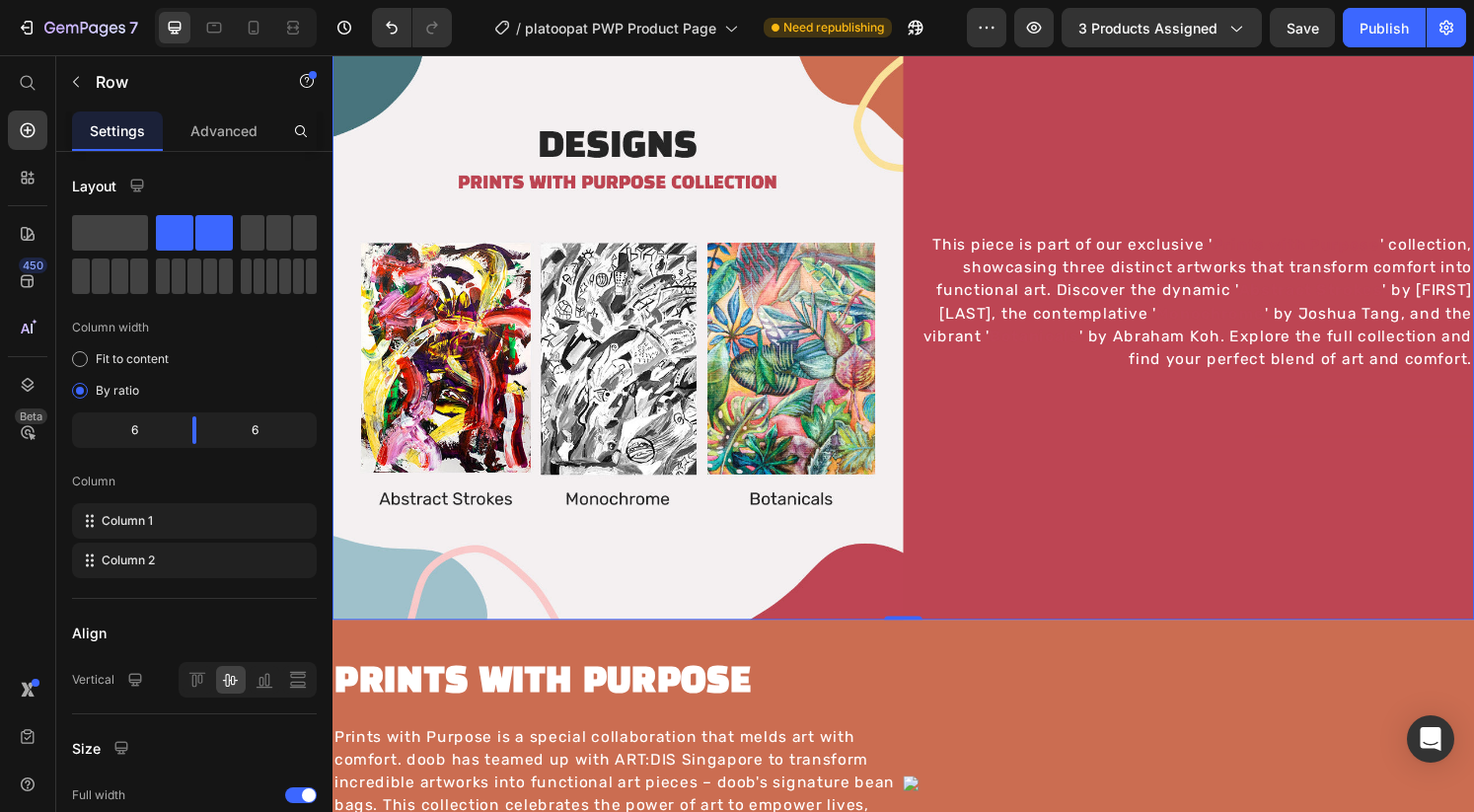scroll, scrollTop: 1253, scrollLeft: 0, axis: vertical 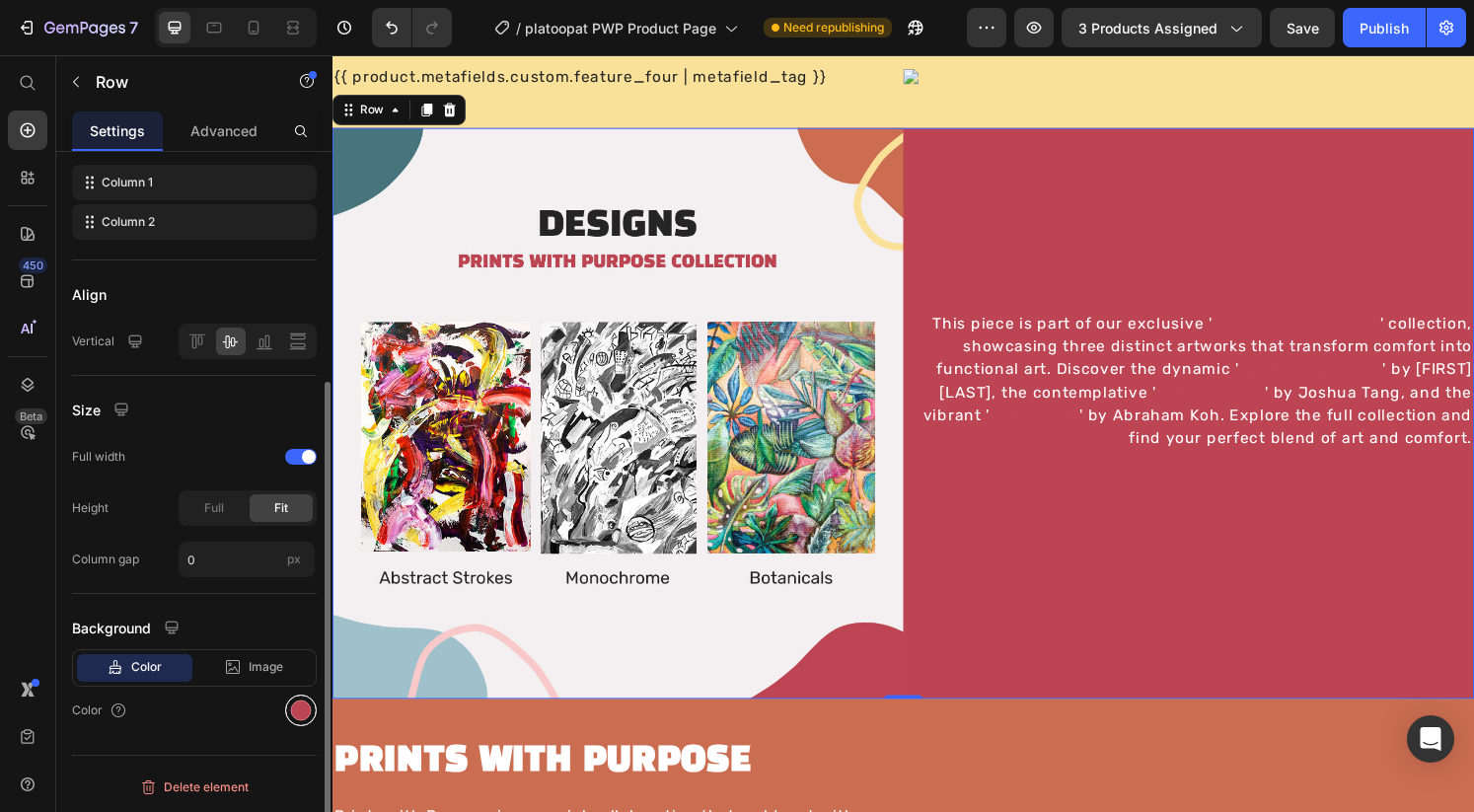 click at bounding box center (301, 710) 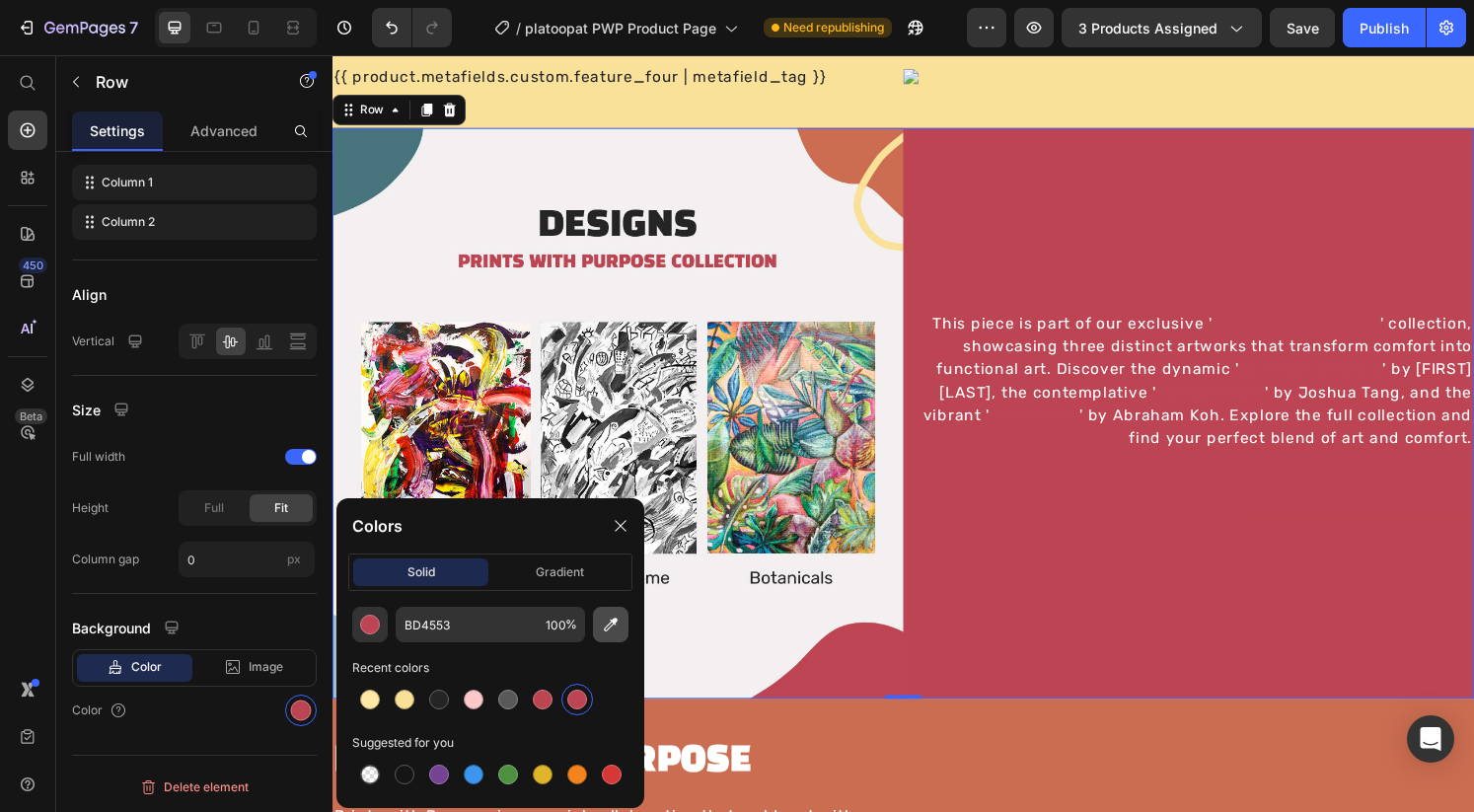 click 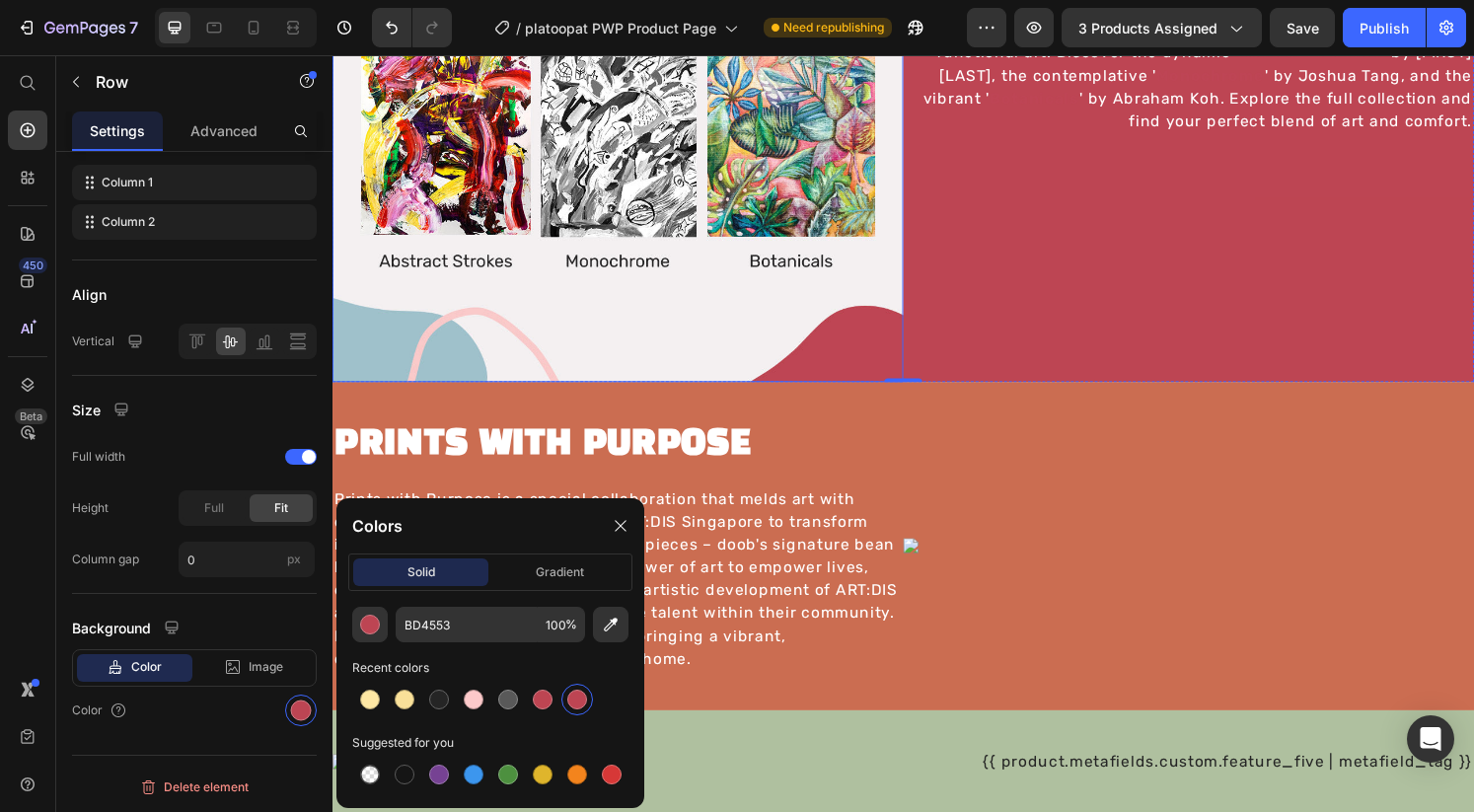 scroll, scrollTop: 1591, scrollLeft: 0, axis: vertical 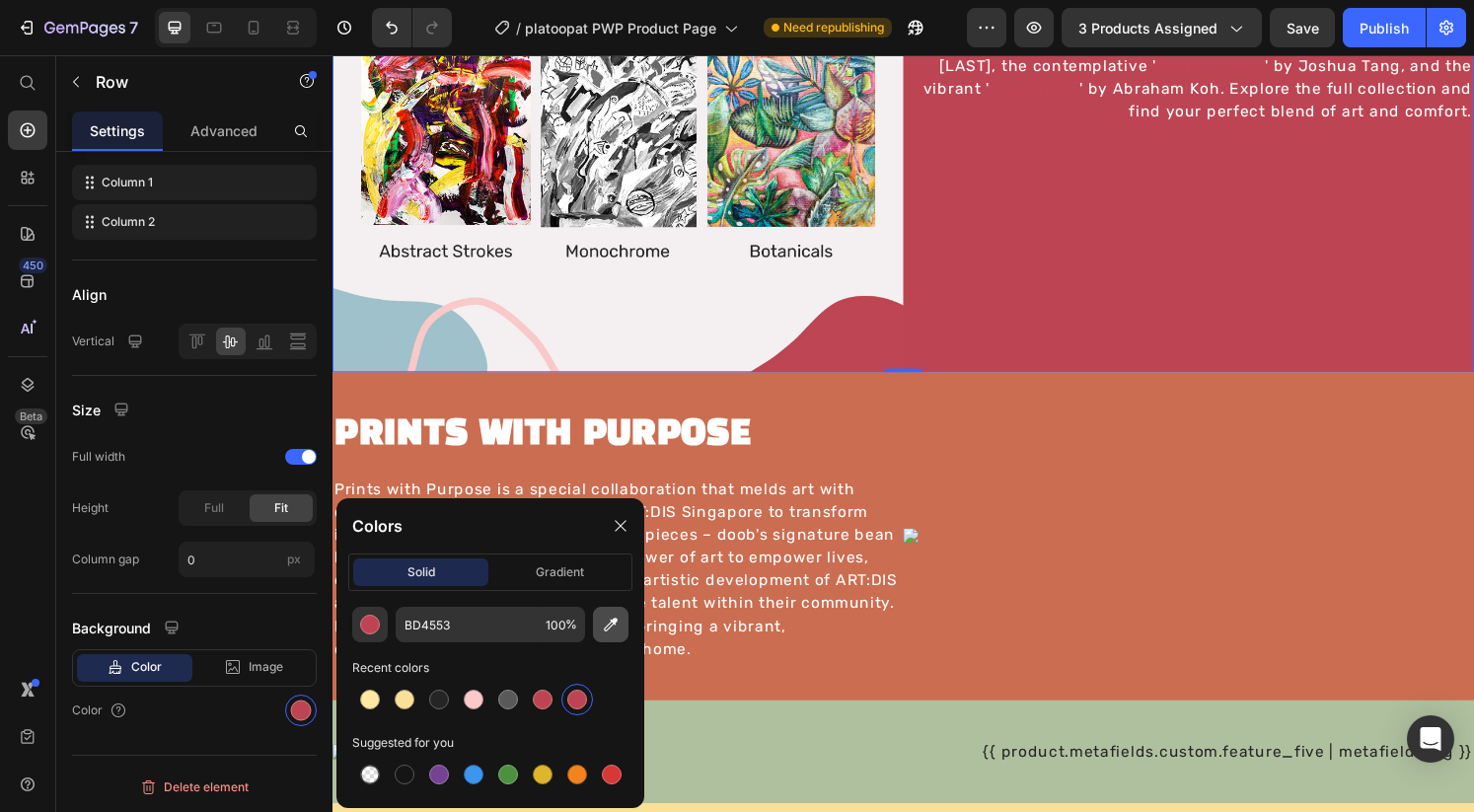 click 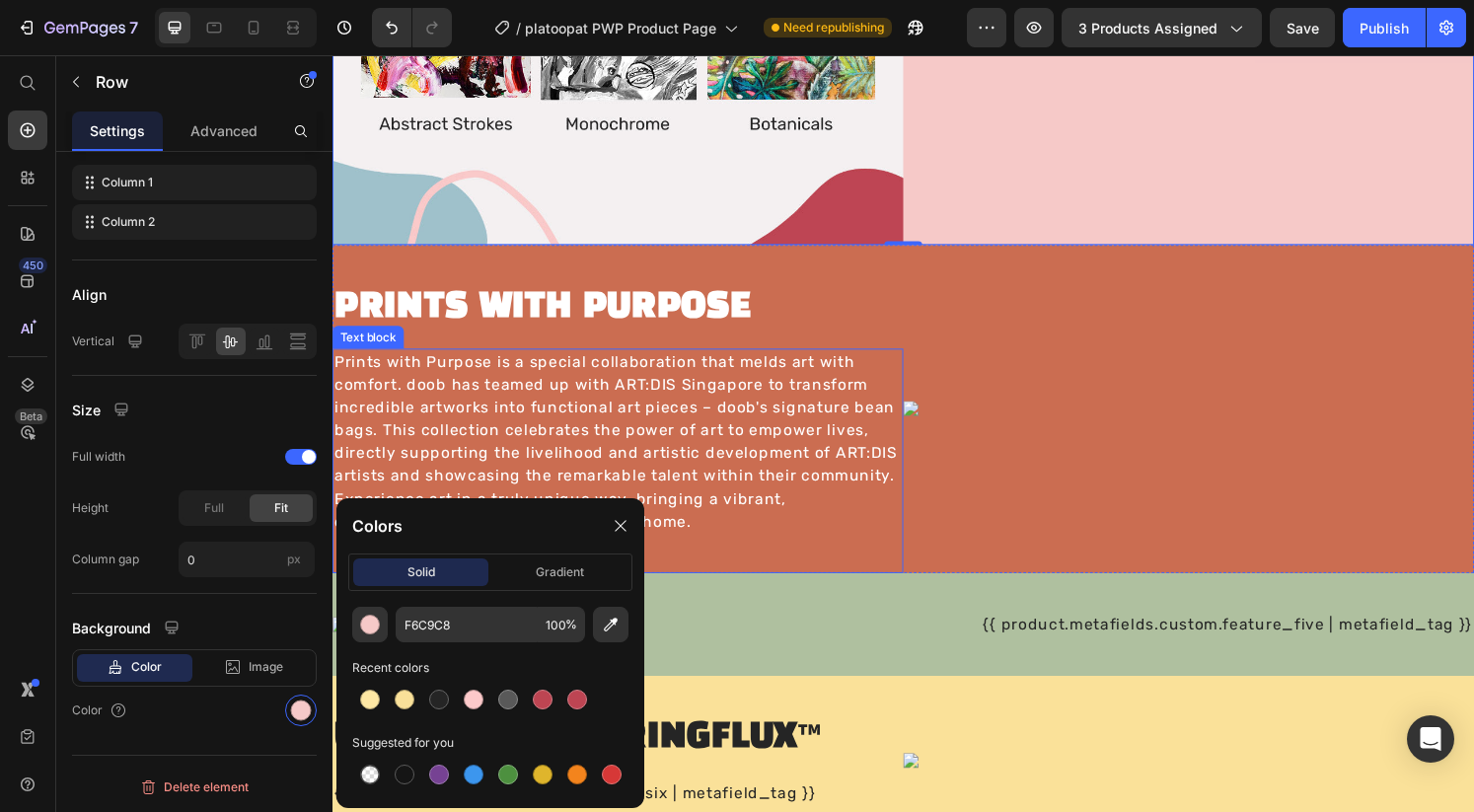 scroll, scrollTop: 1720, scrollLeft: 0, axis: vertical 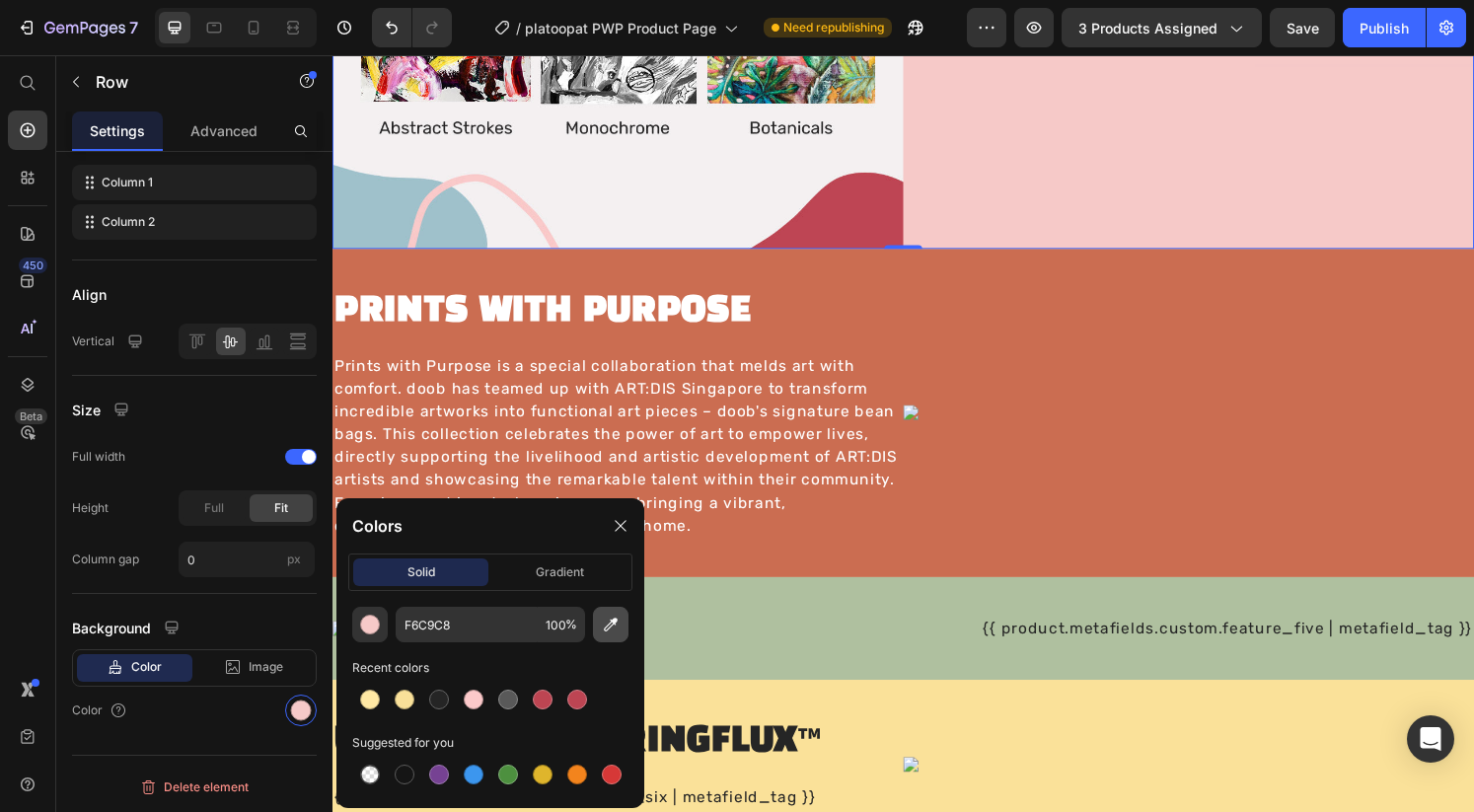 click 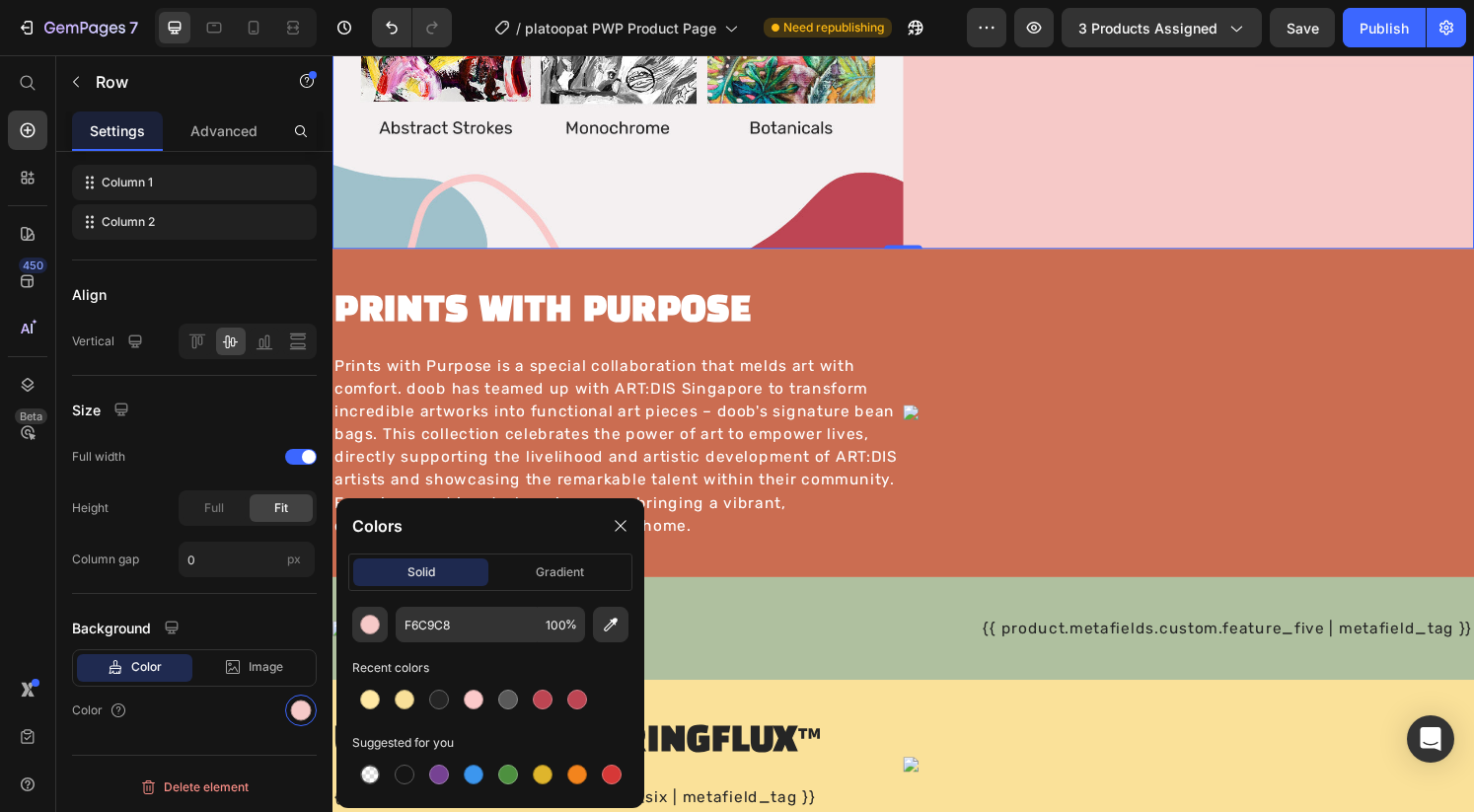 type on "9EC1CA" 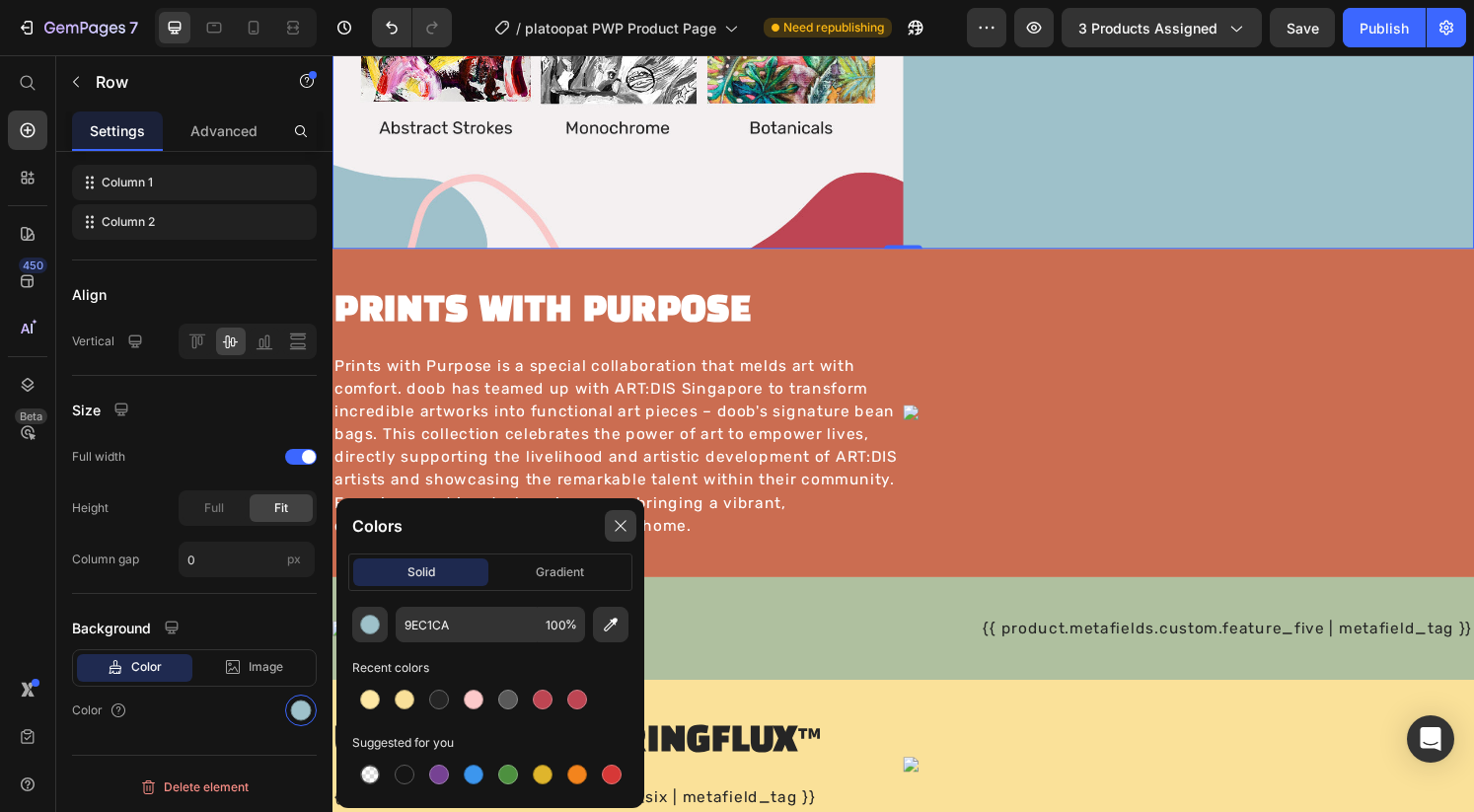 drag, startPoint x: 614, startPoint y: 525, endPoint x: 349, endPoint y: 444, distance: 277.10287 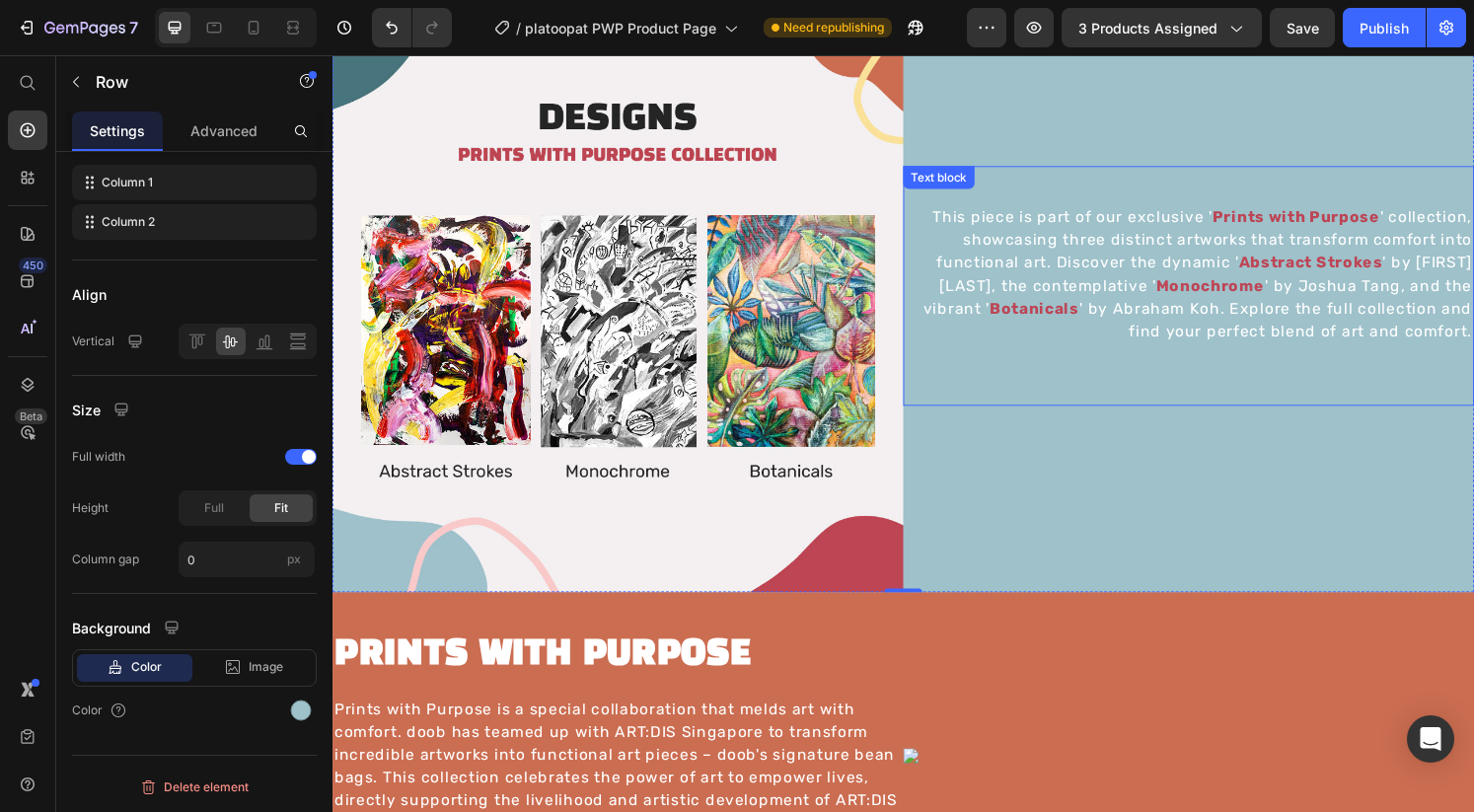 scroll, scrollTop: 1225, scrollLeft: 0, axis: vertical 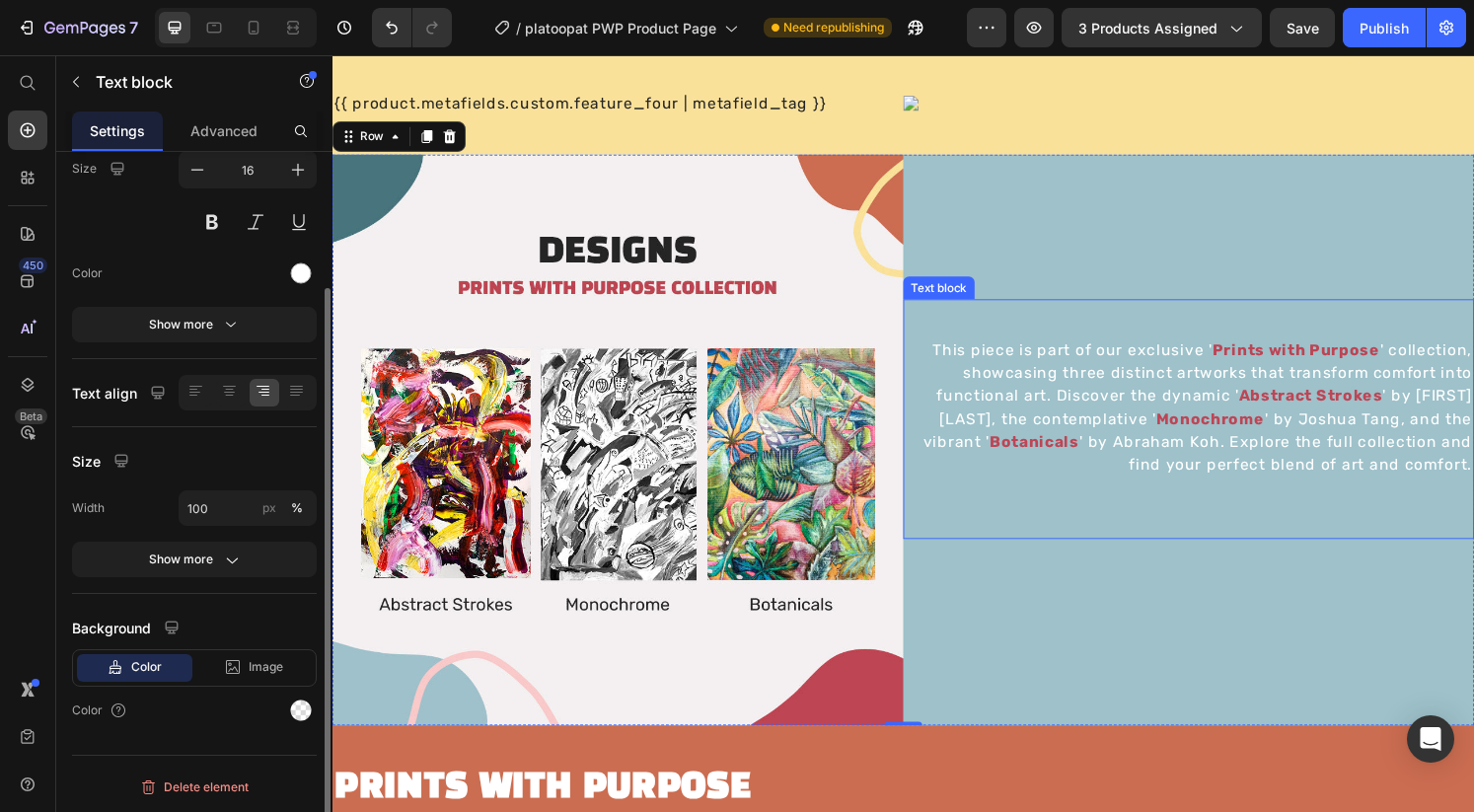 click on "This piece is part of our exclusive ' Prints with Purpose ' collection, showcasing three distinct artworks that transform comfort into functional art. Discover the dynamic ' Abstract Strokes ' by [FIRST] [LAST], the contemplative ' Monochrome ' by [FIRST] [LAST], and the vibrant ' Botanicals ' by [FIRST] [LAST]. Explore the full collection and find your perfect blend of art and comfort." at bounding box center (1220, 432) 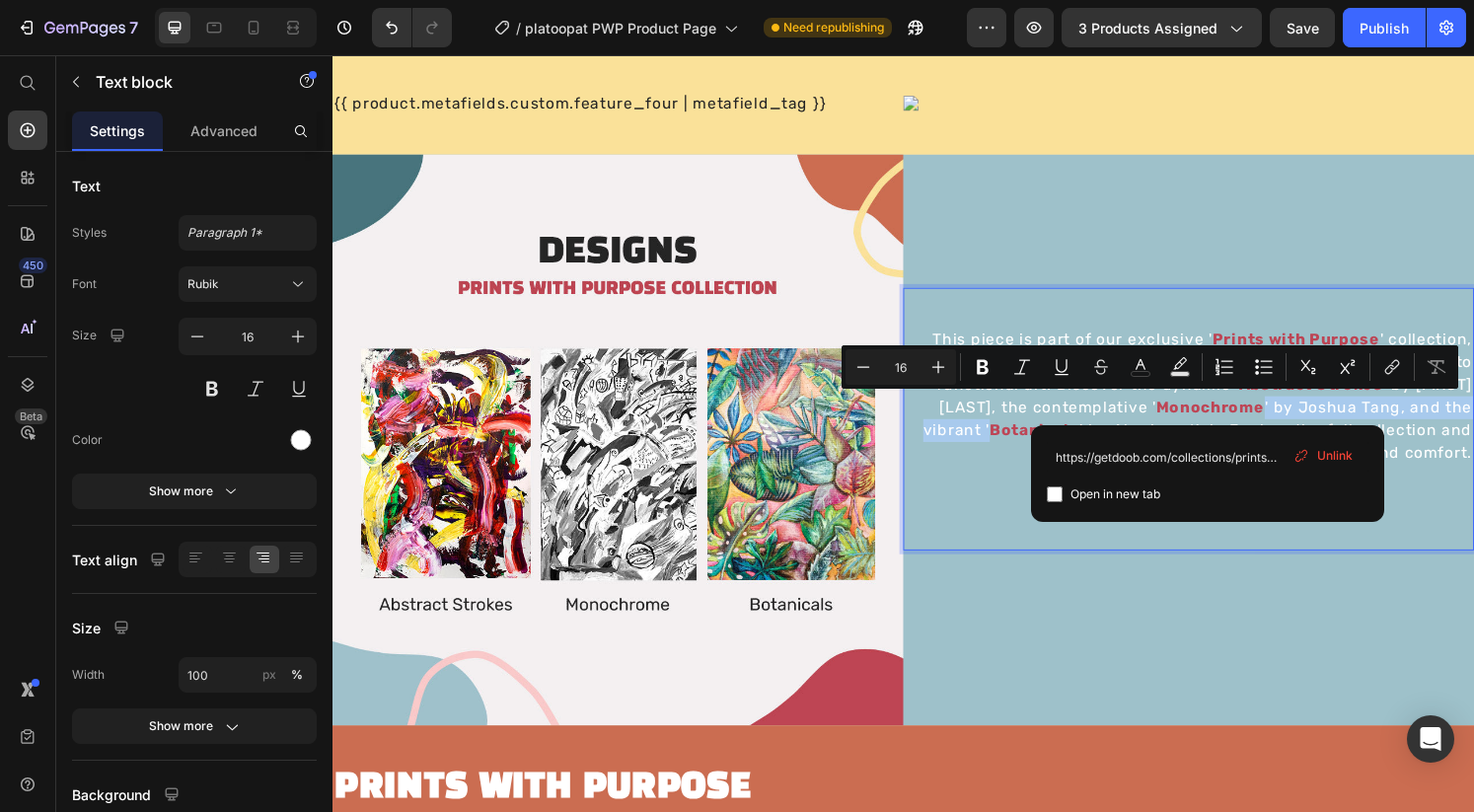 drag, startPoint x: 1240, startPoint y: 419, endPoint x: 941, endPoint y: 445, distance: 300.12831 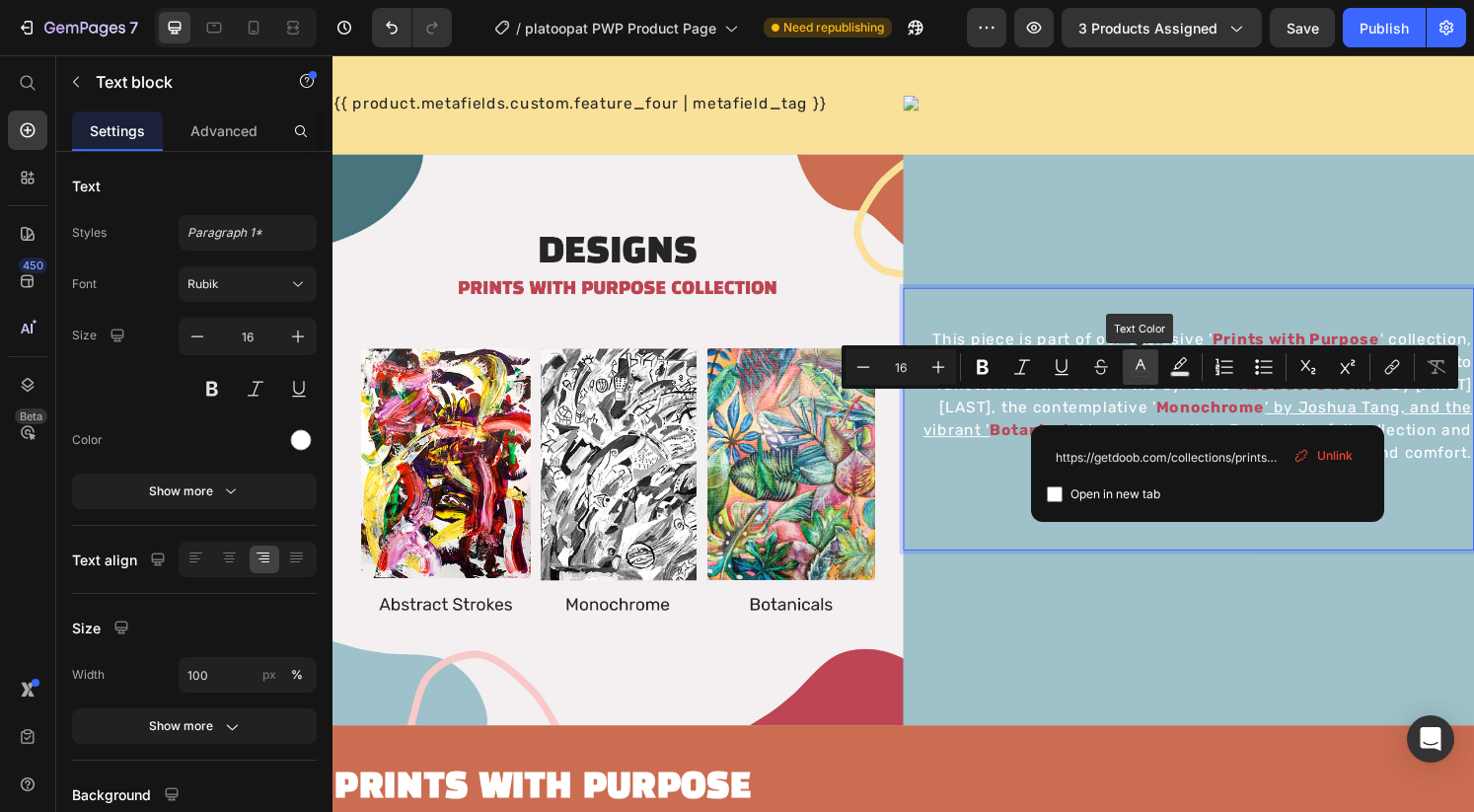 click 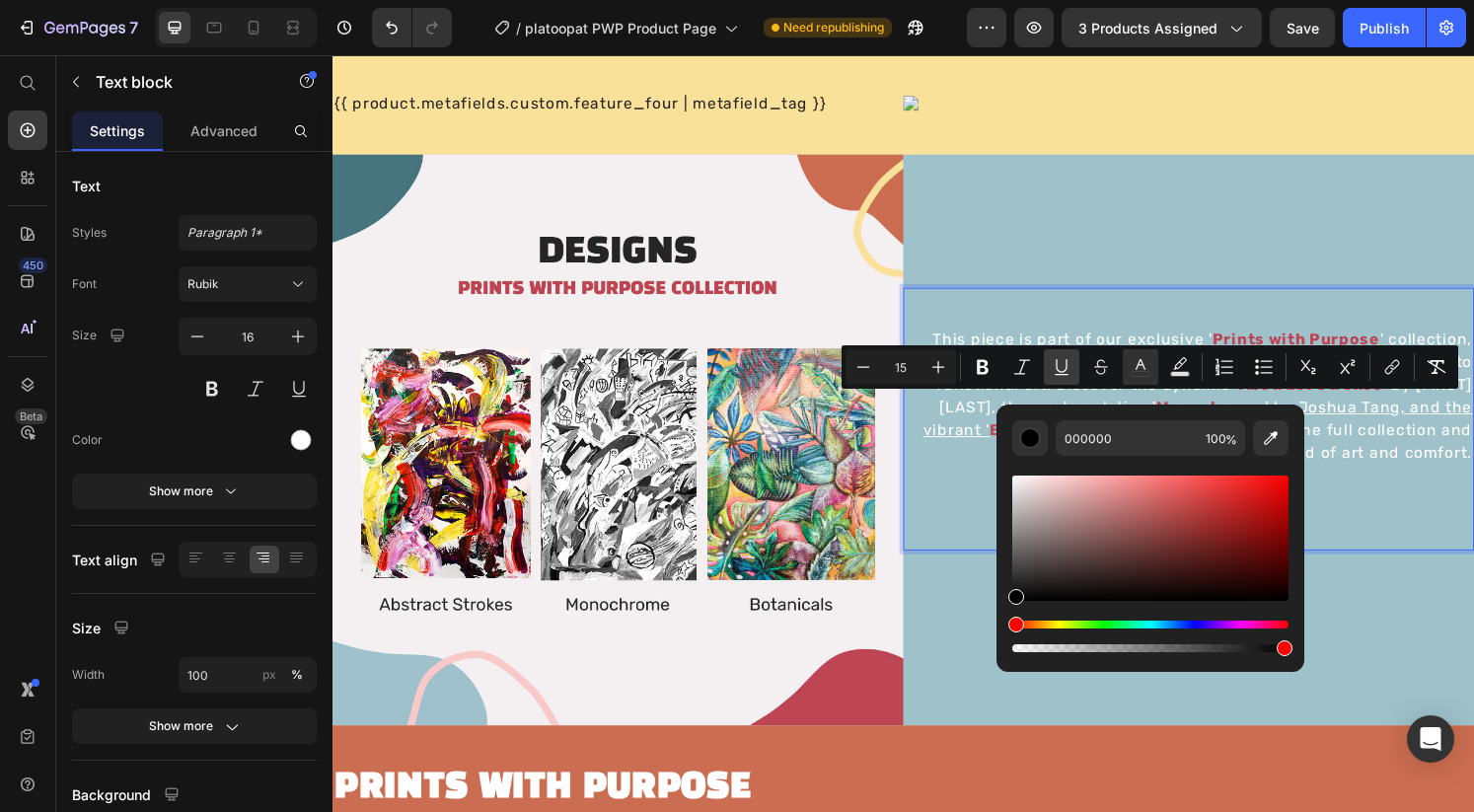 click 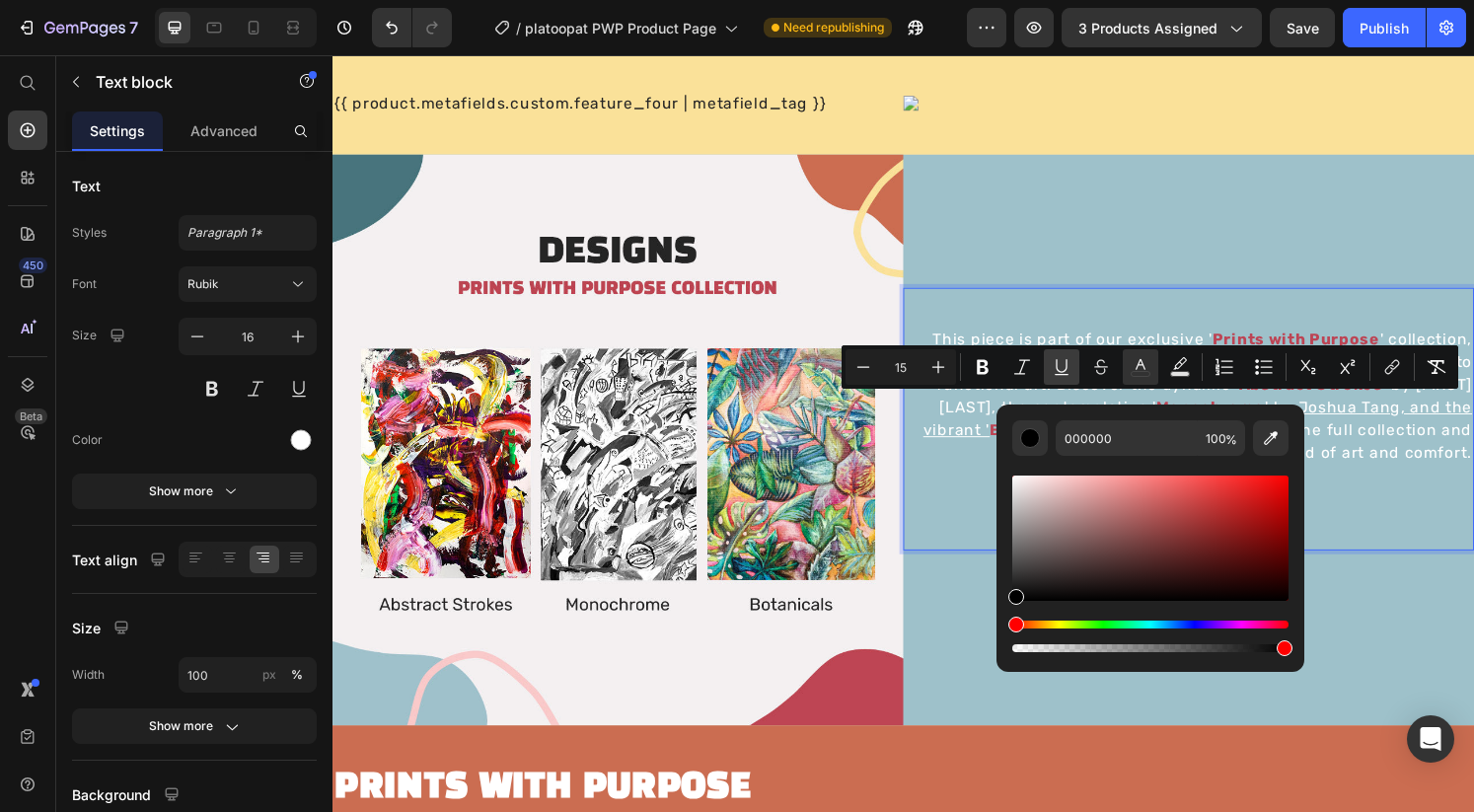 type on "16" 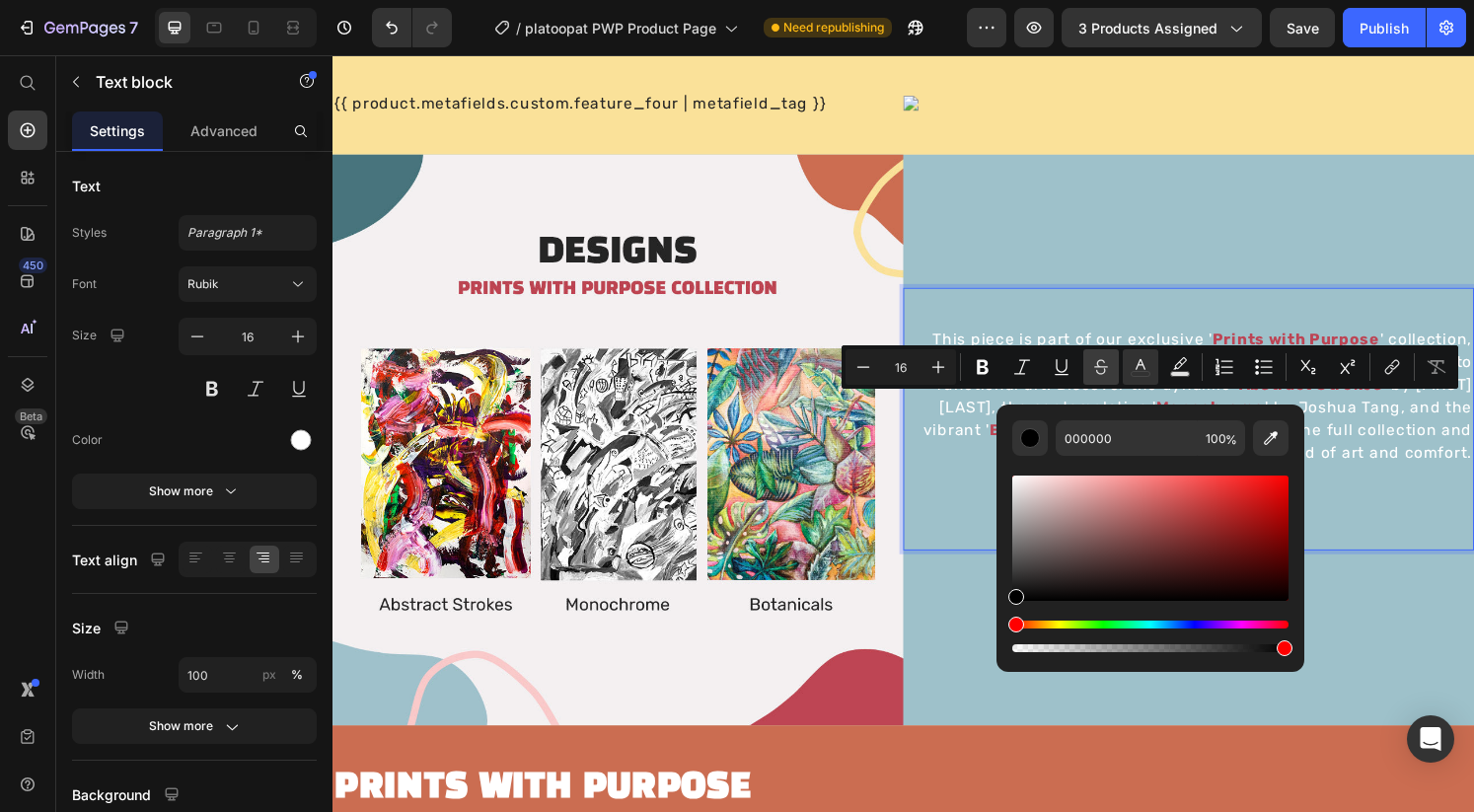 click 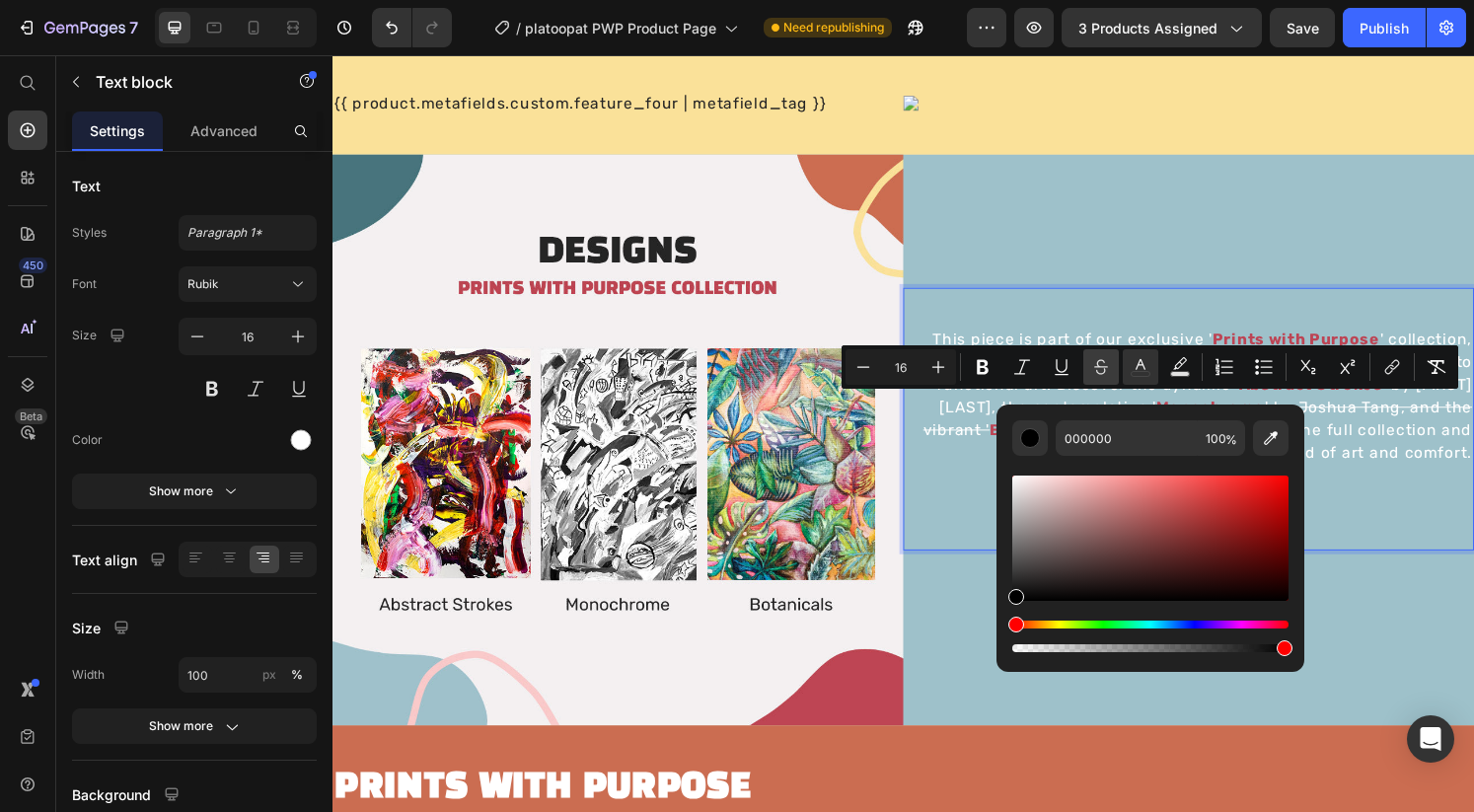 click 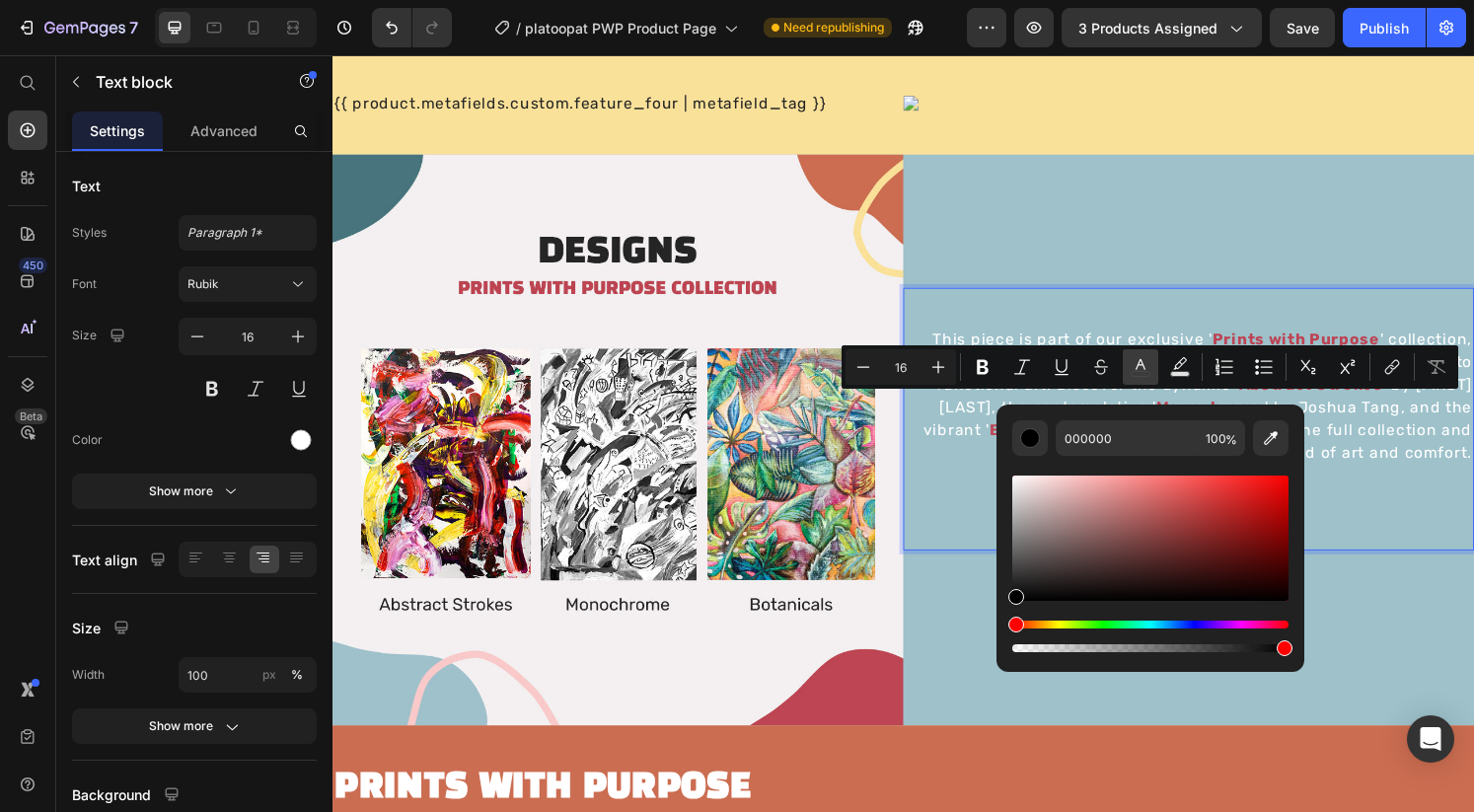 click 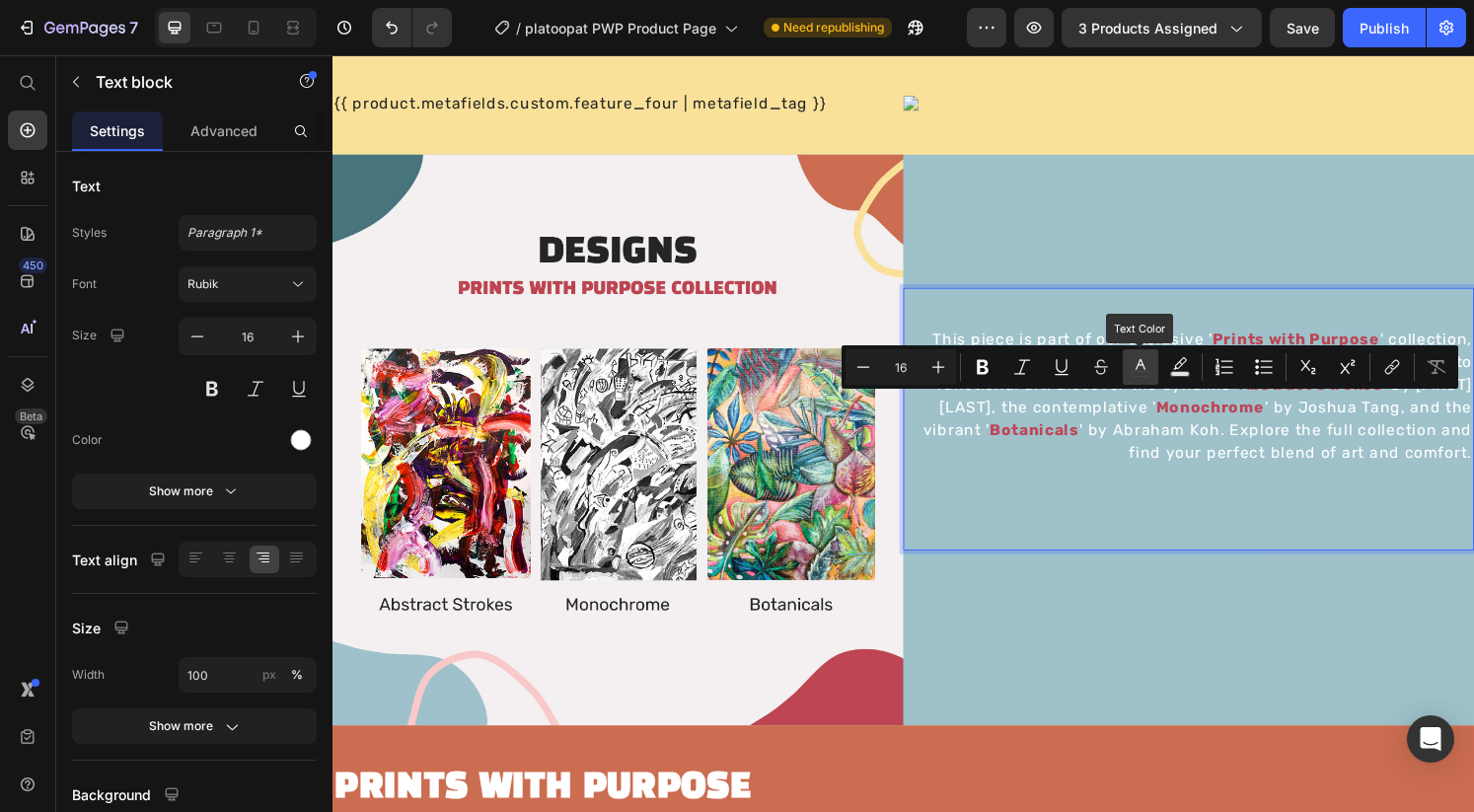 click 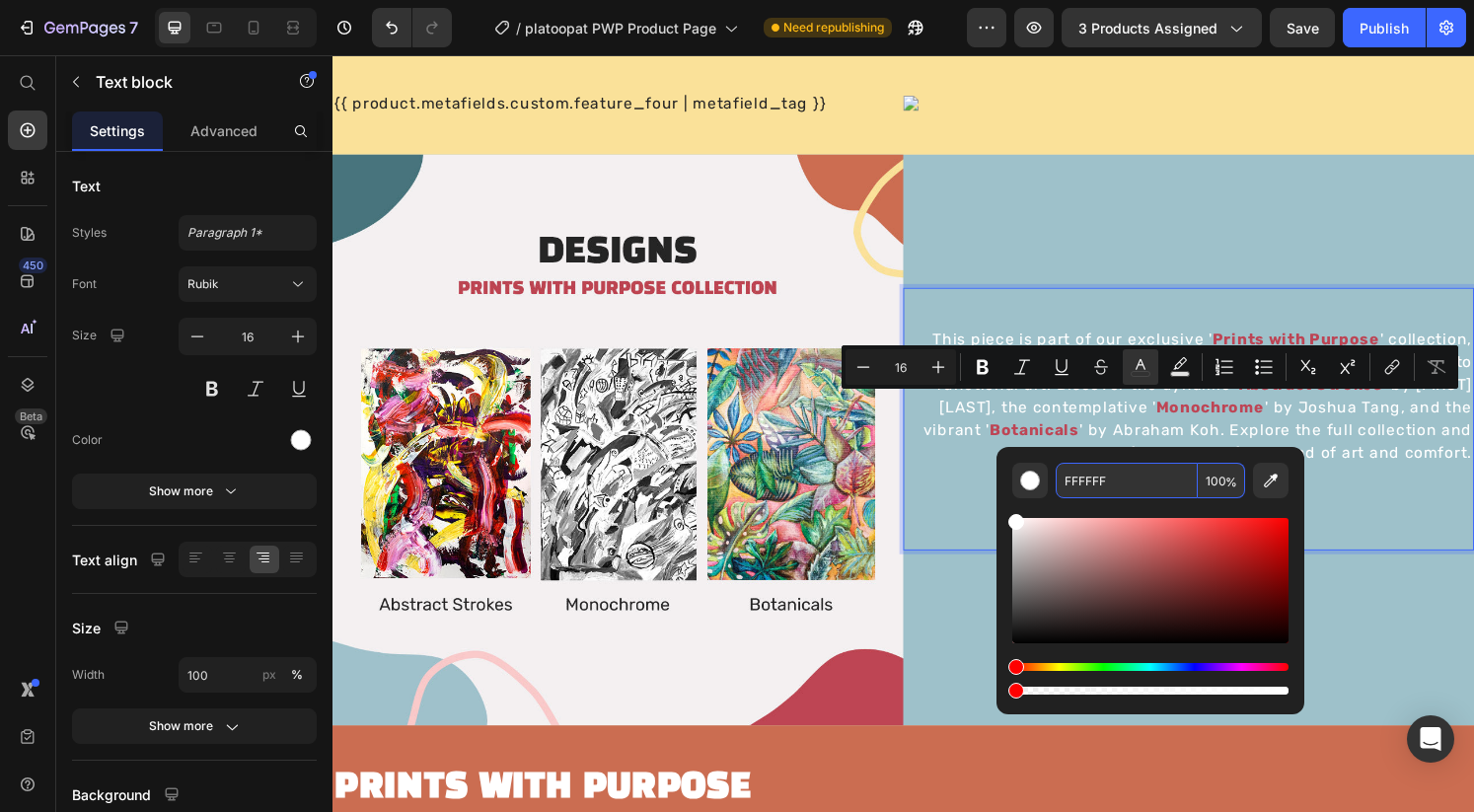 click on "FFFFFF" at bounding box center [1127, 480] 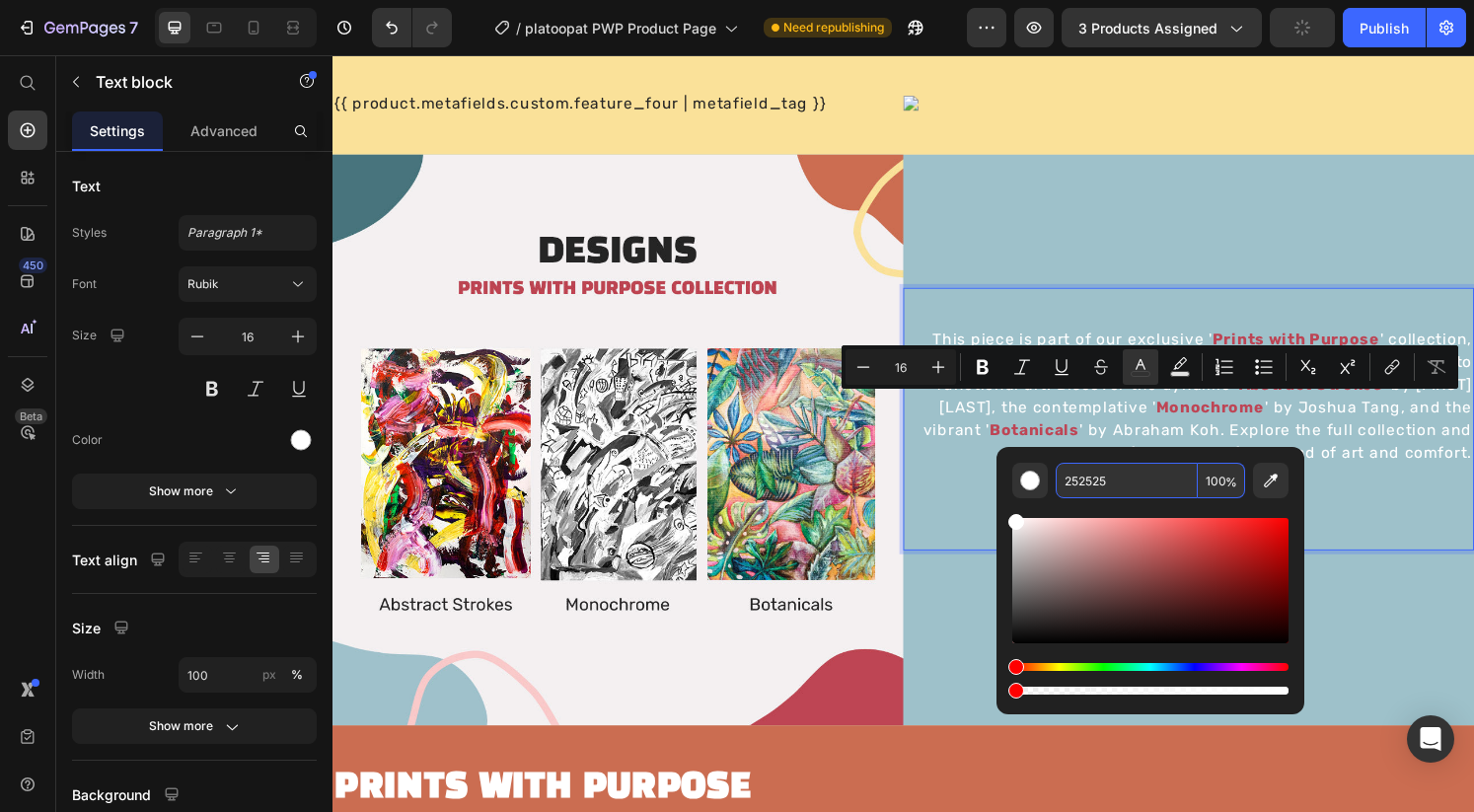 type on "252525" 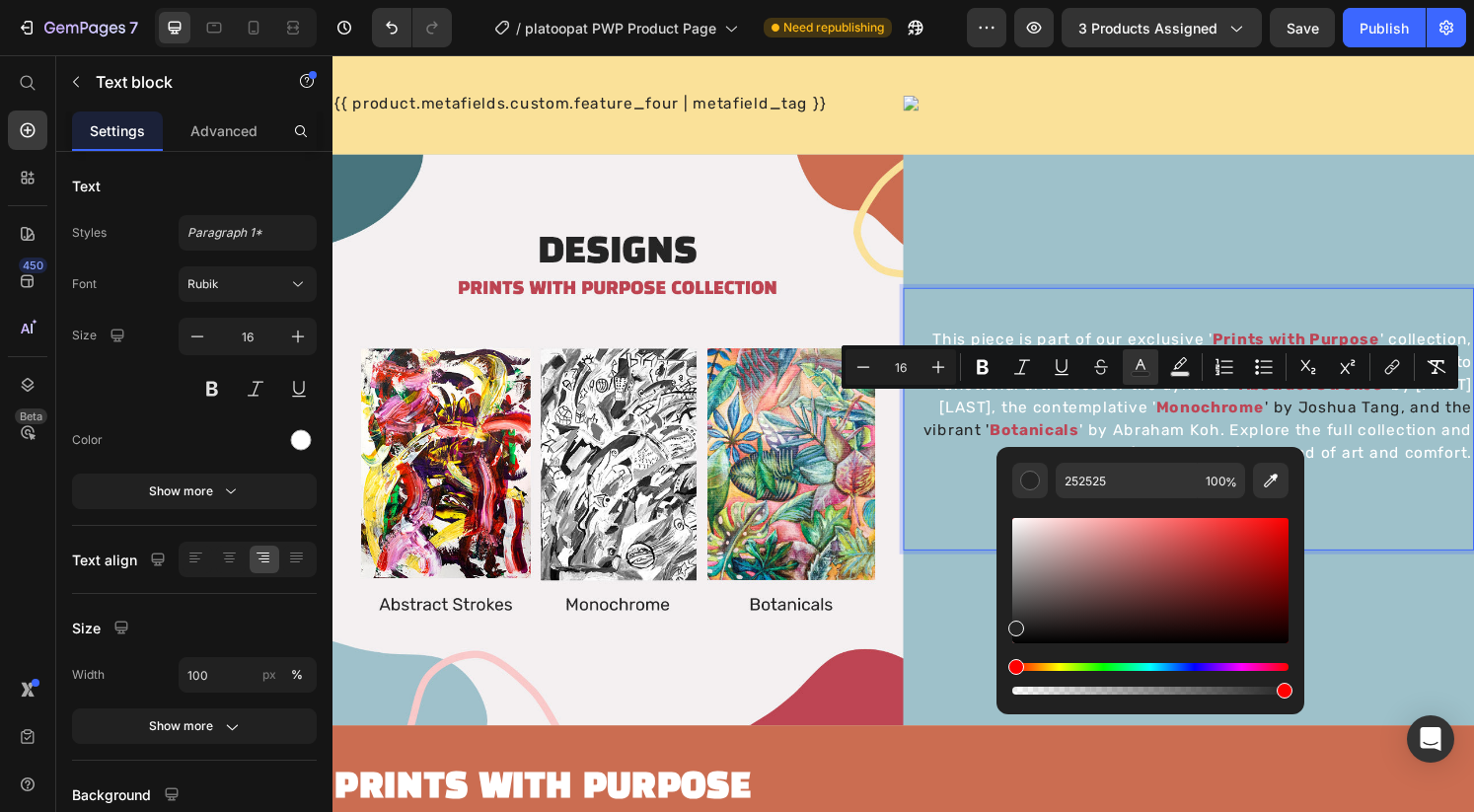 click on "This piece is part of our exclusive ' Prints with Purpose ' collection, showcasing three distinct artworks that transform comfort into functional art. Discover the dynamic ' Abstract Strokes ' by [FIRST] [LAST], the contemplative ' Monochrome ' by [FIRST] [LAST], and the vibrant ' Botanicals ' by [FIRST] [LAST]. Explore the full collection and find your perfect blend of art and comfort." at bounding box center (1220, 432) 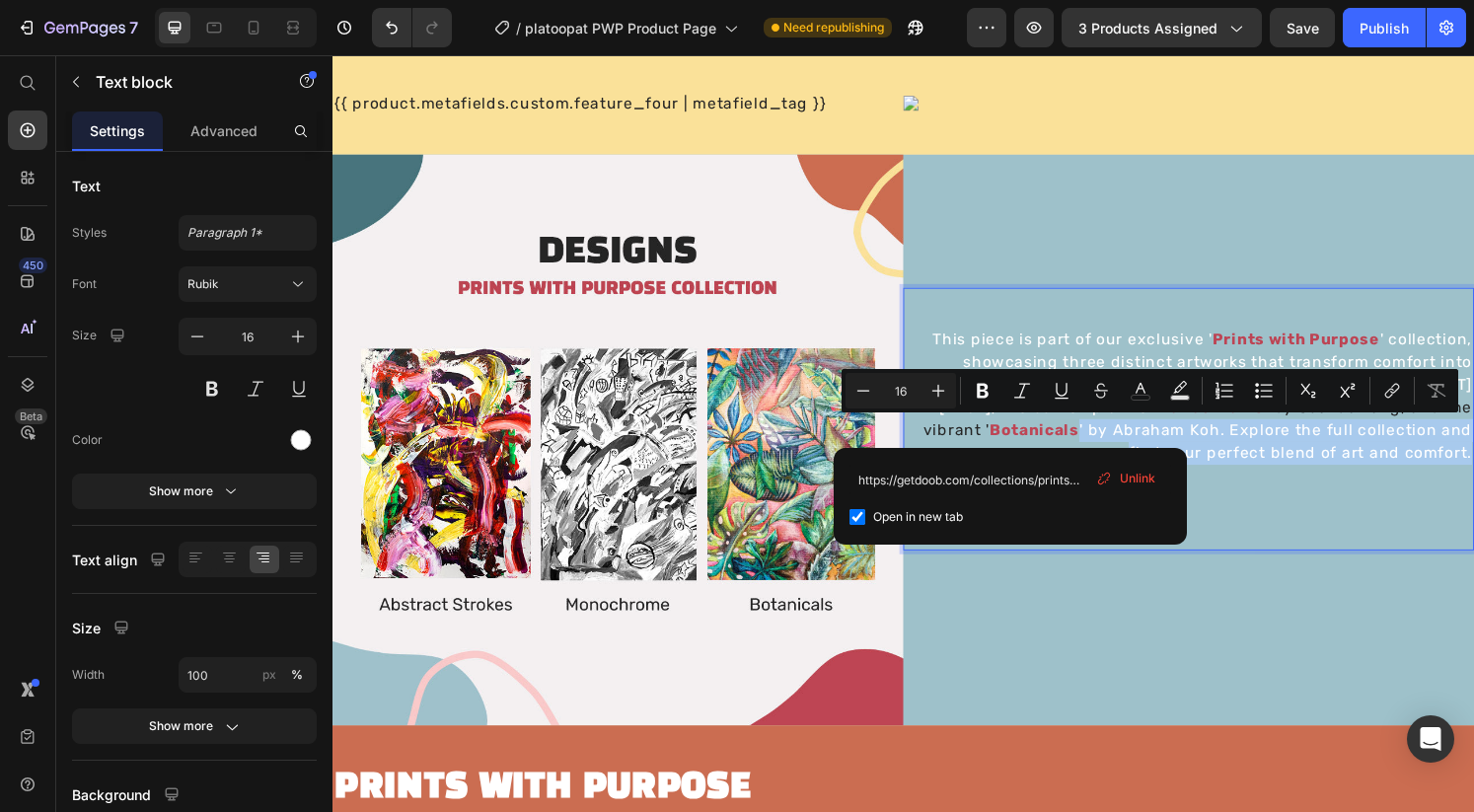 drag, startPoint x: 1036, startPoint y: 443, endPoint x: 1515, endPoint y: 467, distance: 479.60088 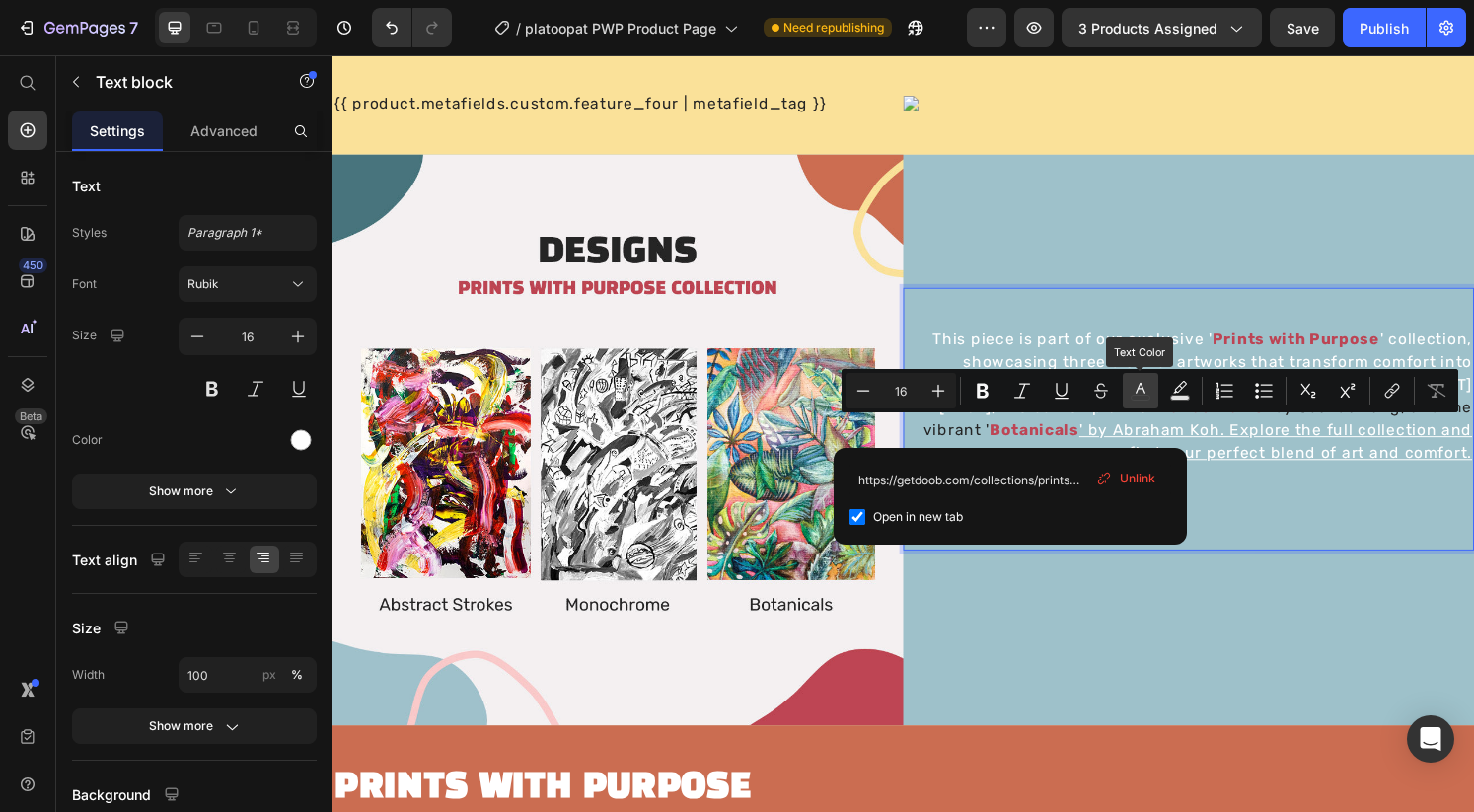 click 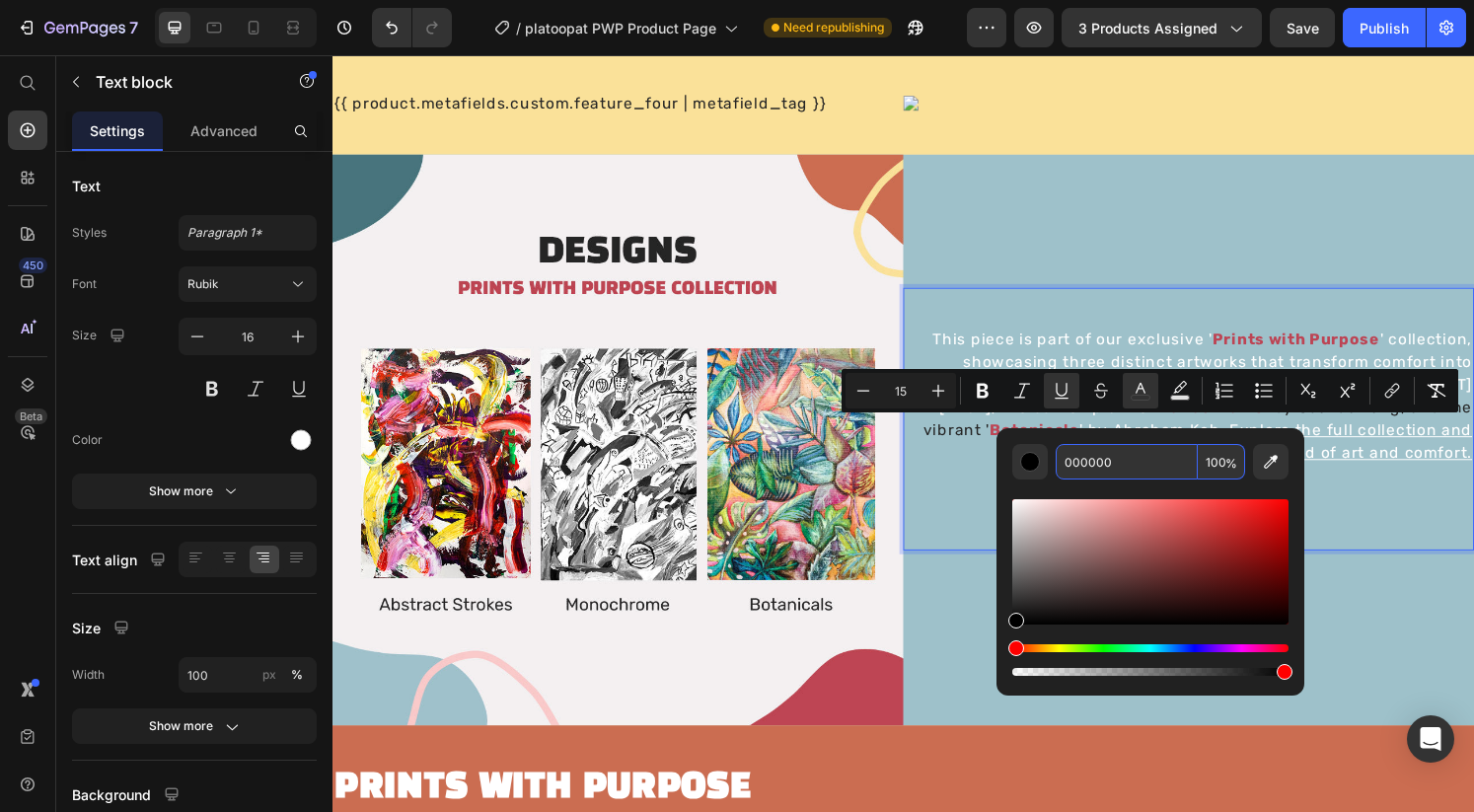 drag, startPoint x: 1120, startPoint y: 463, endPoint x: 1079, endPoint y: 463, distance: 41 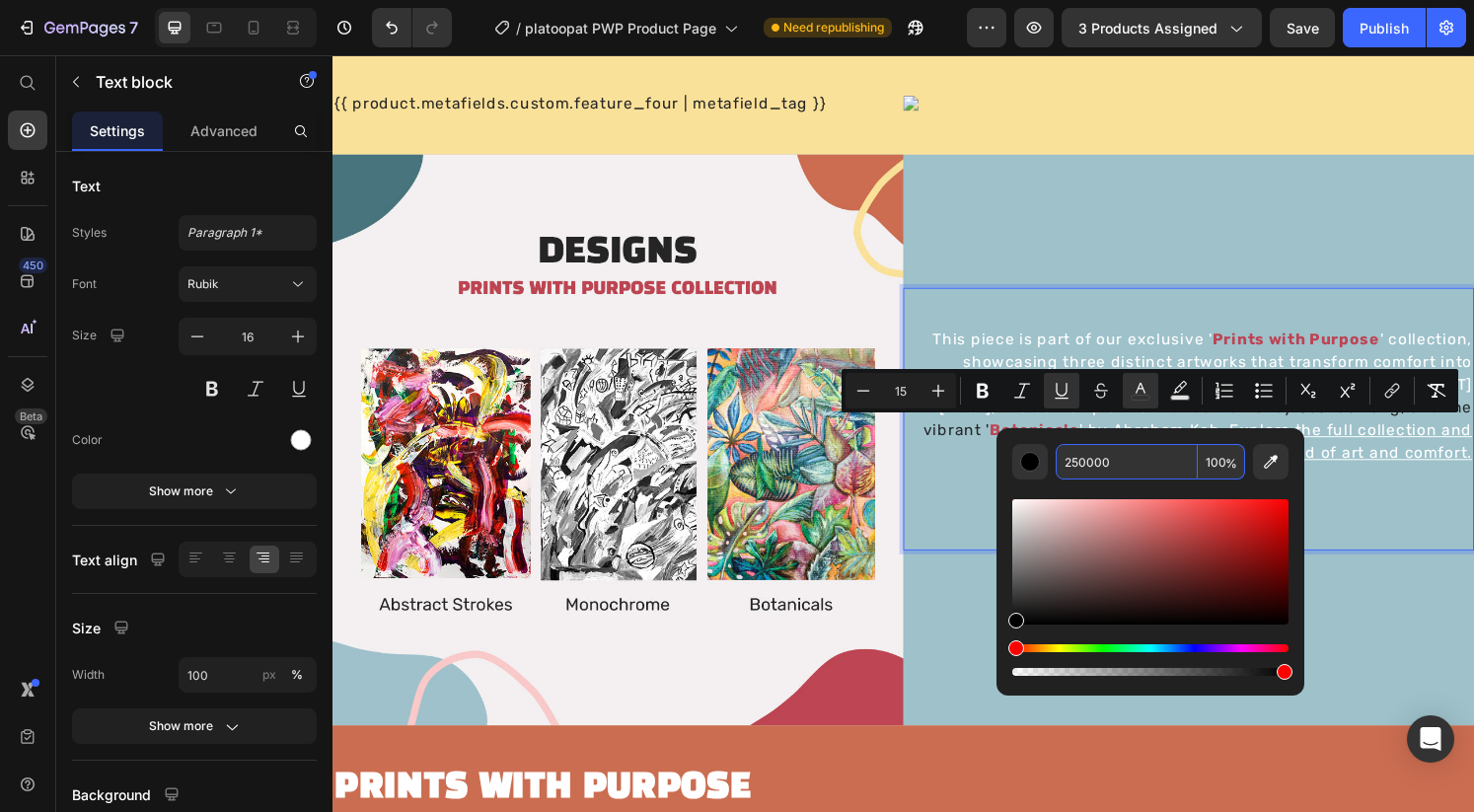 type on "250000" 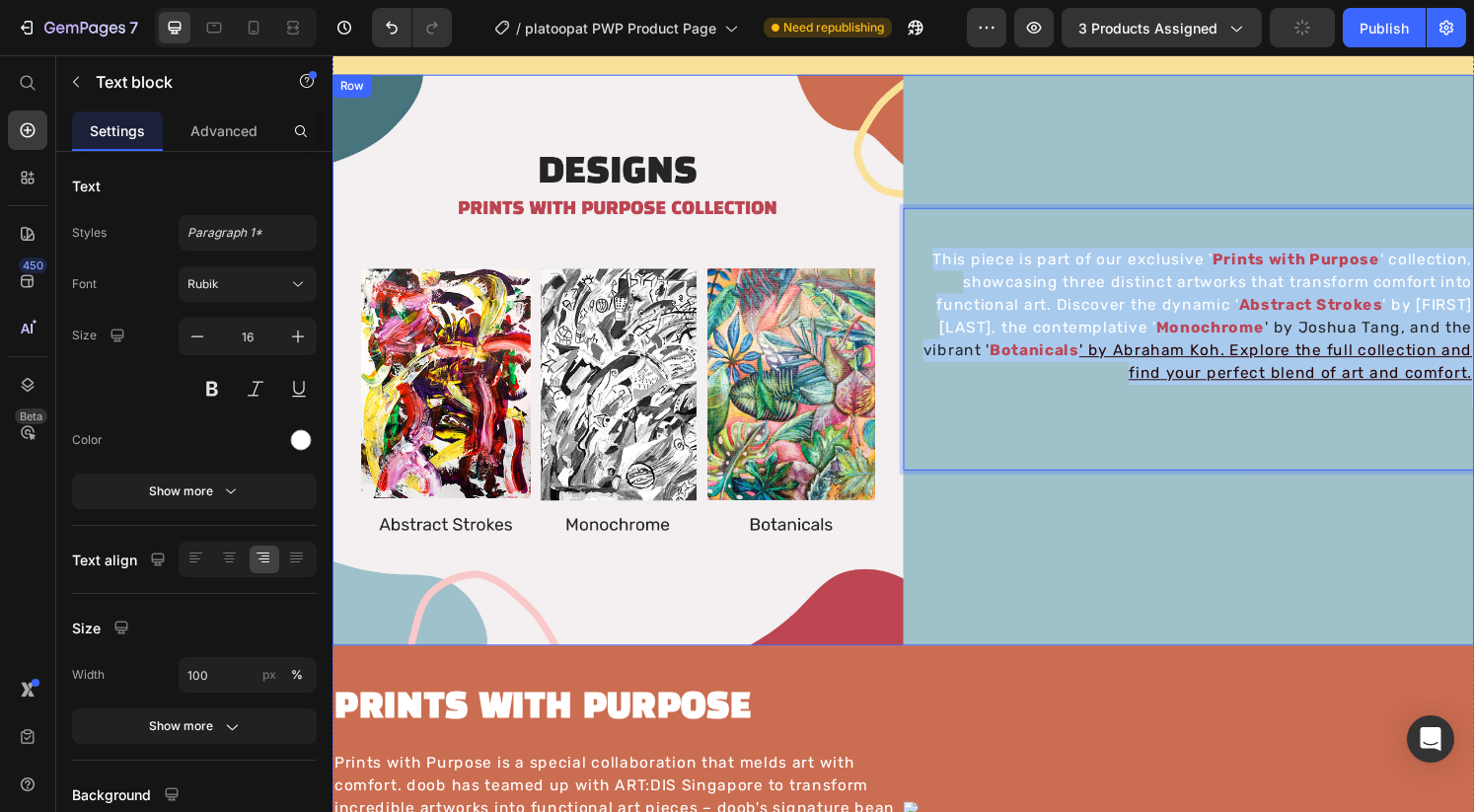 scroll, scrollTop: 1225, scrollLeft: 0, axis: vertical 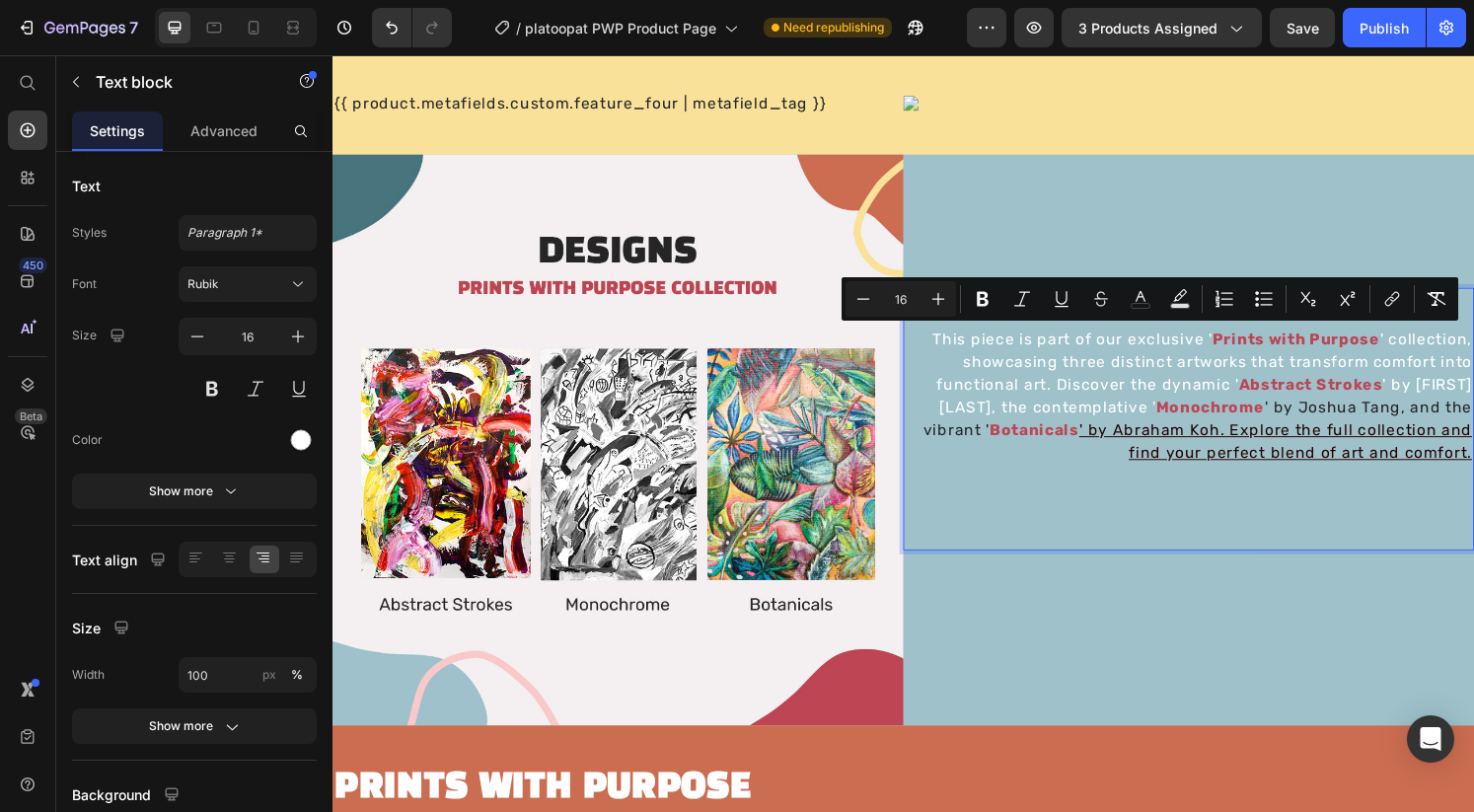 click on "' by Abraham Koh. Explore the full collection and find your perfect blend of art and comfort." at bounding box center [1310, 455] 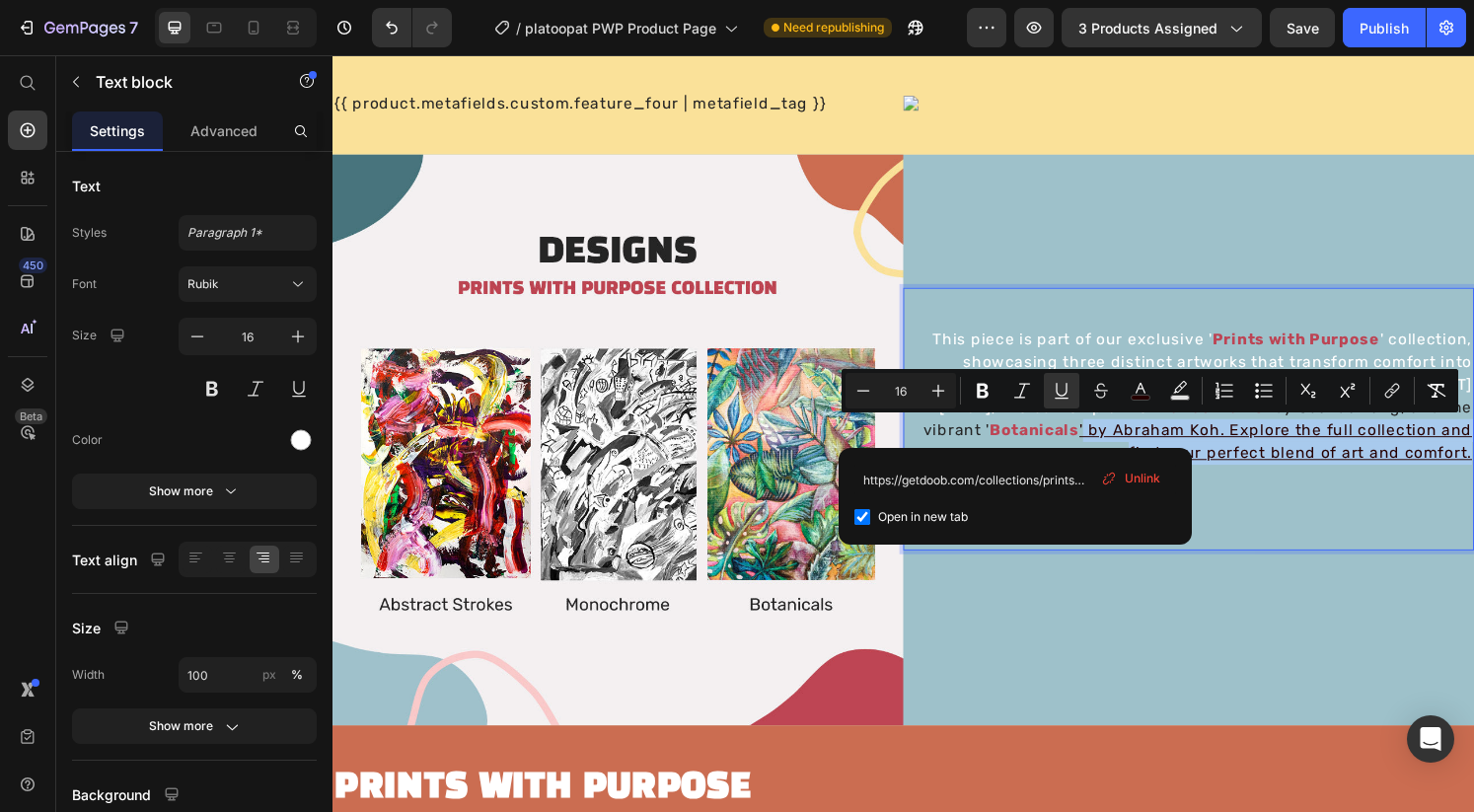 drag, startPoint x: 1038, startPoint y: 446, endPoint x: 1515, endPoint y: 473, distance: 477.7635 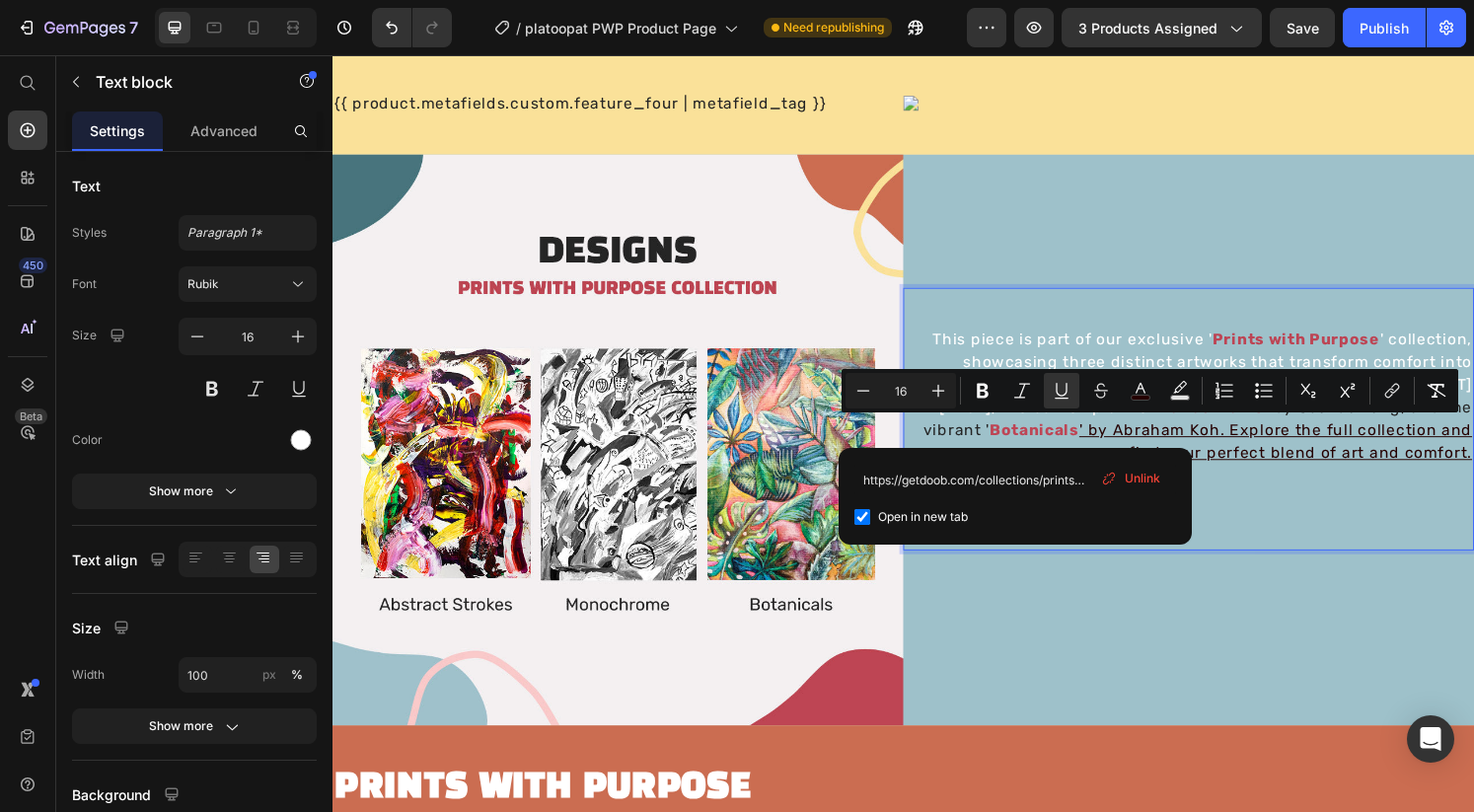 click on "This piece is part of our exclusive ' Prints with Purpose ' collection, showcasing three distinct artworks that transform comfort into functional art. Discover the dynamic ' Abstract Strokes ' by [FIRST] [LAST], the contemplative ' Monochrome ' by [FIRST] [LAST], and the vibrant ' Botanicals ' by [FIRST] [LAST]. Explore the full collection and find your perfect blend of art and comfort." at bounding box center [1220, 432] 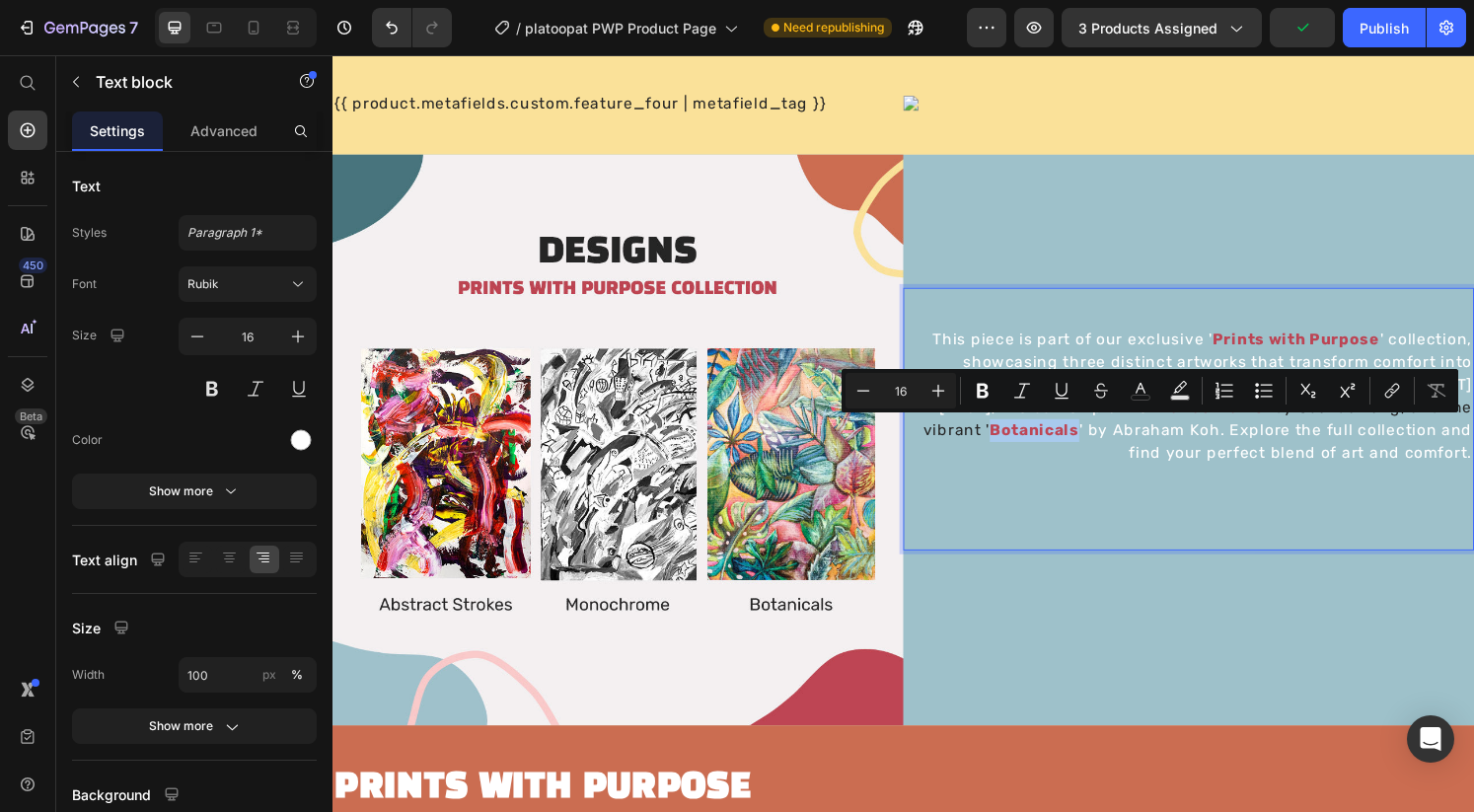 click on "Botanicals ' by Abraham Koh. Explore the full collection and find your perfect blend of art and comfort." at bounding box center [1264, 455] 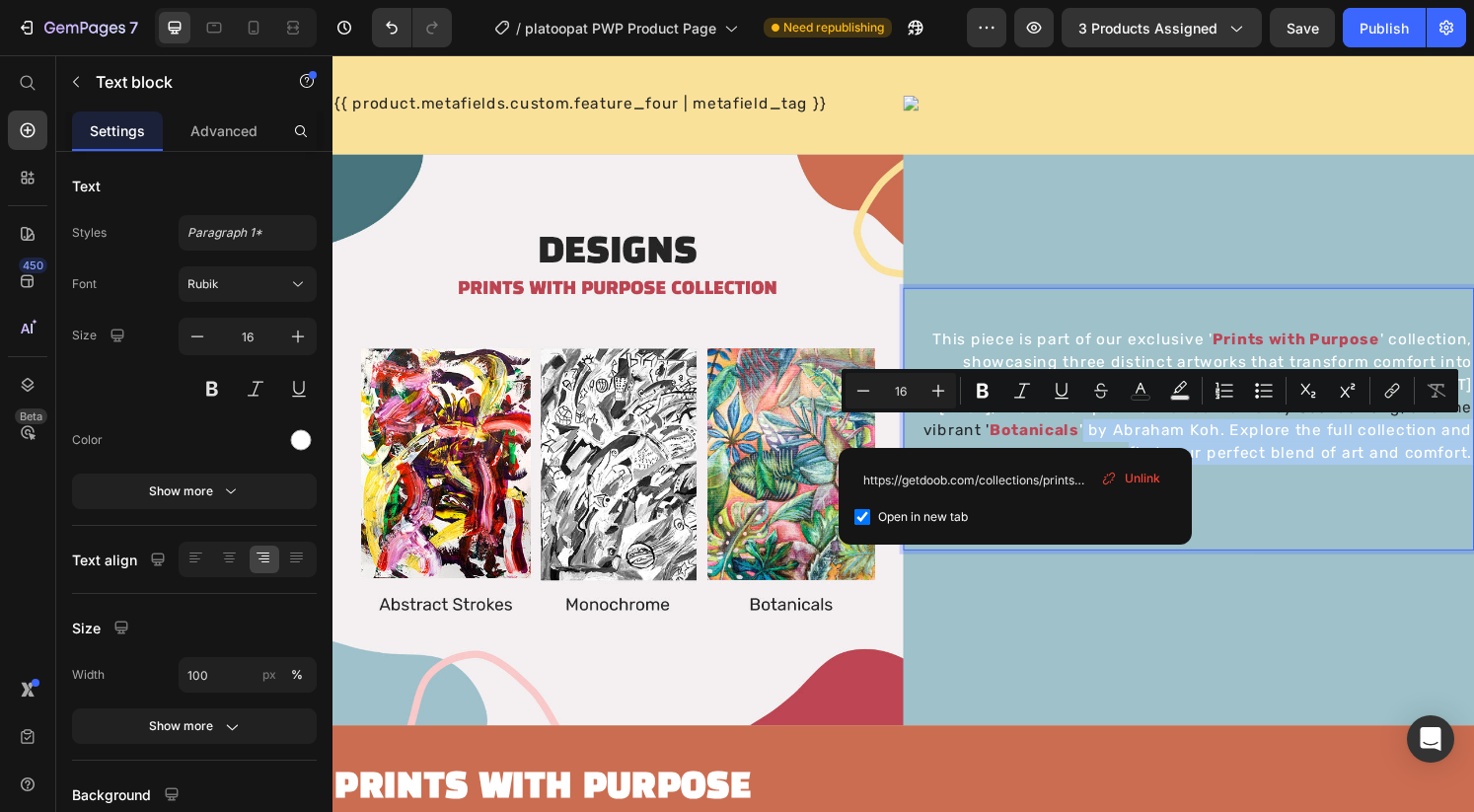 drag, startPoint x: 1040, startPoint y: 443, endPoint x: 1539, endPoint y: 484, distance: 500.68154 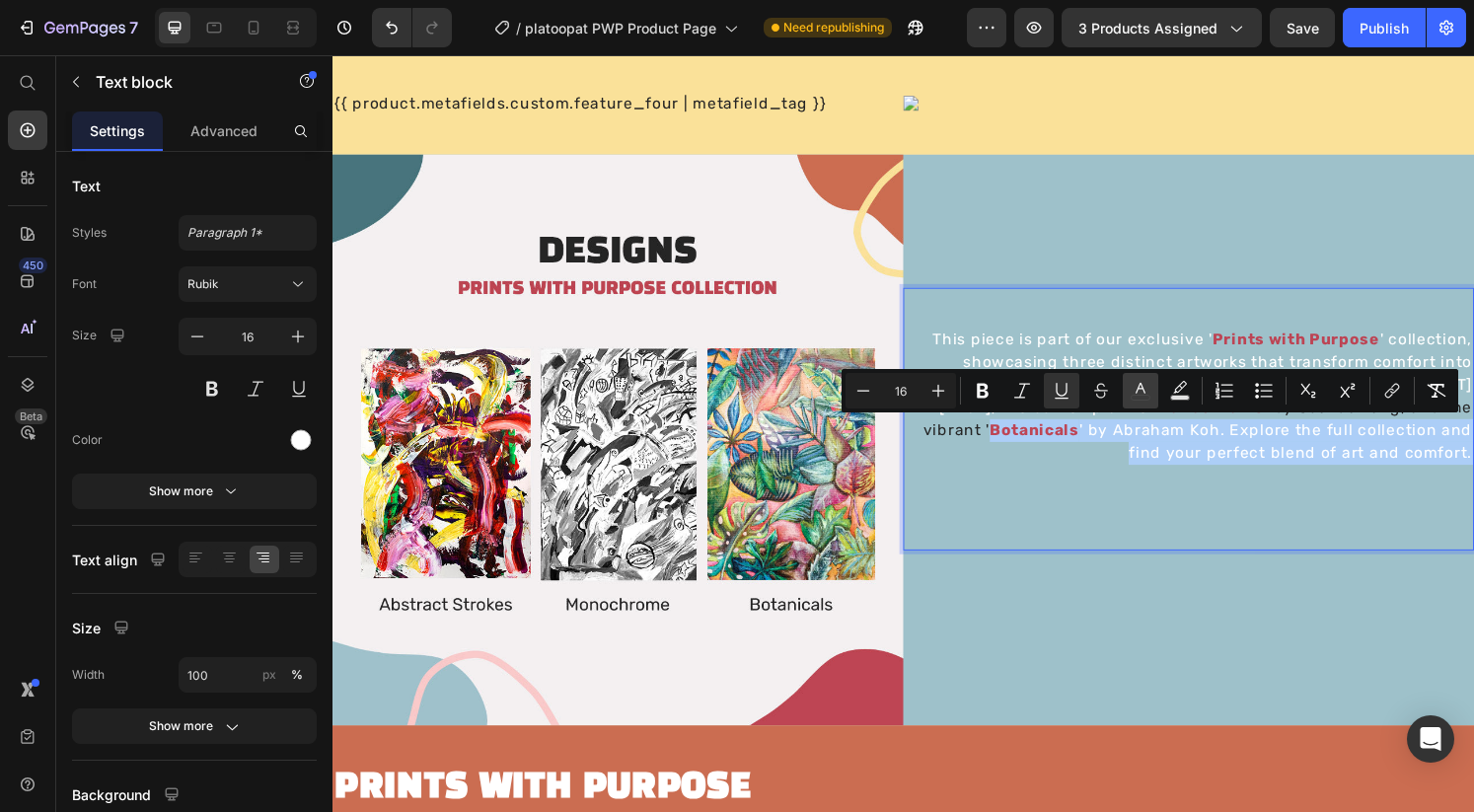 type on "15" 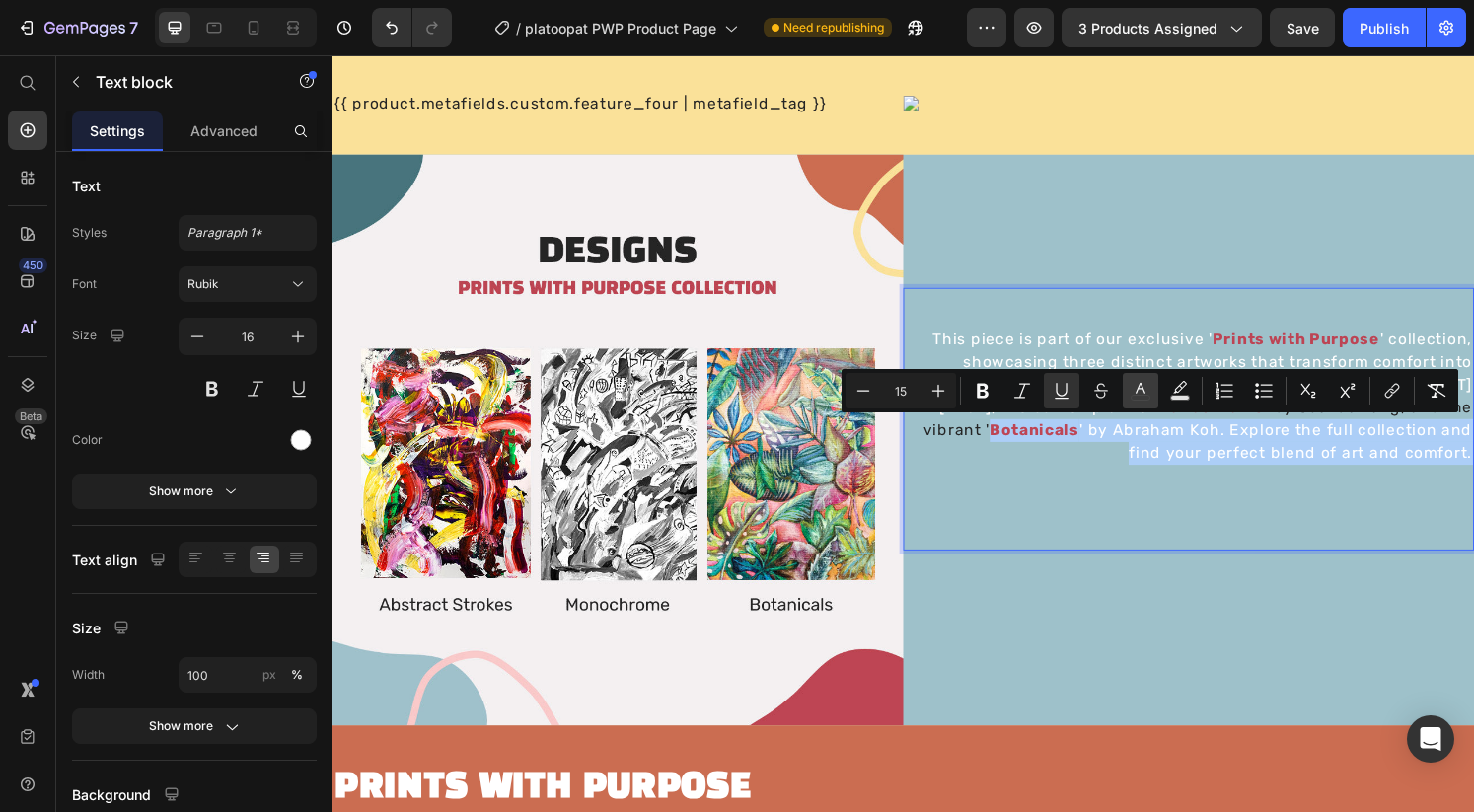 click 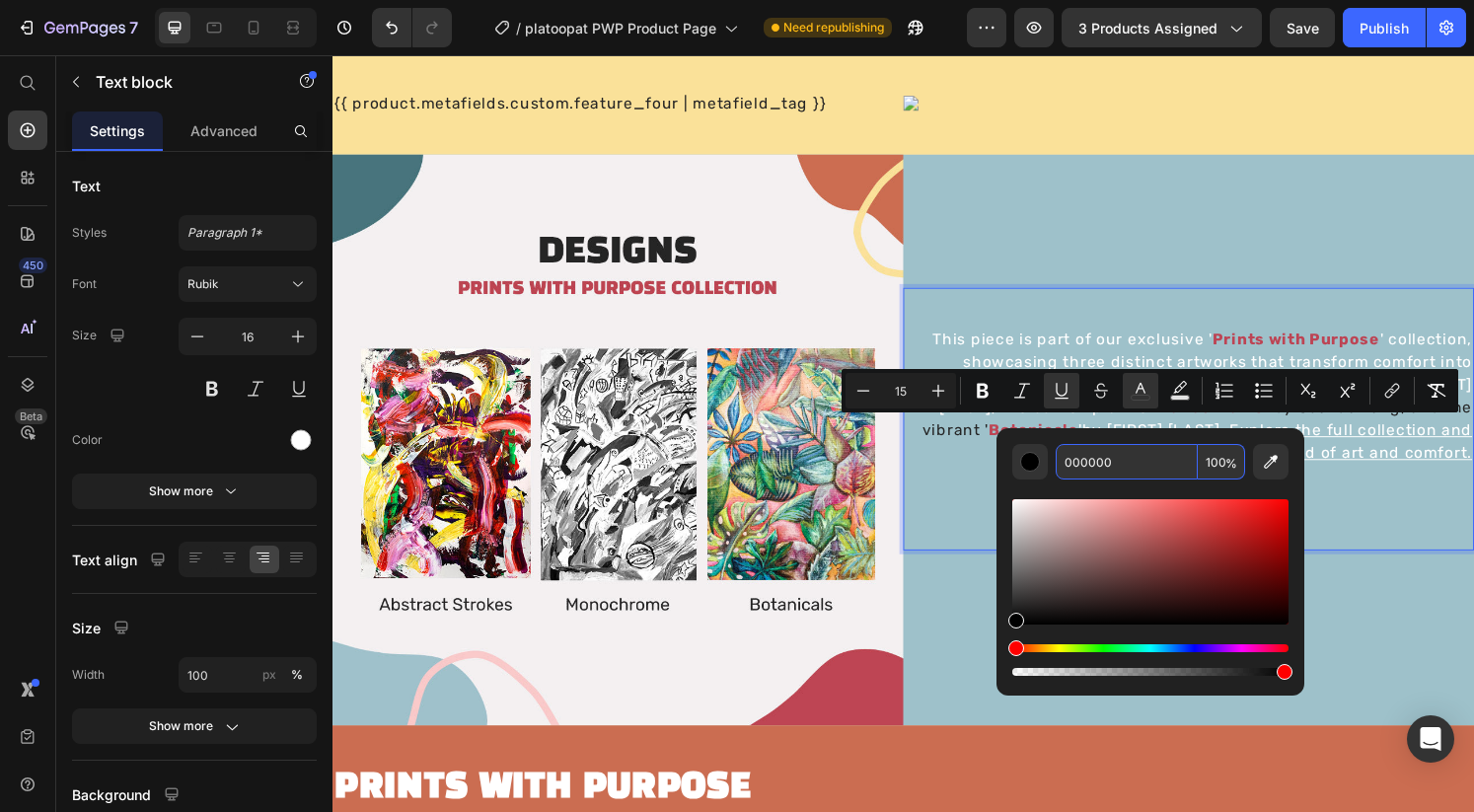 drag, startPoint x: 1131, startPoint y: 463, endPoint x: 1061, endPoint y: 460, distance: 70.064256 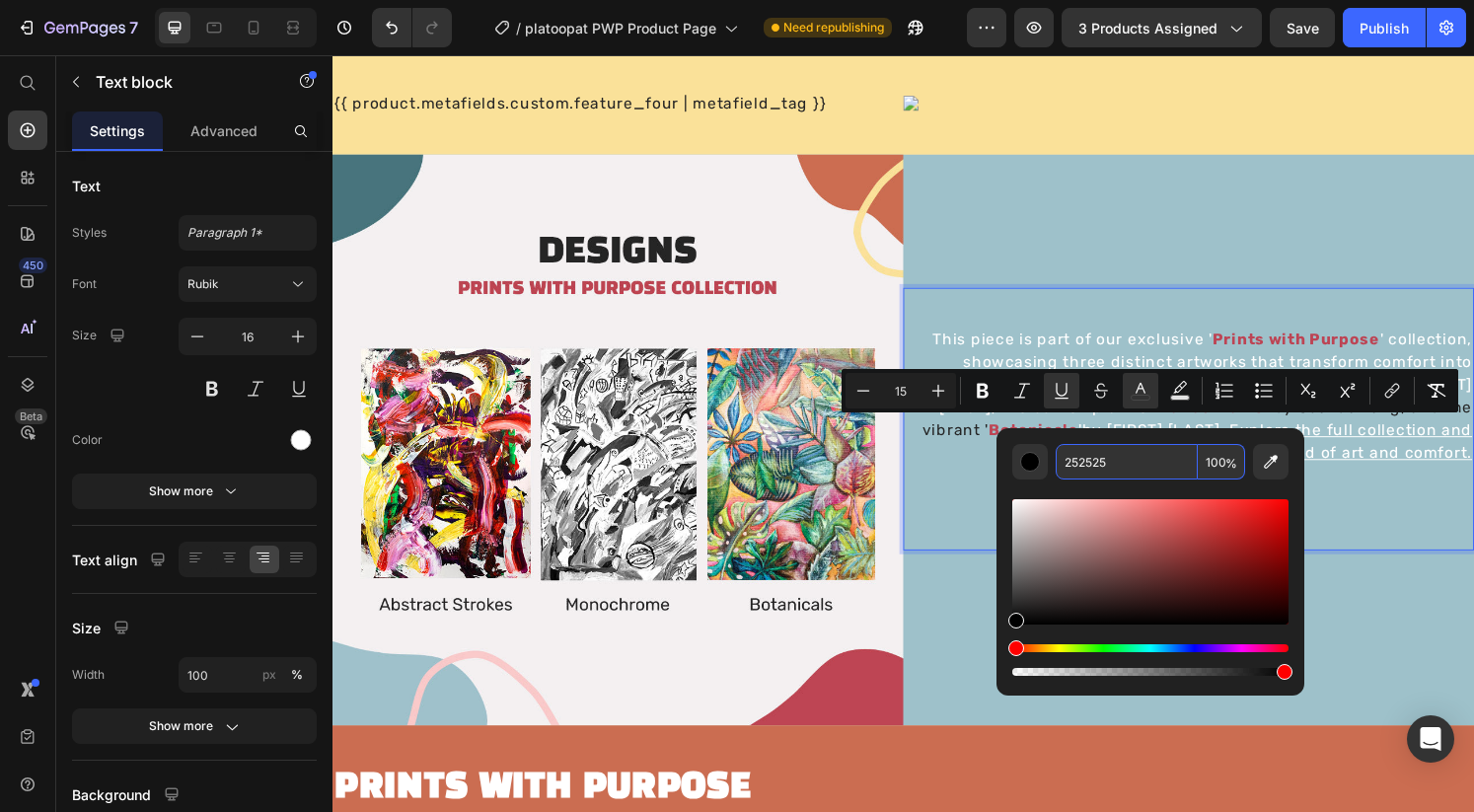 type on "252525" 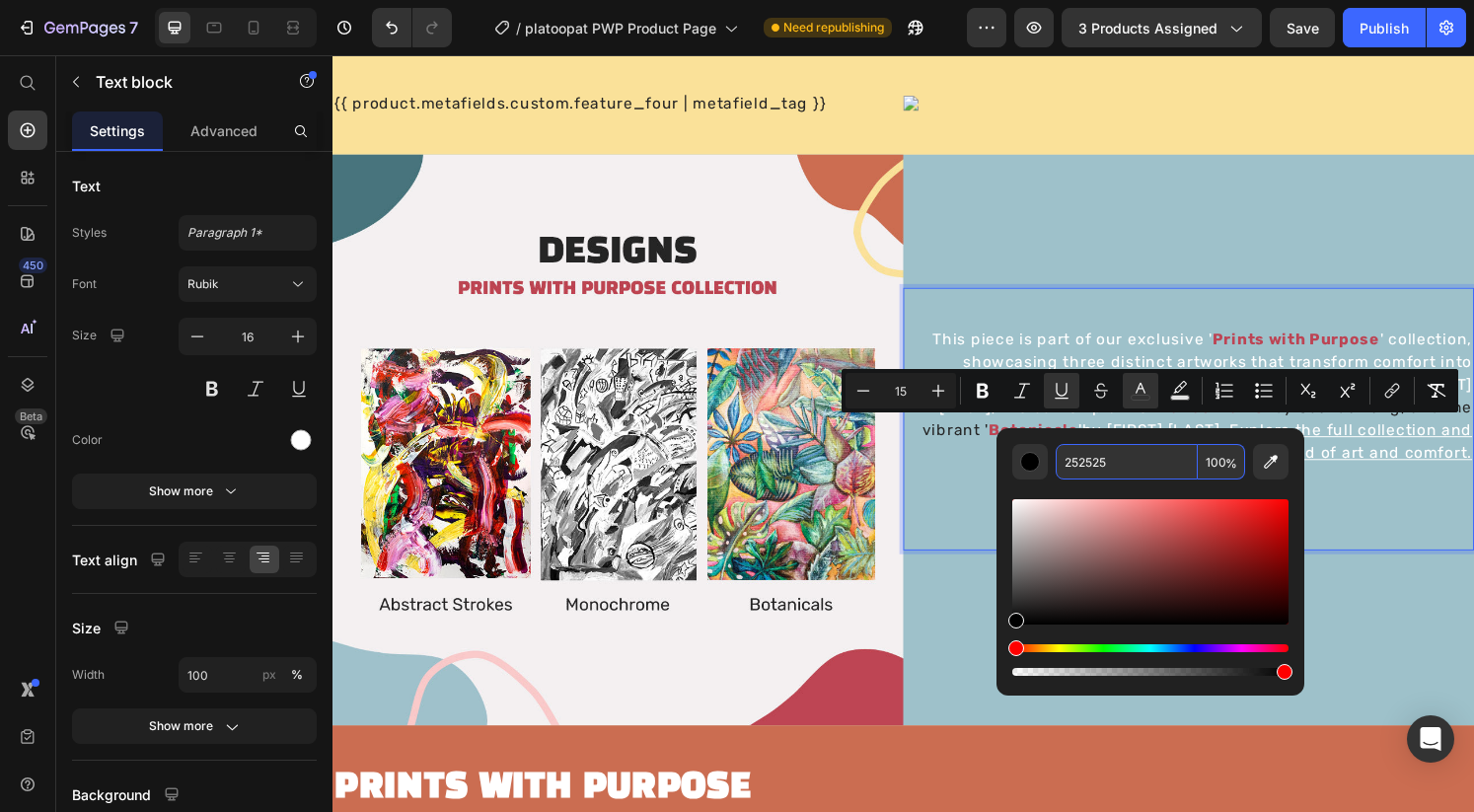 type on "16" 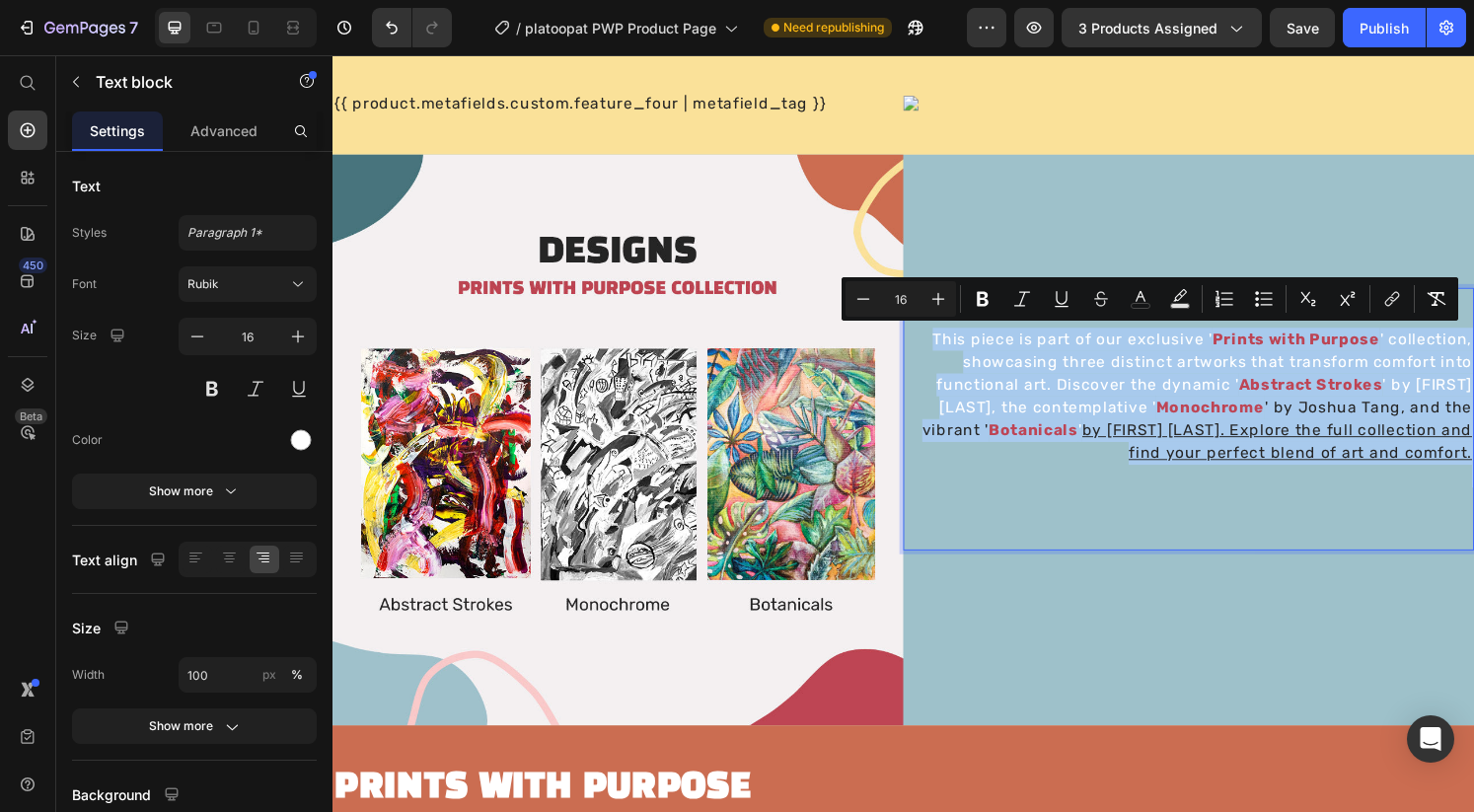 click on "by Abraham Koh. Explore the full collection and find your perfect blend of art and comfort." at bounding box center (1312, 455) 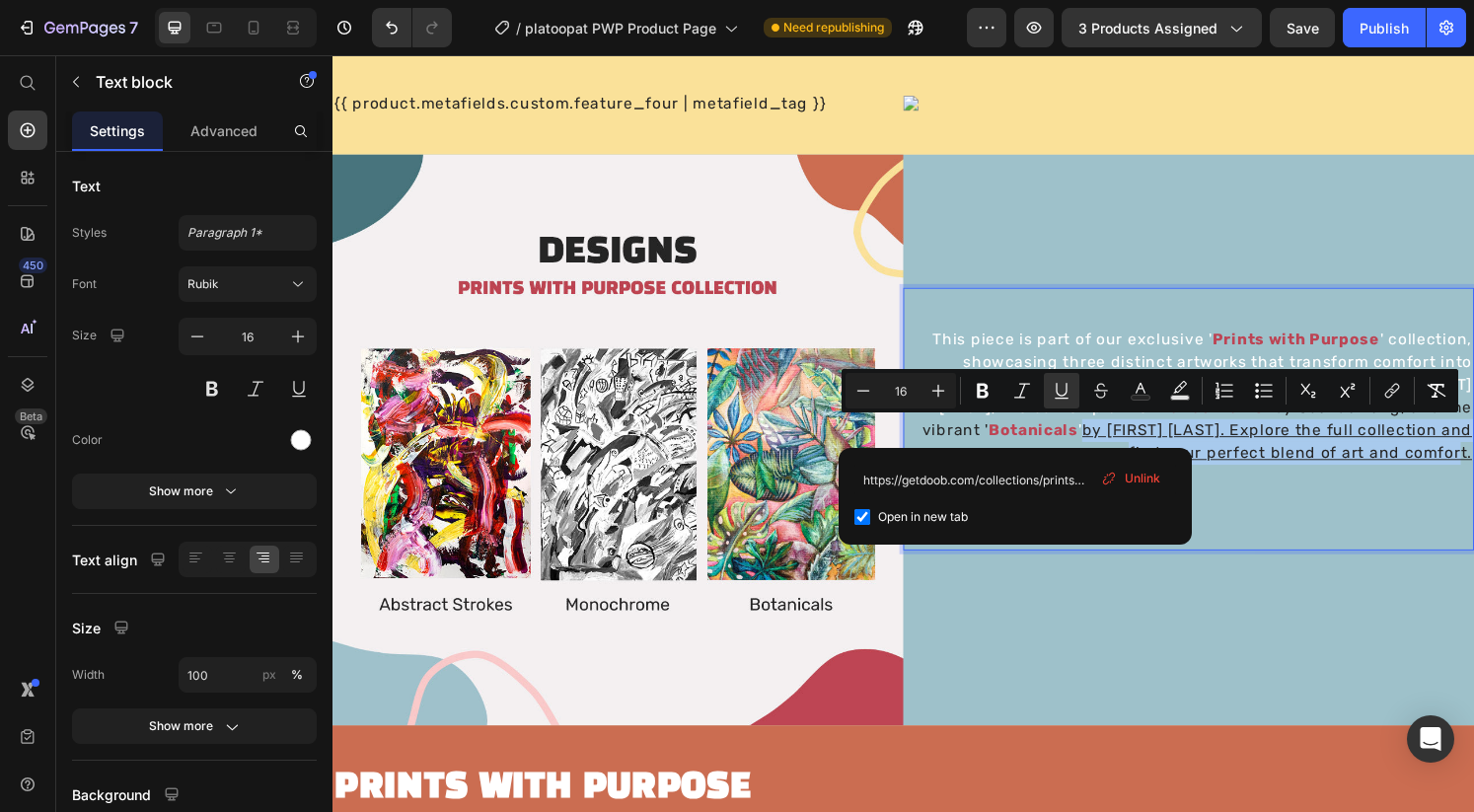drag, startPoint x: 1040, startPoint y: 443, endPoint x: 1543, endPoint y: 464, distance: 503.43818 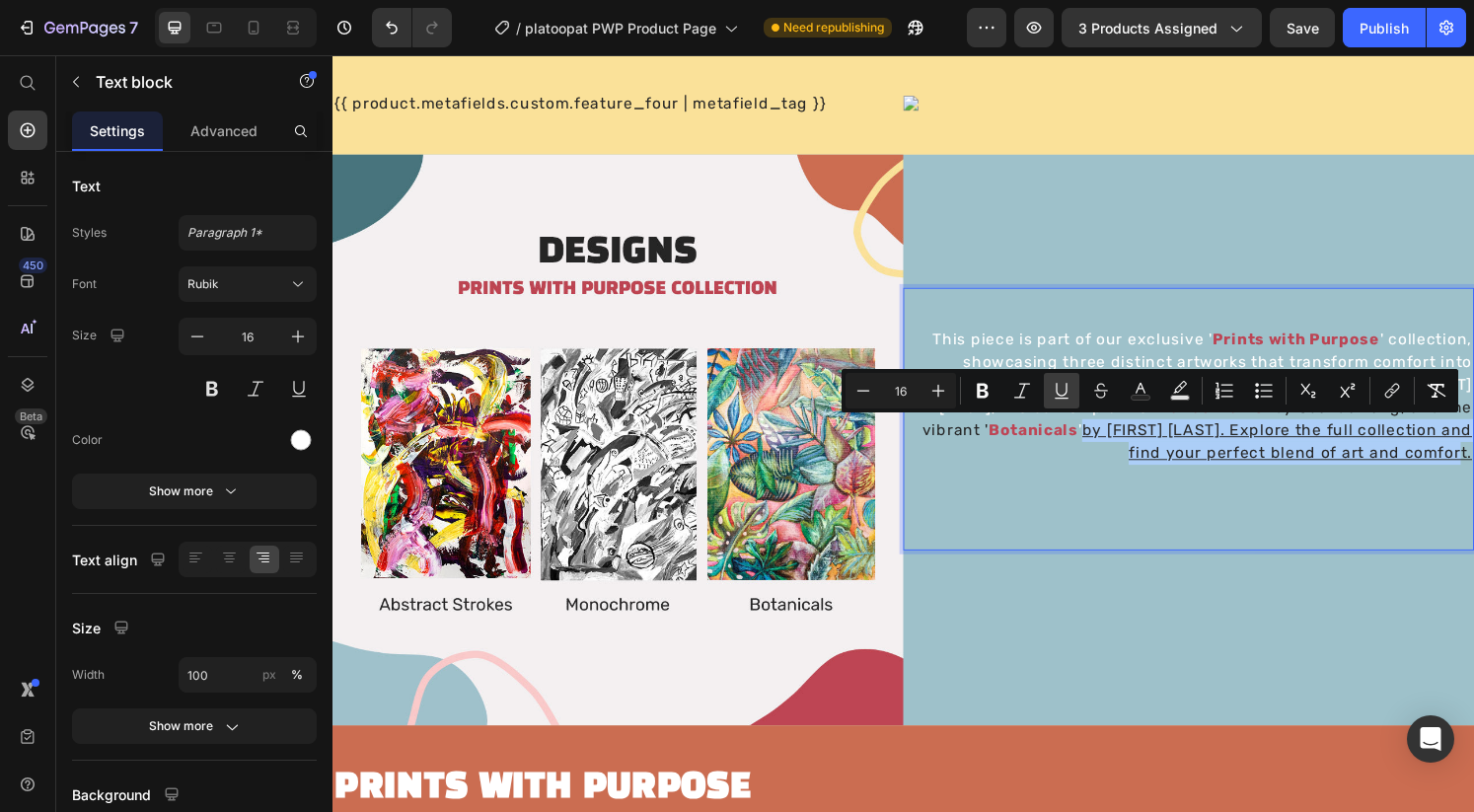 click 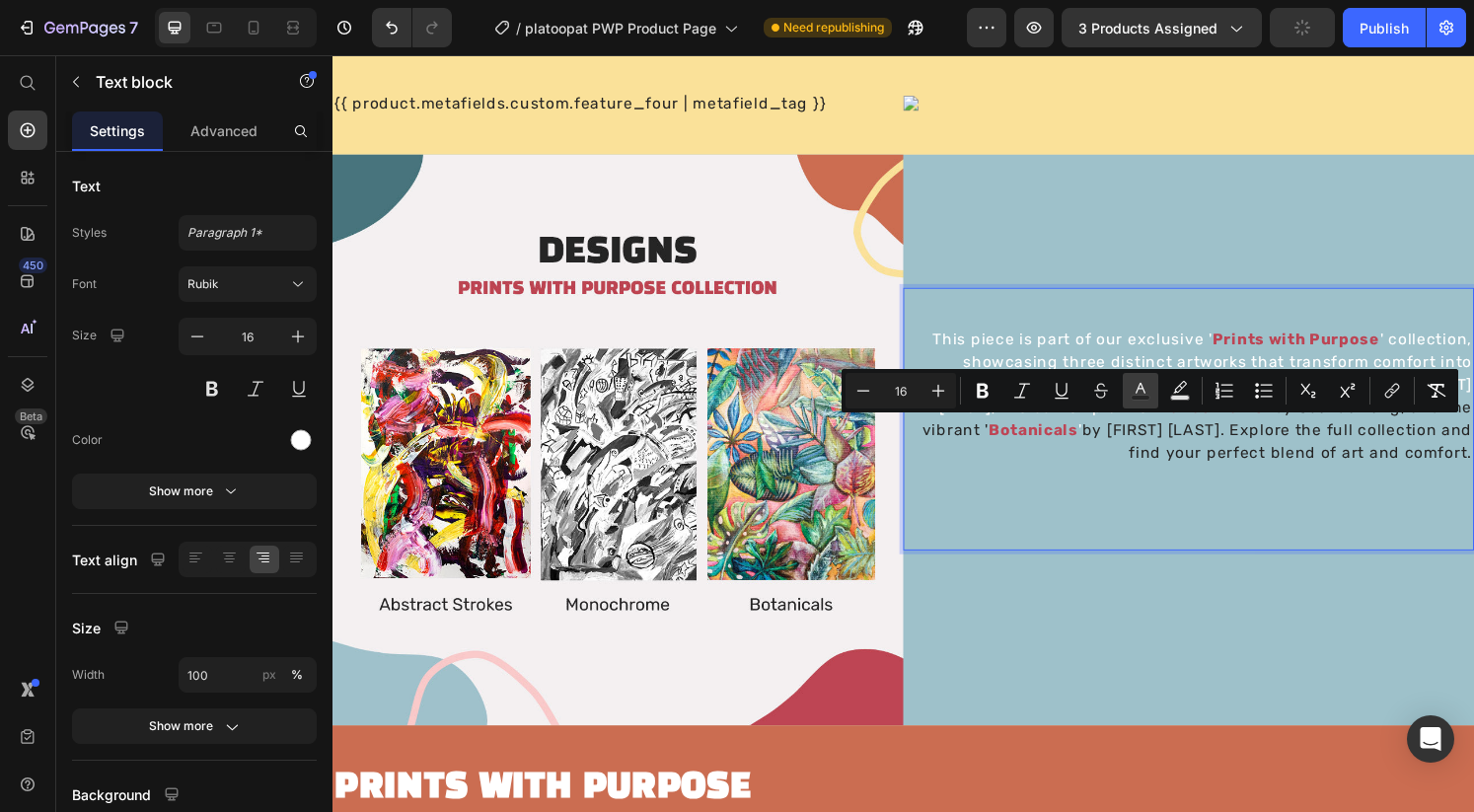 click 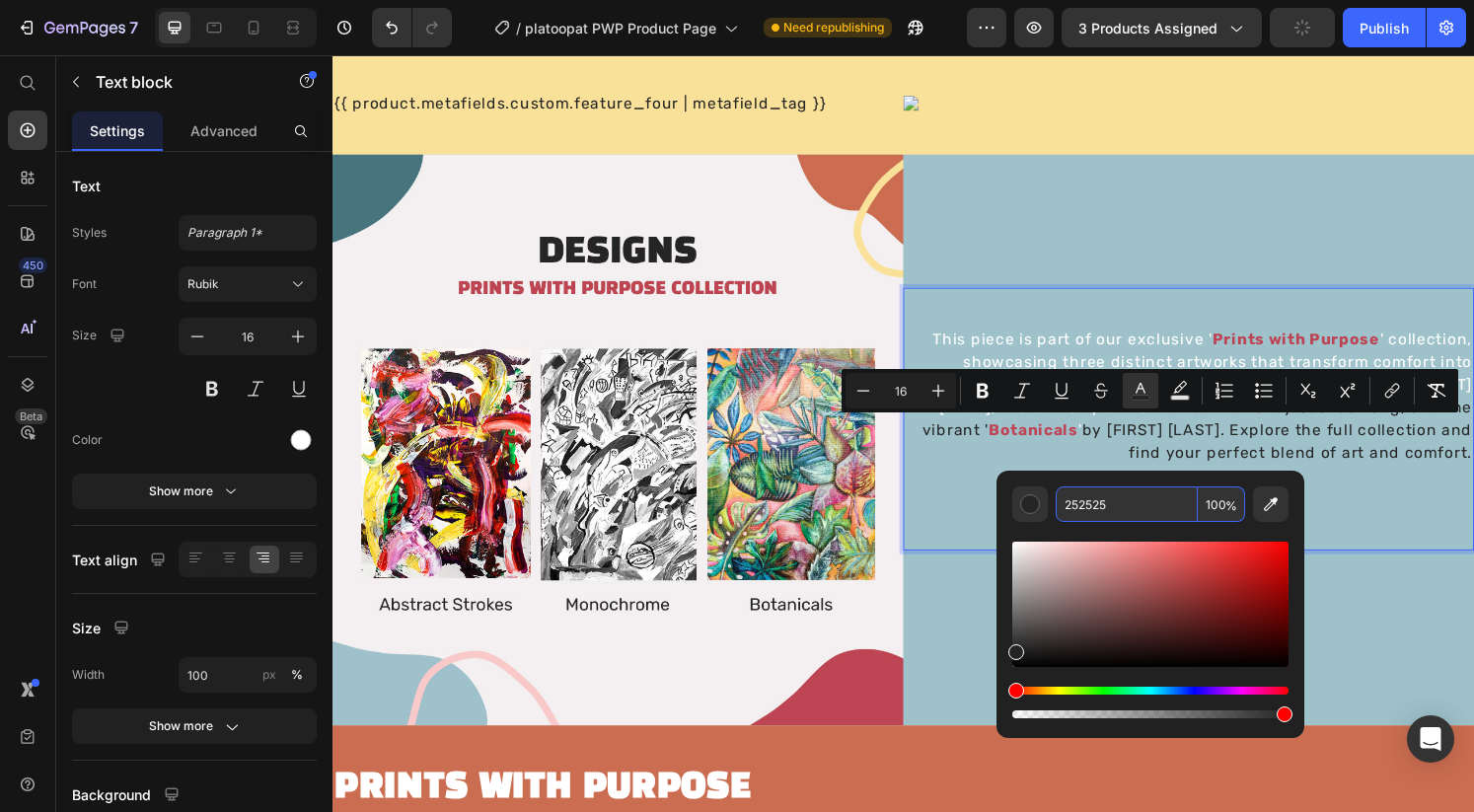 drag, startPoint x: 1108, startPoint y: 507, endPoint x: 1049, endPoint y: 501, distance: 59.3043 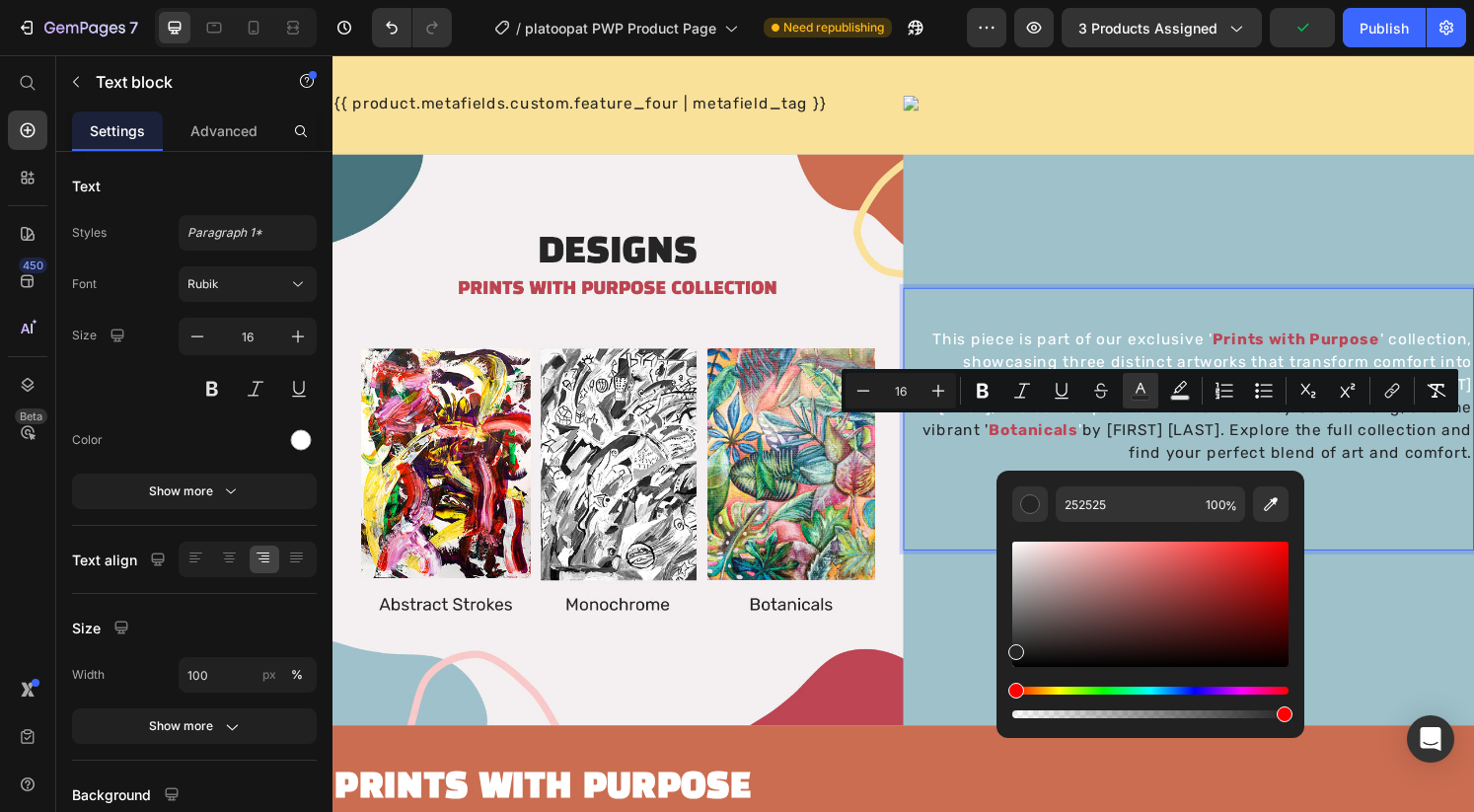click on "by Abraham Koh. Explore the full collection and find your perfect blend of art and comfort." at bounding box center [1312, 455] 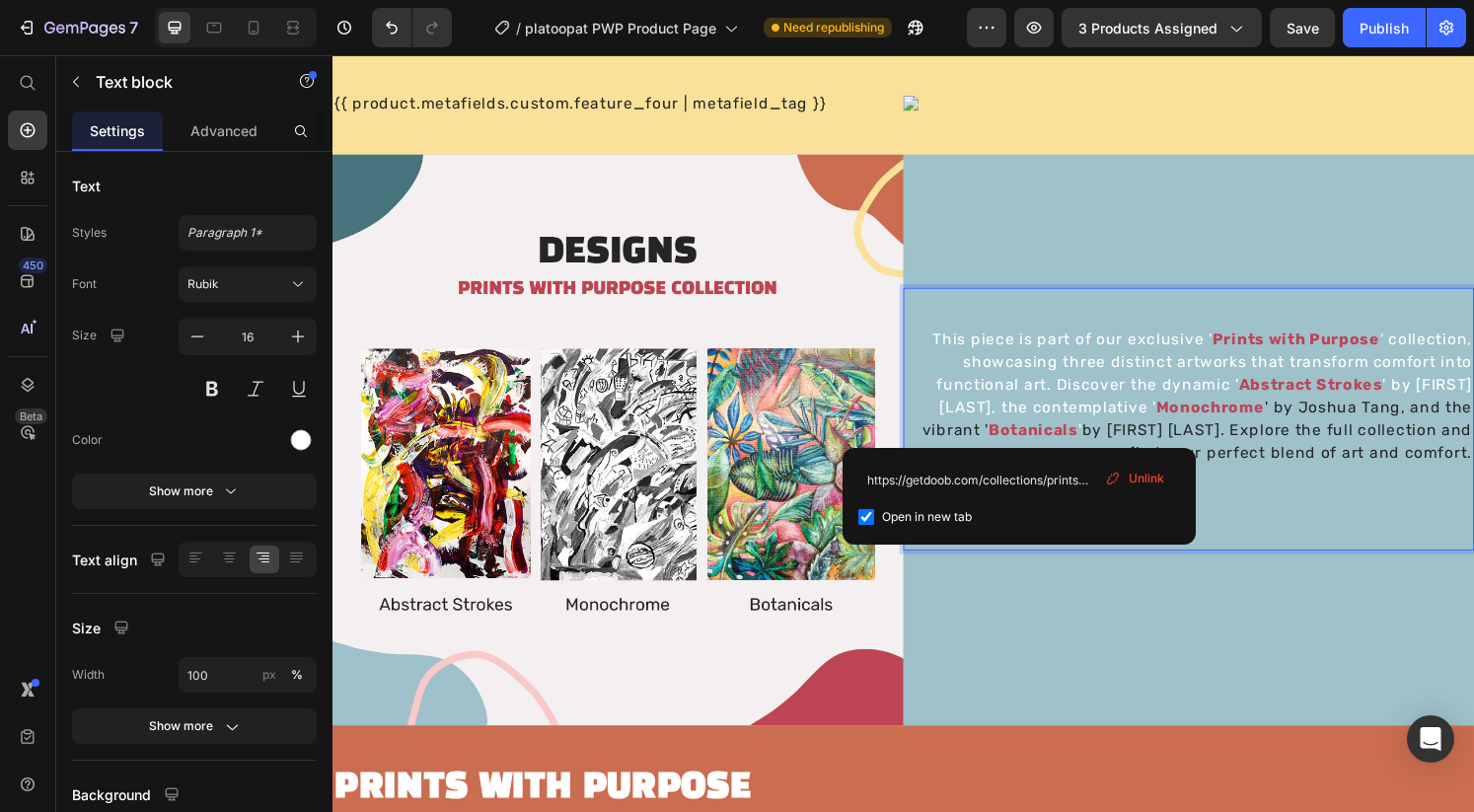 click on "by Abraham Koh. Explore the full collection and find your perfect blend of art and comfort." at bounding box center [1312, 455] 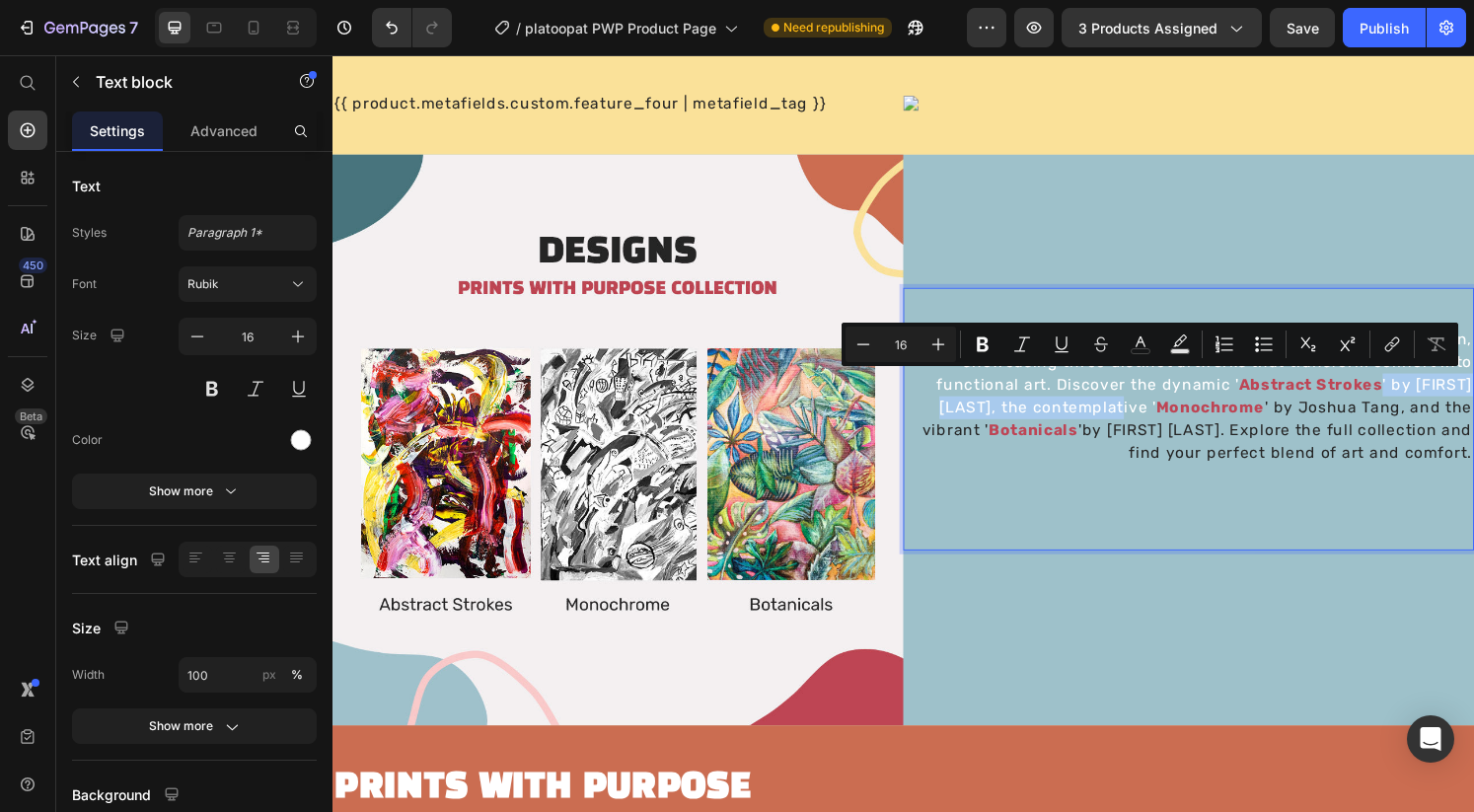drag, startPoint x: 1128, startPoint y: 418, endPoint x: 1391, endPoint y: 392, distance: 264.282 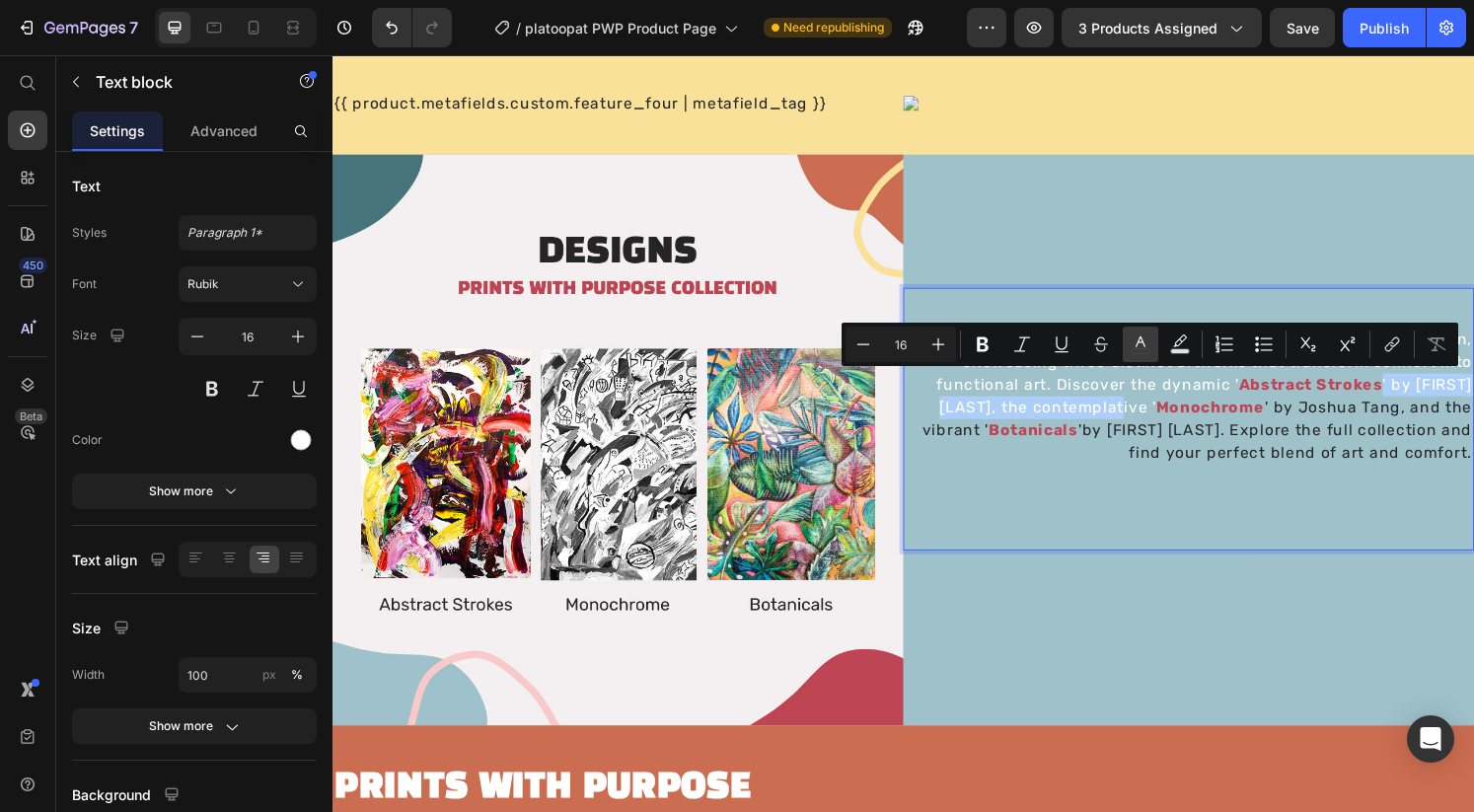 click 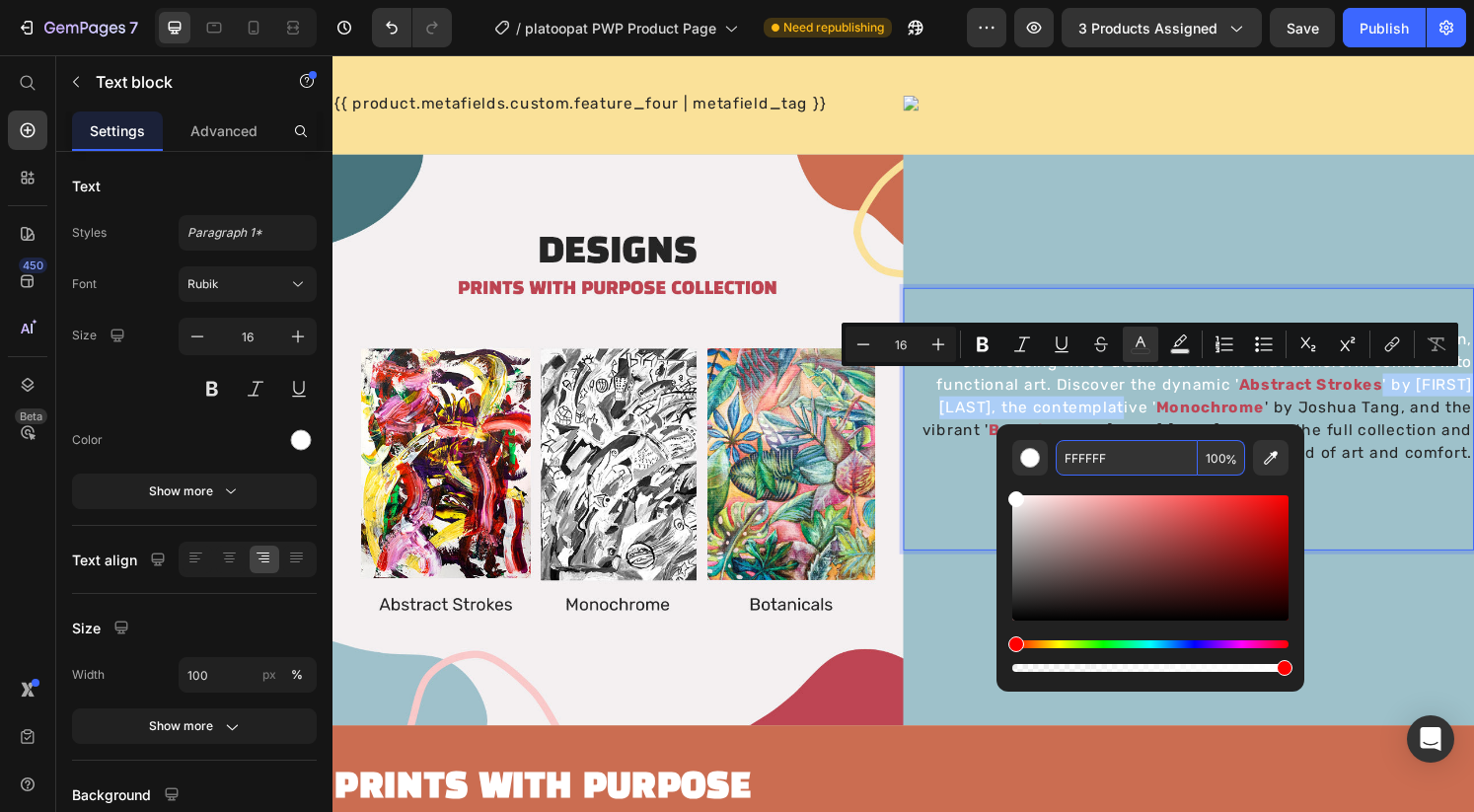 click on "FFFFFF" at bounding box center (1127, 458) 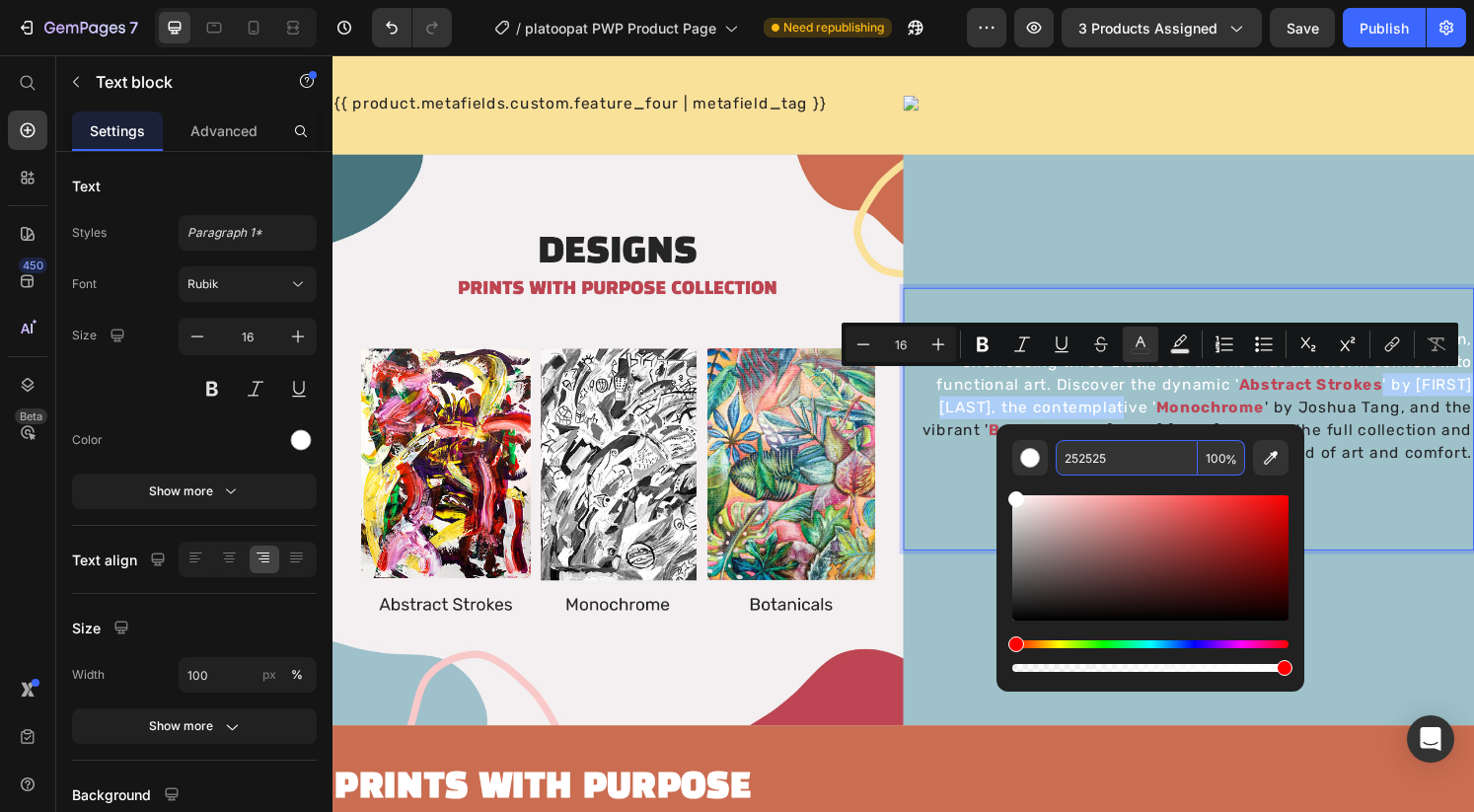type on "252525" 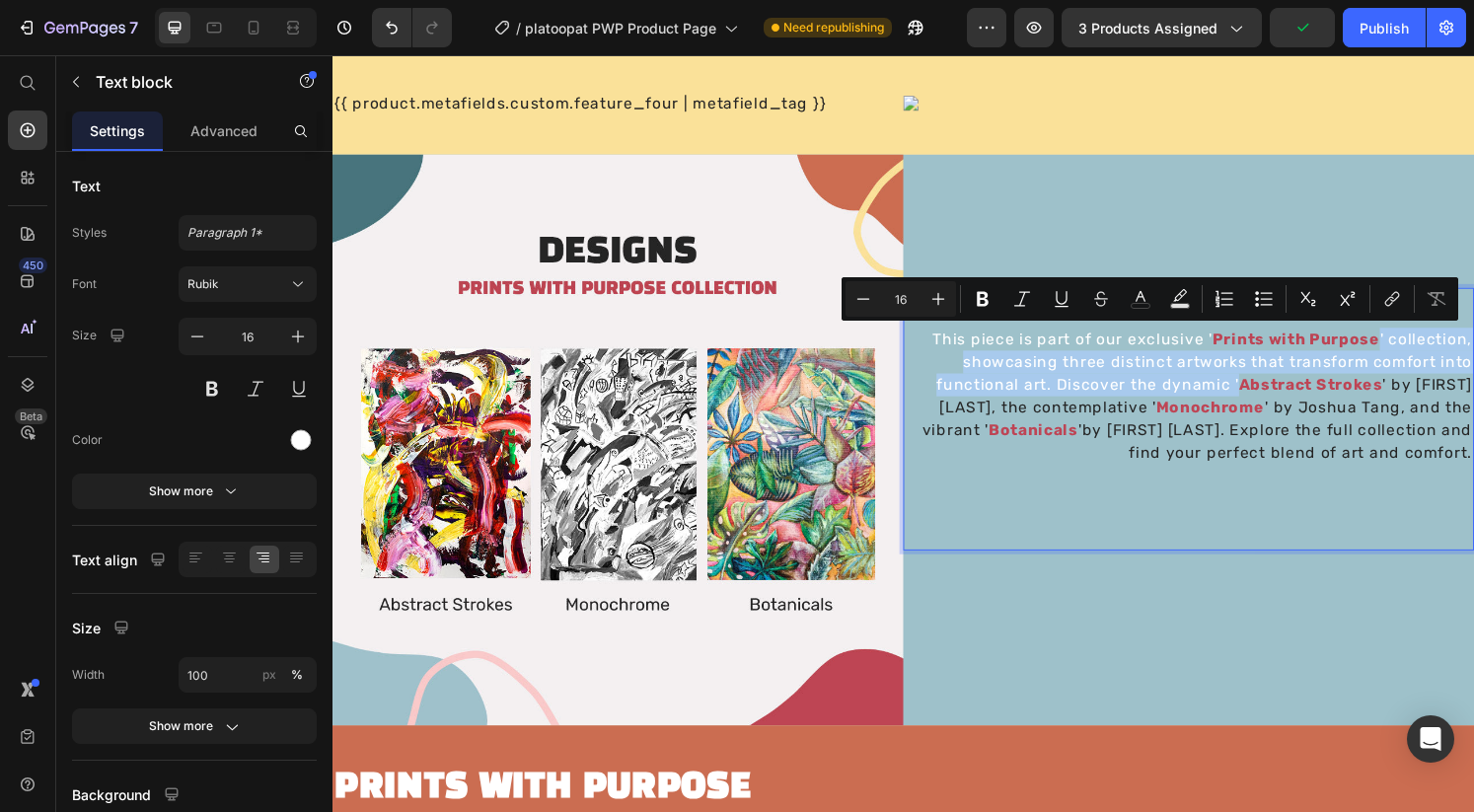 drag, startPoint x: 1239, startPoint y: 395, endPoint x: 1419, endPoint y: 348, distance: 186.03494 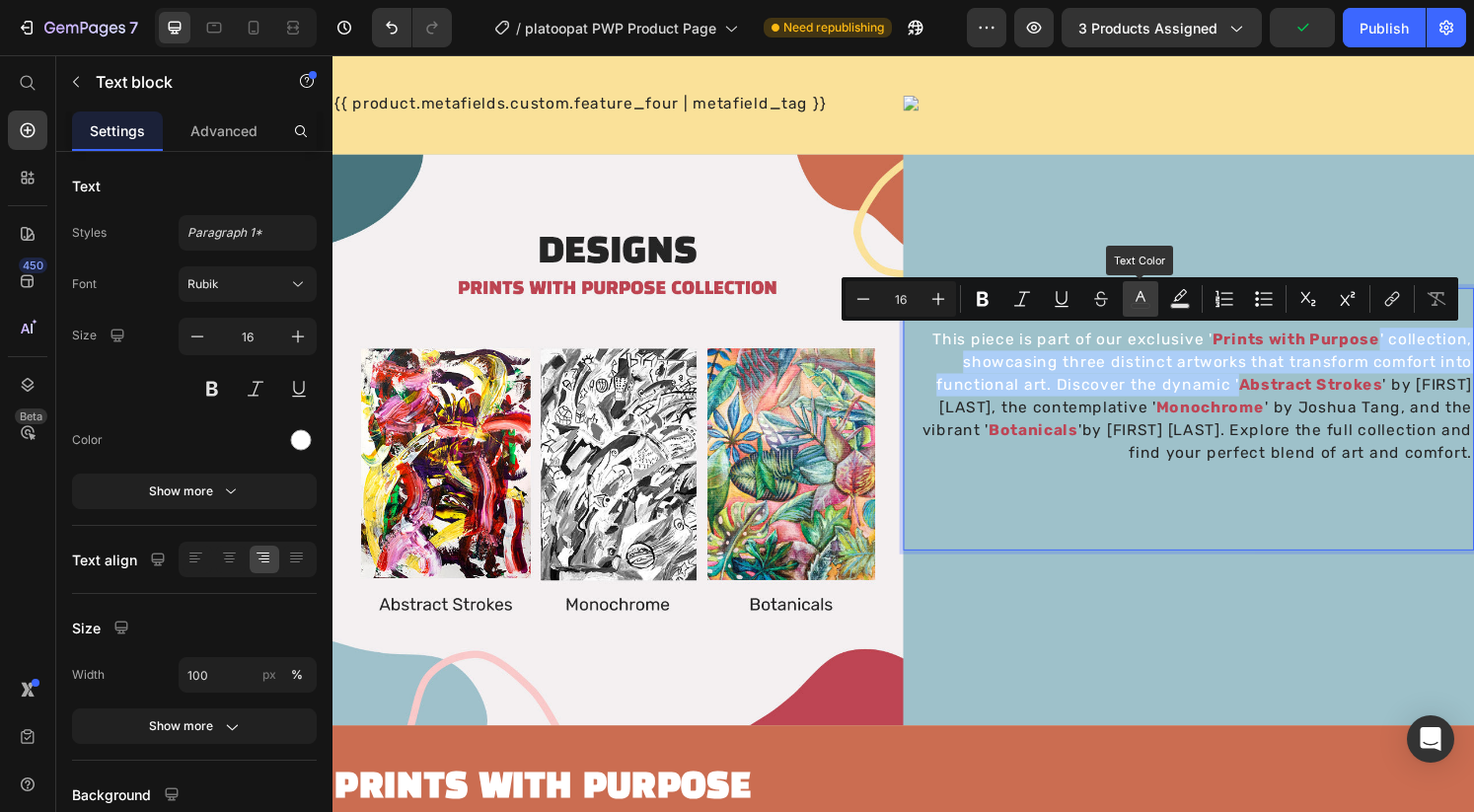 click 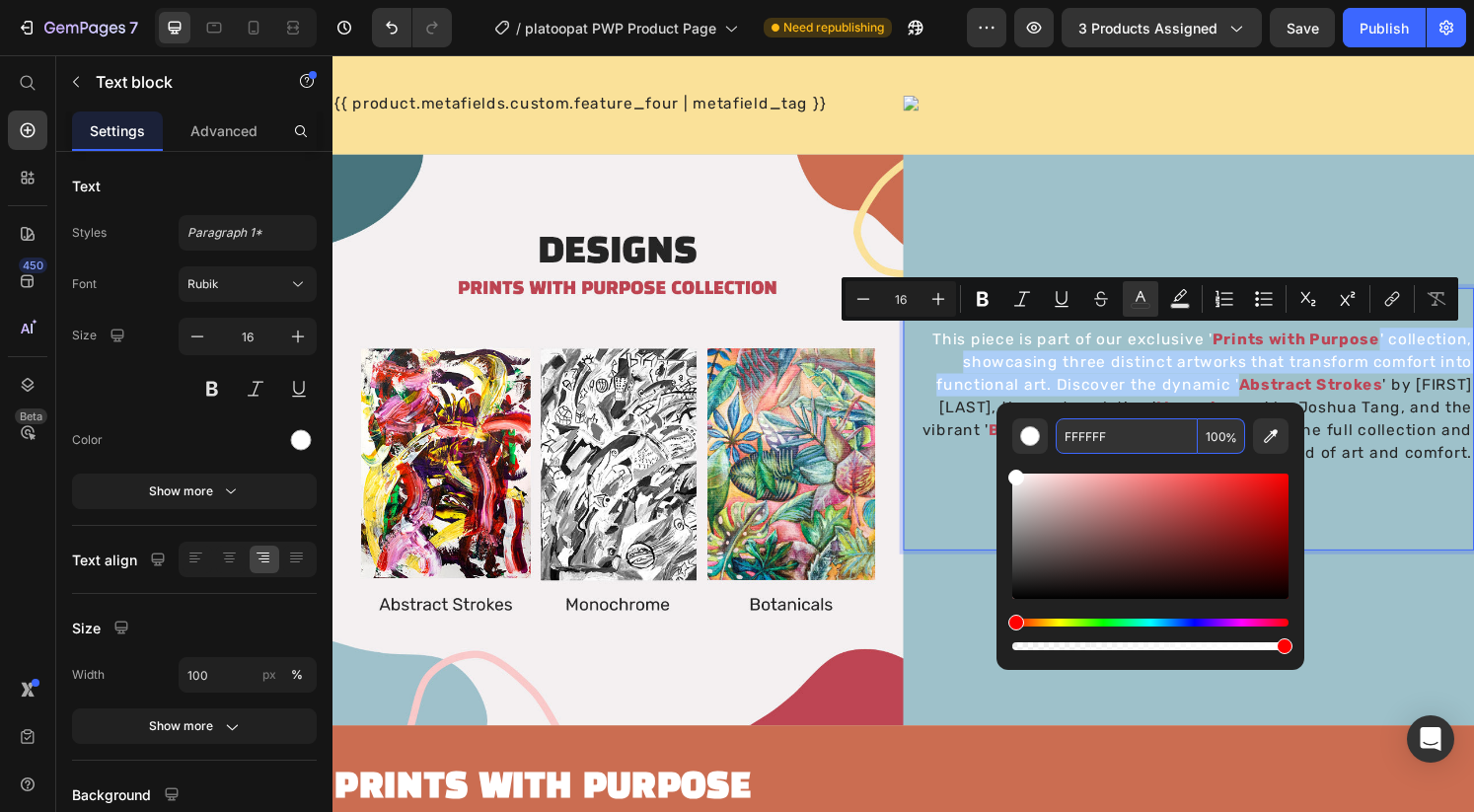 drag, startPoint x: 1119, startPoint y: 431, endPoint x: 1070, endPoint y: 426, distance: 49.25444 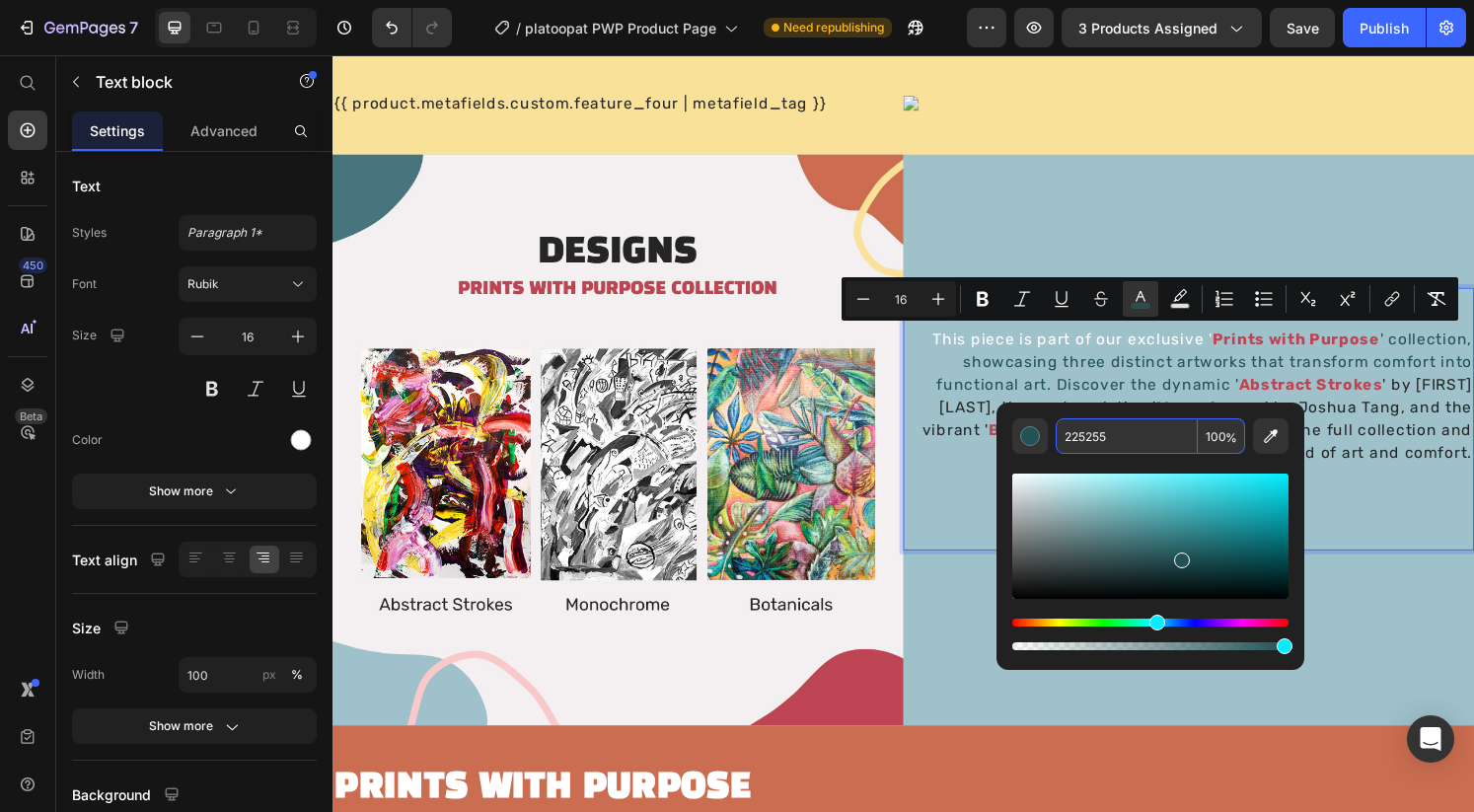 drag, startPoint x: 1113, startPoint y: 434, endPoint x: 1053, endPoint y: 428, distance: 60.299254 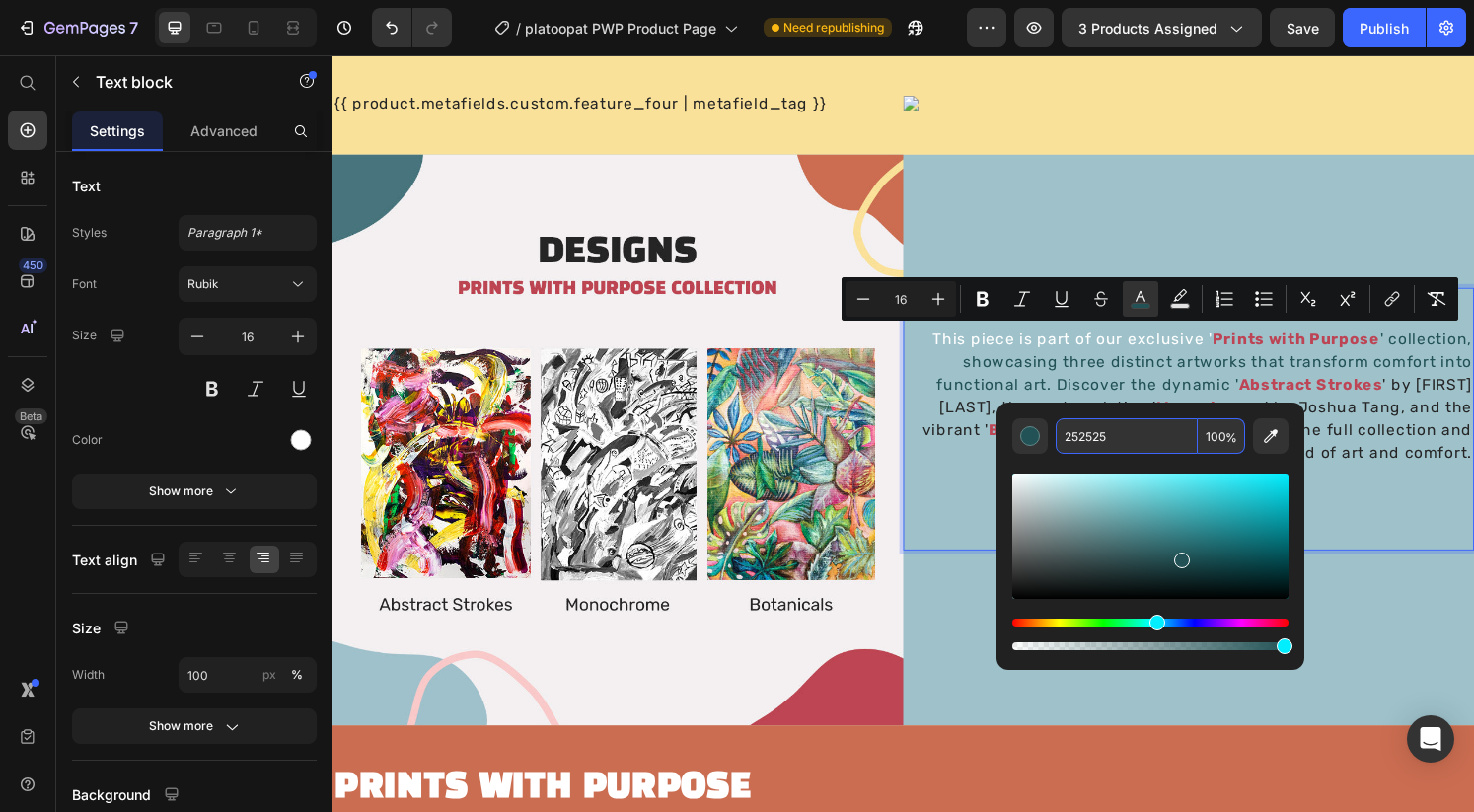 type on "252525" 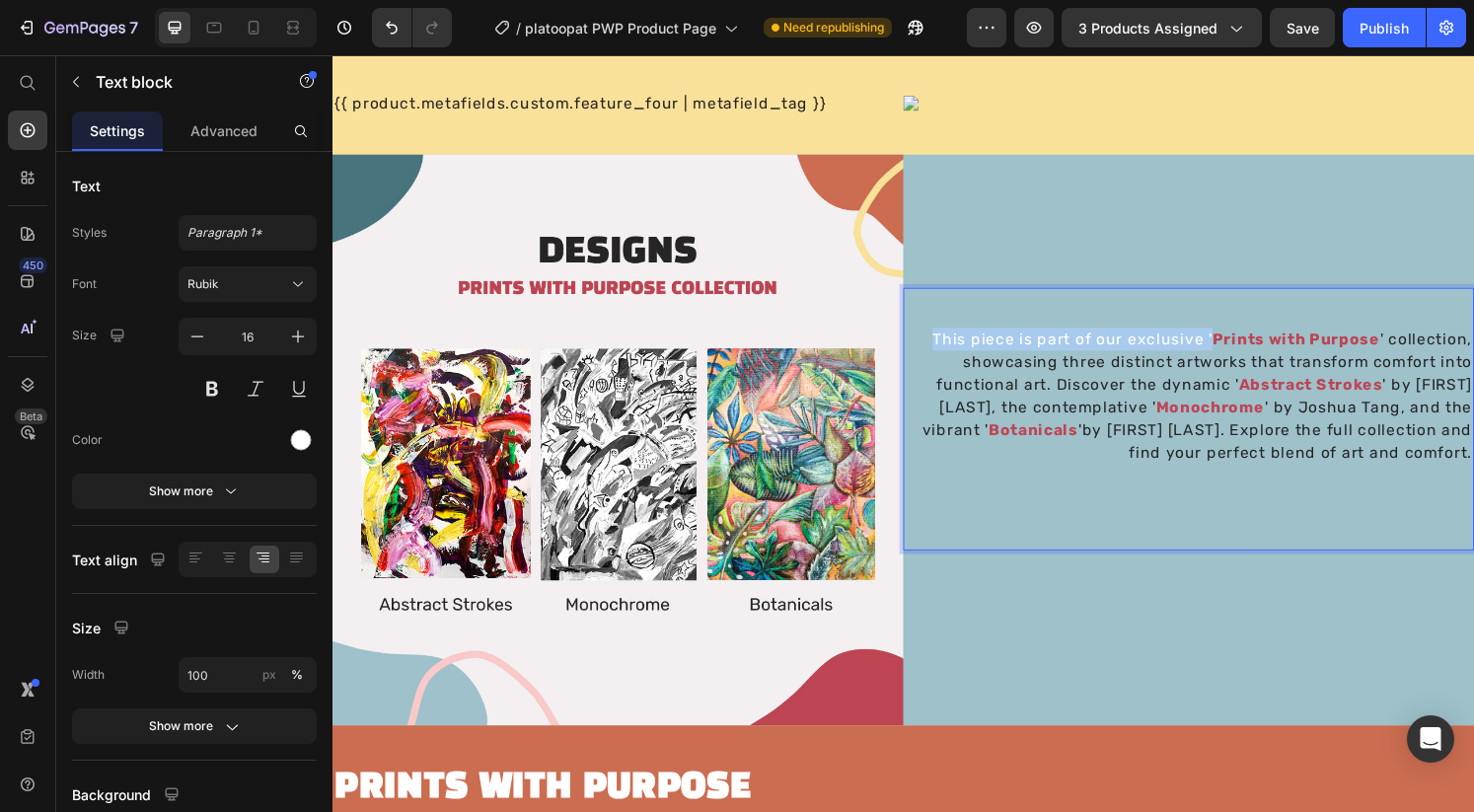 drag, startPoint x: 1243, startPoint y: 349, endPoint x: 961, endPoint y: 345, distance: 282.02837 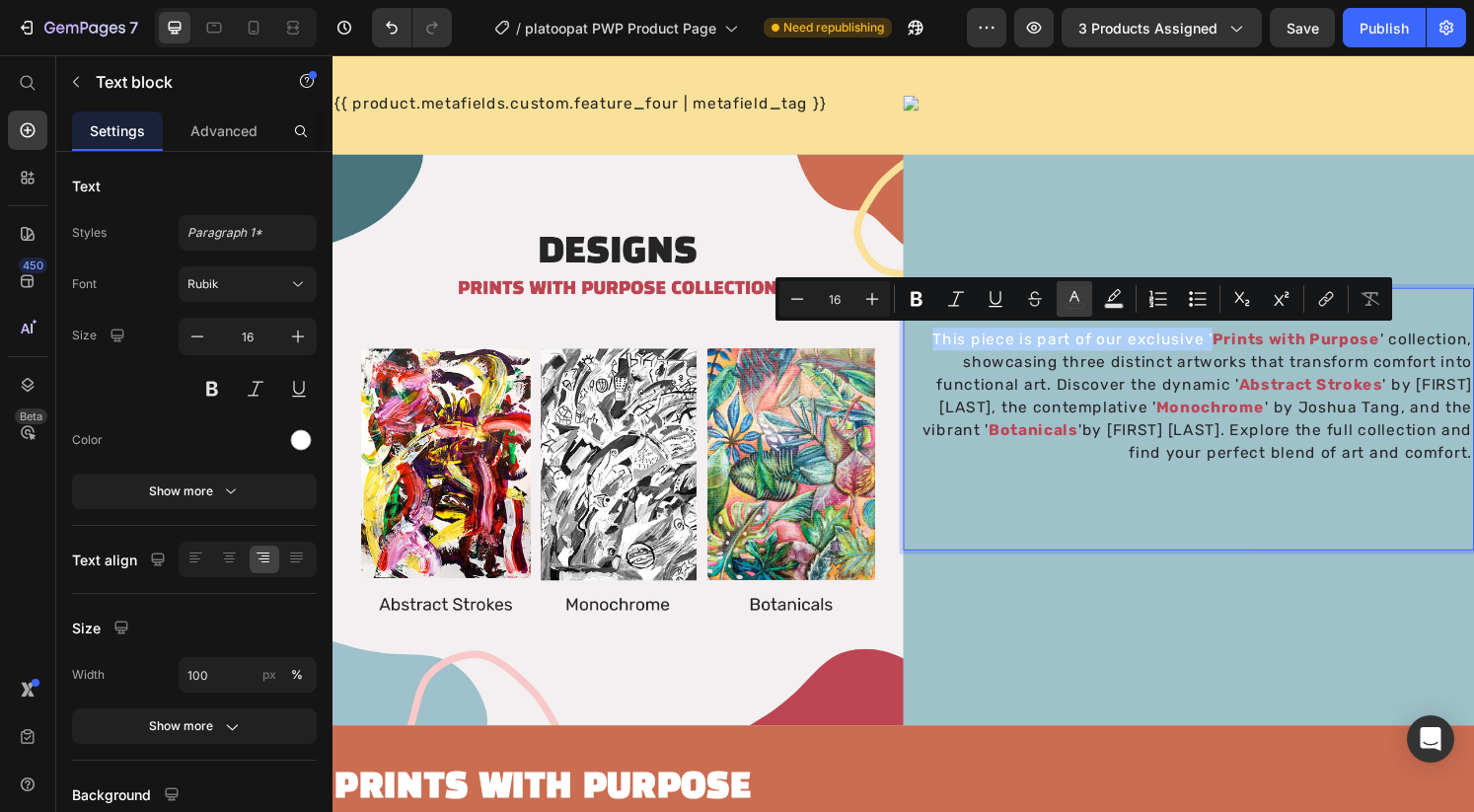 click 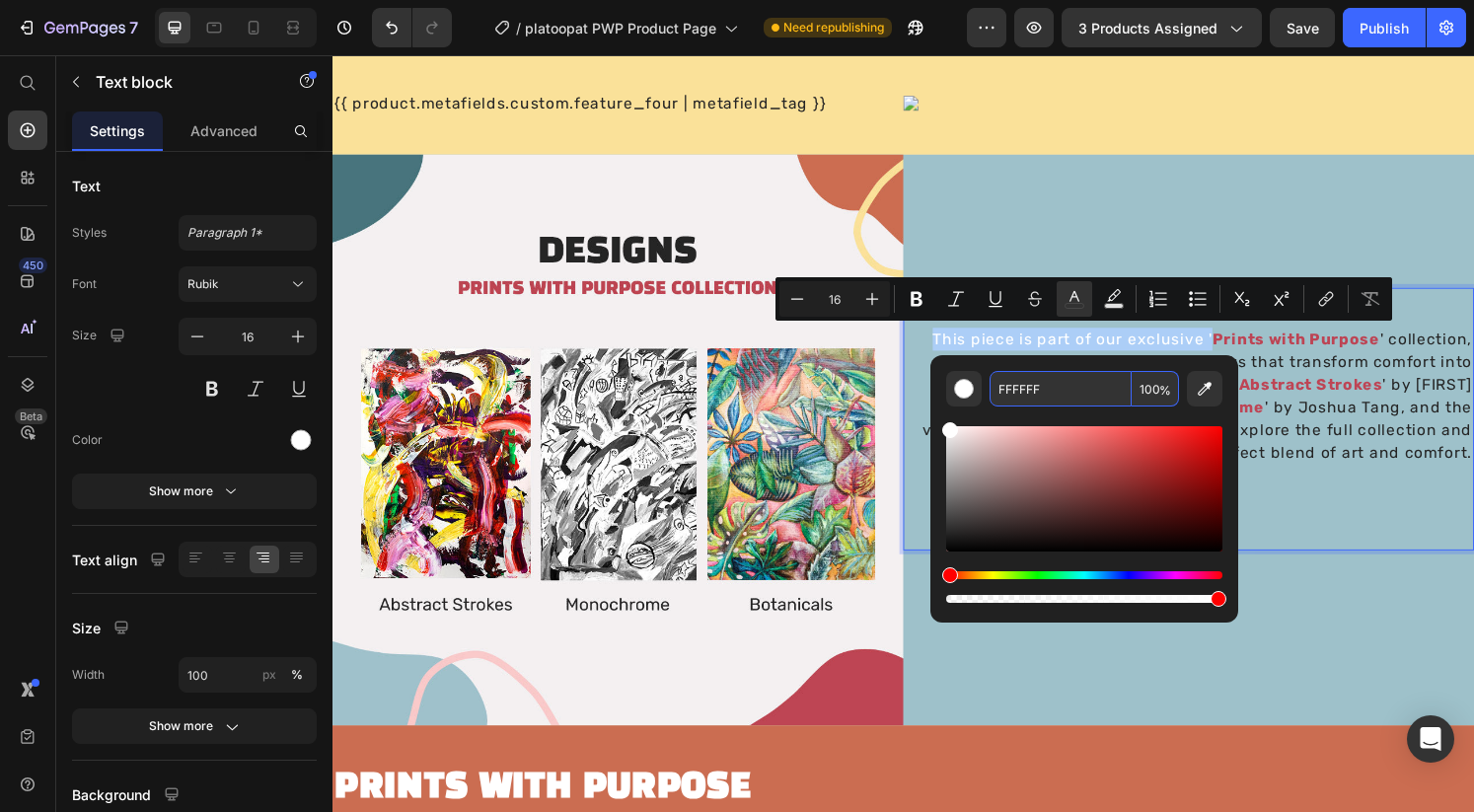 drag, startPoint x: 1024, startPoint y: 384, endPoint x: 1001, endPoint y: 382, distance: 23.086793 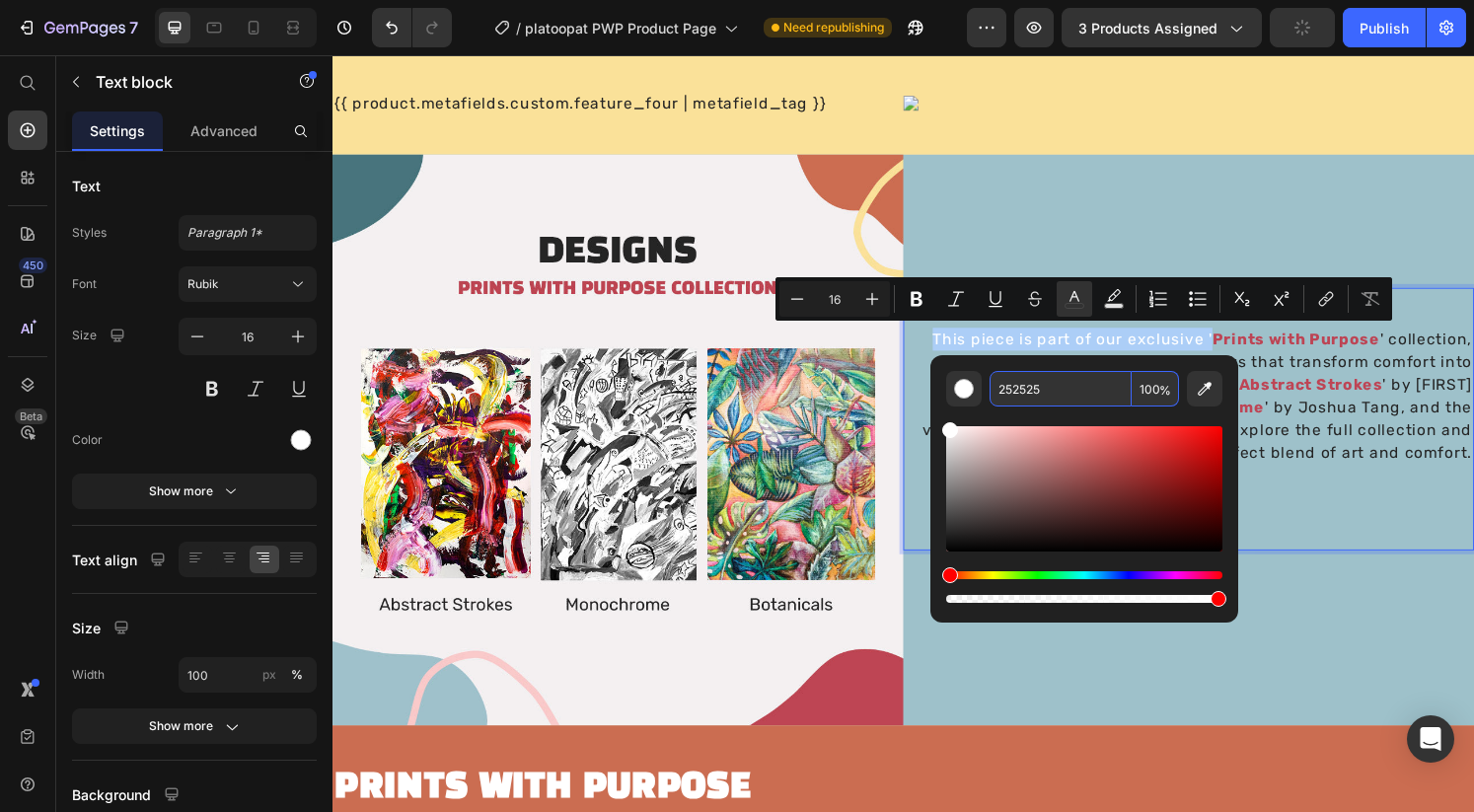 type on "252525" 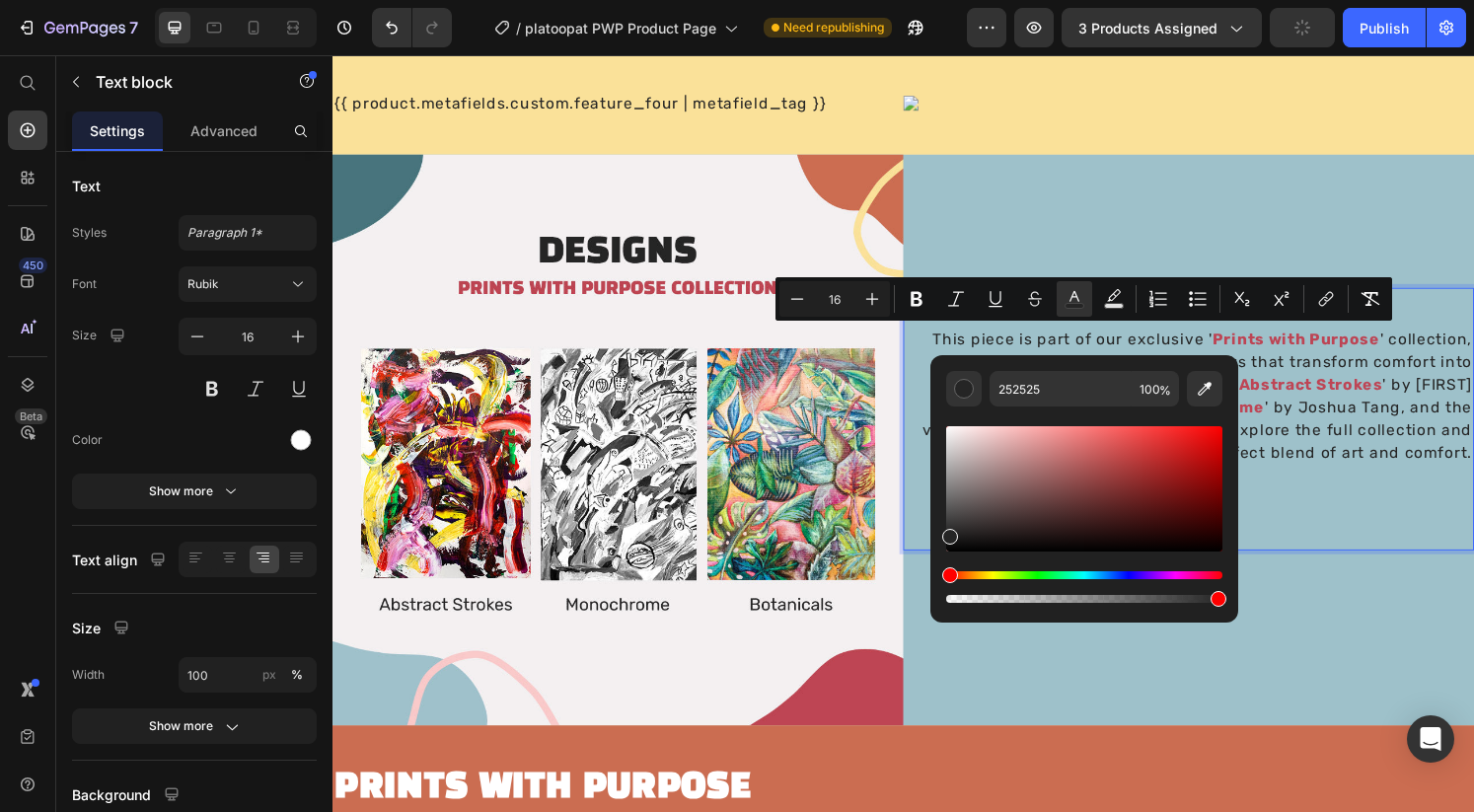 click on "This piece is part of our exclusive ' Prints with Purpose ' collection, showcasing three distinct artworks that transform comfort into functional art. Discover the dynamic ' Abstract Strokes ' by Avlynn Ng, the contemplative ' Monochrome ' by Joshua Tang, and the vibrant ' Botanicals 'by Abraham Koh. Explore the full collection and find your perfect blend of art and comfort." at bounding box center (1220, 432) 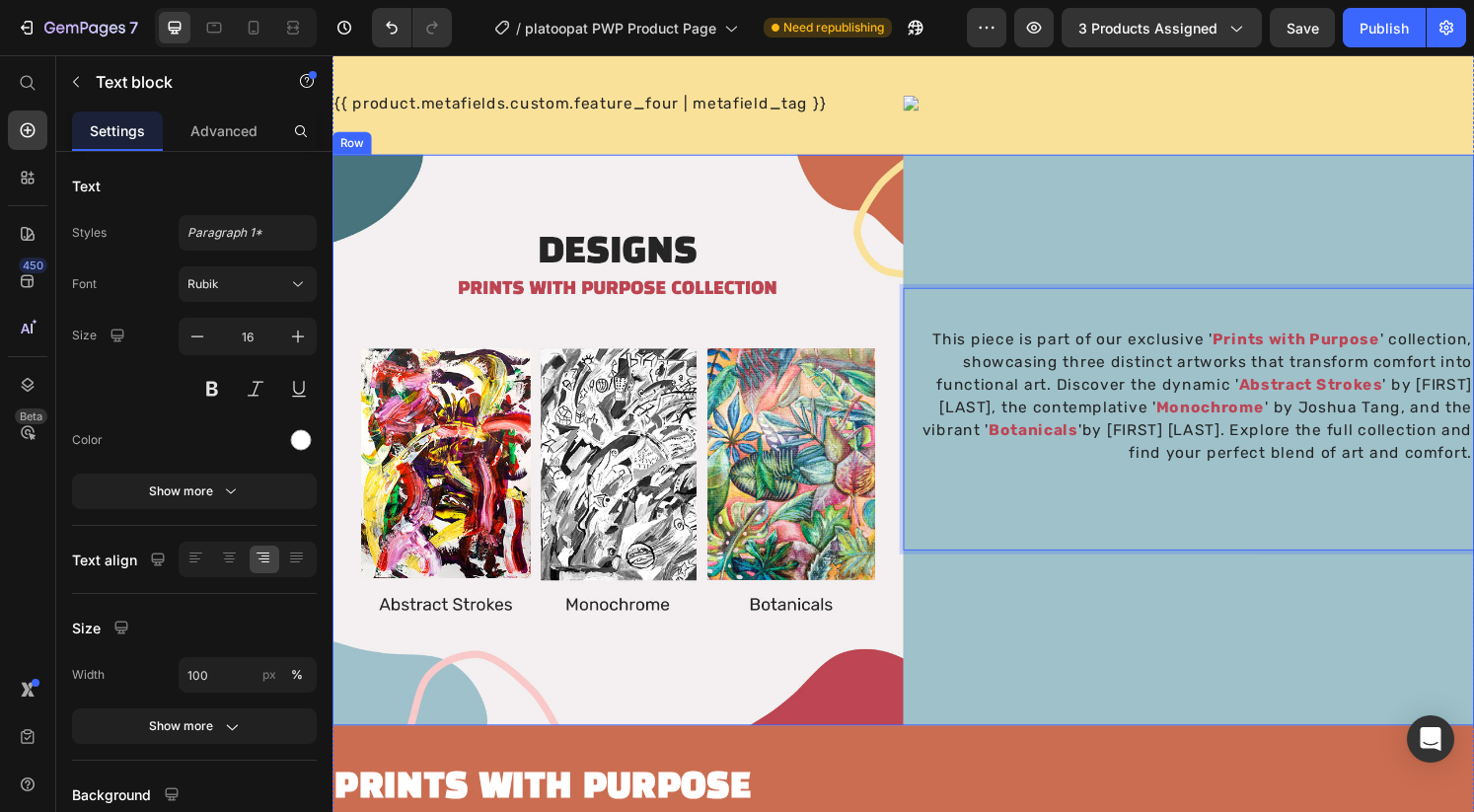 click on "This piece is part of our exclusive ' Prints with Purpose ' collection, showcasing three distinct artworks that transform comfort into functional art. Discover the dynamic ' Abstract Strokes ' by Avlynn Ng, the contemplative ' Monochrome ' by Joshua Tang, and the vibrant ' Botanicals 'by Abraham Koh. Explore the full collection and find your perfect blend of art and comfort. ⁠⁠⁠⁠⁠⁠⁠ Text block   0 Text block" at bounding box center (1220, 454) 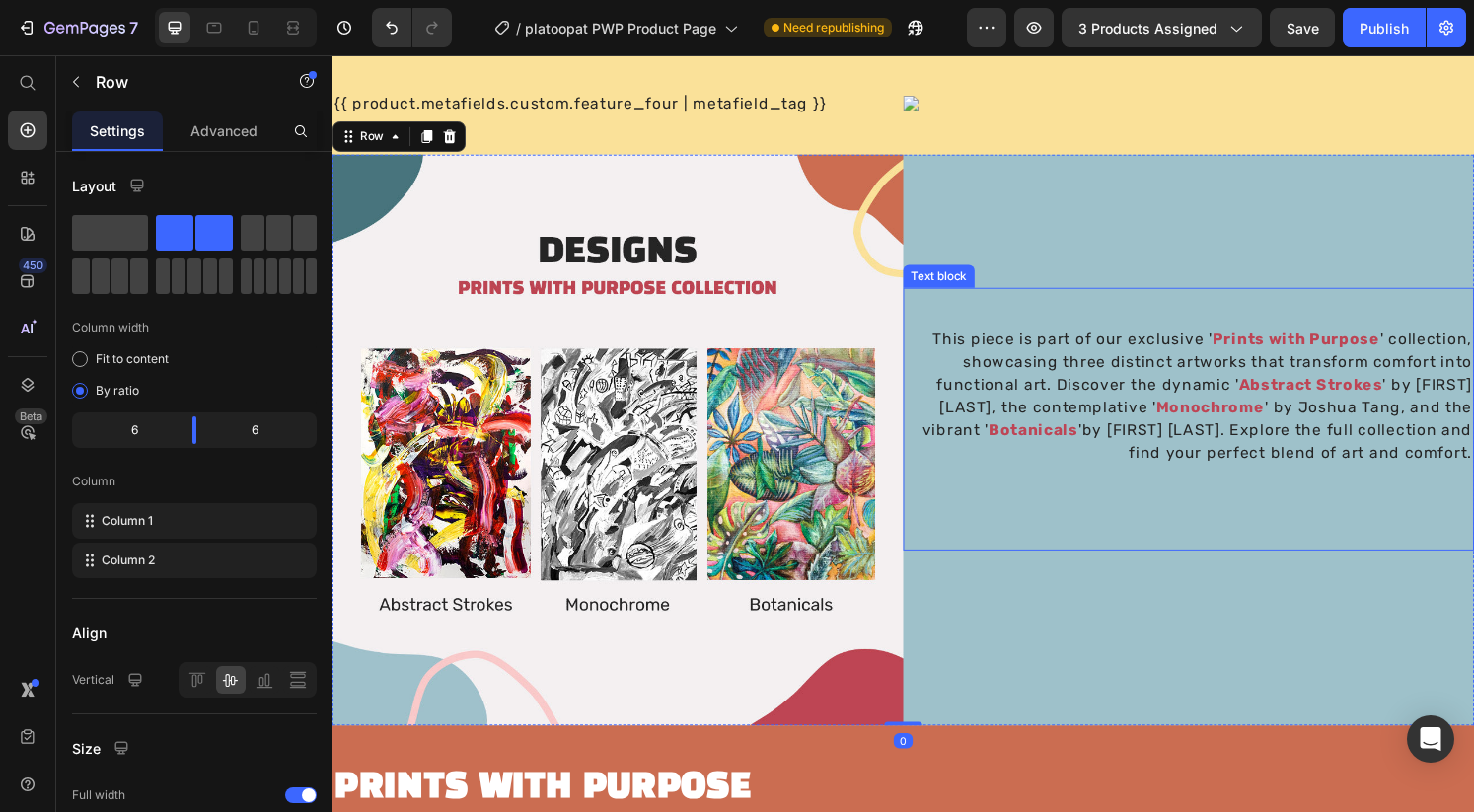 click on "This piece is part of our exclusive ' Prints with Purpose ' collection, showcasing three distinct artworks that transform comfort into functional art. Discover the dynamic ' Abstract Strokes ' by Avlynn Ng, the contemplative ' Monochrome ' by Joshua Tang, and the vibrant ' Botanicals 'by Abraham Koh. Explore the full collection and find your perfect blend of art and comfort. ⁠⁠⁠⁠⁠⁠⁠" at bounding box center [1220, 432] 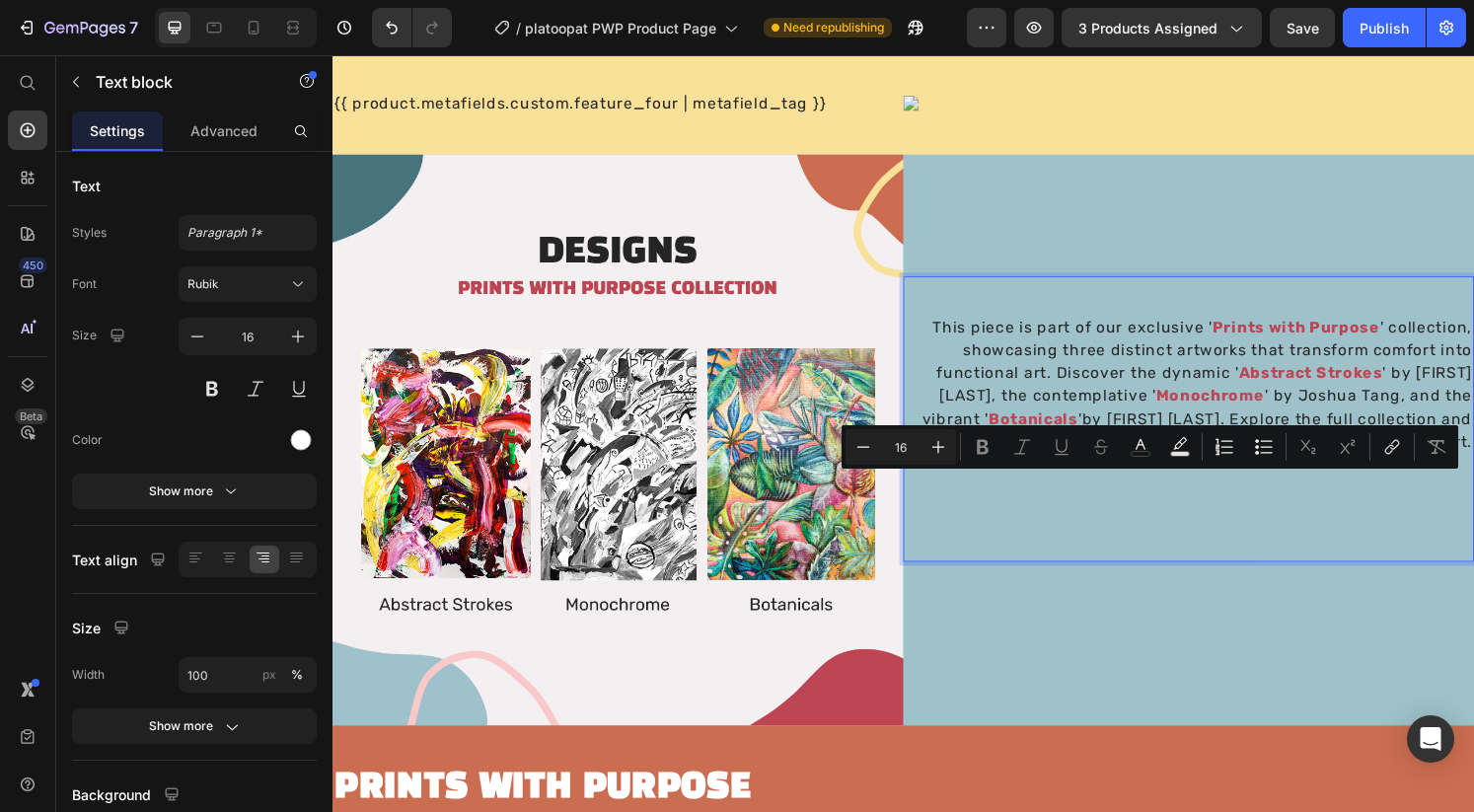 click on "This piece is part of our exclusive ' Prints with Purpose ' collection, showcasing three distinct artworks that transform comfort into functional art. Discover the dynamic ' Abstract Strokes ' by Avlynn Ng, the contemplative ' Monochrome ' by Joshua Tang, and the vibrant ' Botanicals 'by Abraham Koh. Explore the full collection and find your perfect blend of art and comfort." at bounding box center [1220, 432] 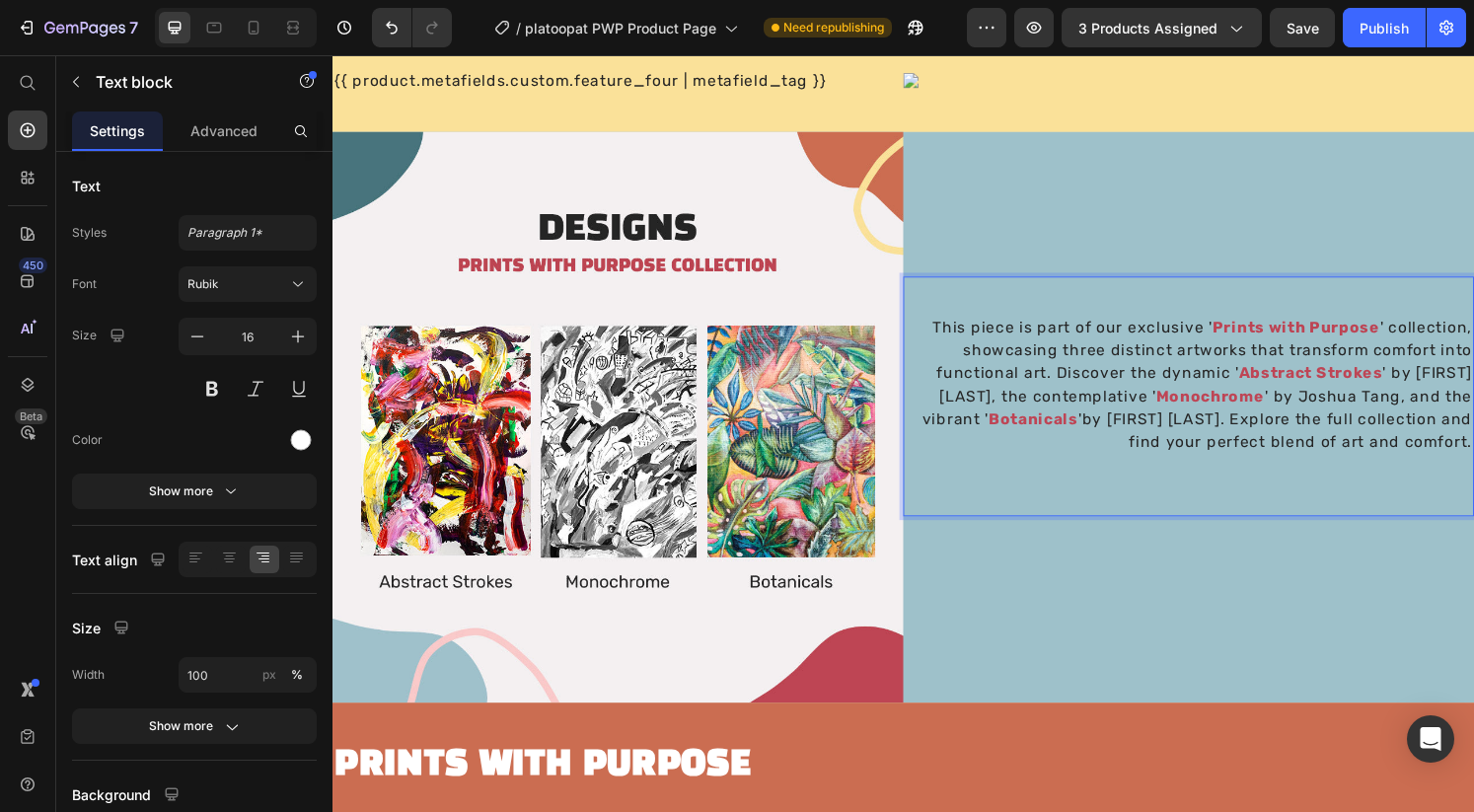 scroll, scrollTop: 1261, scrollLeft: 0, axis: vertical 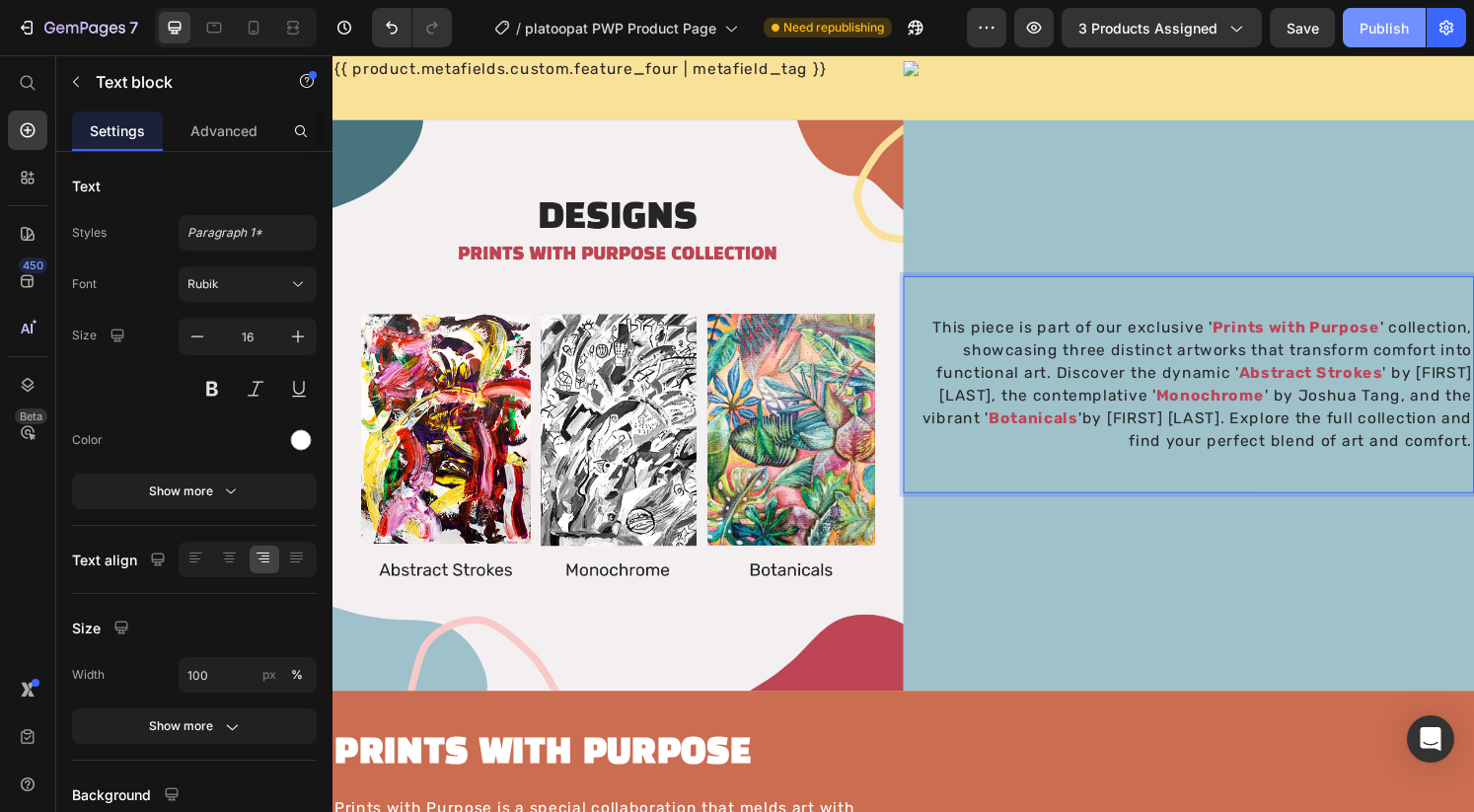 click on "Publish" at bounding box center (1384, 28) 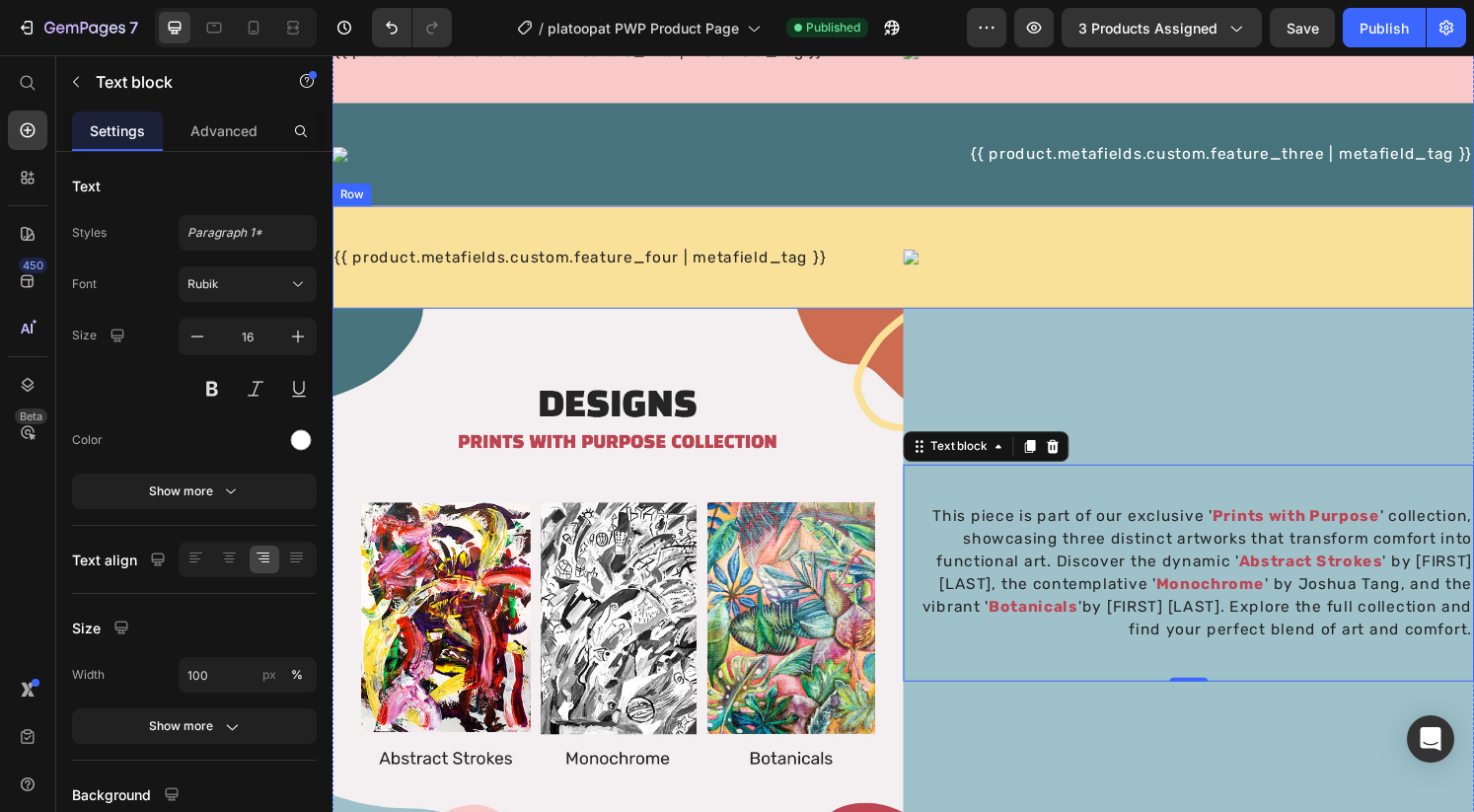 scroll, scrollTop: 1026, scrollLeft: 0, axis: vertical 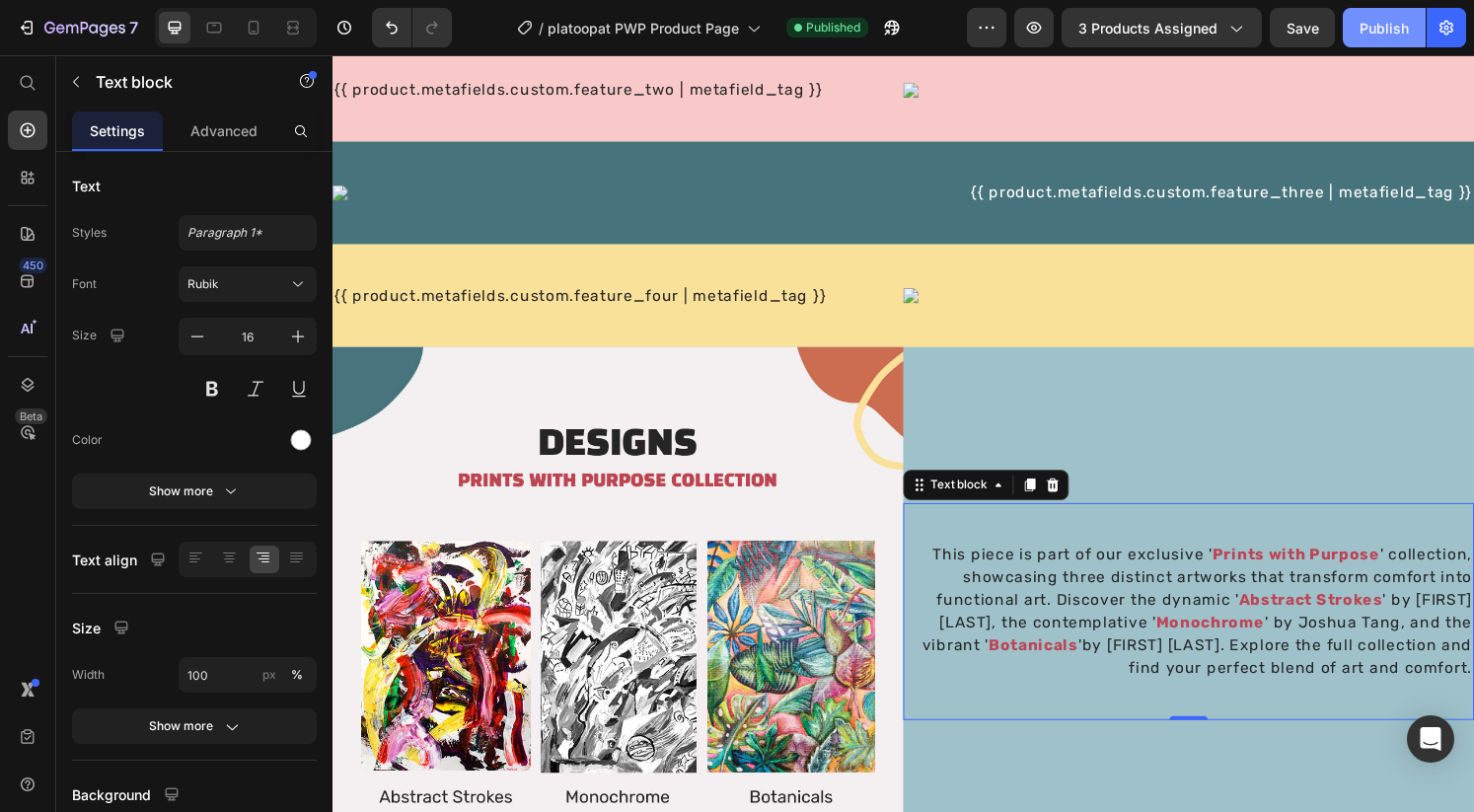click on "Publish" at bounding box center (1384, 28) 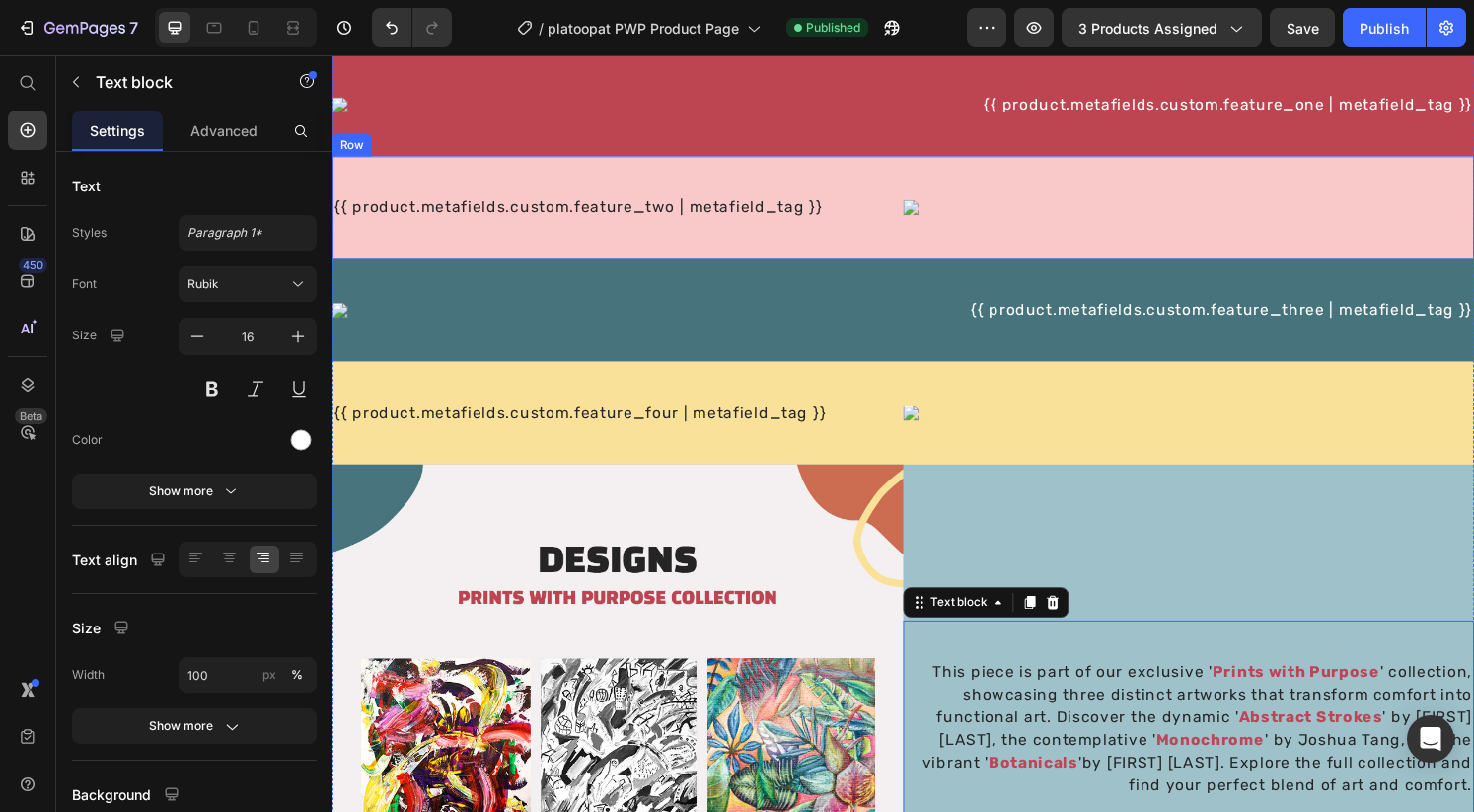 scroll, scrollTop: 998, scrollLeft: 0, axis: vertical 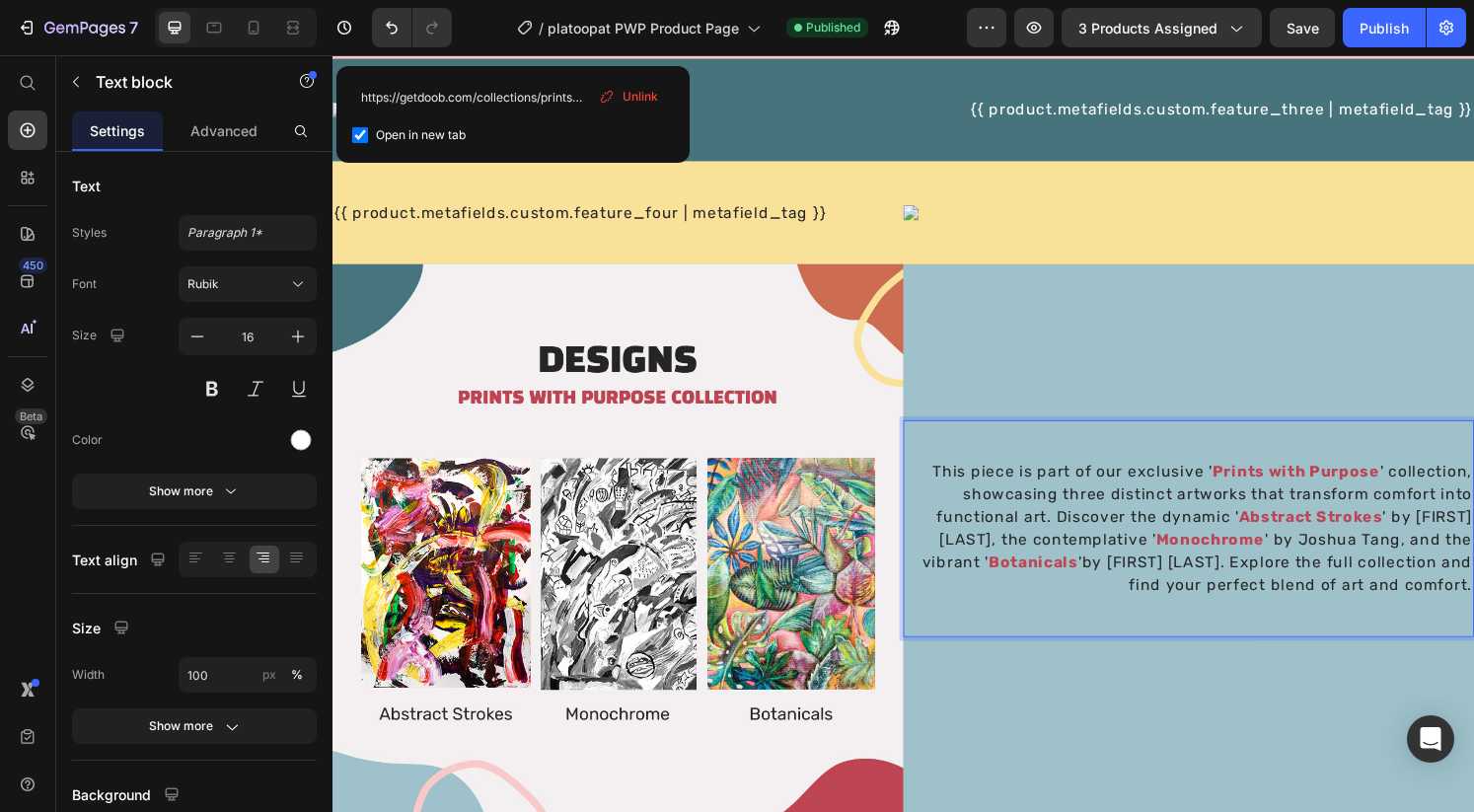 type on "https://getdoob.com/collections/prints-with-purpose/products/plopsta-monochrome" 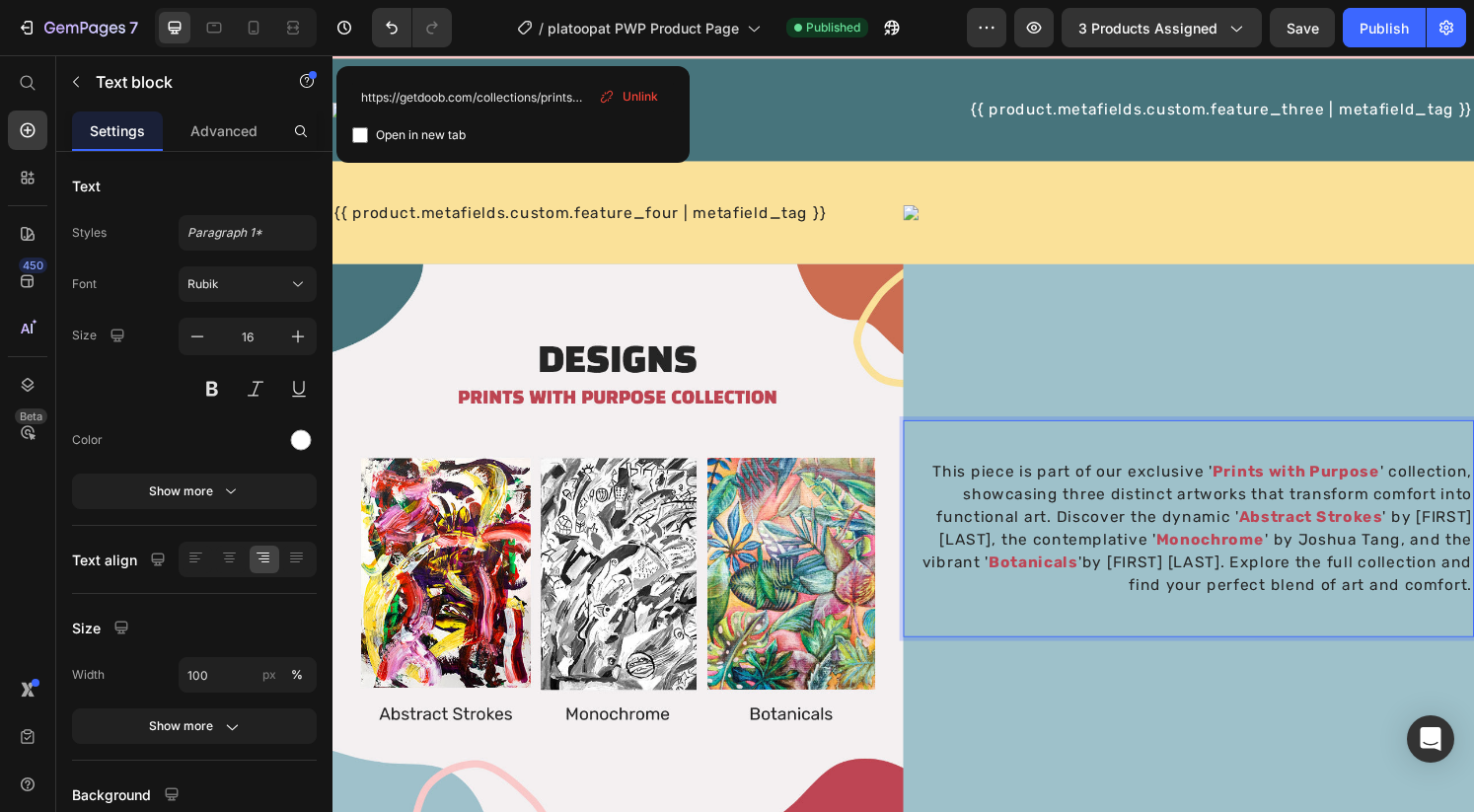 type on "https://getdoob.com/collections/prints-with-purpose/products/plopsta-abstract-strokes" 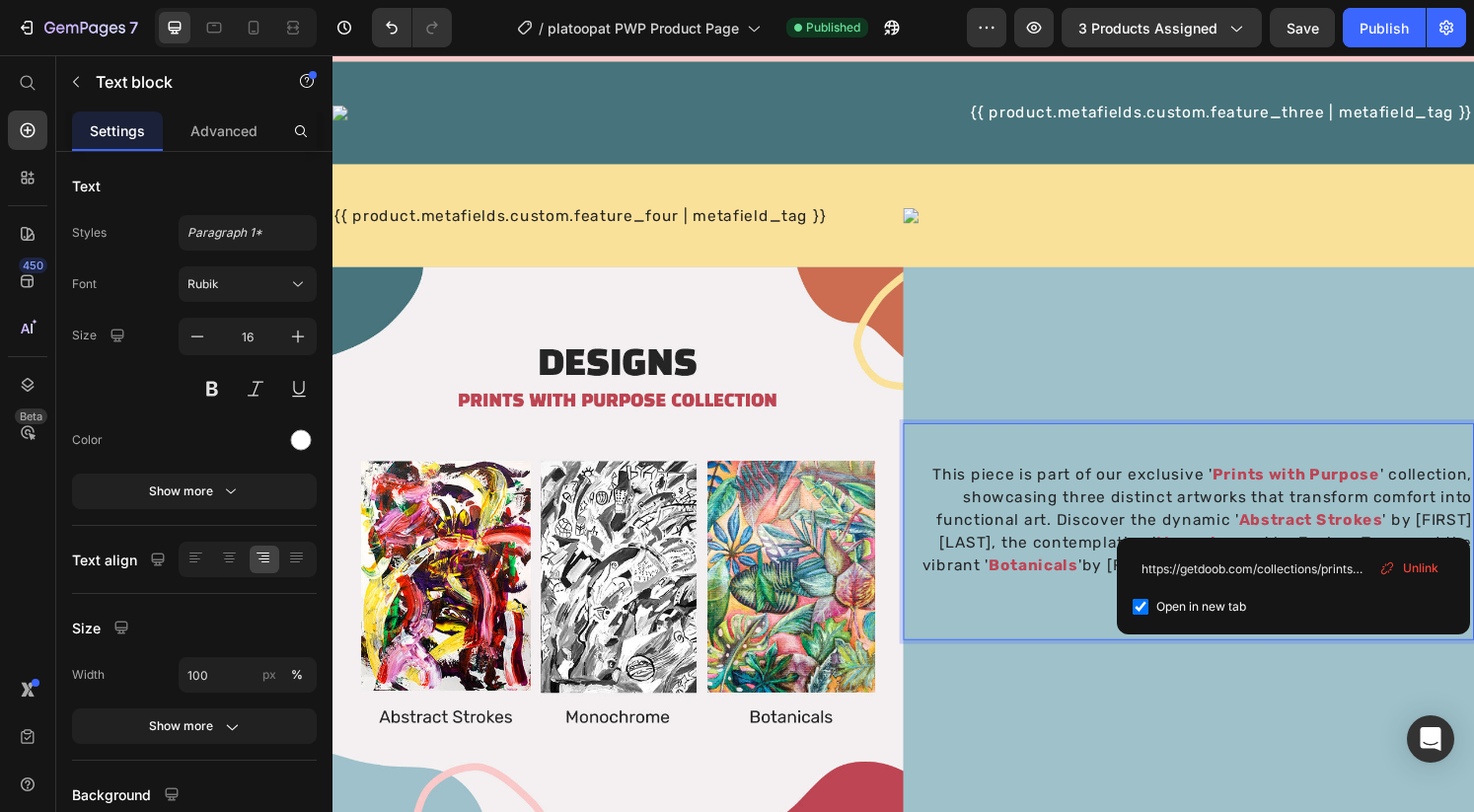 click on "Abstract Strokes" at bounding box center (1347, 537) 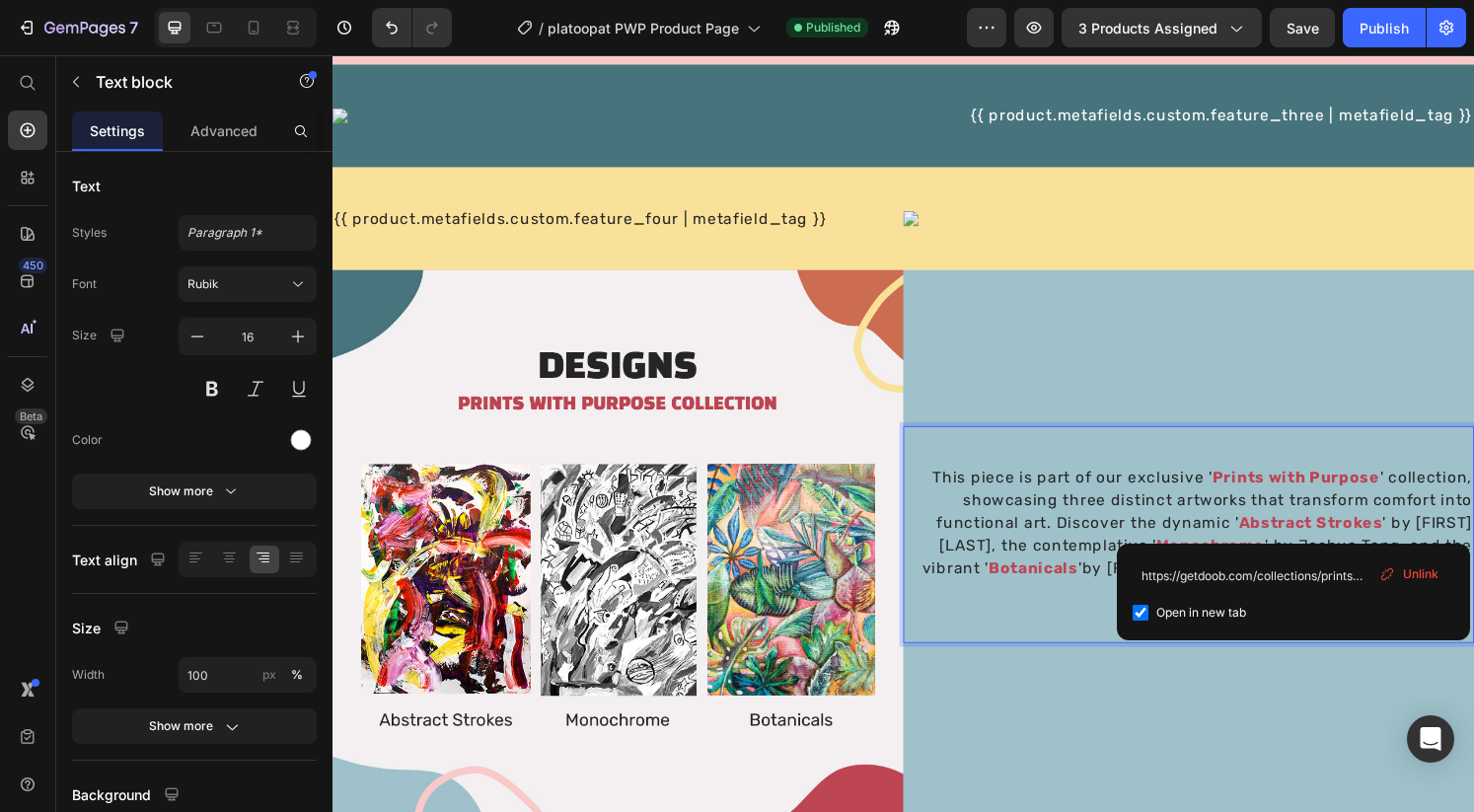 scroll, scrollTop: 1103, scrollLeft: 0, axis: vertical 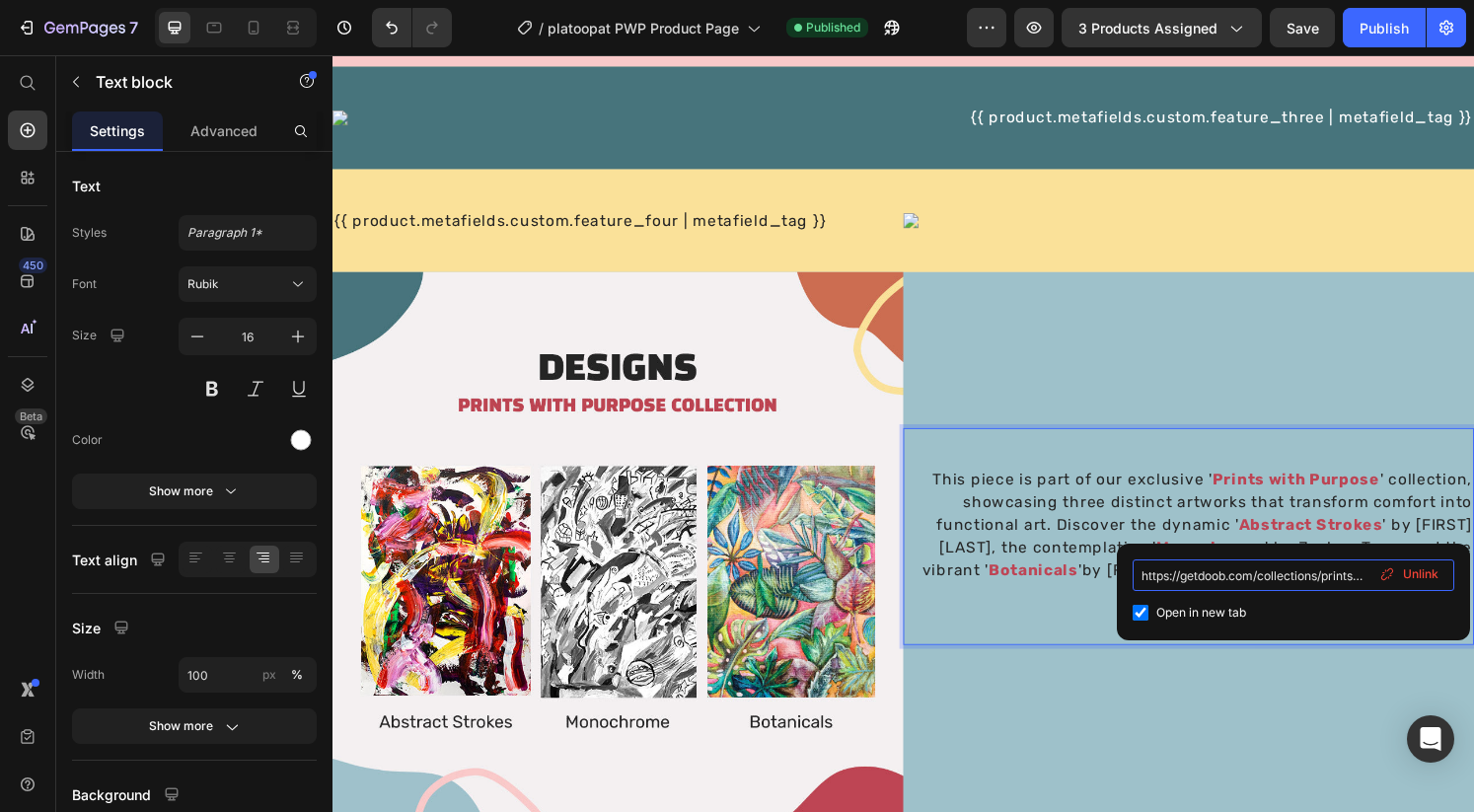 click on "https://getdoob.com/collections/prints-with-purpose/products/plopsta-abstract-strokes" at bounding box center (1293, 575) 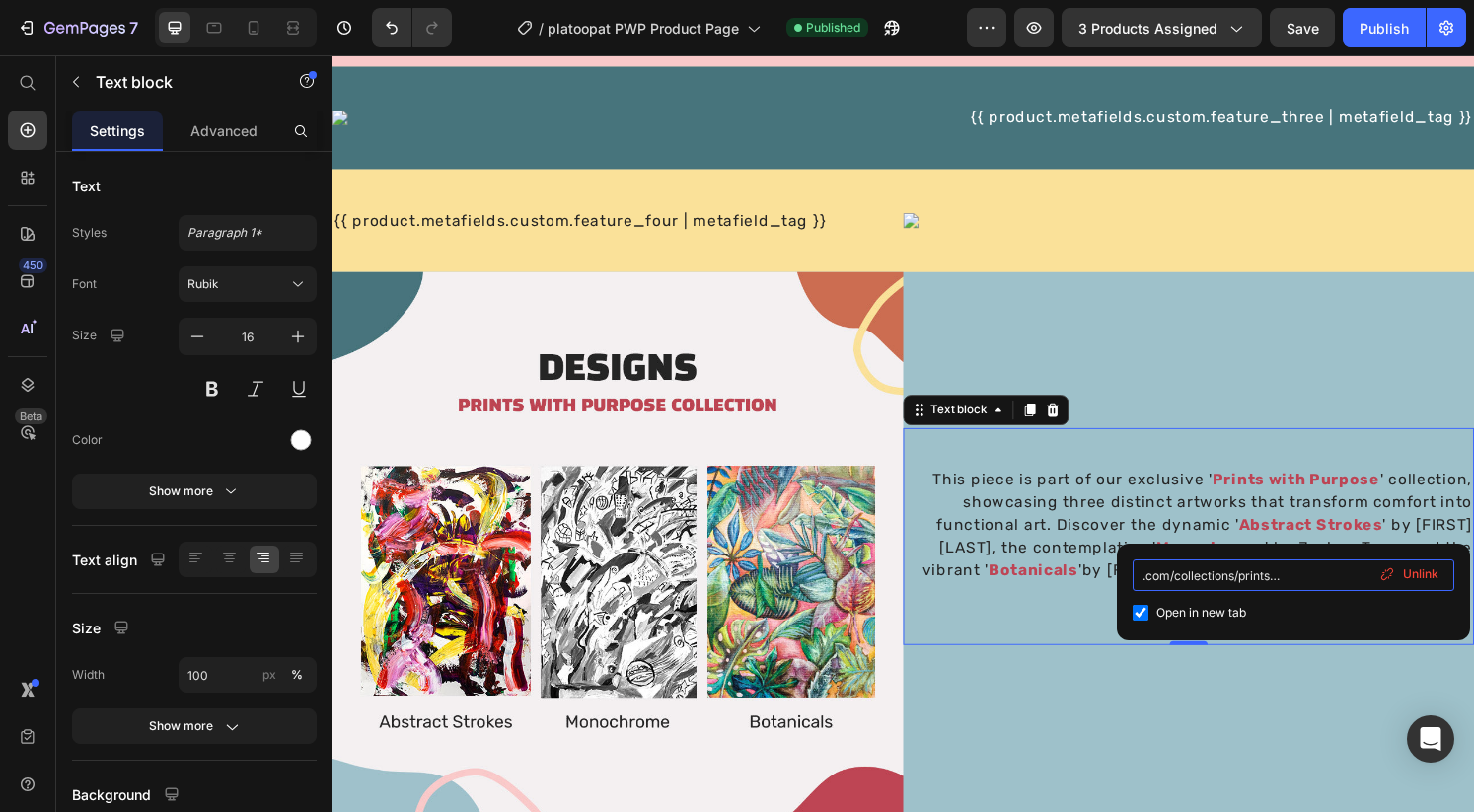 scroll, scrollTop: 0, scrollLeft: 271, axis: horizontal 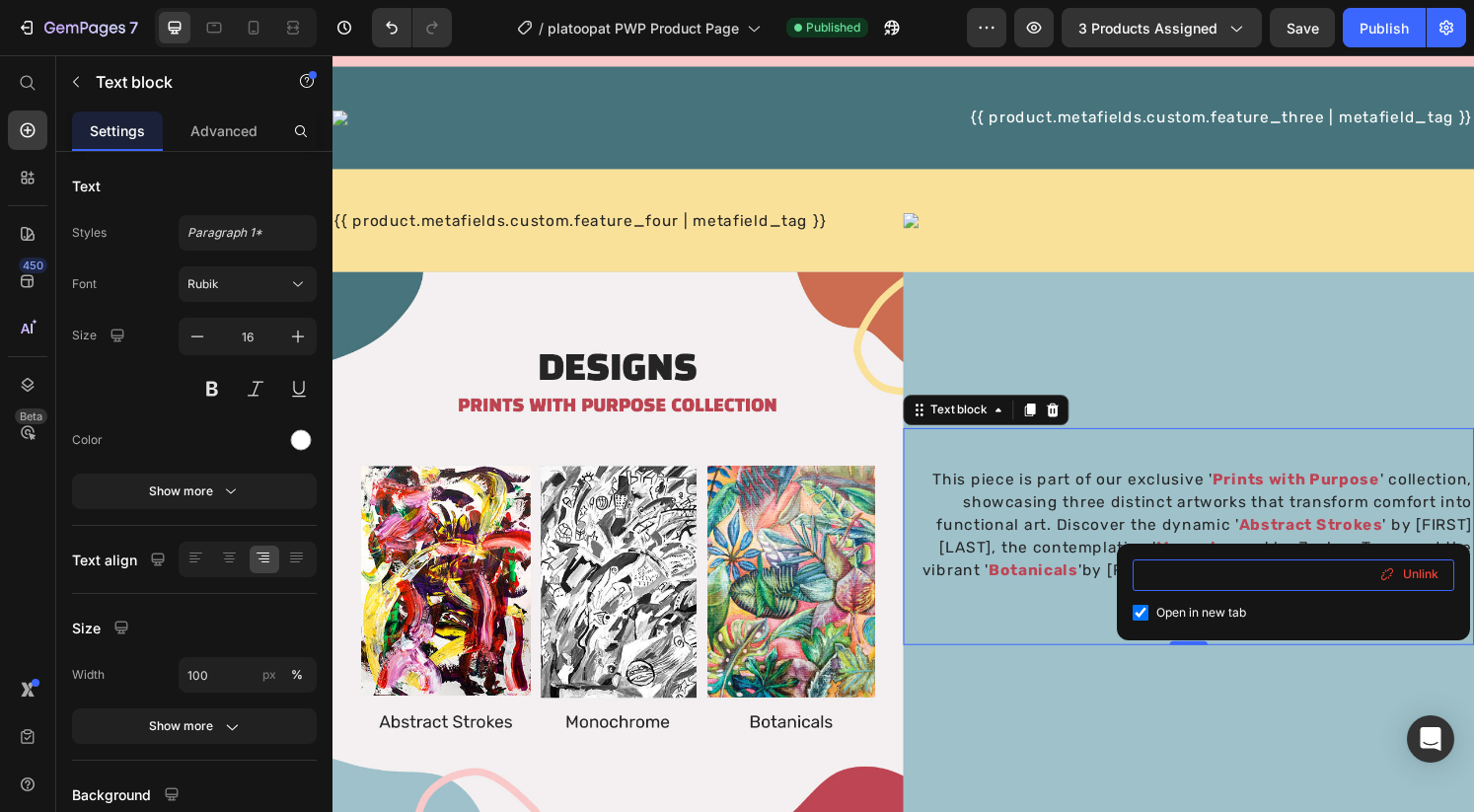 drag, startPoint x: 1325, startPoint y: 577, endPoint x: 1375, endPoint y: 577, distance: 50 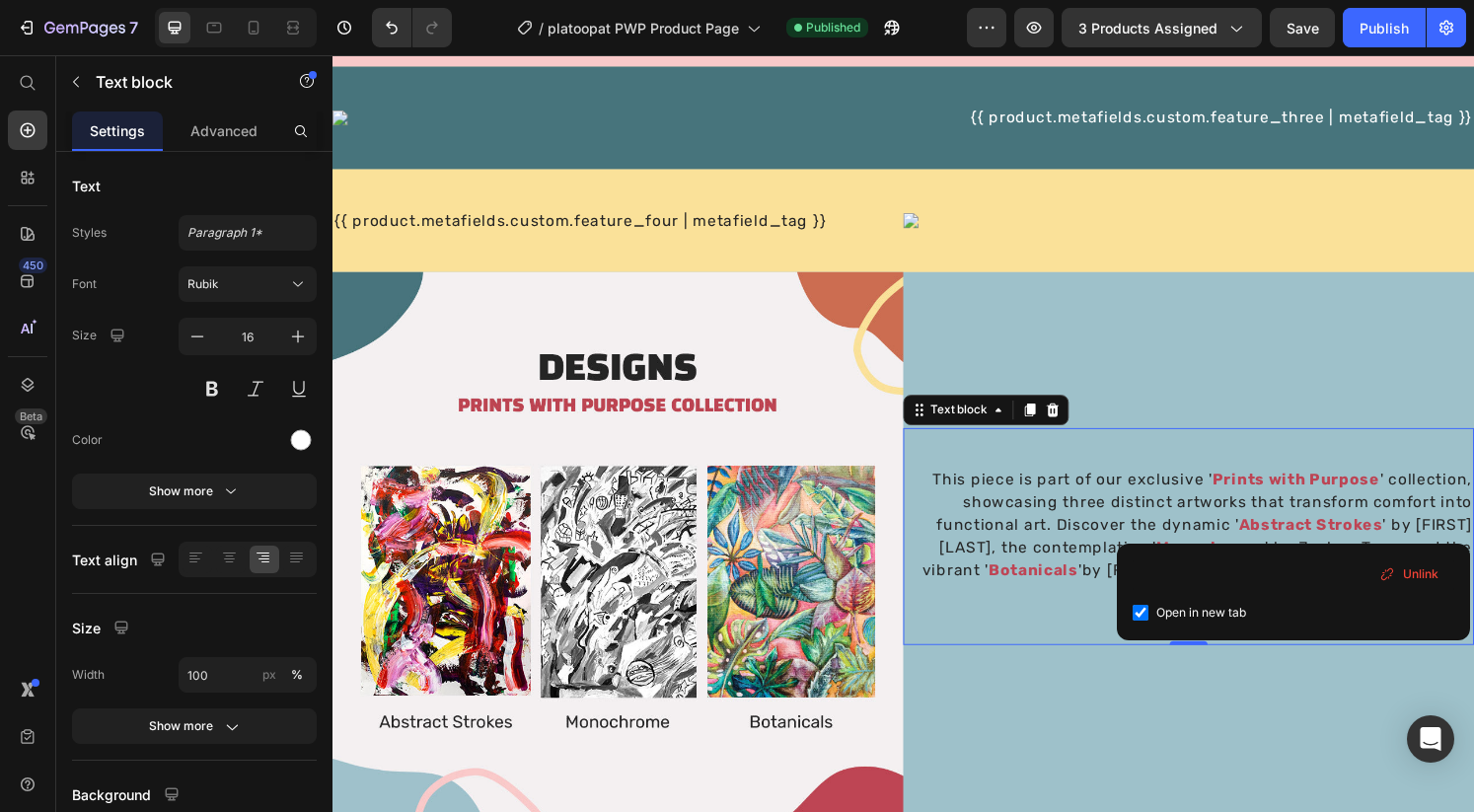 click on "Monochrome" at bounding box center (1243, 565) 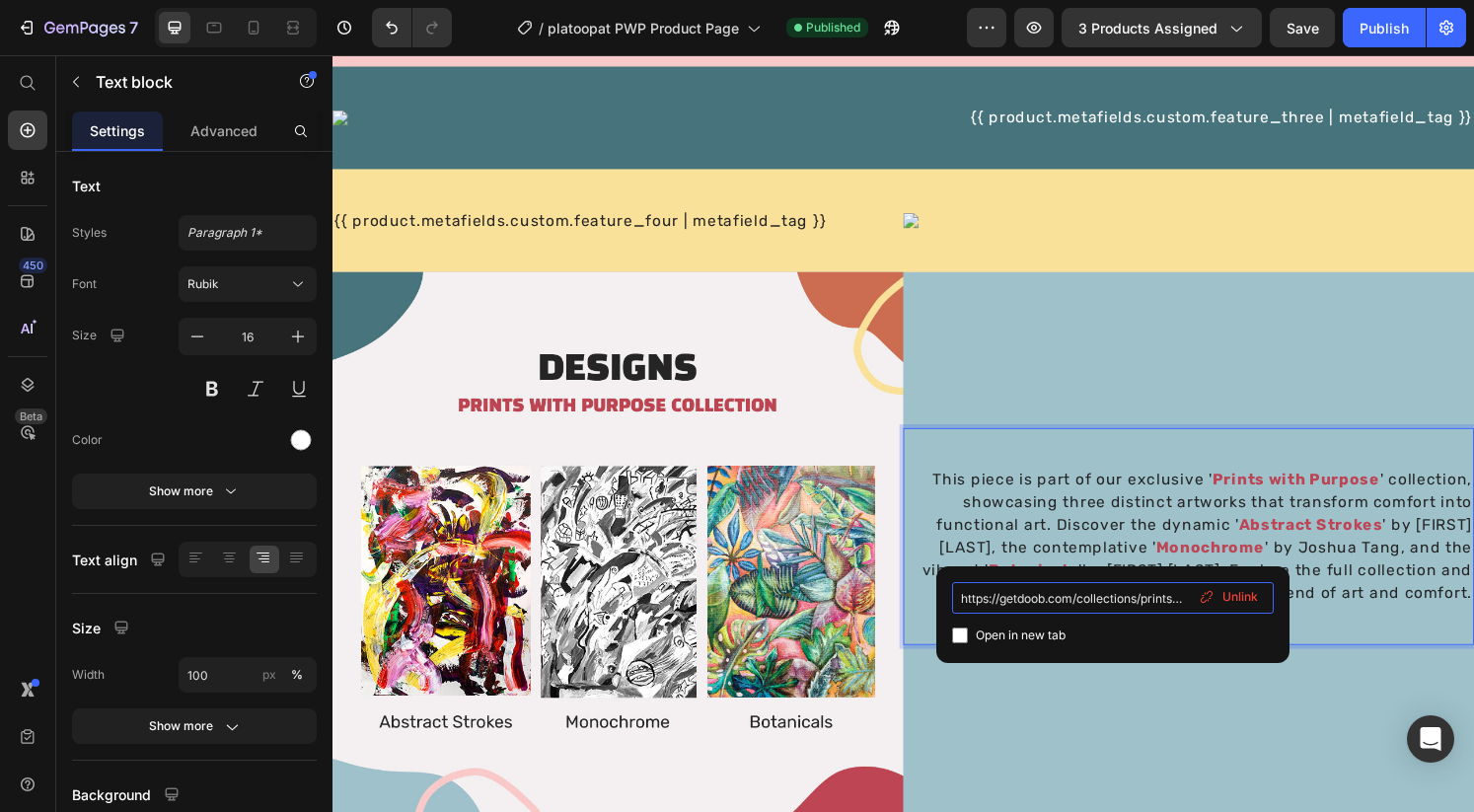 click on "https://getdoob.com/collections/prints-with-purpose/products/plopsta-monochrome" at bounding box center (1113, 598) 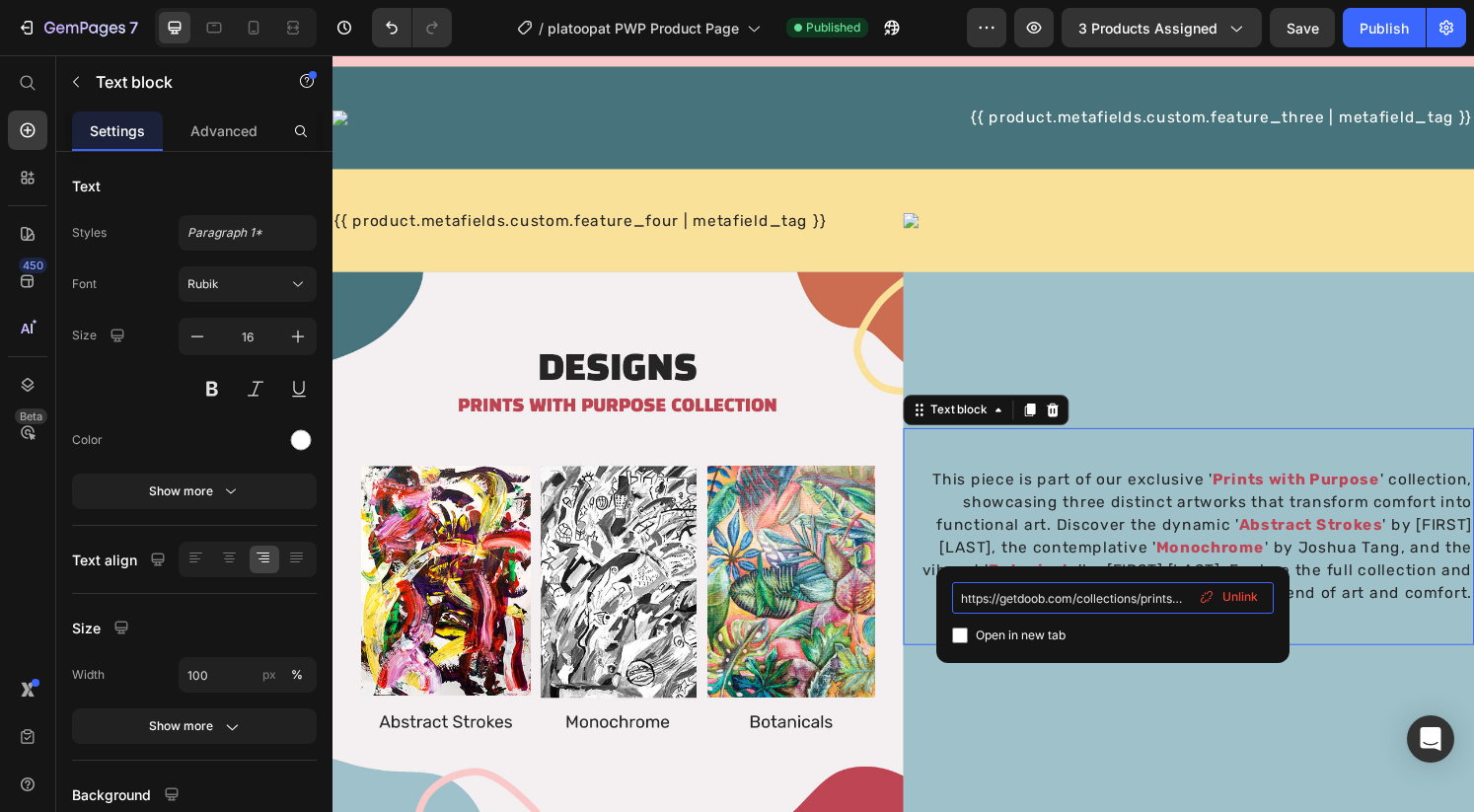 scroll, scrollTop: 0, scrollLeft: 254, axis: horizontal 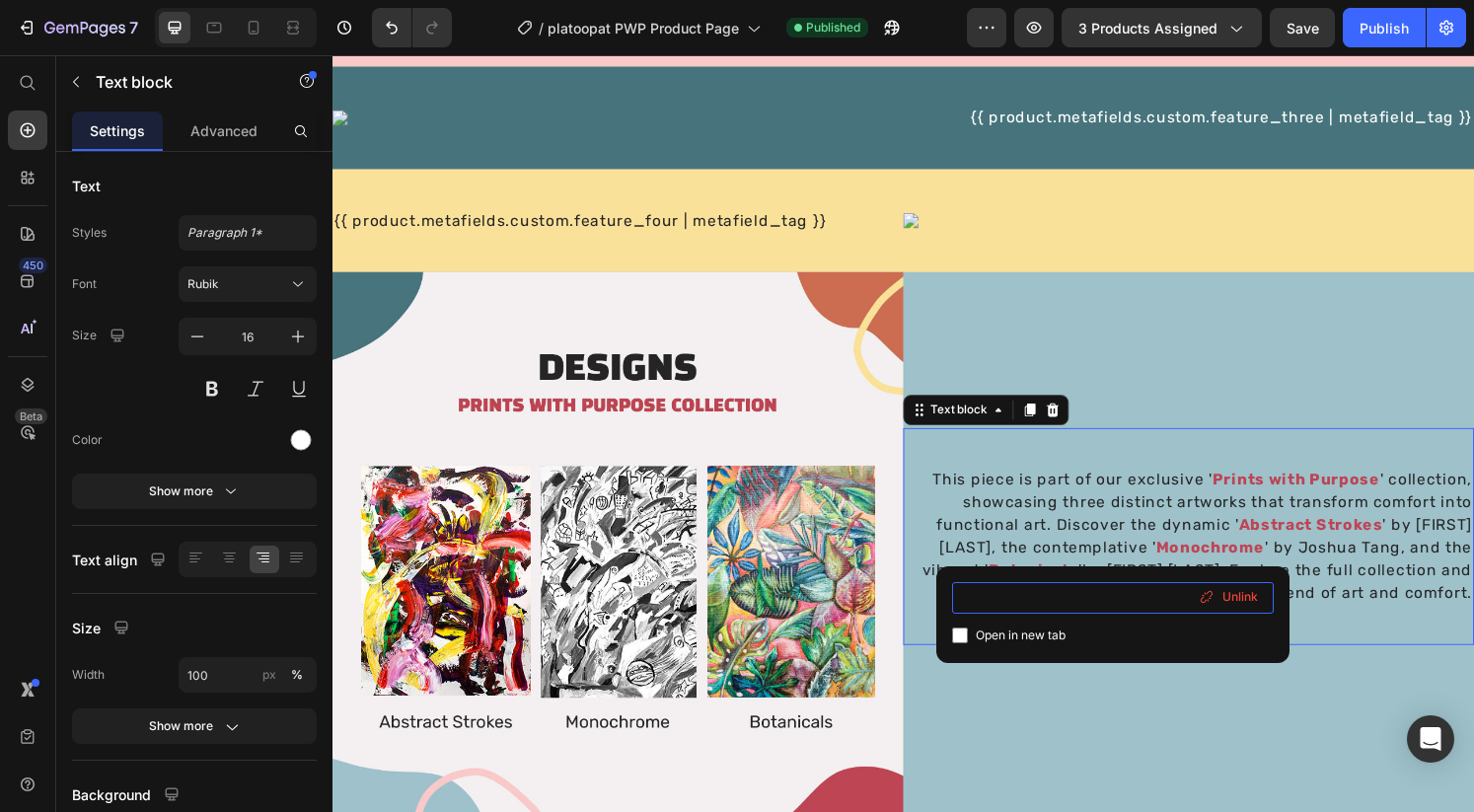 drag, startPoint x: 1148, startPoint y: 601, endPoint x: 1205, endPoint y: 600, distance: 57.00877 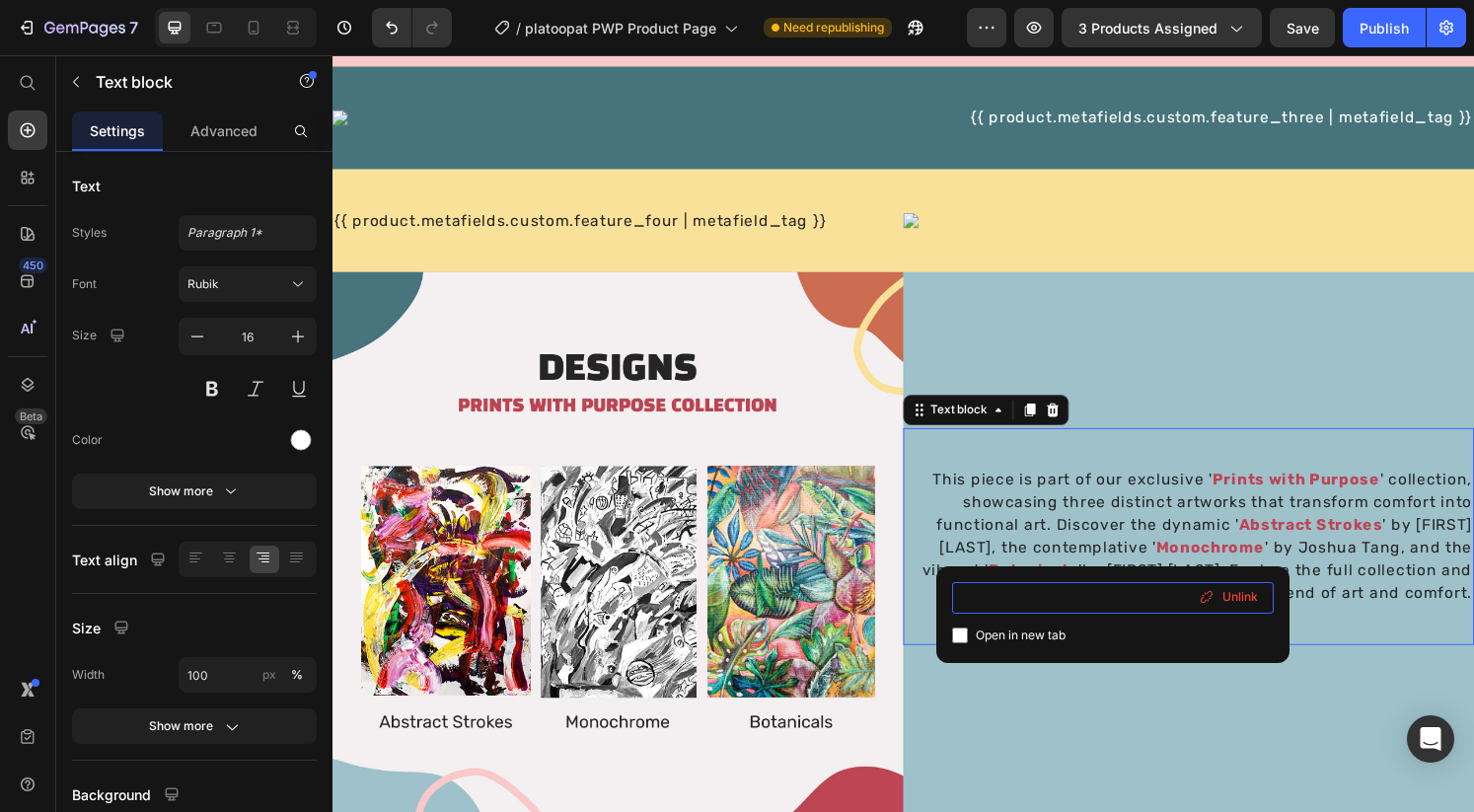 scroll, scrollTop: 0, scrollLeft: 229, axis: horizontal 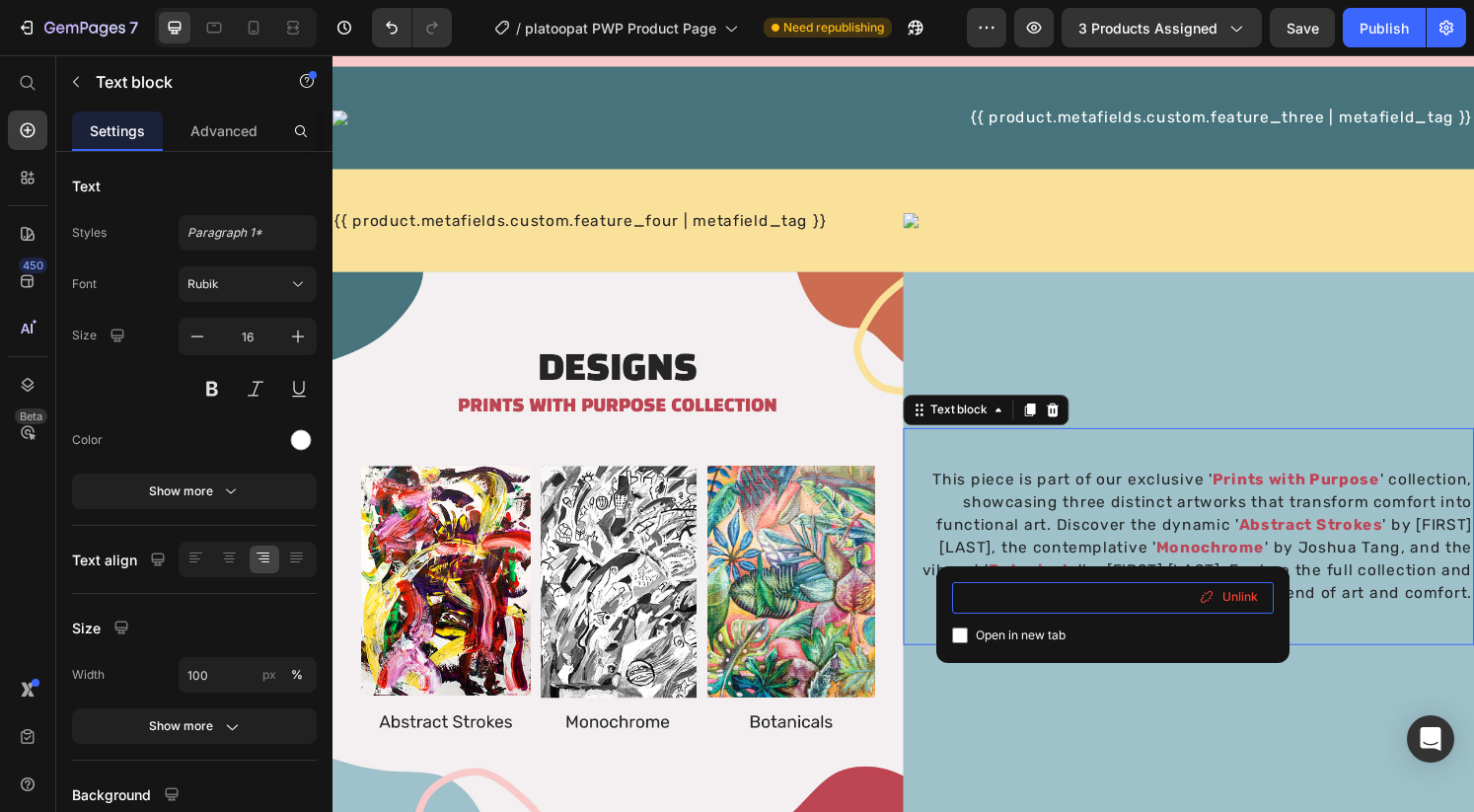 type on "https://getdoob.com/collections/prints-with-purpose/products/platoopat-monochrome" 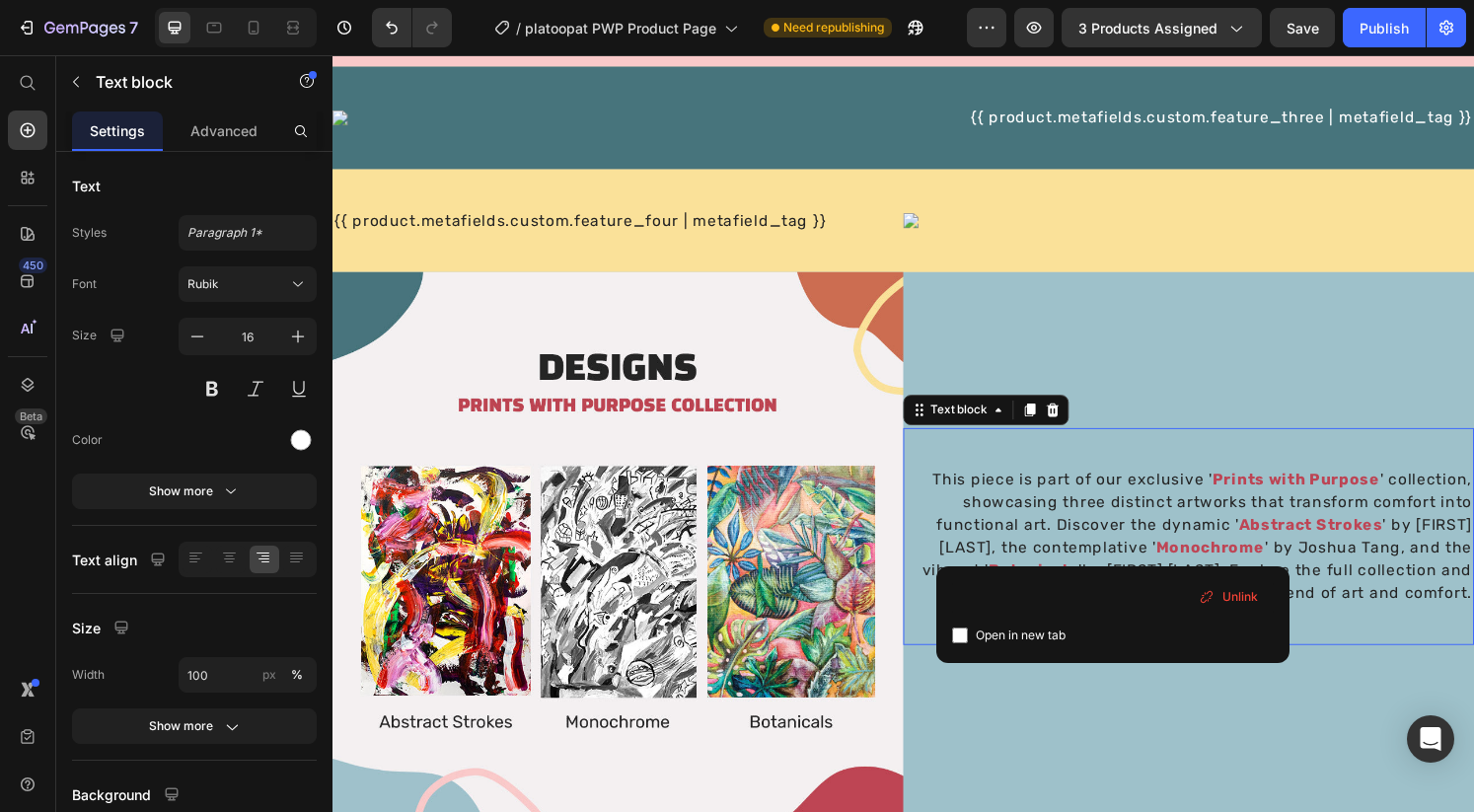 scroll, scrollTop: 0, scrollLeft: 0, axis: both 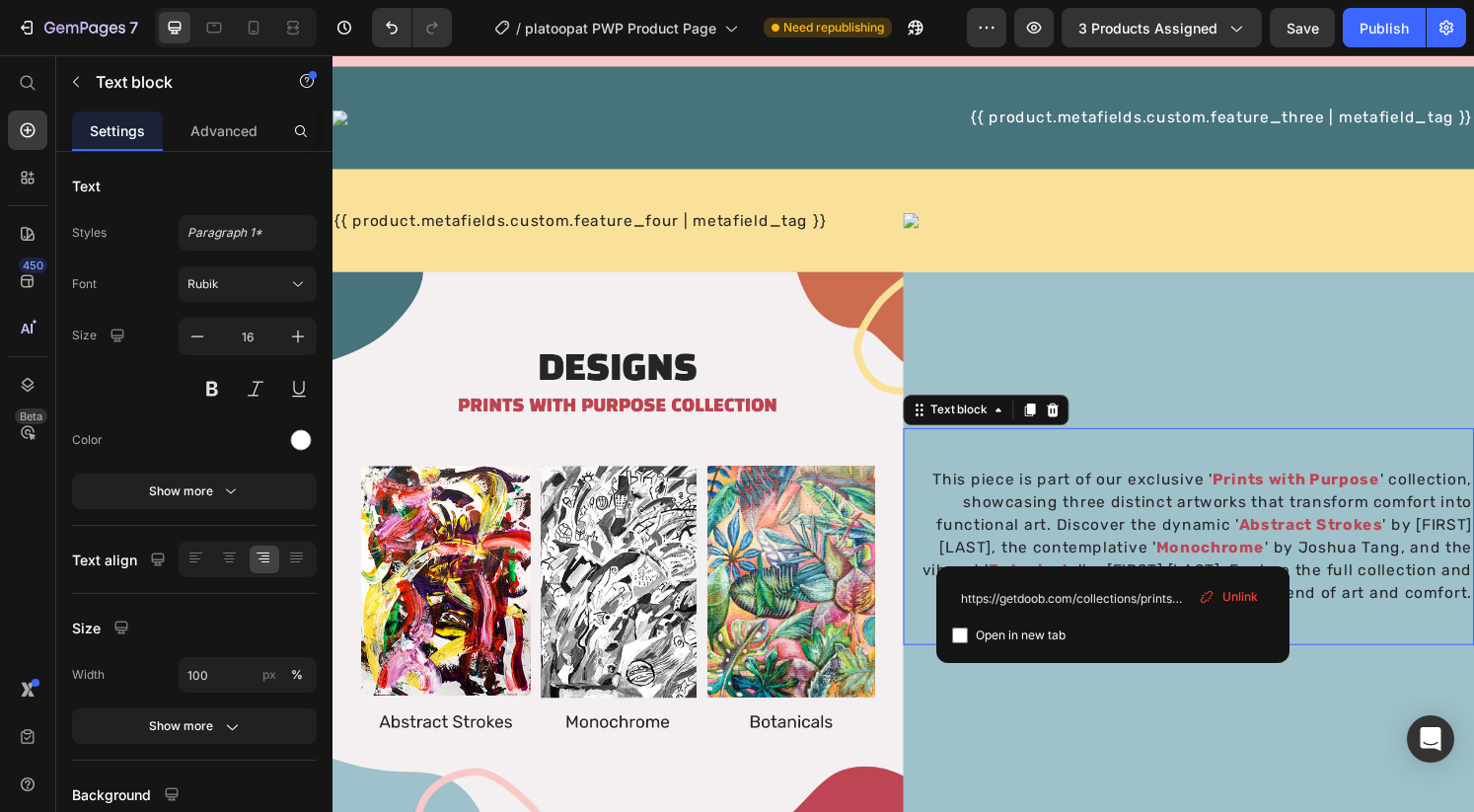 click at bounding box center (960, 635) 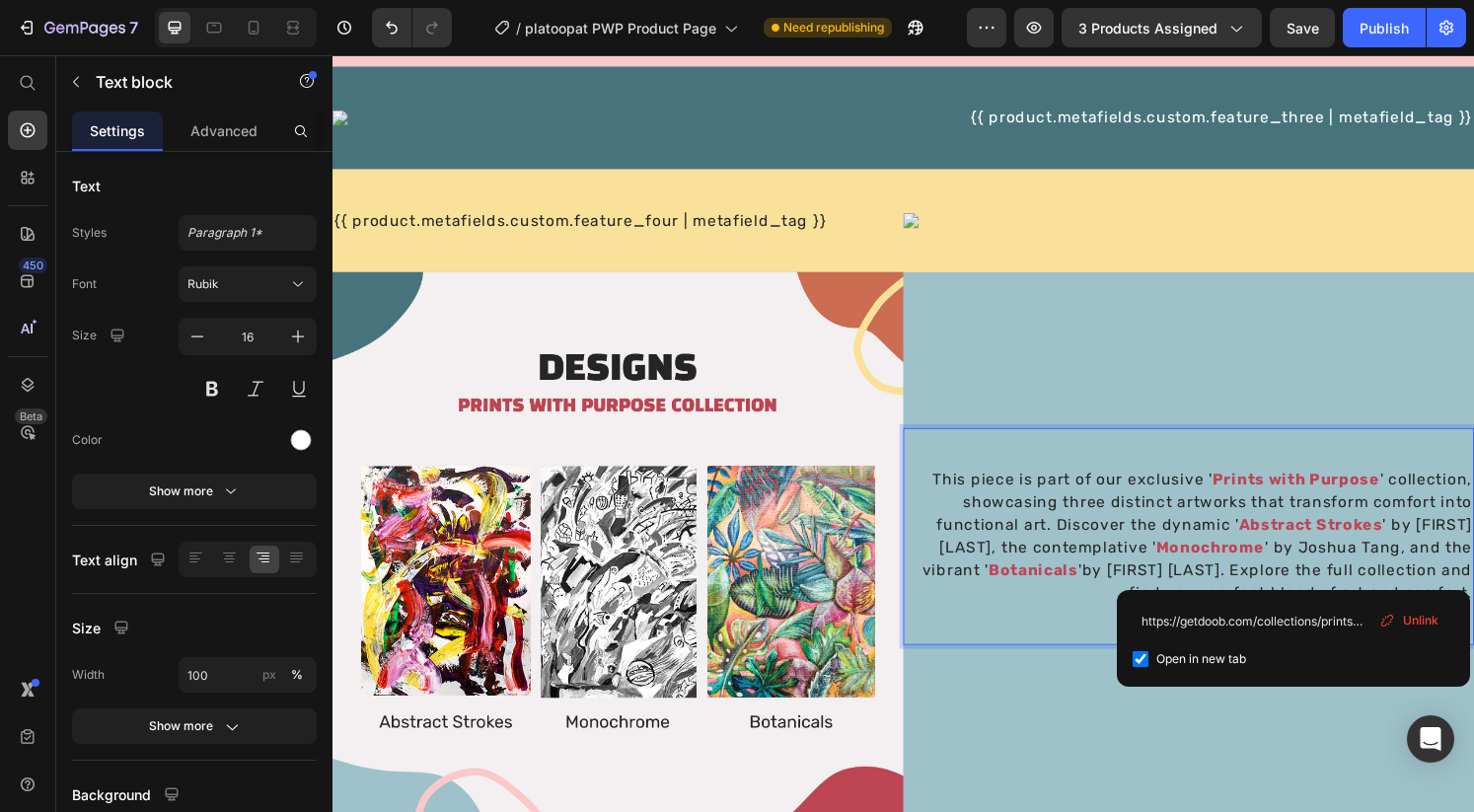click on "Botanicals" at bounding box center (1060, 589) 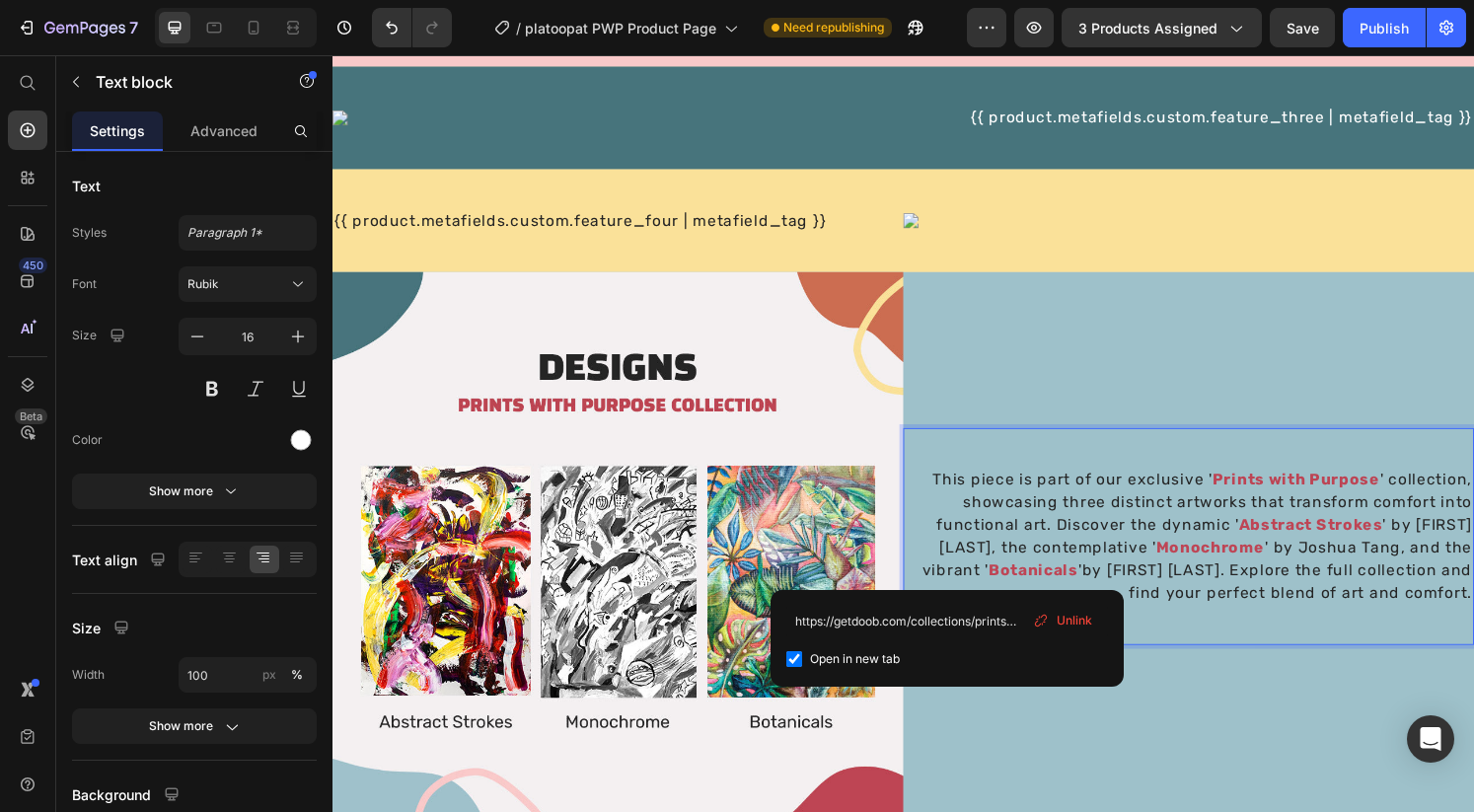click on "'by Abraham Koh. Explore the full collection and find your perfect blend of art and comfort." at bounding box center (1310, 601) 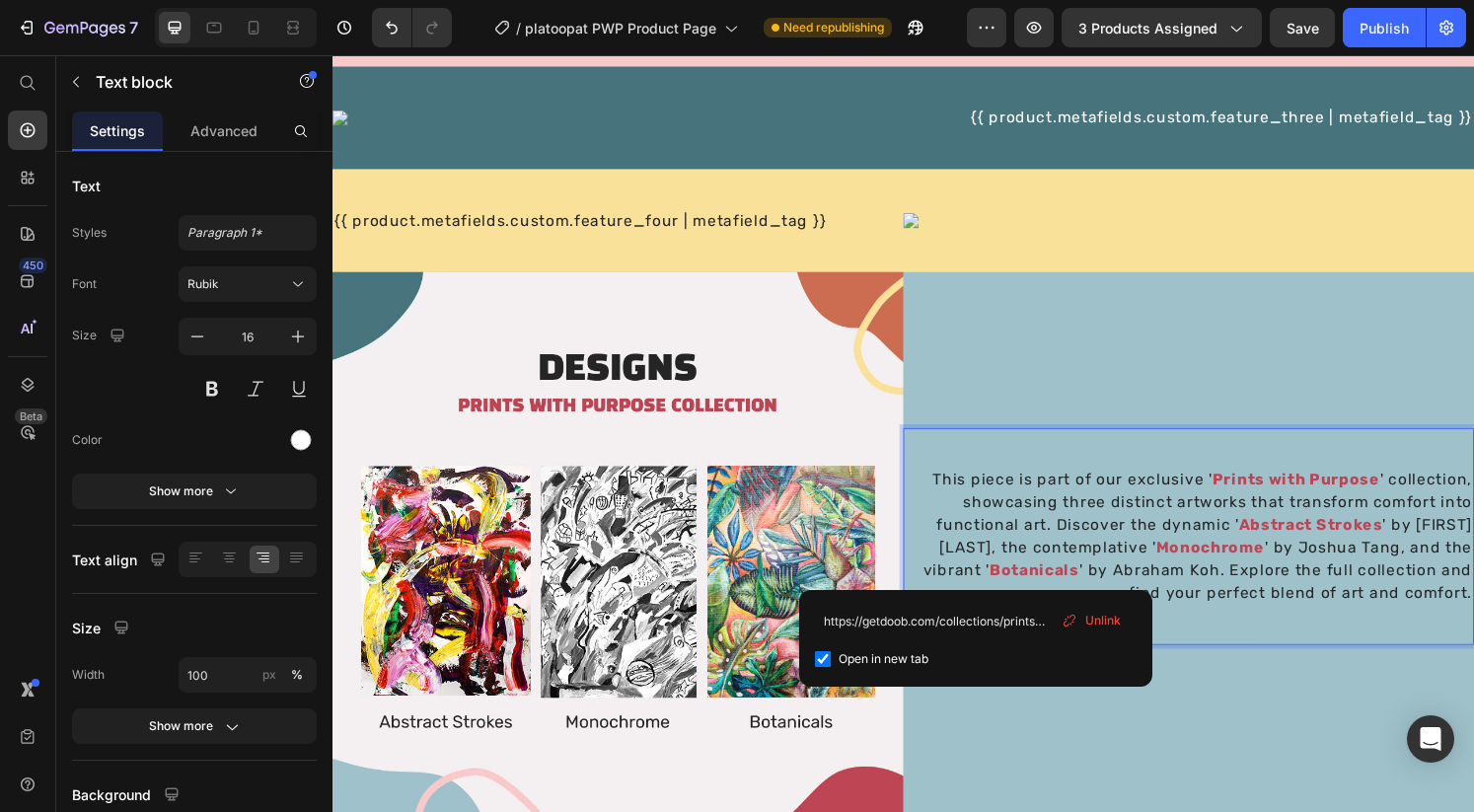 click on "Botanicals" at bounding box center (1061, 589) 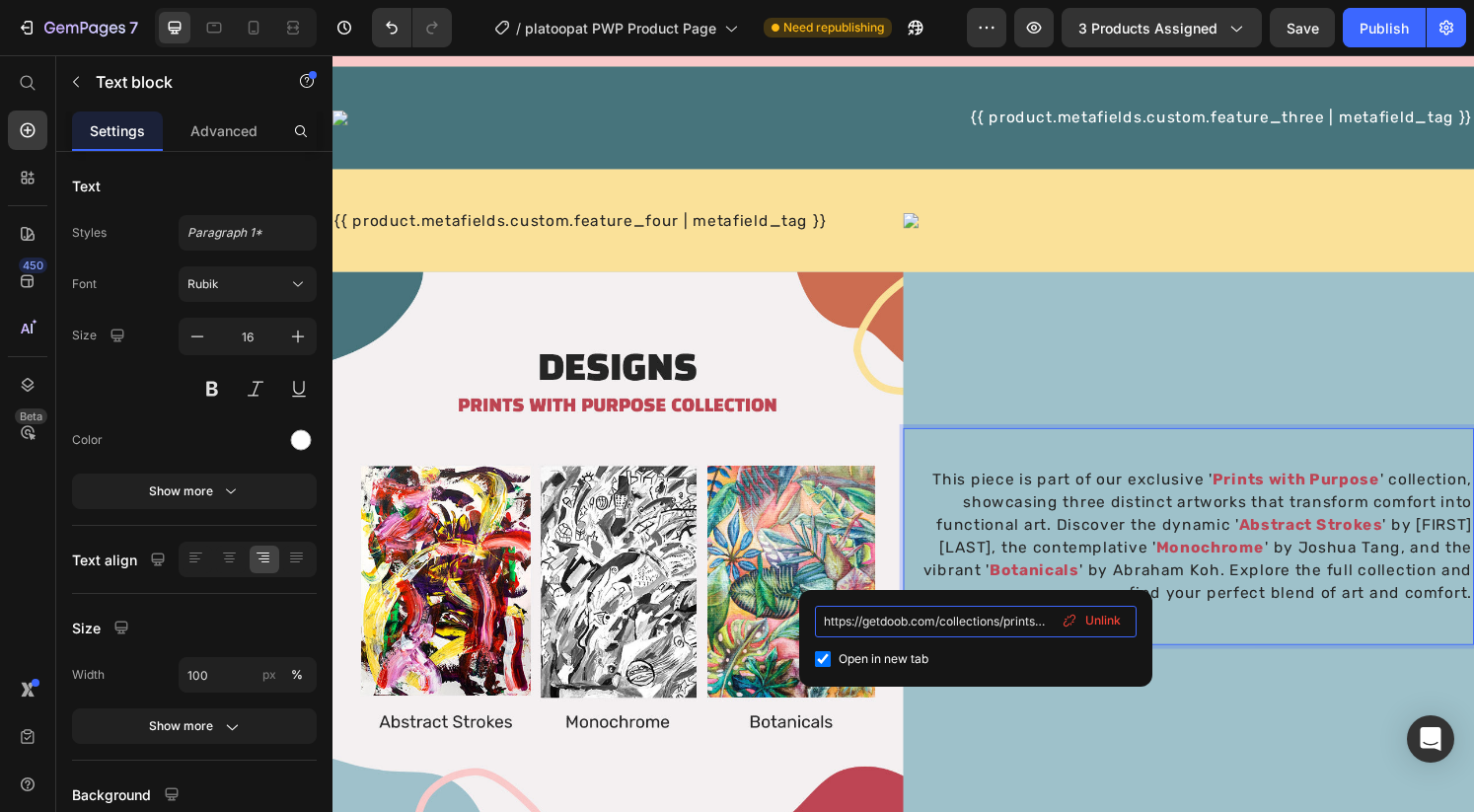 click on "https://getdoob.com/collections/prints-with-purpose/products/plopsta-botanicals" at bounding box center (976, 622) 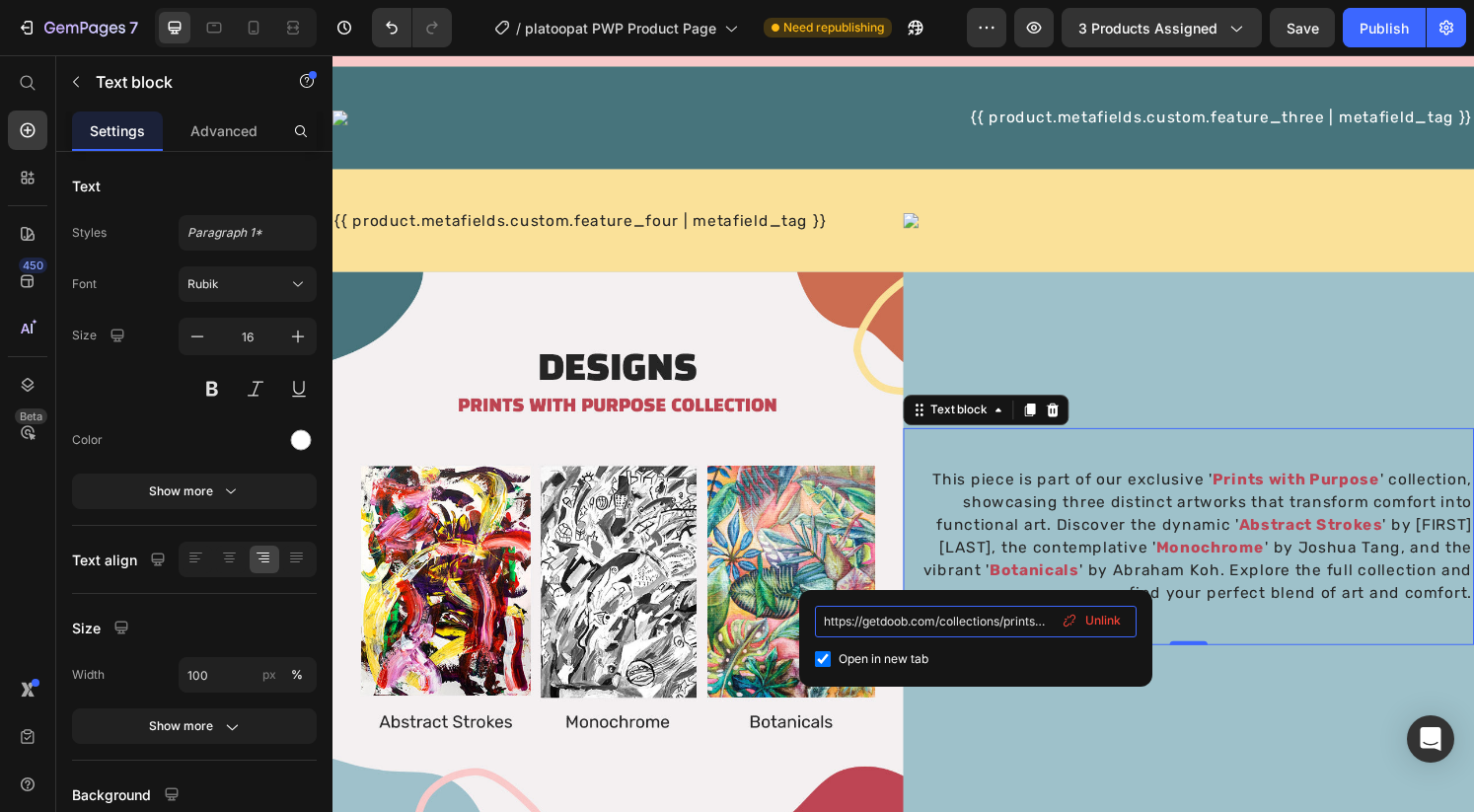 drag, startPoint x: 1020, startPoint y: 623, endPoint x: 1064, endPoint y: 626, distance: 44.102154 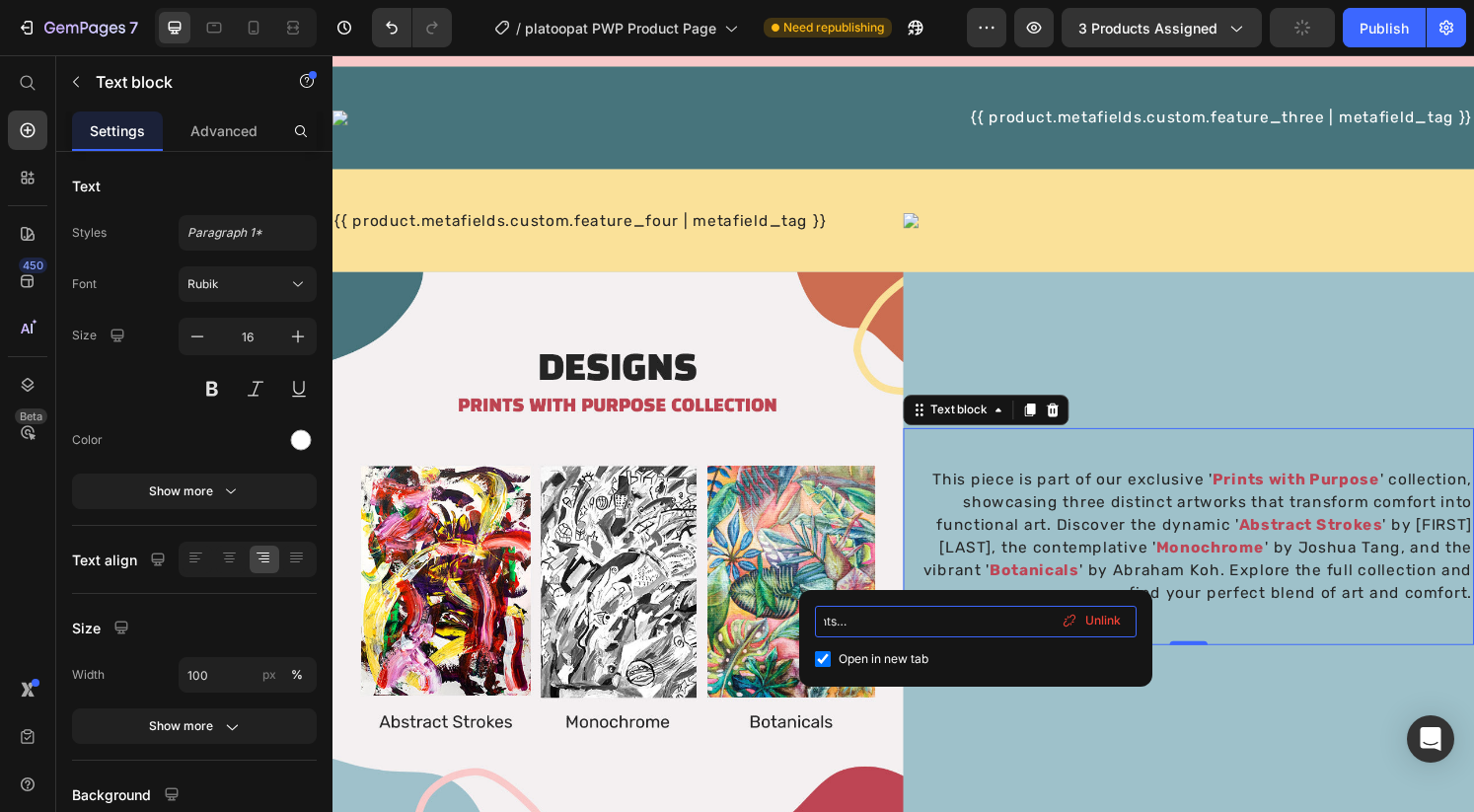 scroll, scrollTop: 0, scrollLeft: 203, axis: horizontal 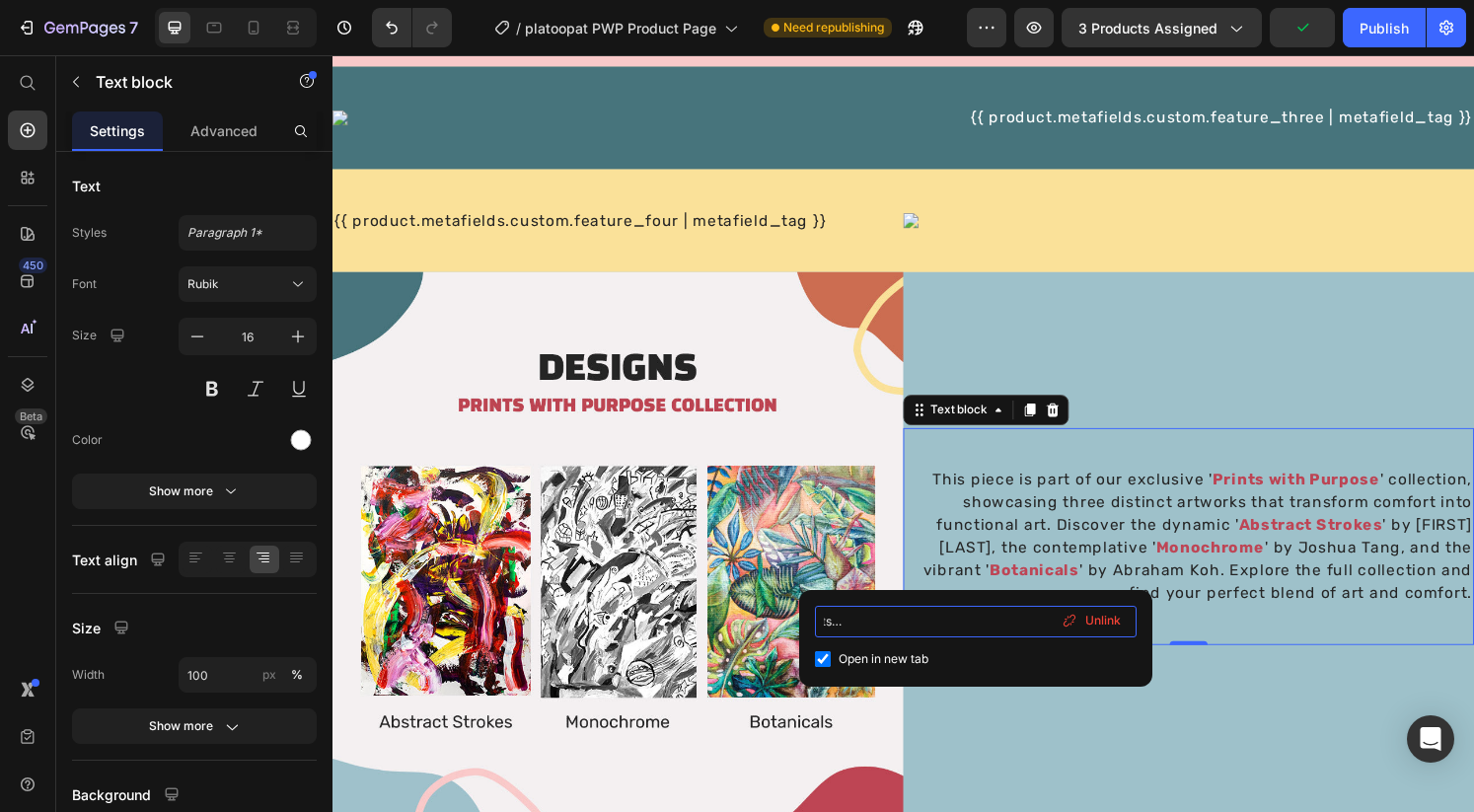 type on "https://getdoob.com/collections/prints-with-purpose/products/platoopat-botanicals" 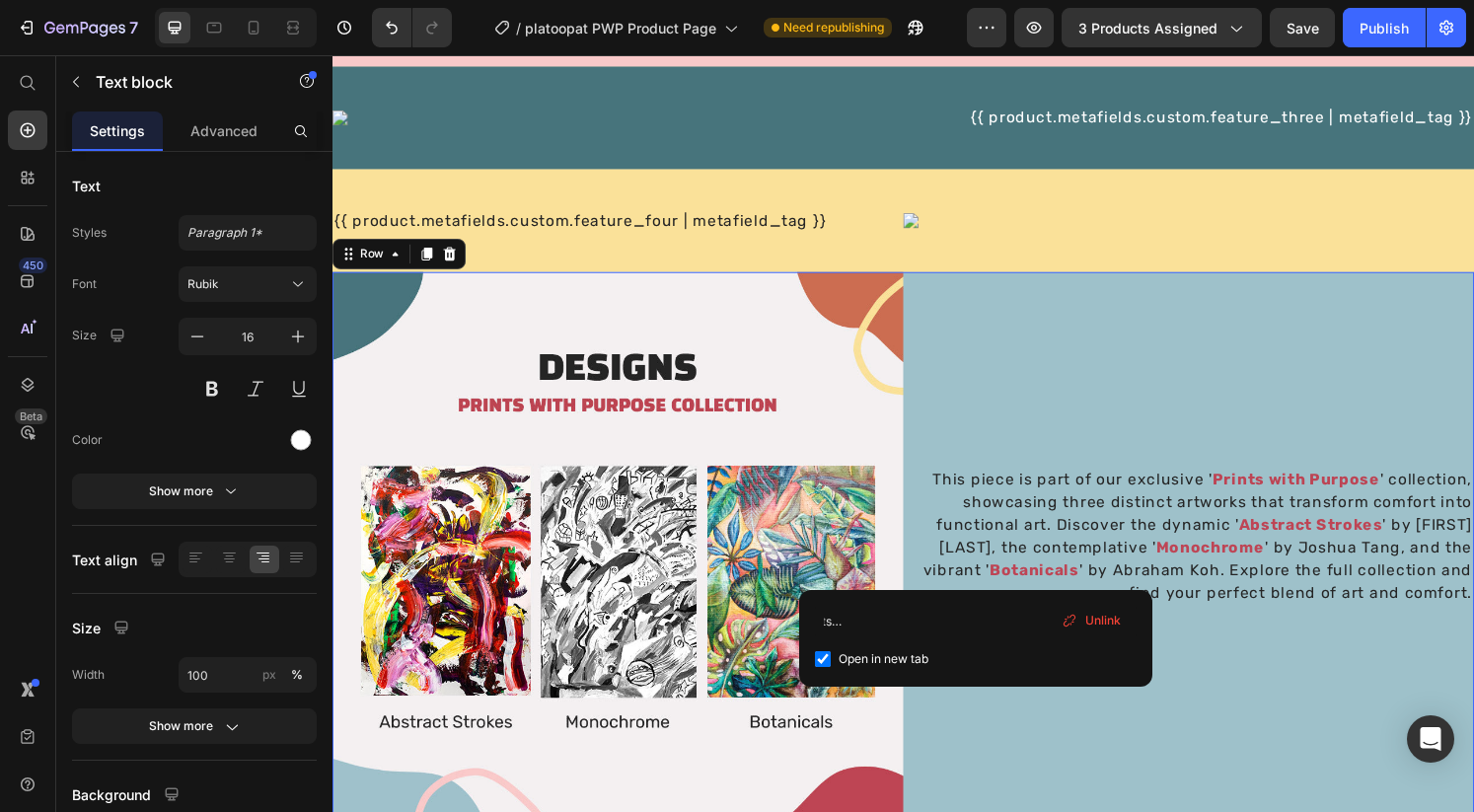 click on "This piece is part of our exclusive ' Prints with Purpose ' collection, showcasing three distinct artworks that transform comfort into functional art. Discover the dynamic ' Abstract Strokes ' by Avlynn Ng, the contemplative ' Monochrome ' by Joshua Tang, and the vibrant ' Botanicals ' by Abraham Koh. Explore the full collection and find your perfect blend of art and comfort. Text block Text block" at bounding box center [1220, 576] 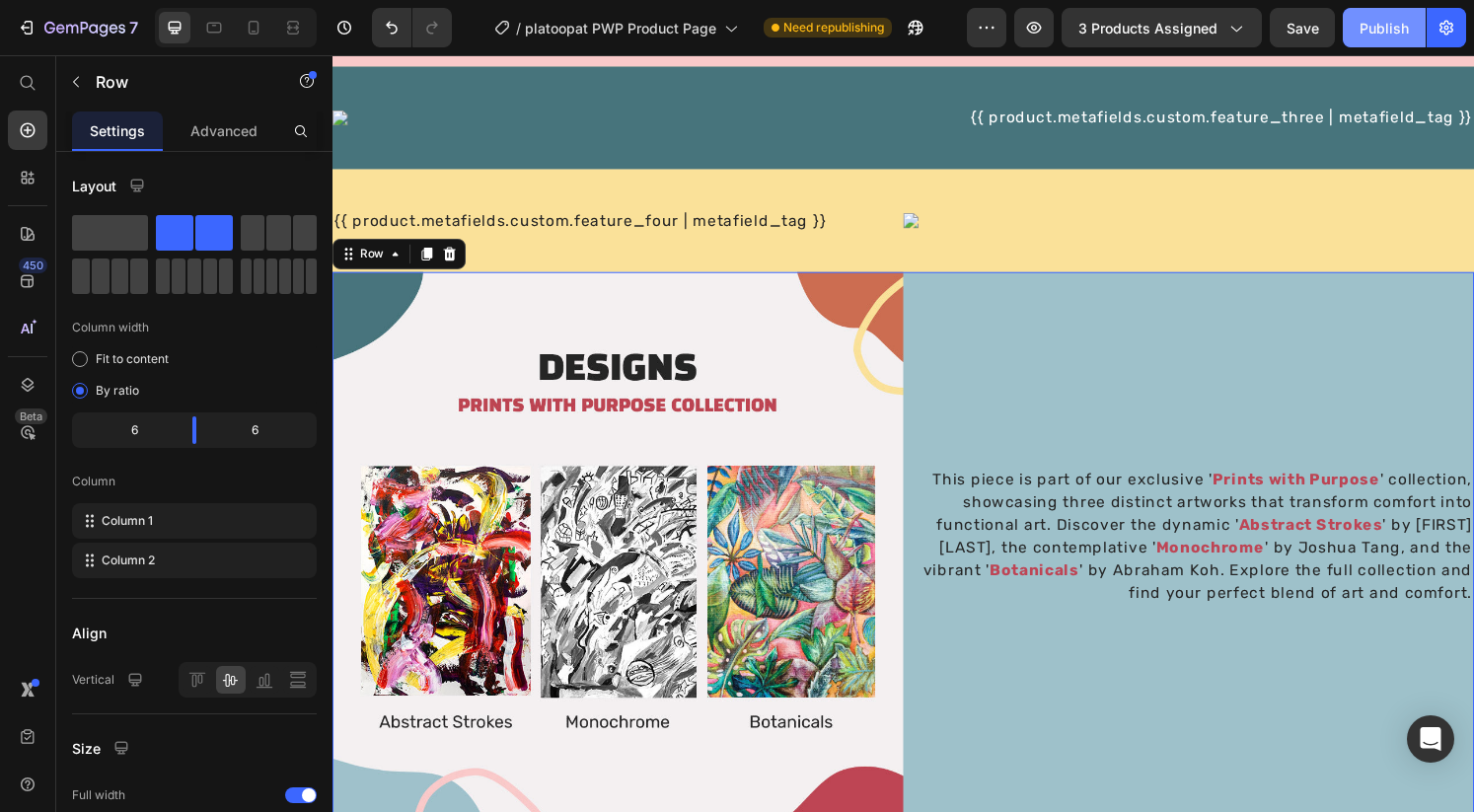 click on "Publish" at bounding box center (1384, 28) 